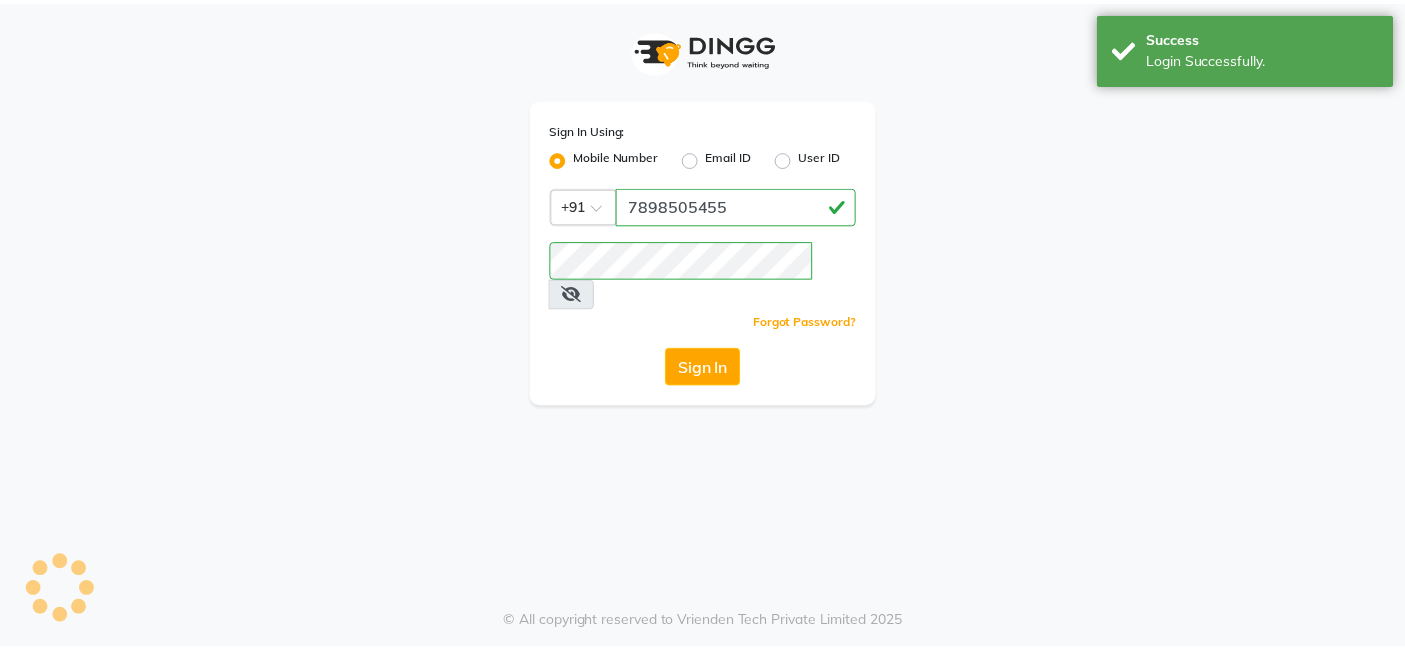 scroll, scrollTop: 0, scrollLeft: 0, axis: both 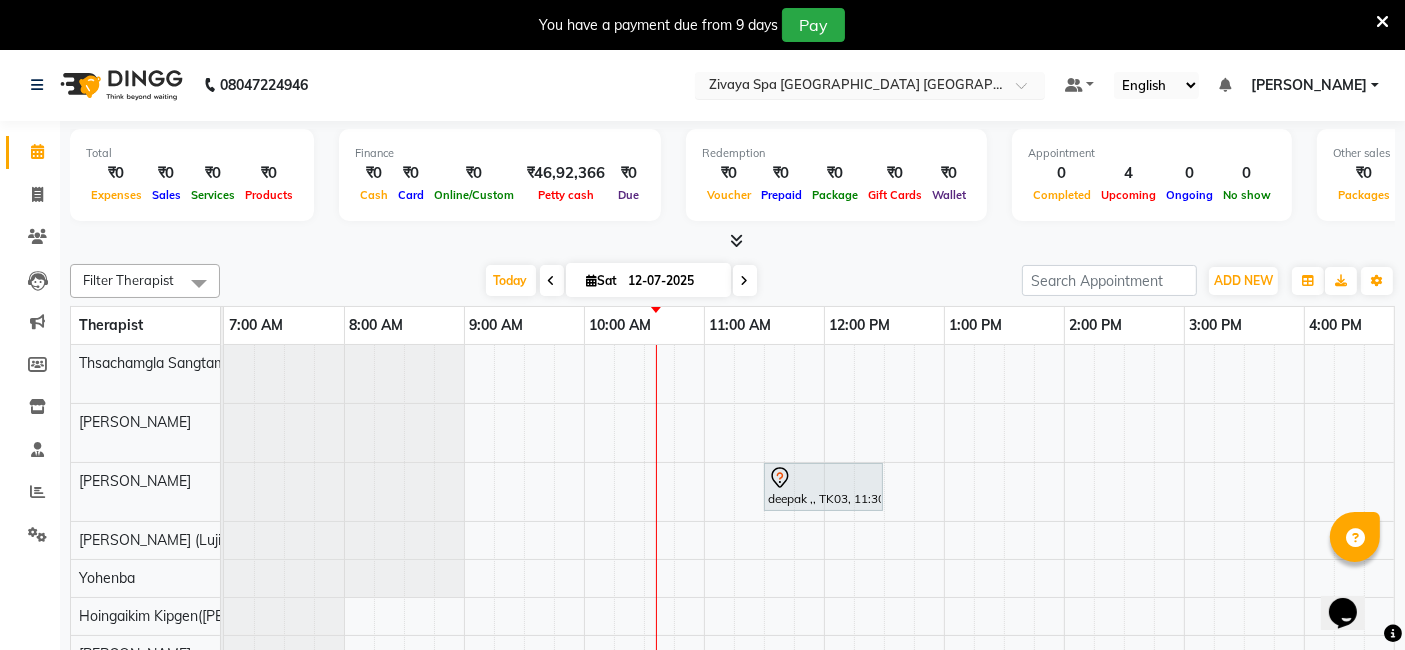 click at bounding box center [850, 87] 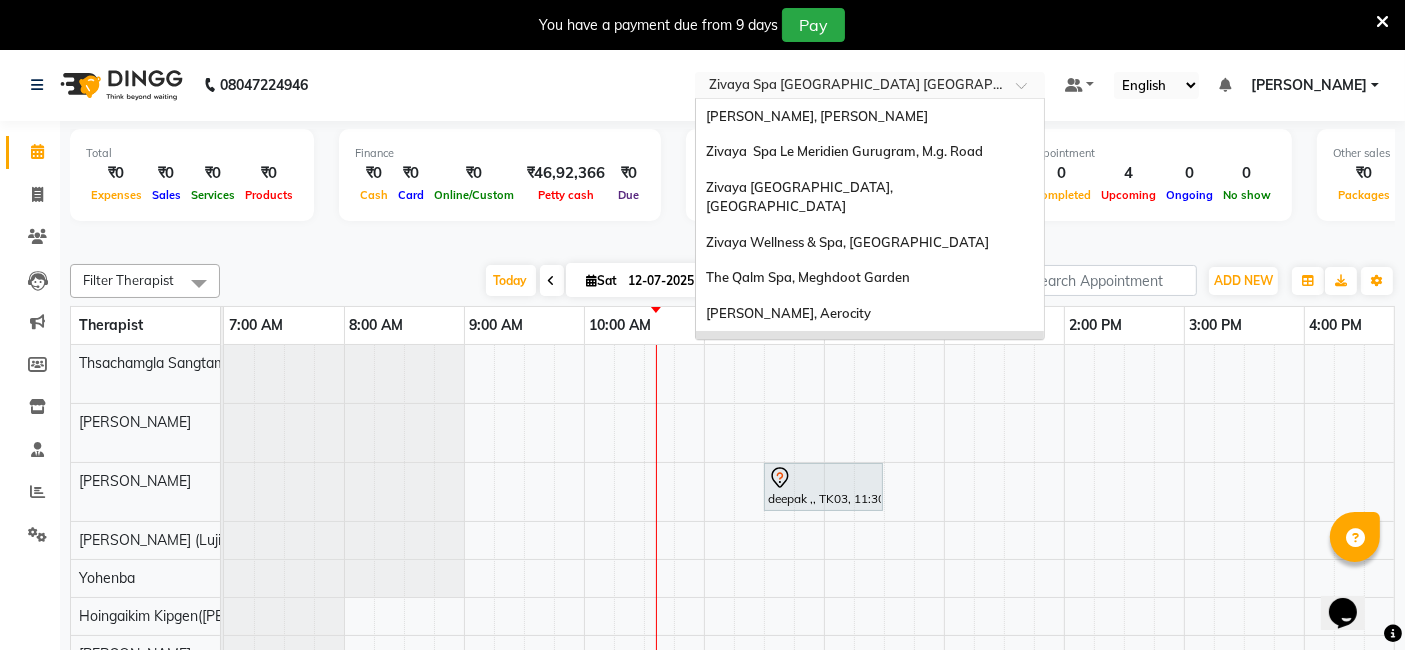 scroll, scrollTop: 205, scrollLeft: 0, axis: vertical 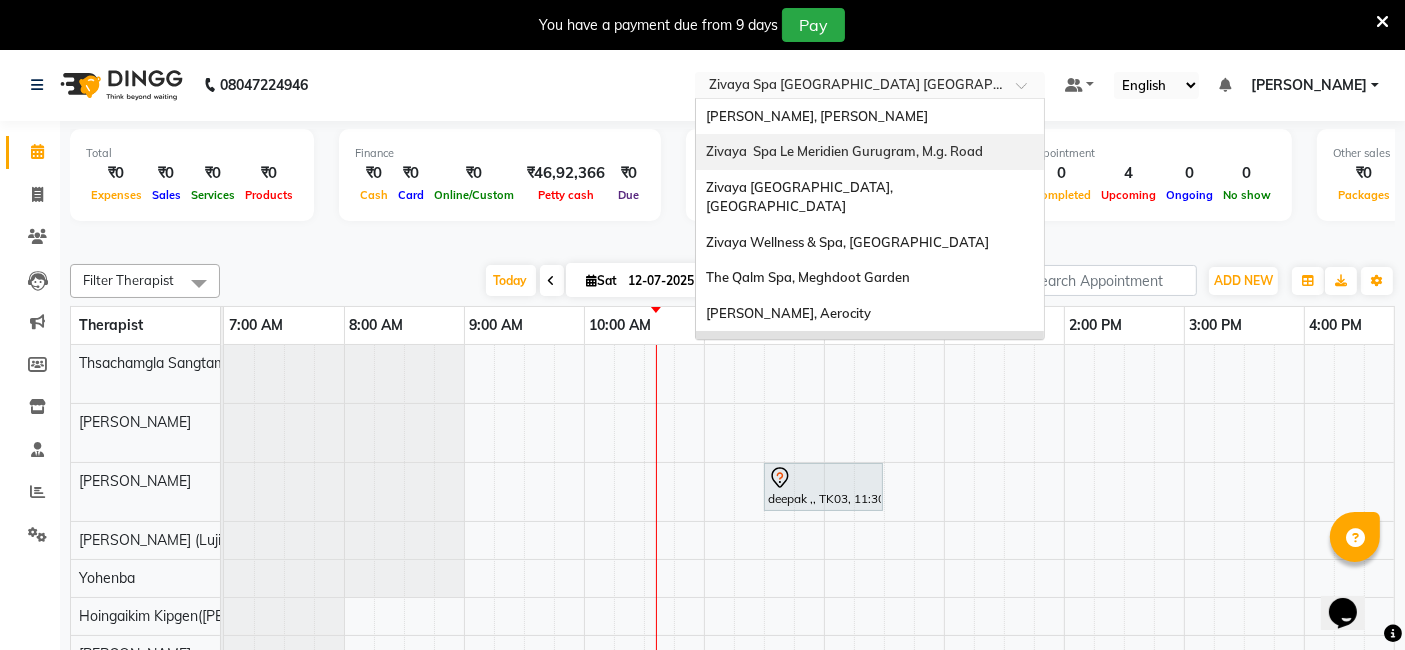 click on "Zivaya  Spa Le Meridien Gurugram, M.g. Road" at bounding box center (844, 151) 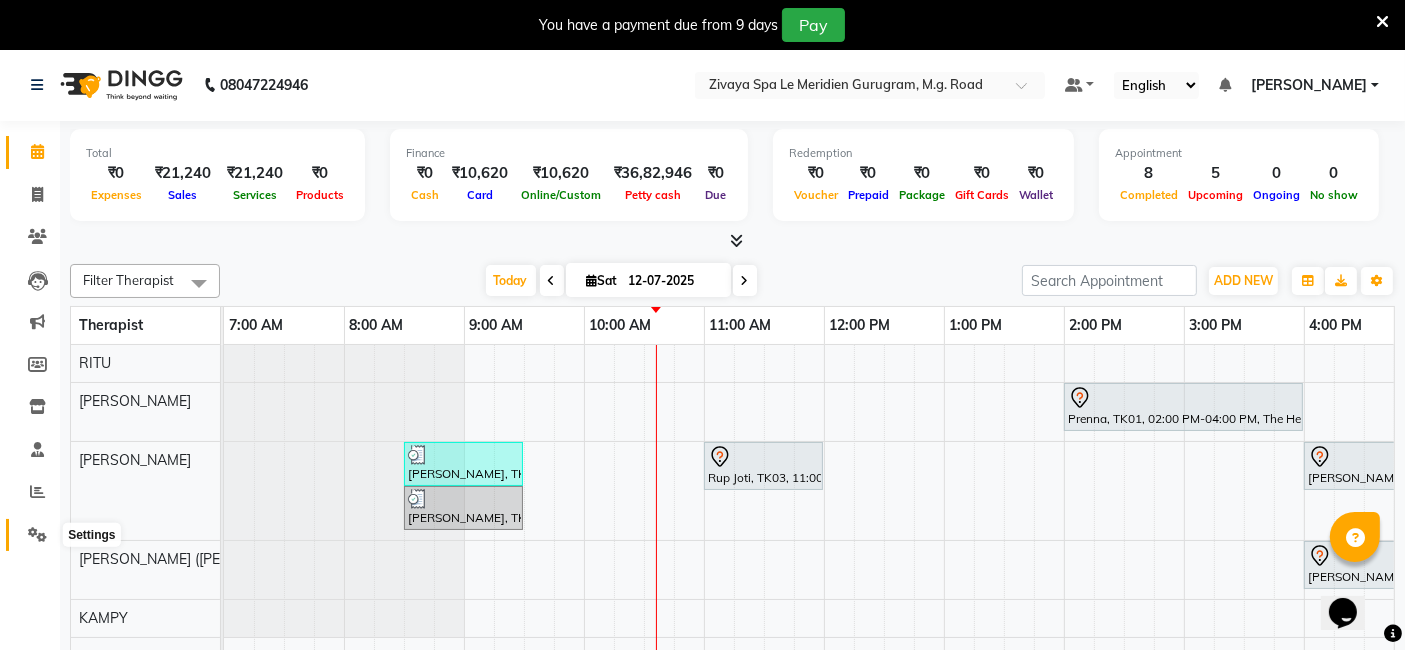 drag, startPoint x: 36, startPoint y: 540, endPoint x: 54, endPoint y: 516, distance: 30 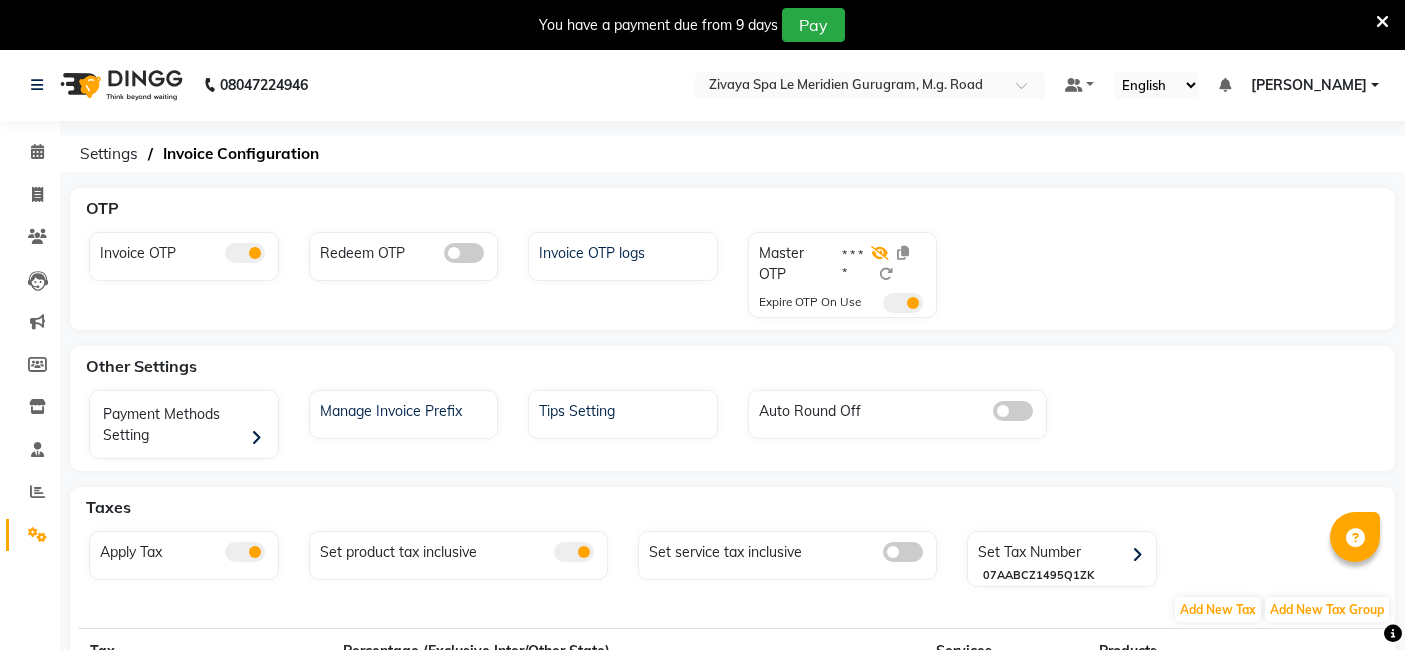 scroll, scrollTop: 0, scrollLeft: 0, axis: both 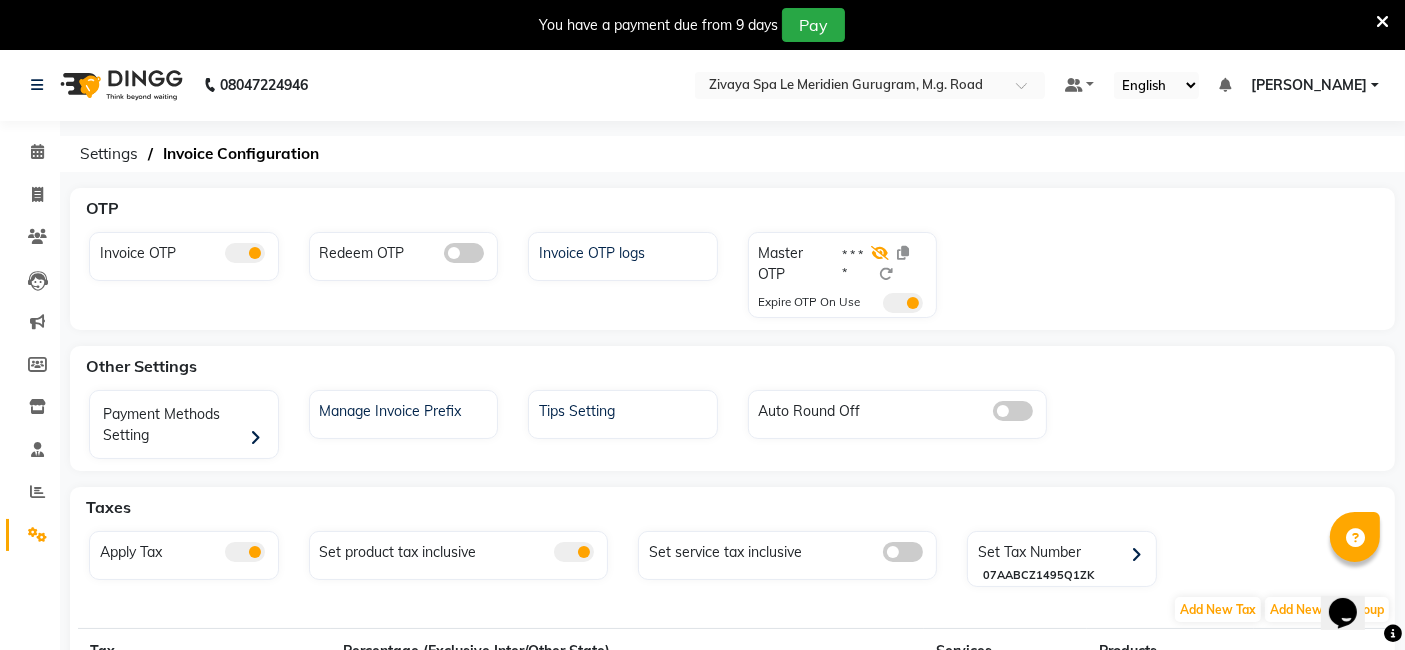 click 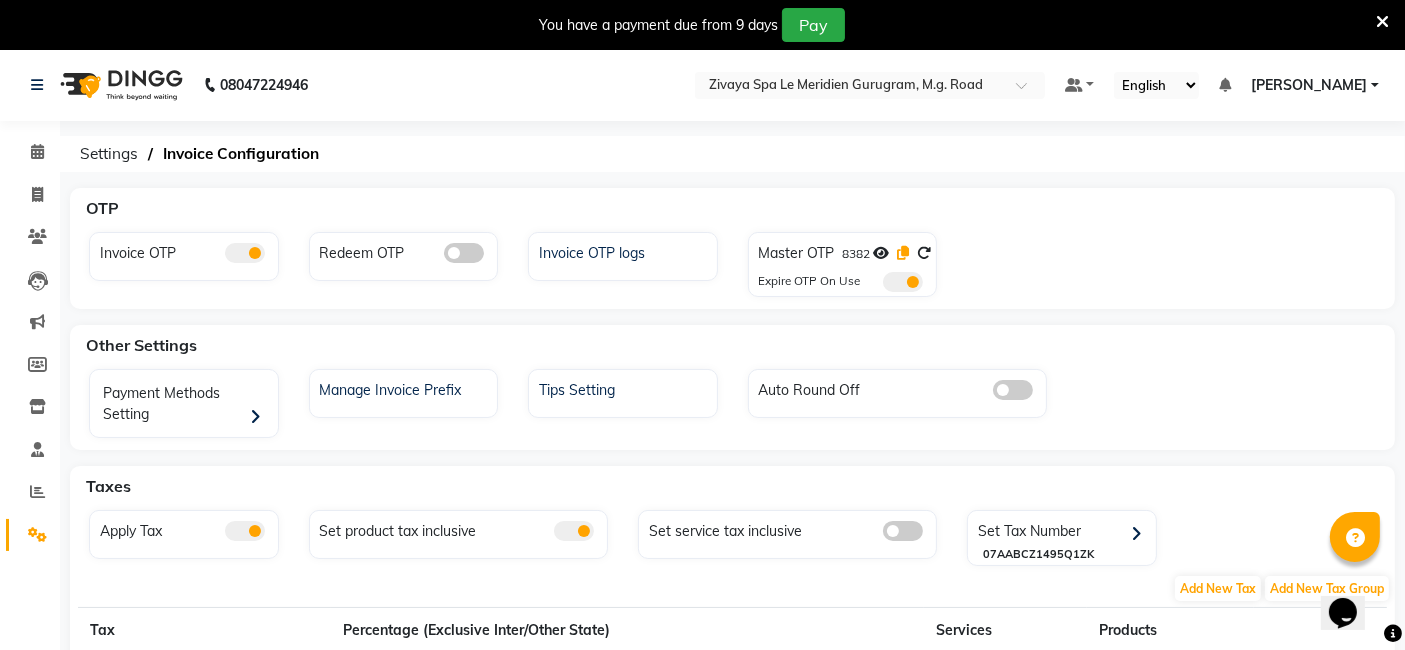 click 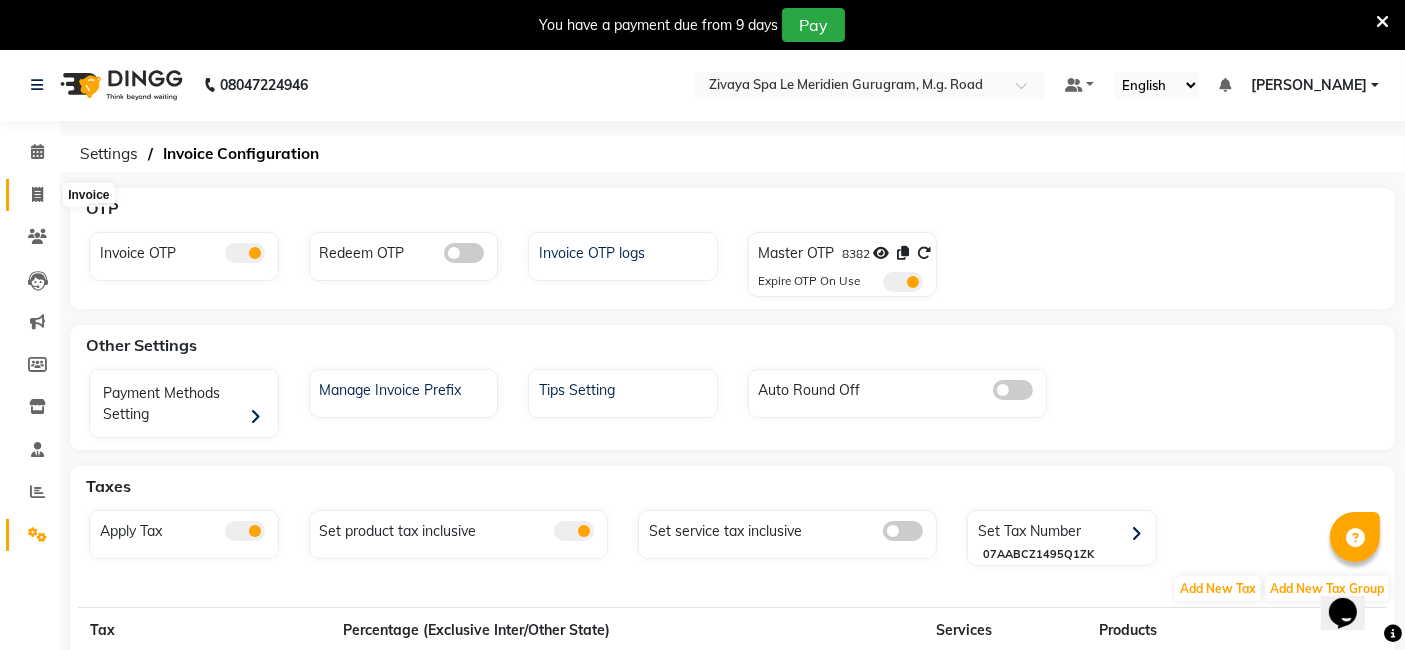 click 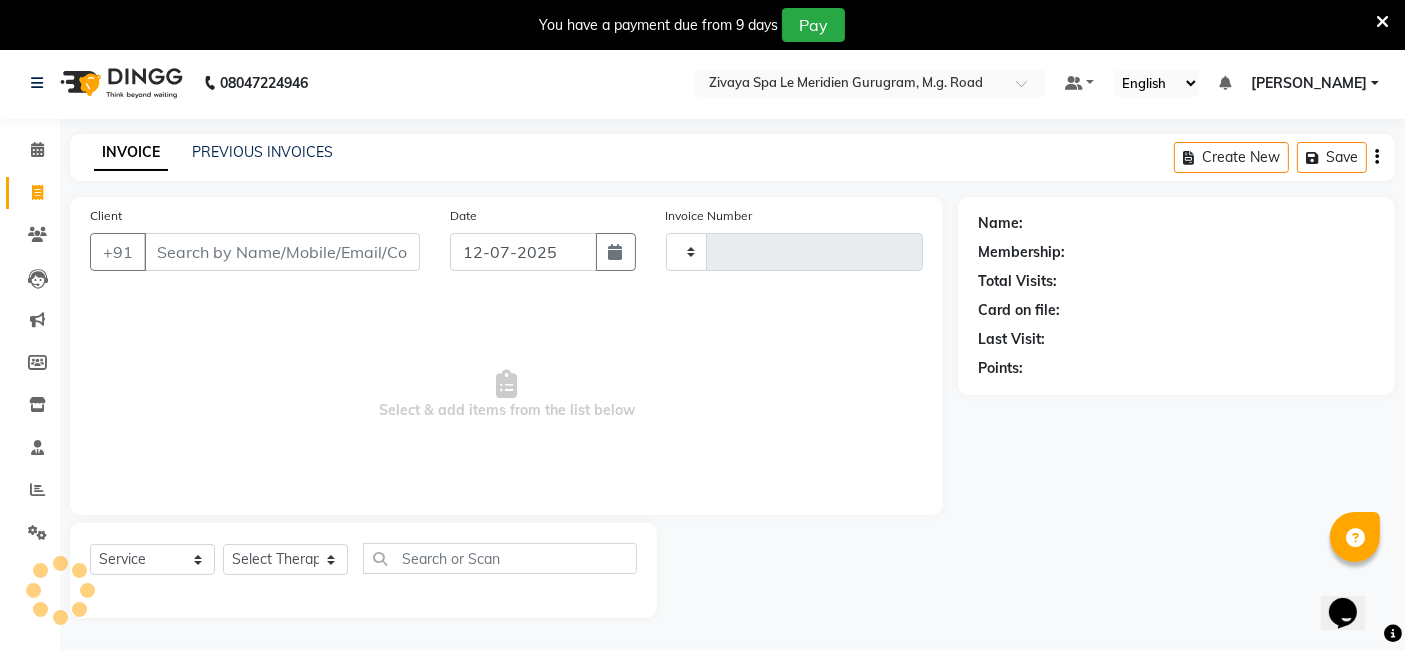 type on "1195" 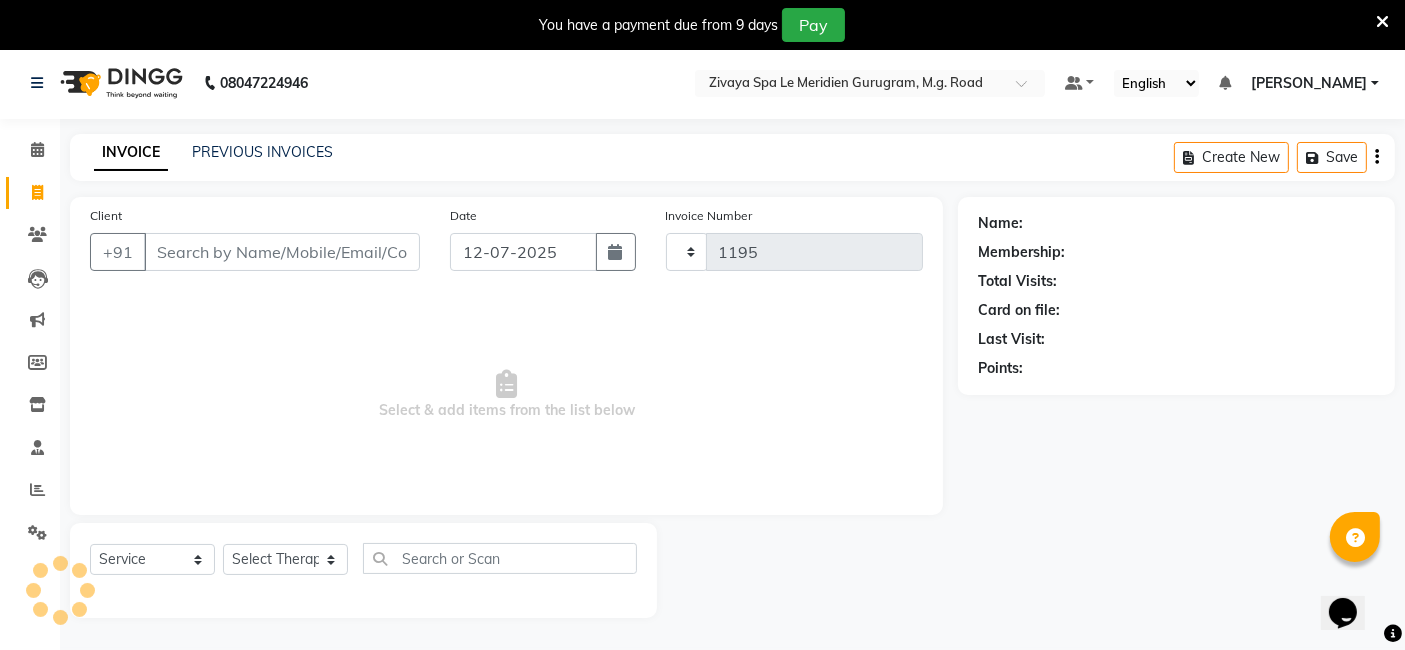 select on "6503" 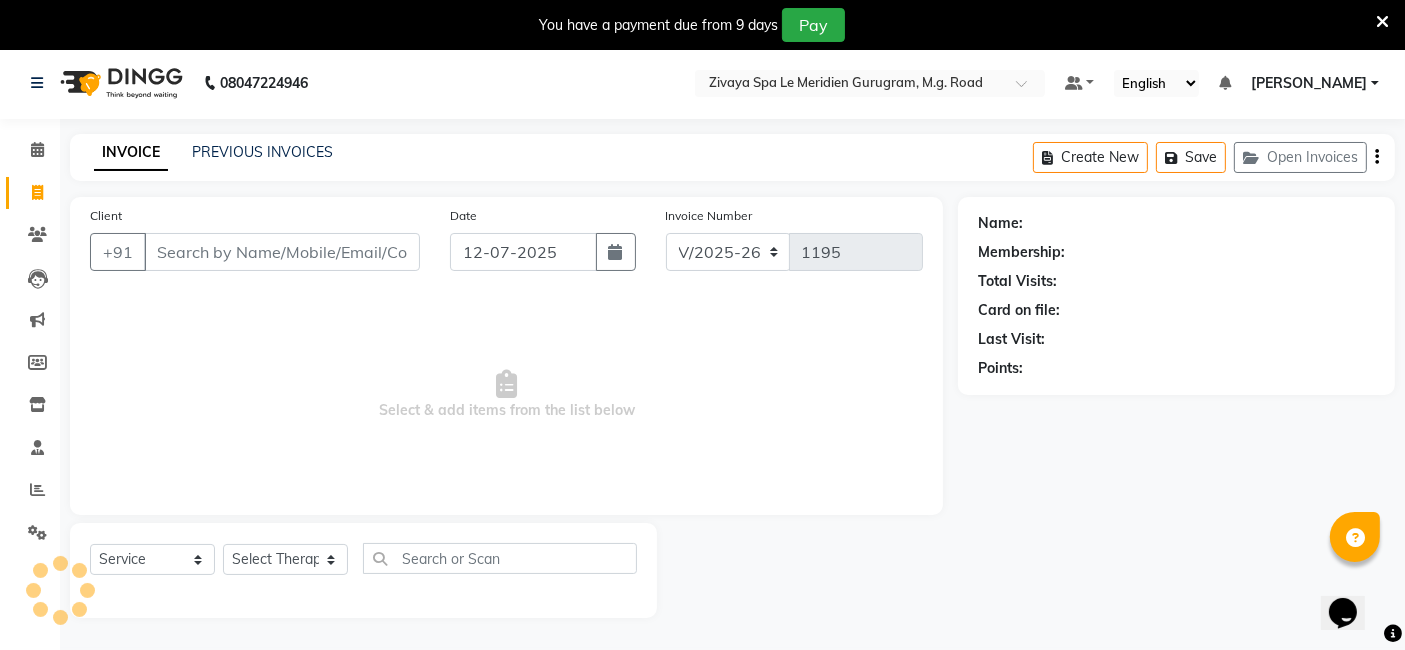 scroll, scrollTop: 48, scrollLeft: 0, axis: vertical 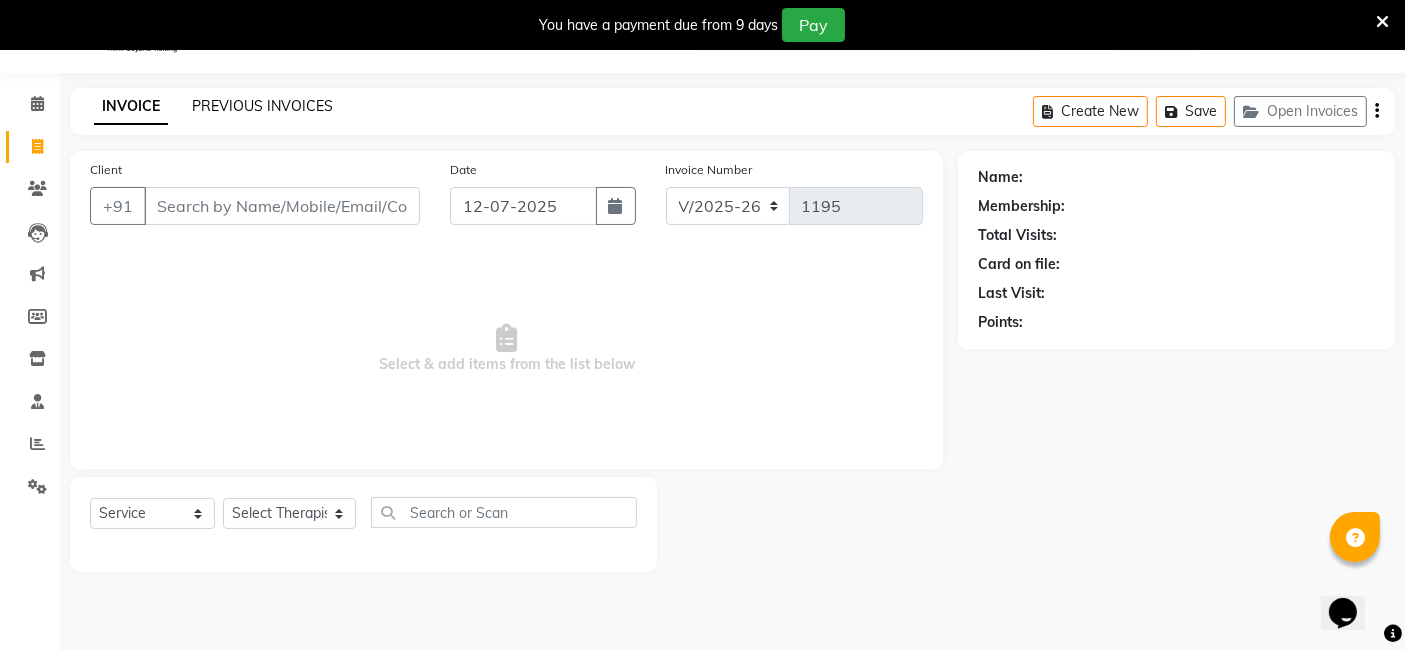 click on "PREVIOUS INVOICES" 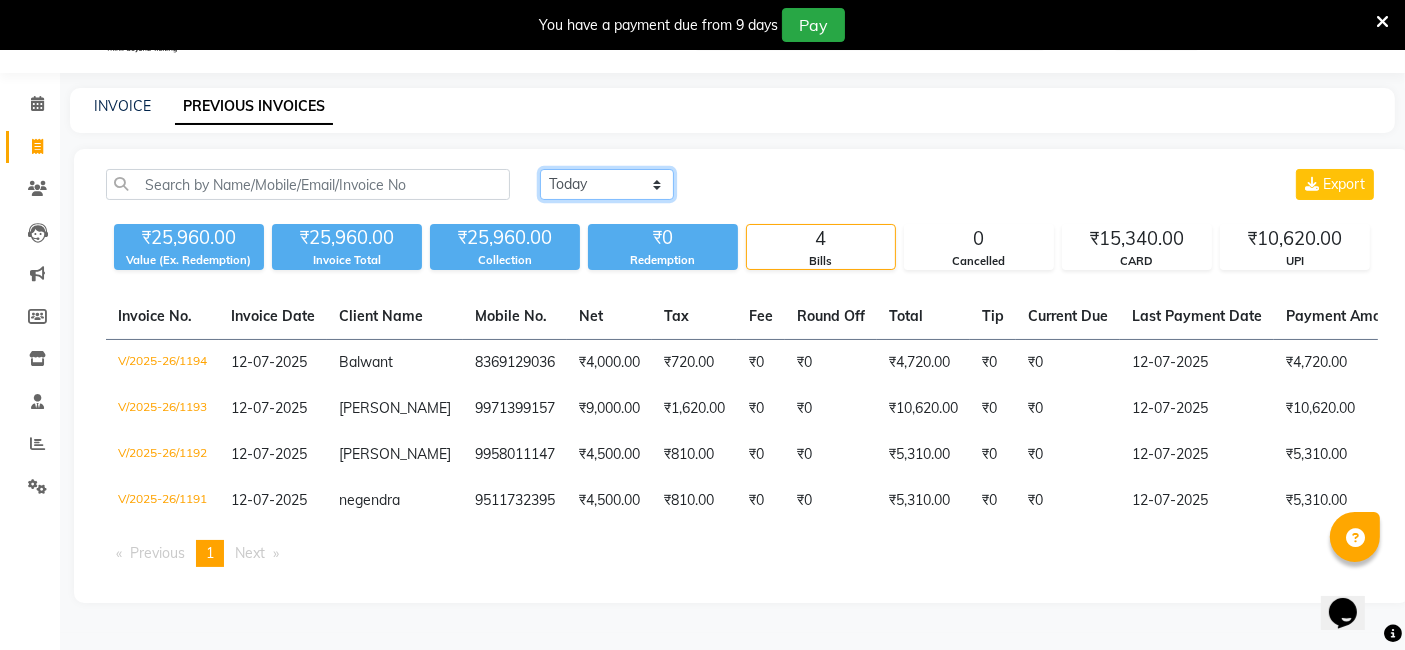 click on "Today Yesterday Custom Range" 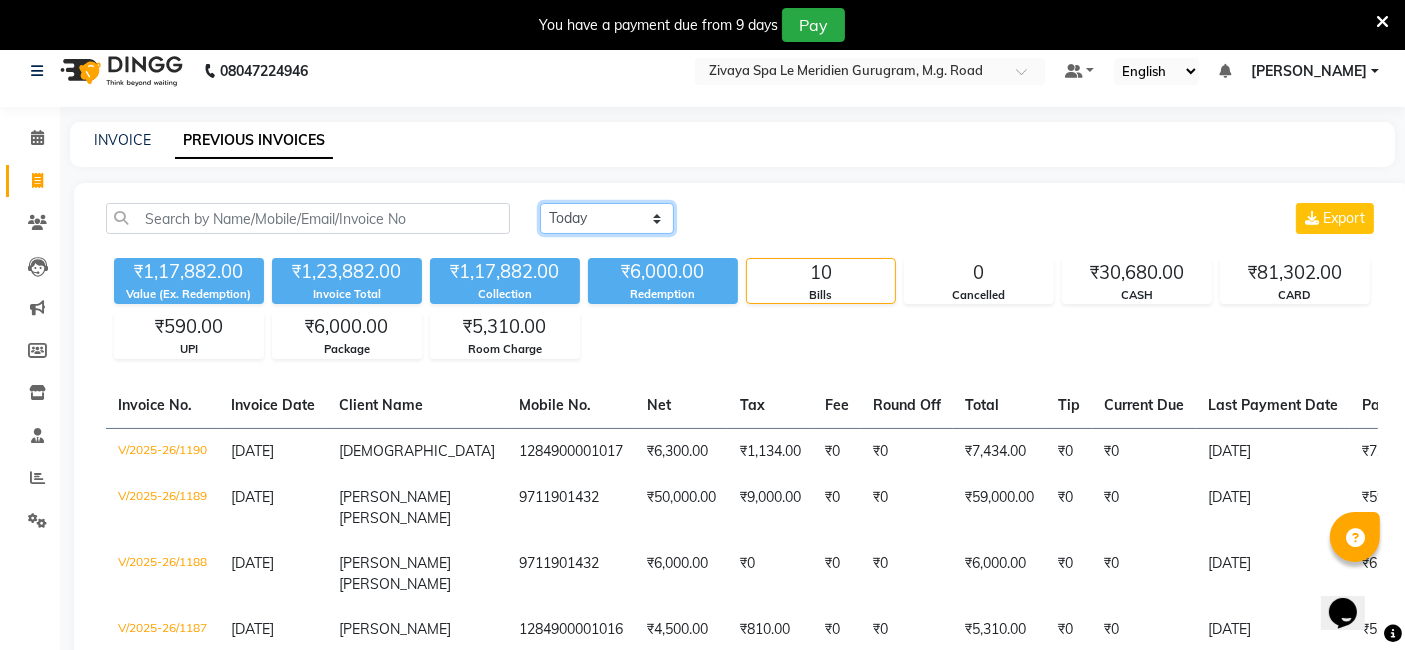 scroll, scrollTop: 0, scrollLeft: 0, axis: both 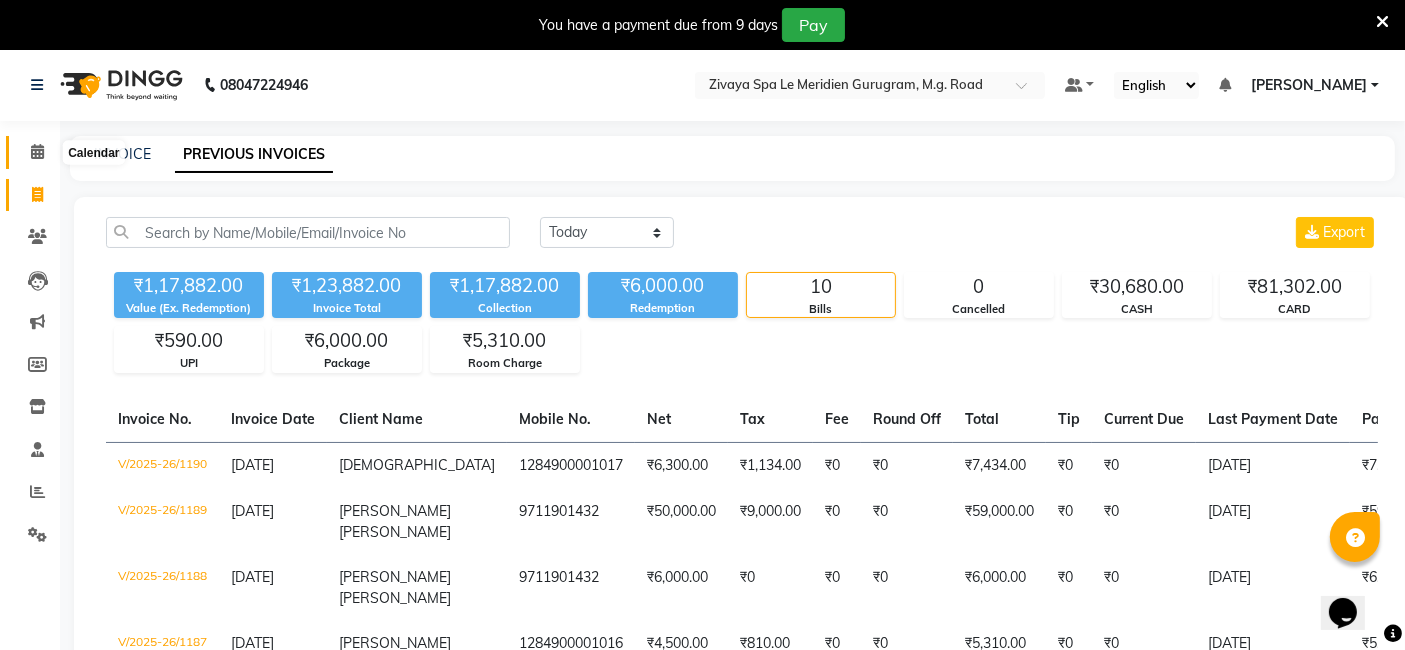 click 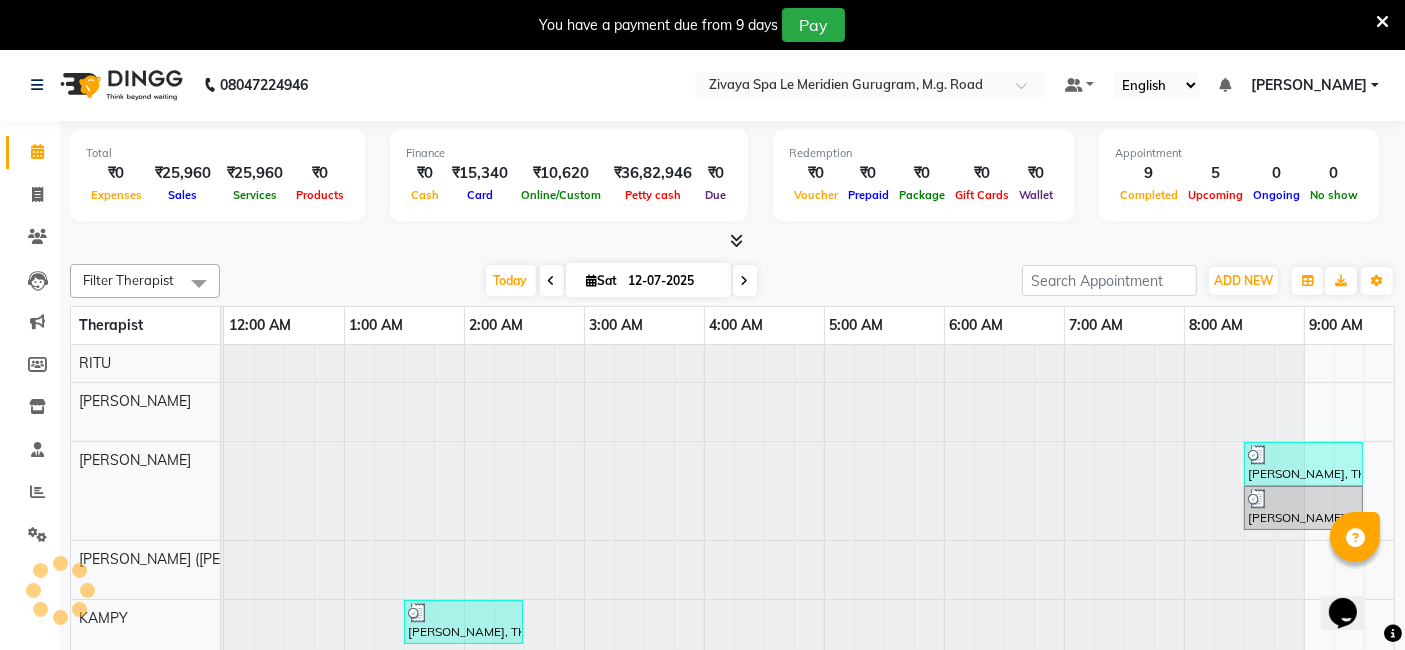 scroll, scrollTop: 0, scrollLeft: 720, axis: horizontal 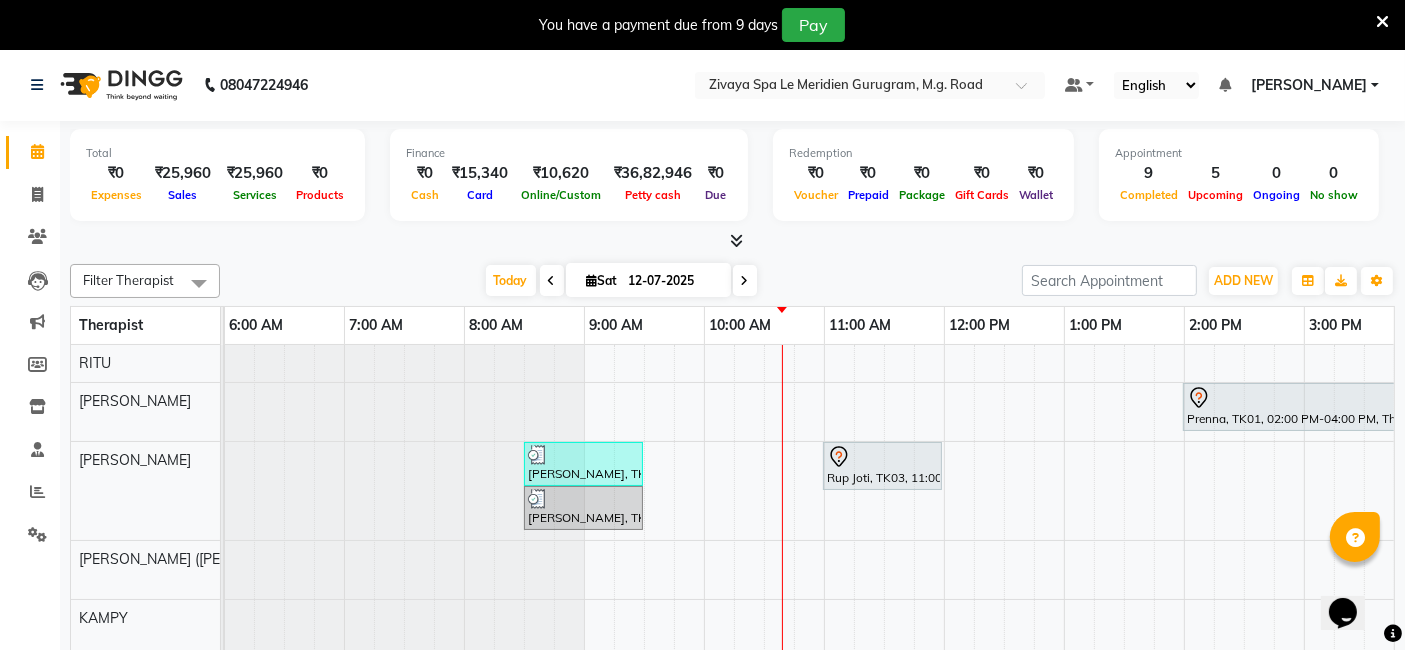 click at bounding box center (552, 280) 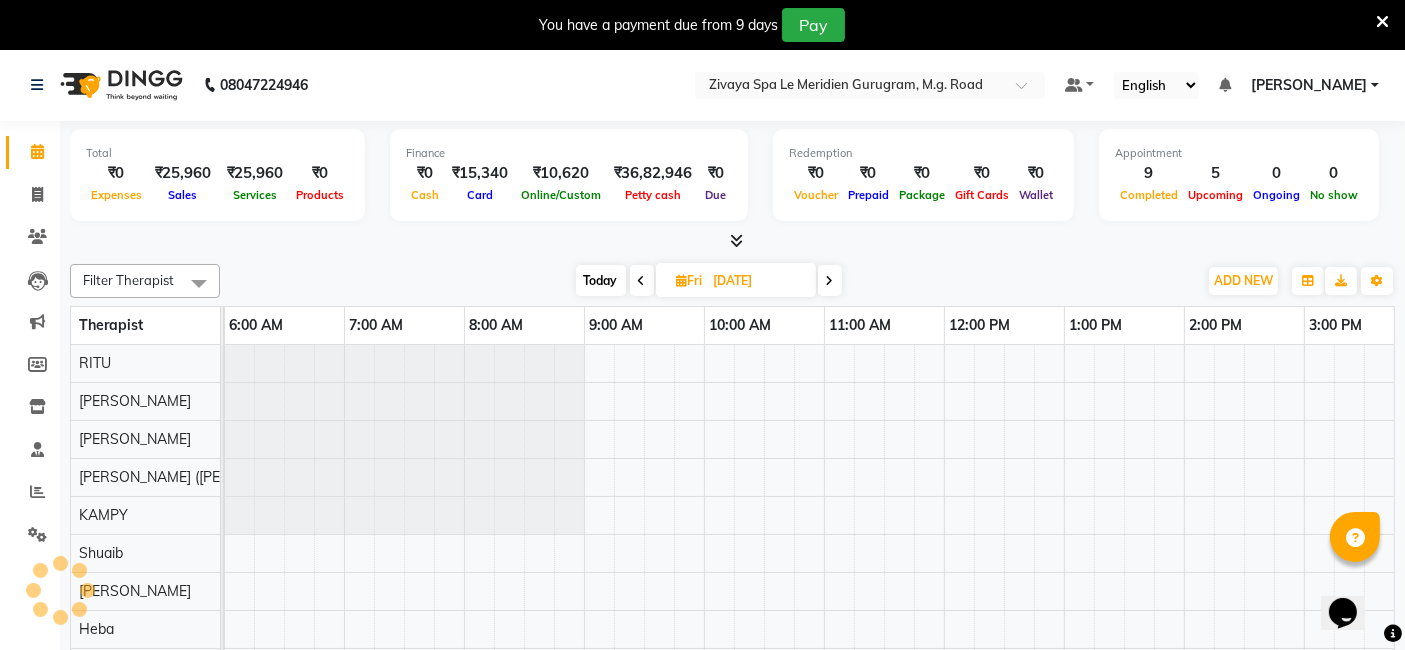 scroll, scrollTop: 0, scrollLeft: 1200, axis: horizontal 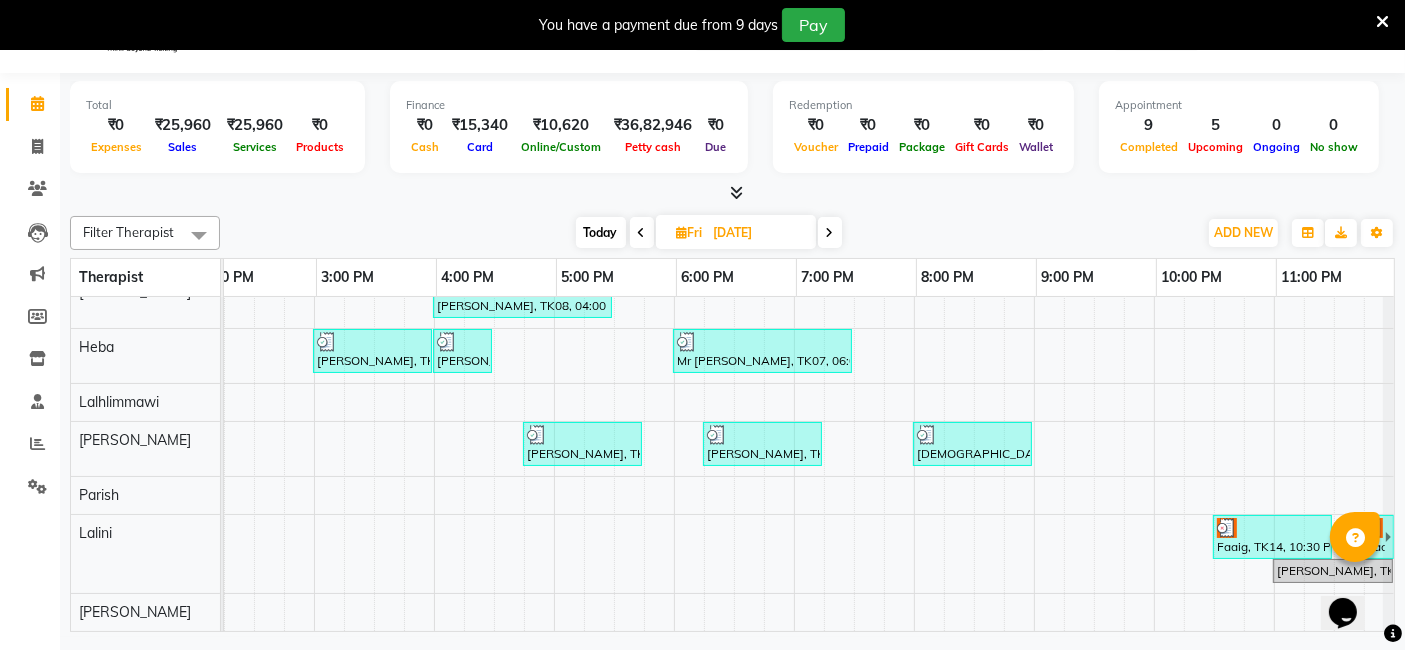 drag, startPoint x: 1095, startPoint y: 616, endPoint x: 40, endPoint y: 2, distance: 1220.6642 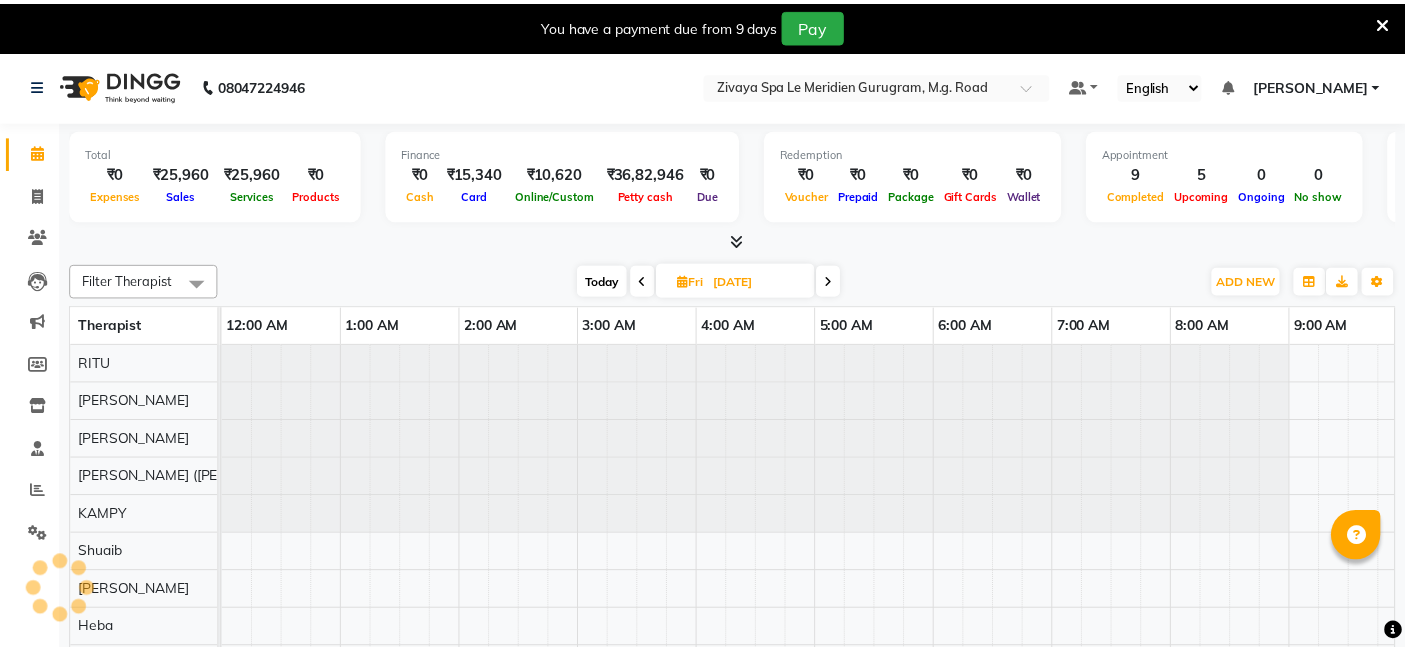 scroll, scrollTop: 0, scrollLeft: 0, axis: both 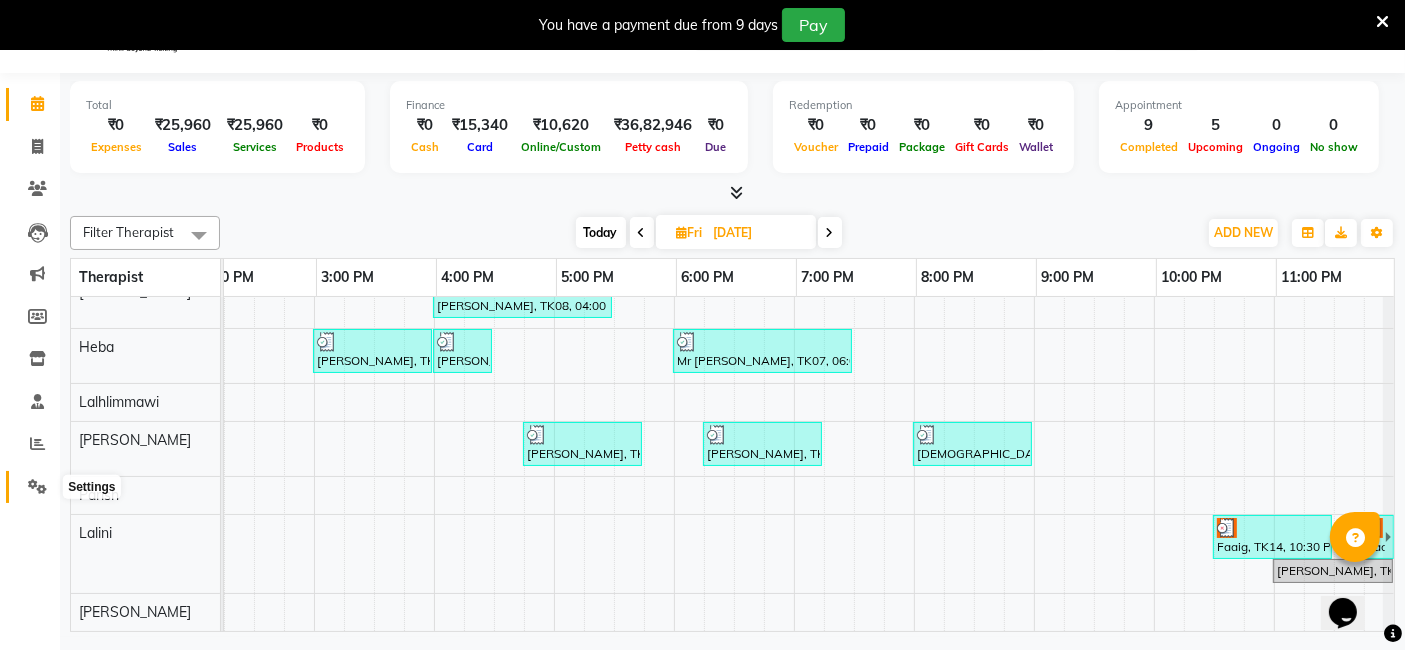 click 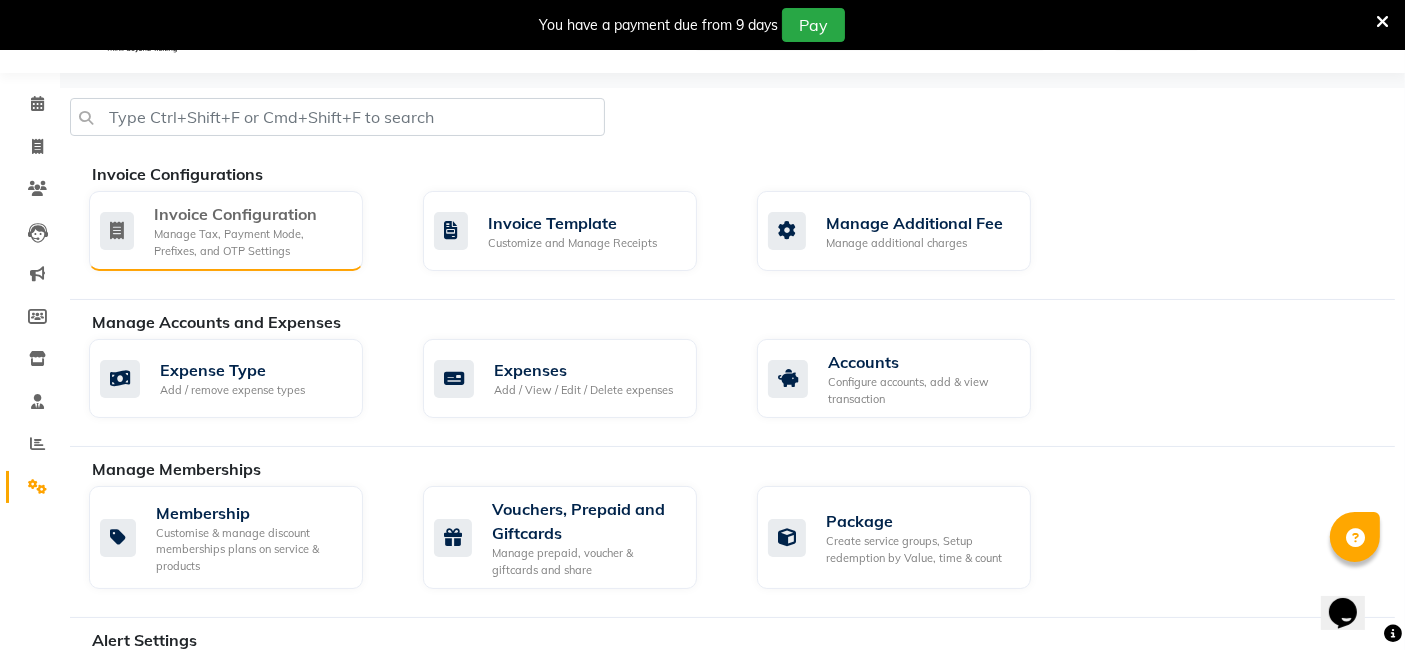 click on "Invoice Configuration" 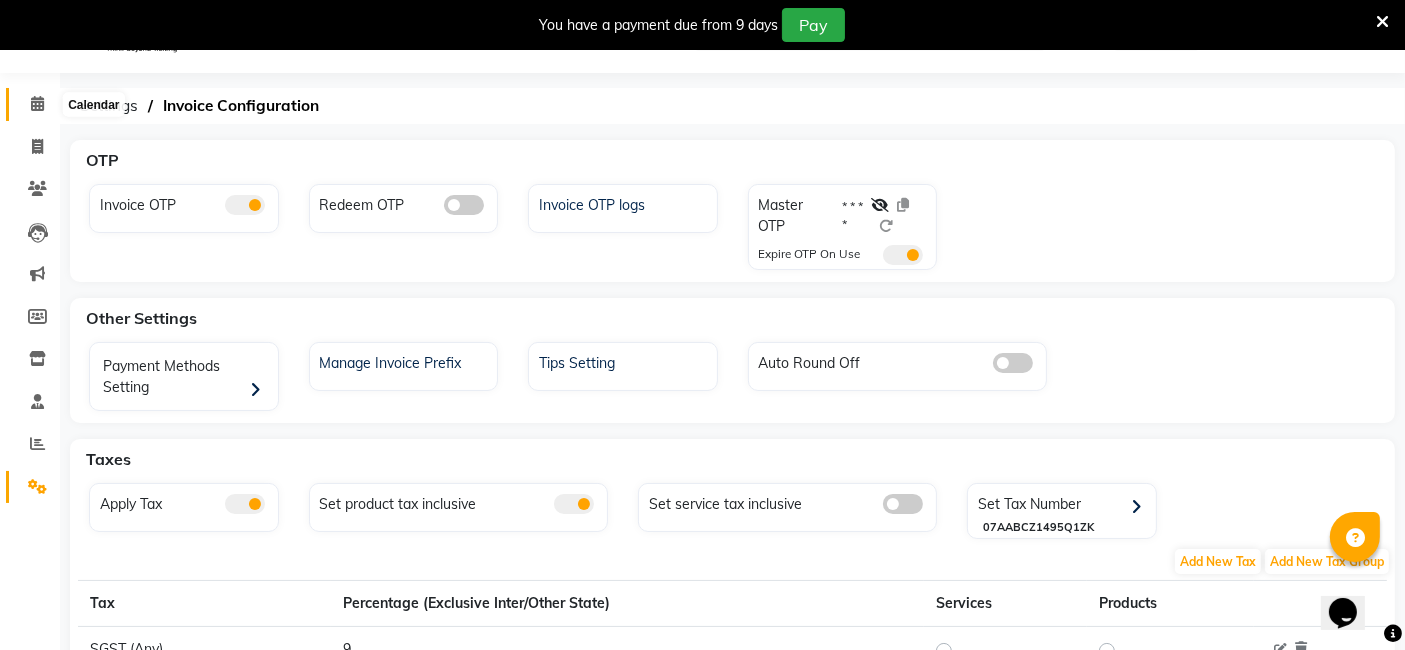 click 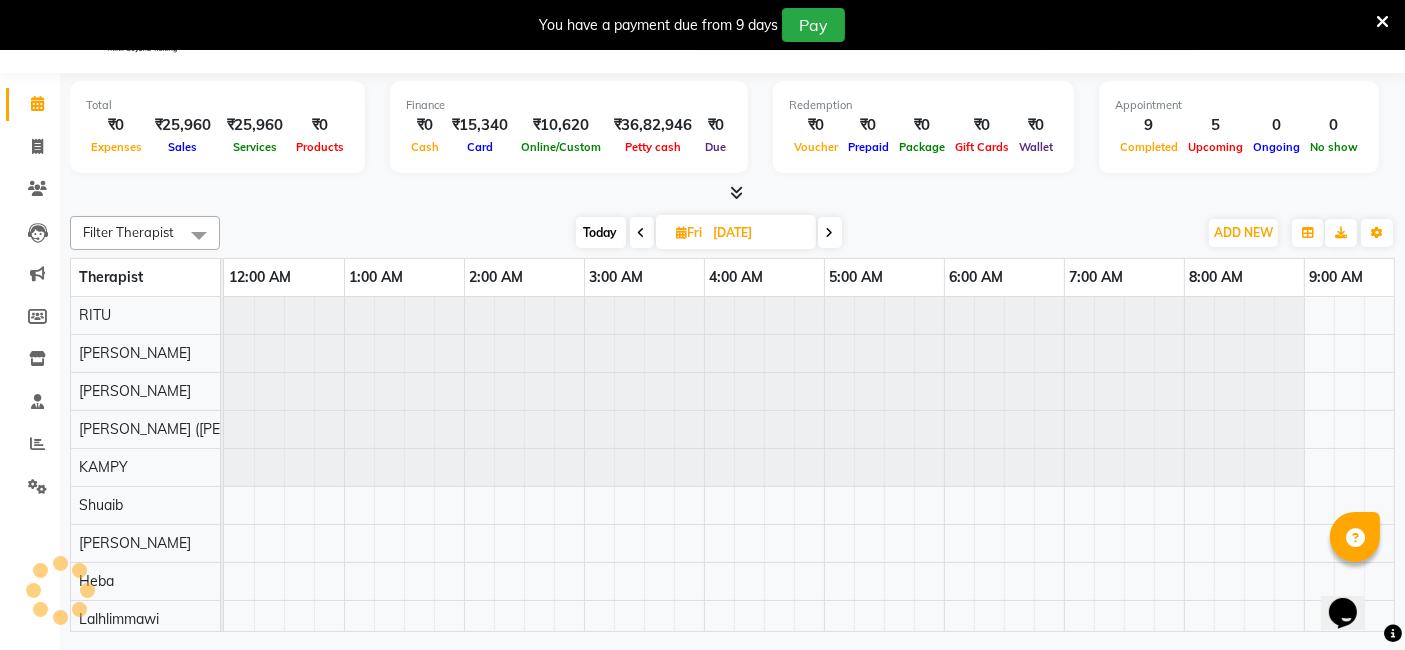 scroll, scrollTop: 0, scrollLeft: 720, axis: horizontal 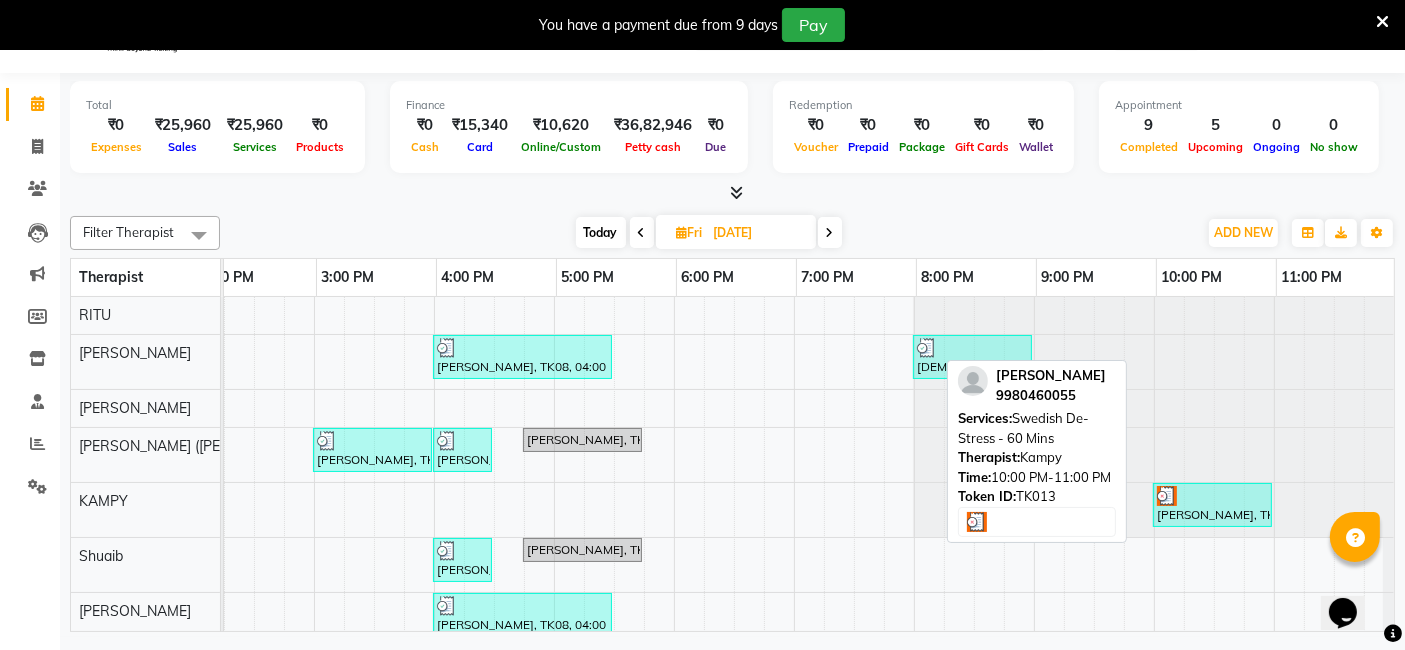 click at bounding box center (1167, 496) 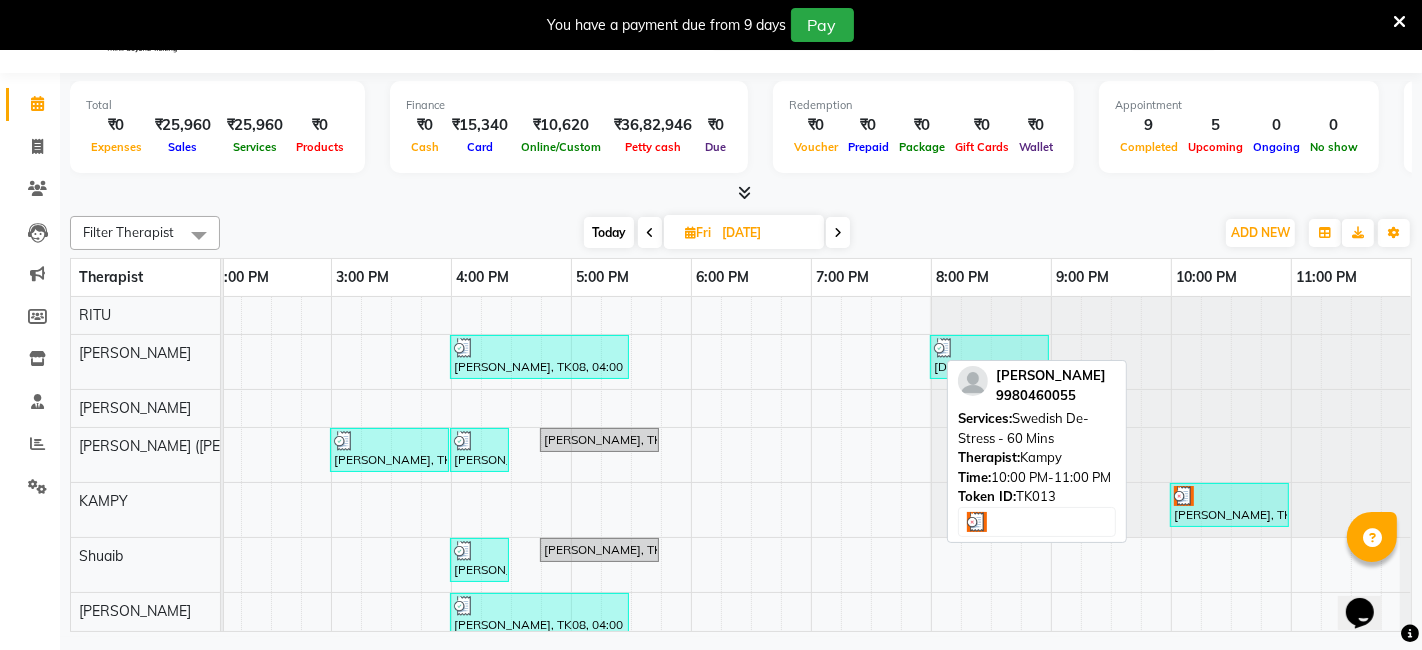select on "3" 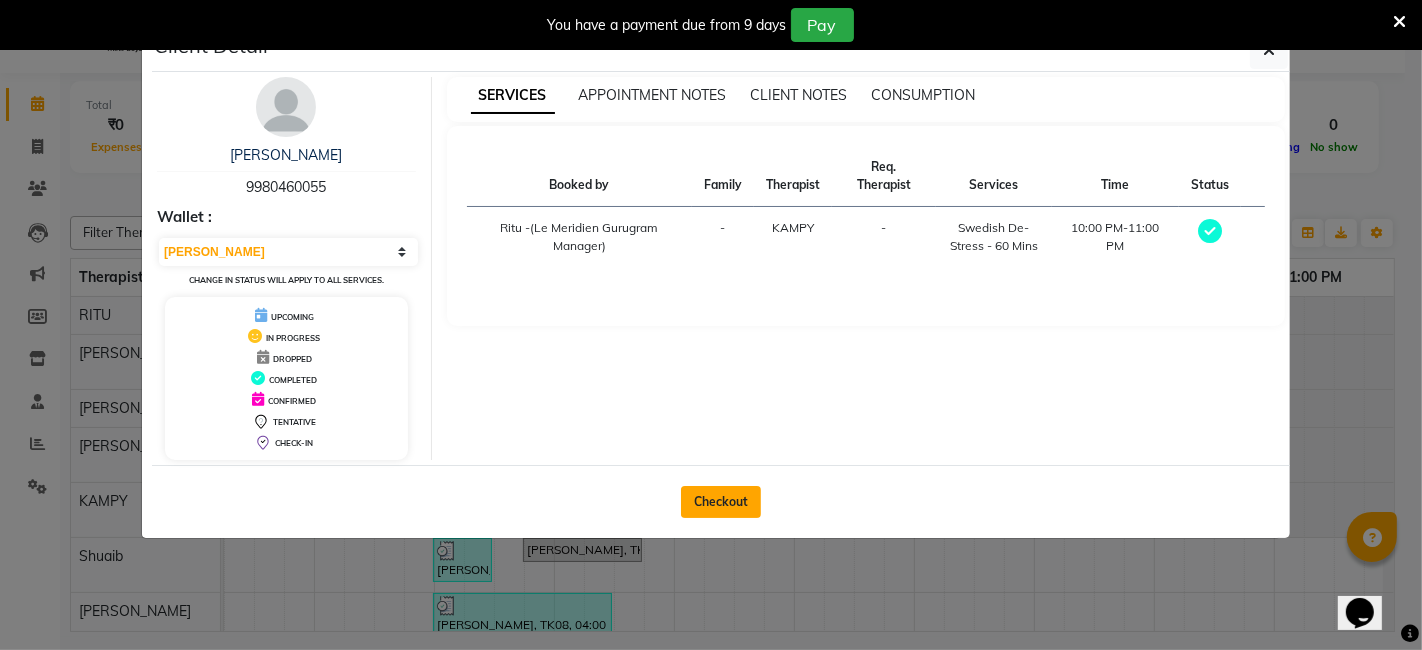 click on "Checkout" 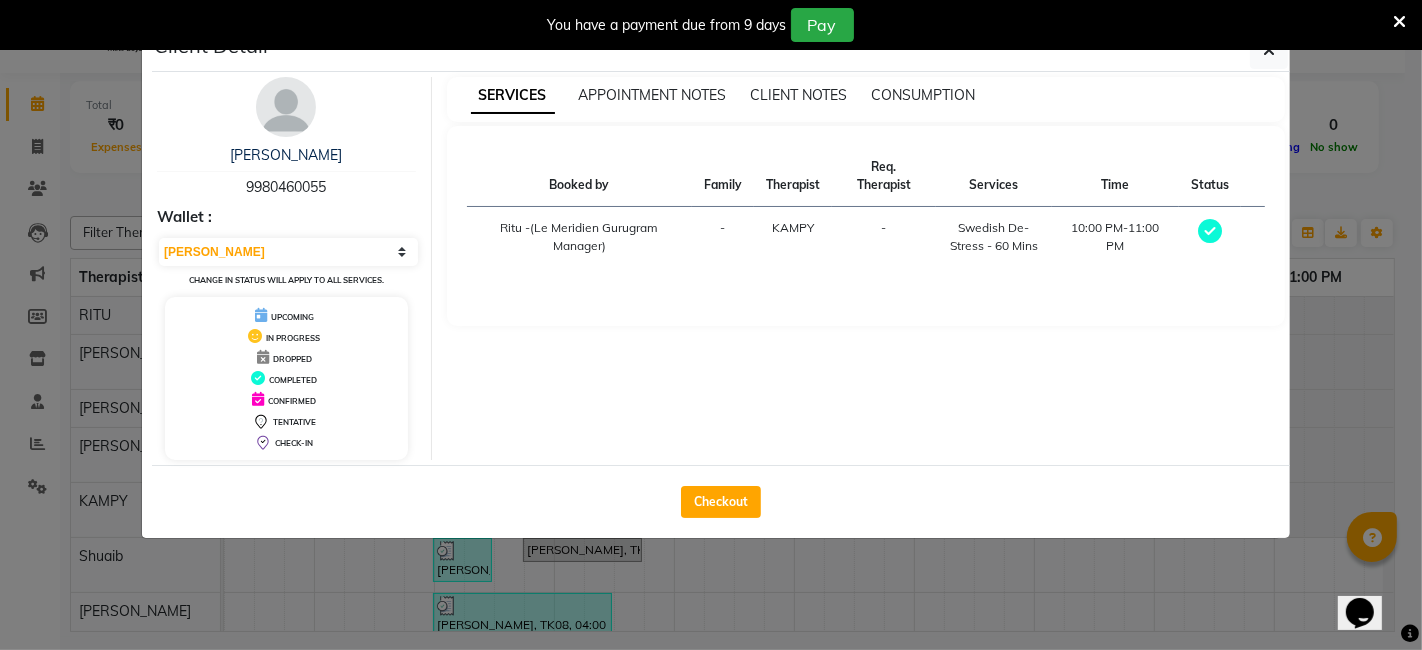 select on "6503" 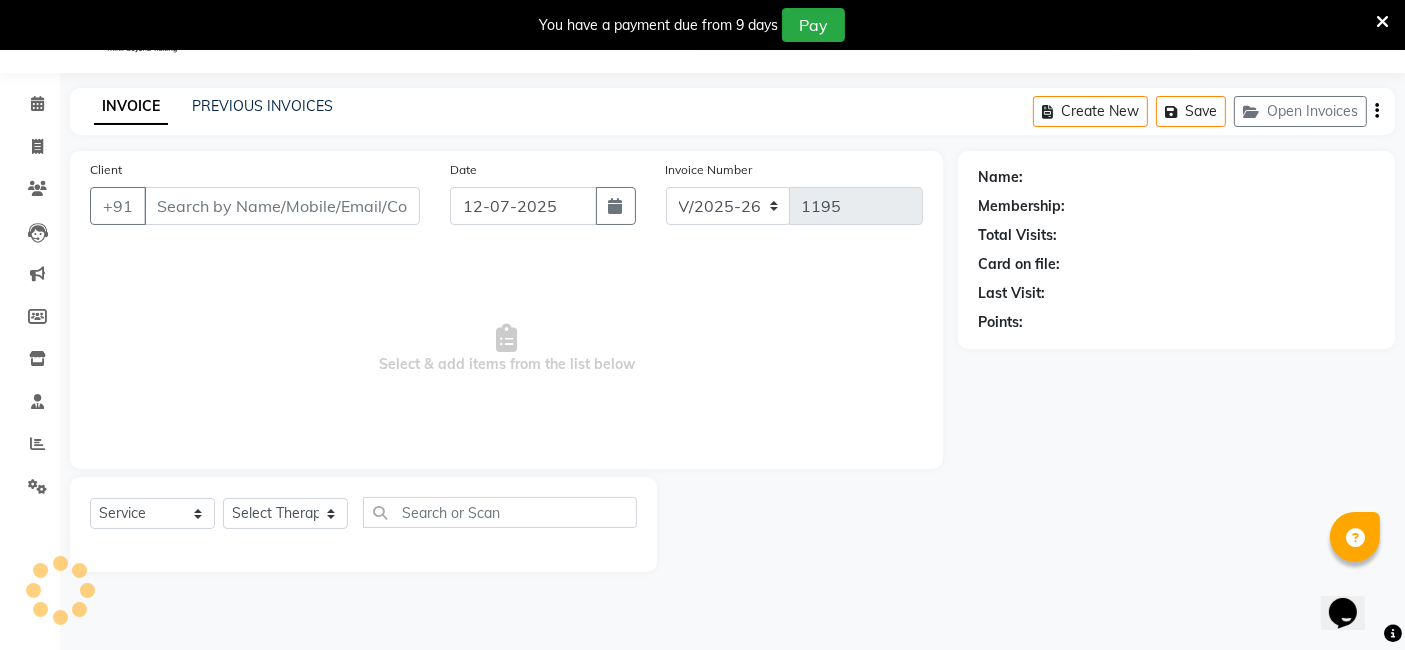 type on "11-07-2025" 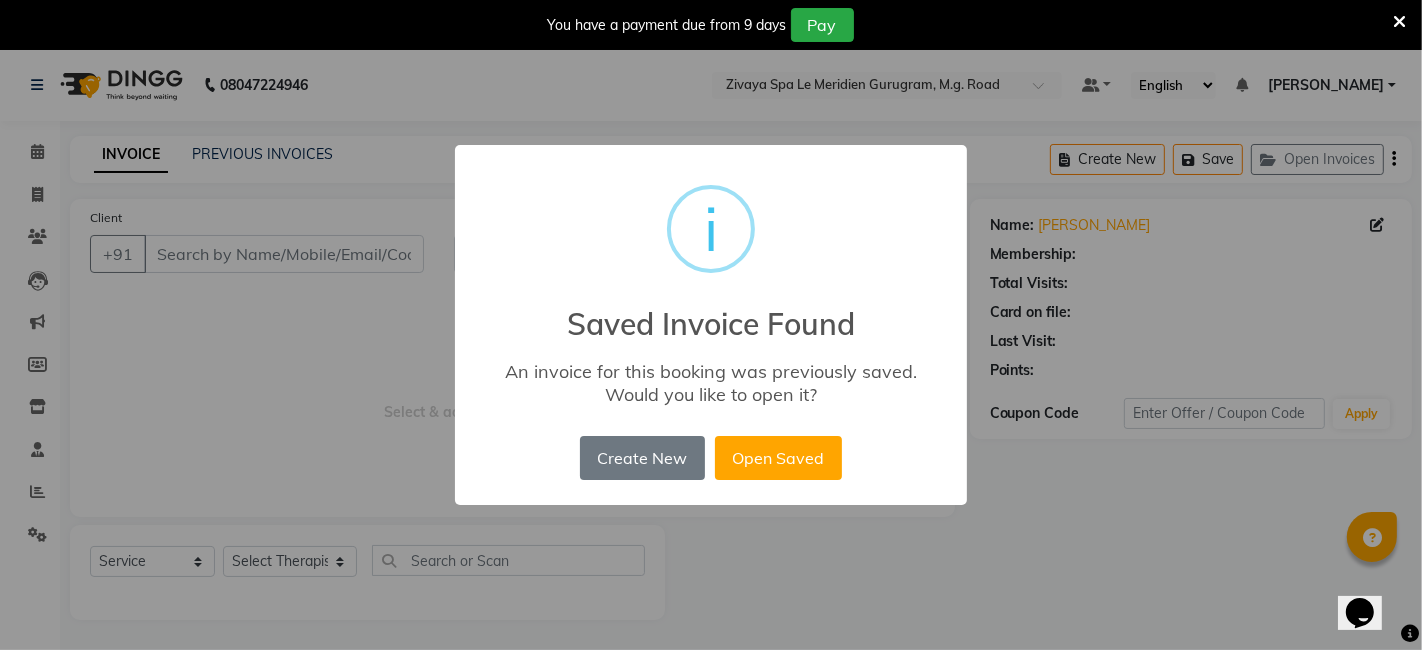 click on "× i Saved Invoice Found An invoice for this booking was previously saved. Would you like to open it? Create New No Open Saved" at bounding box center (711, 325) 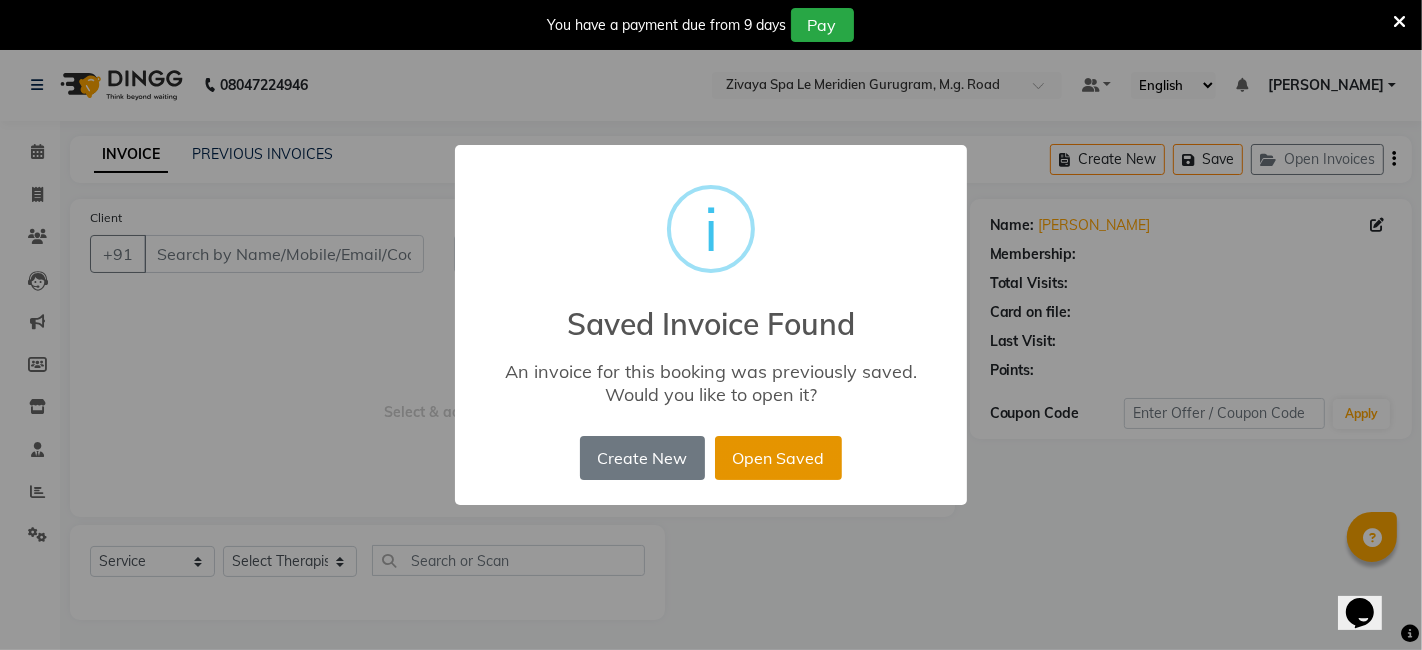 click on "Open Saved" at bounding box center [778, 458] 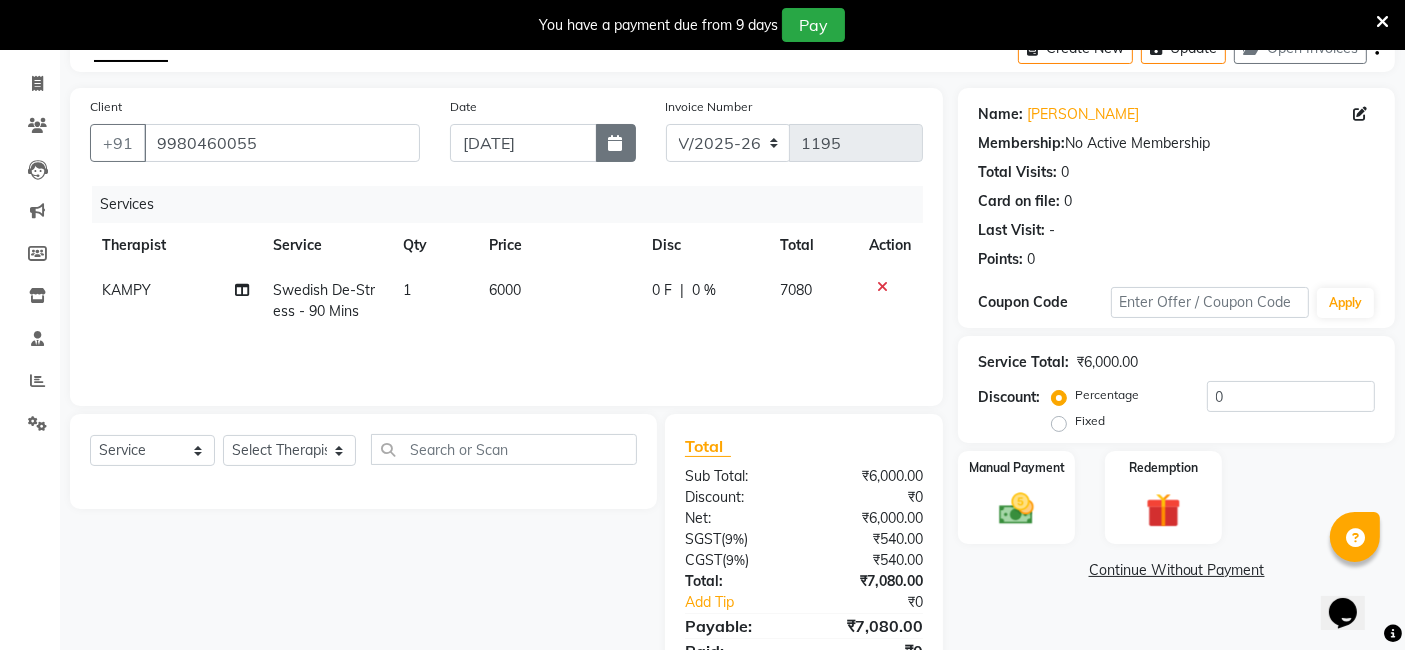 click 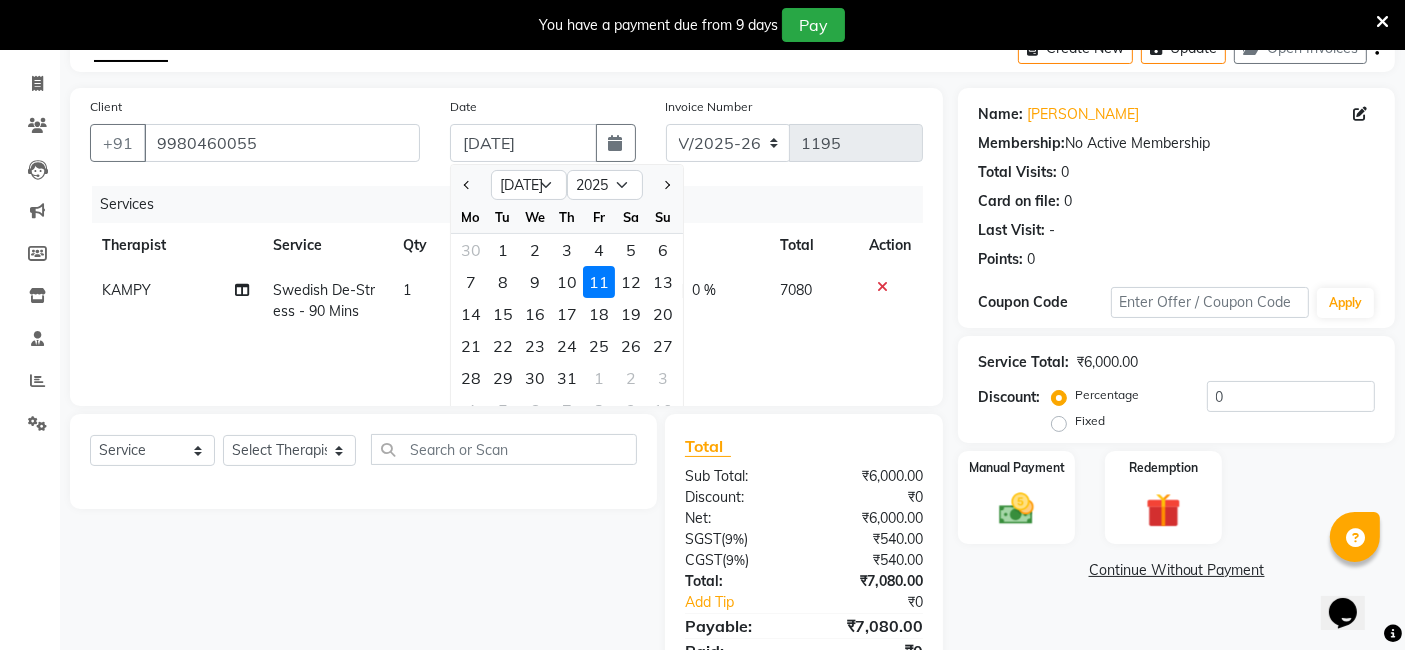 click on "11" 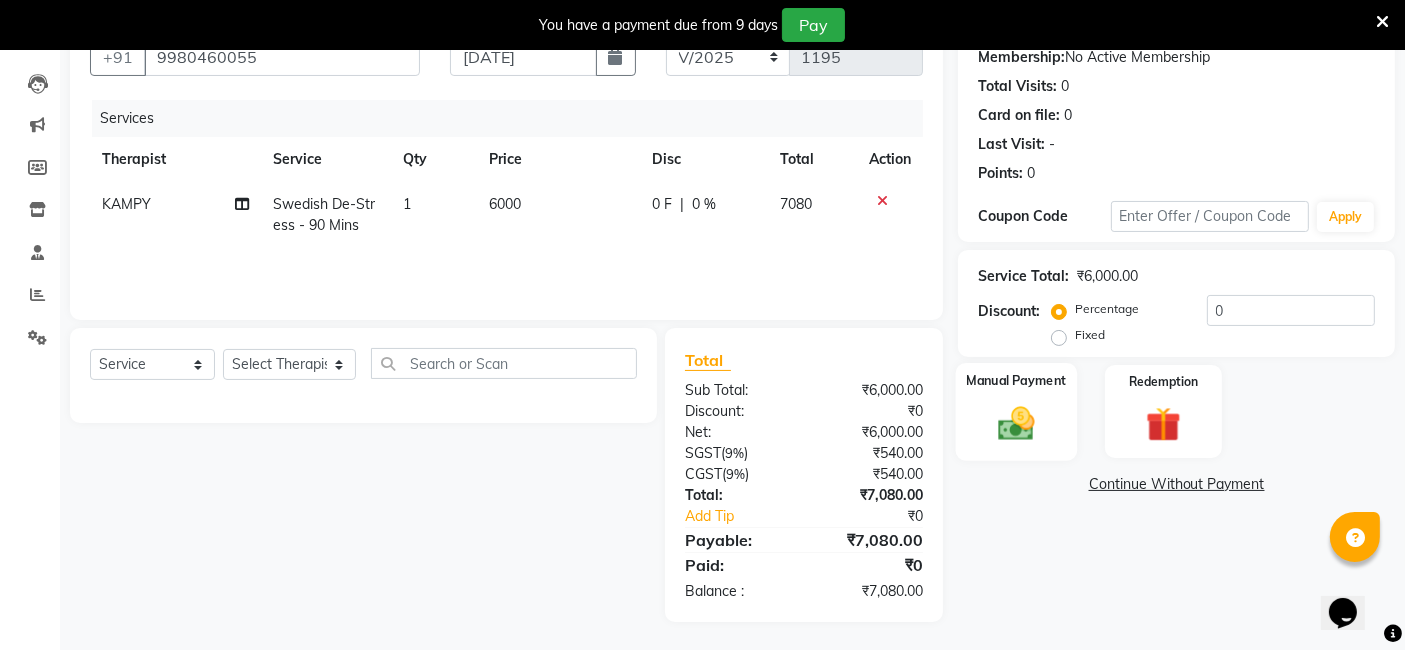click 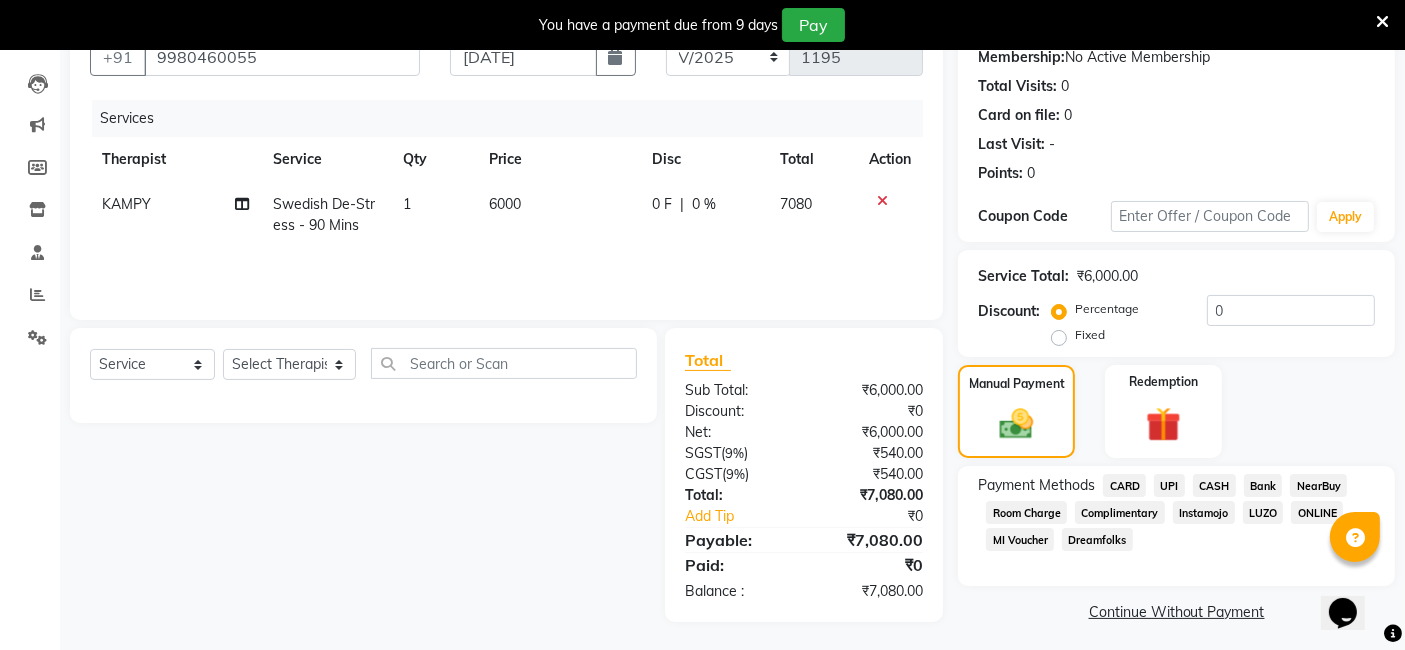 click on "CARD" 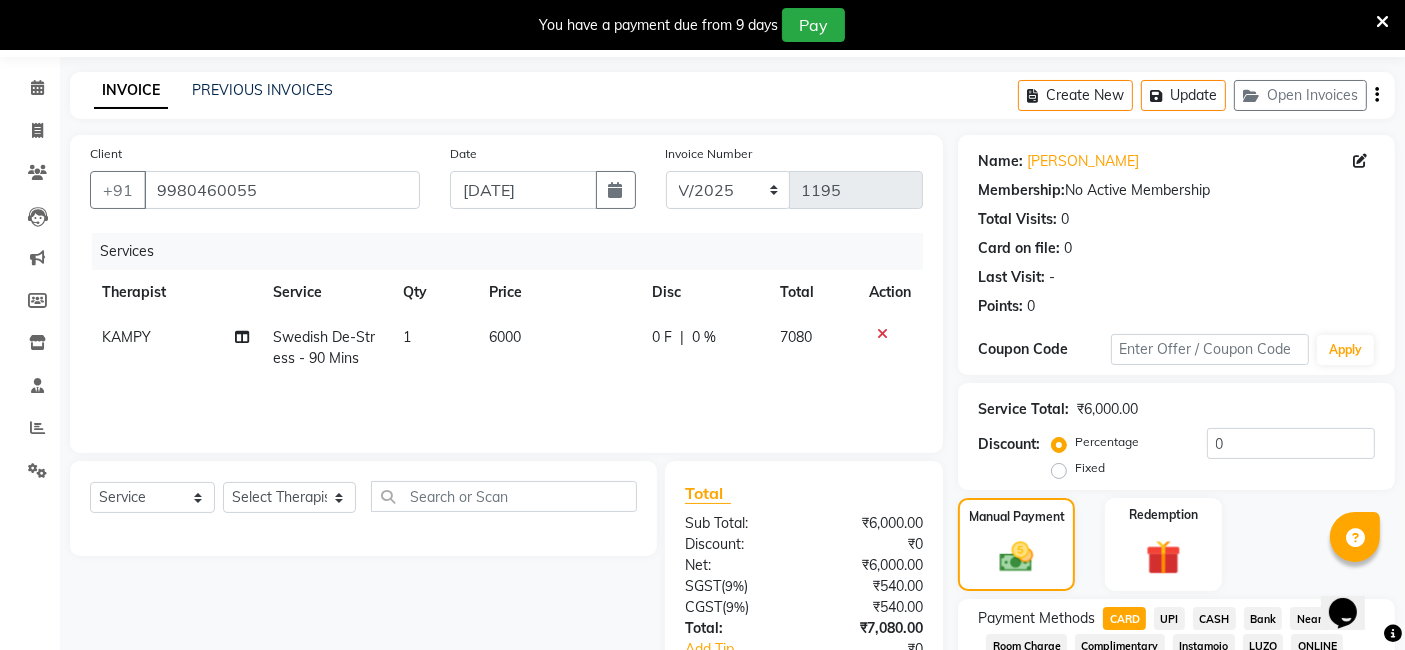 scroll, scrollTop: 286, scrollLeft: 0, axis: vertical 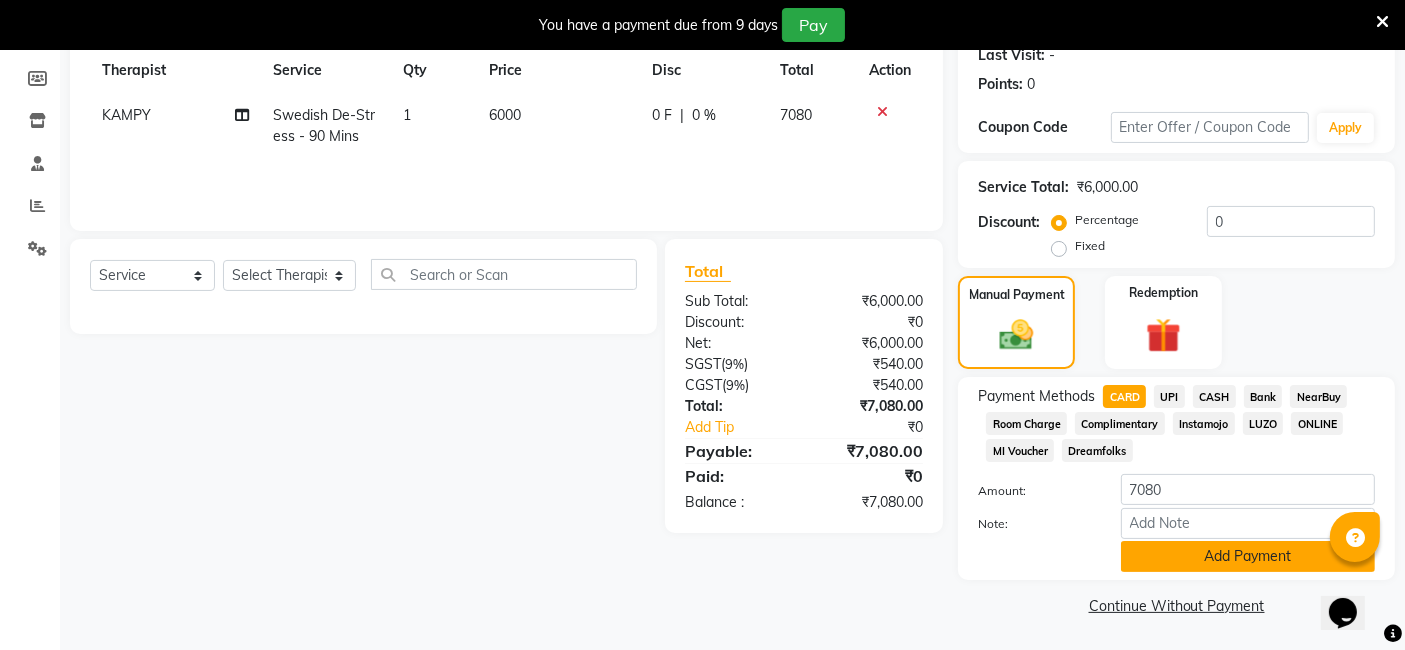 click on "Add Payment" 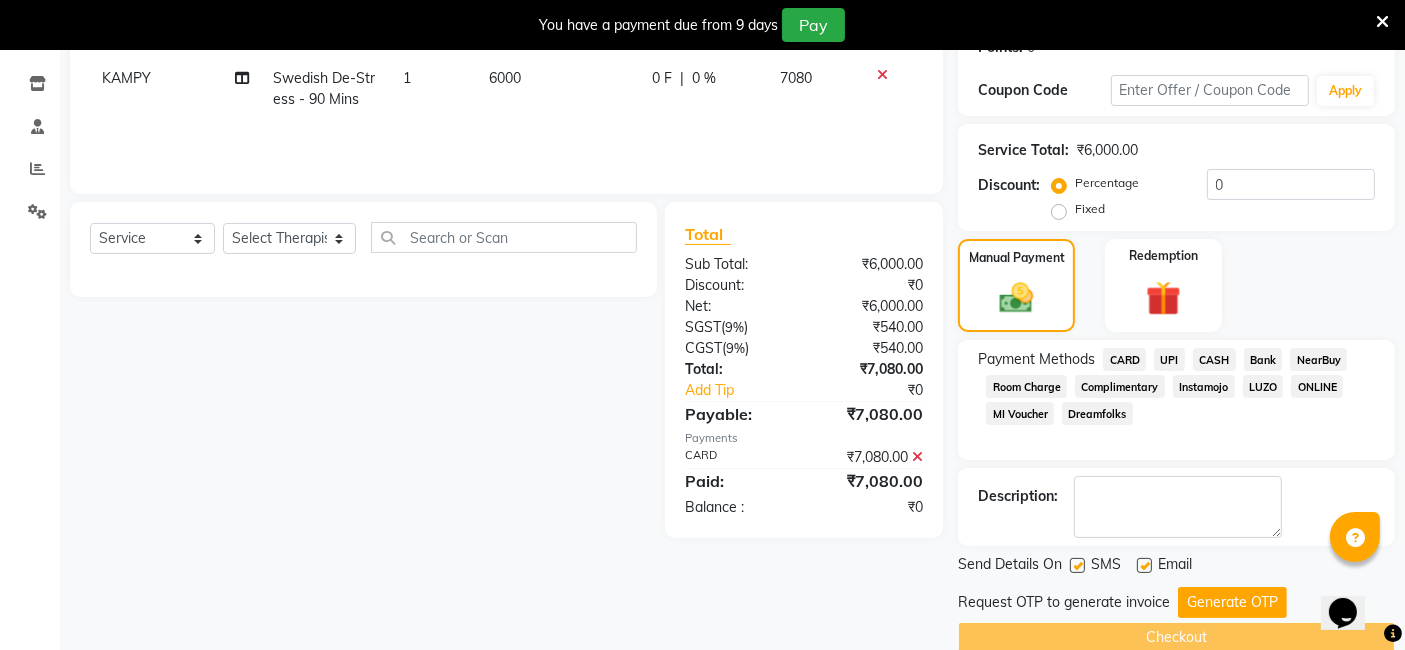scroll, scrollTop: 354, scrollLeft: 0, axis: vertical 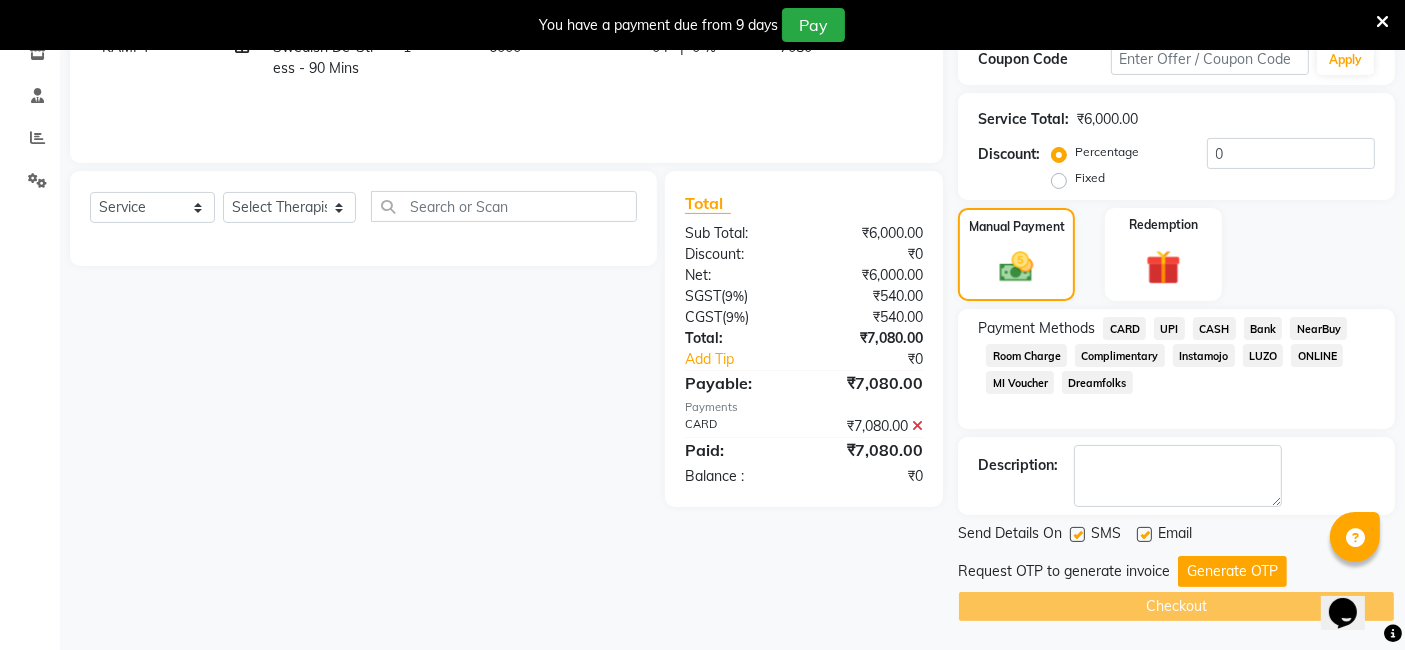 click 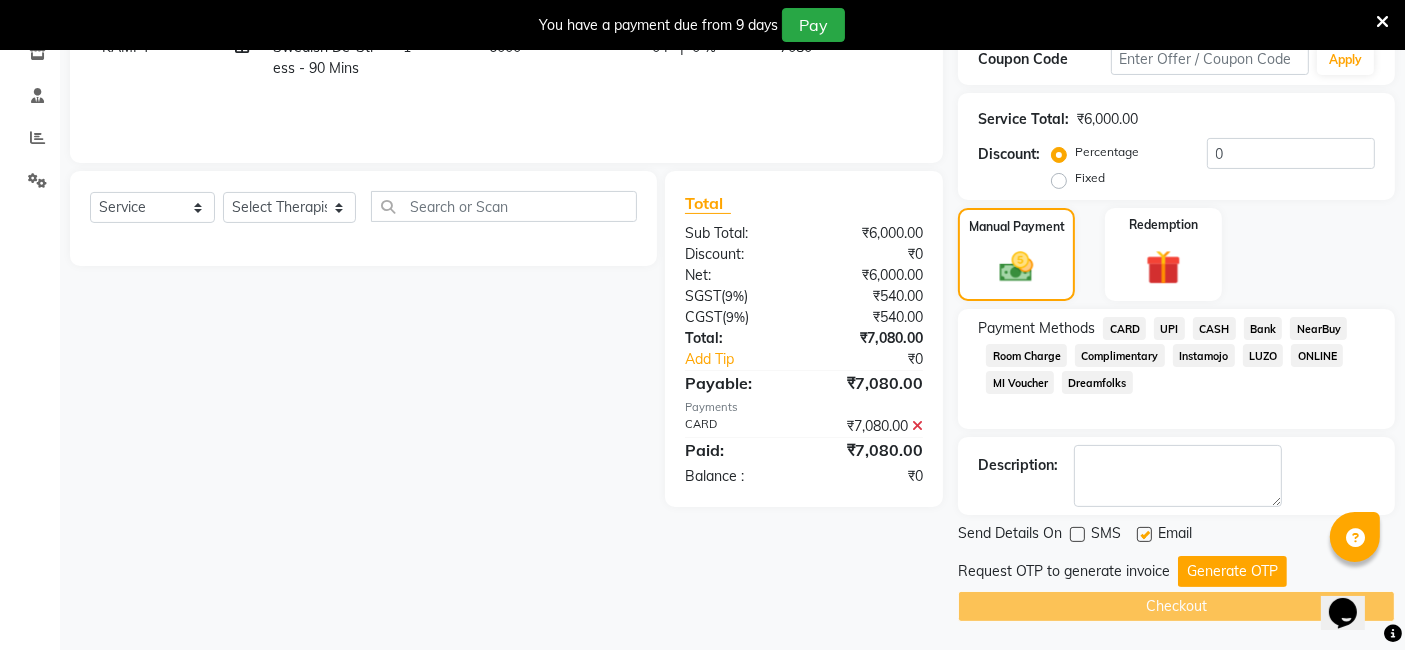click 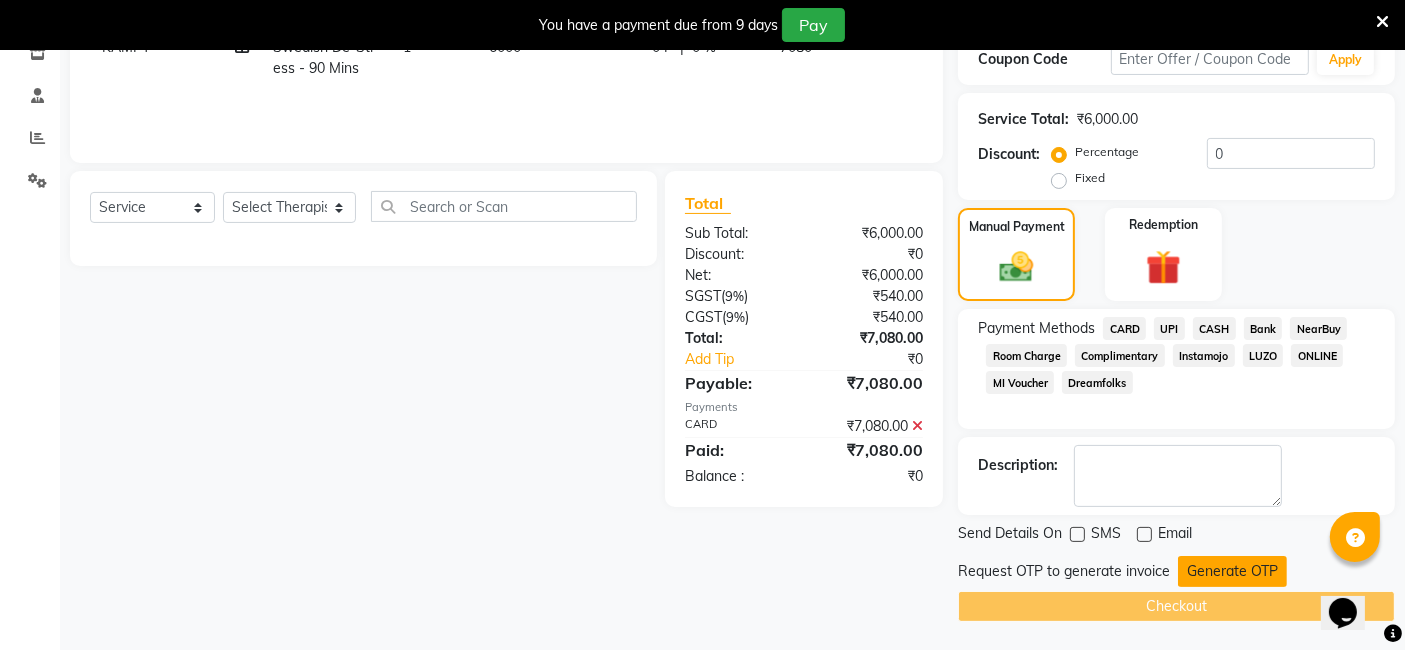 click on "Generate OTP" 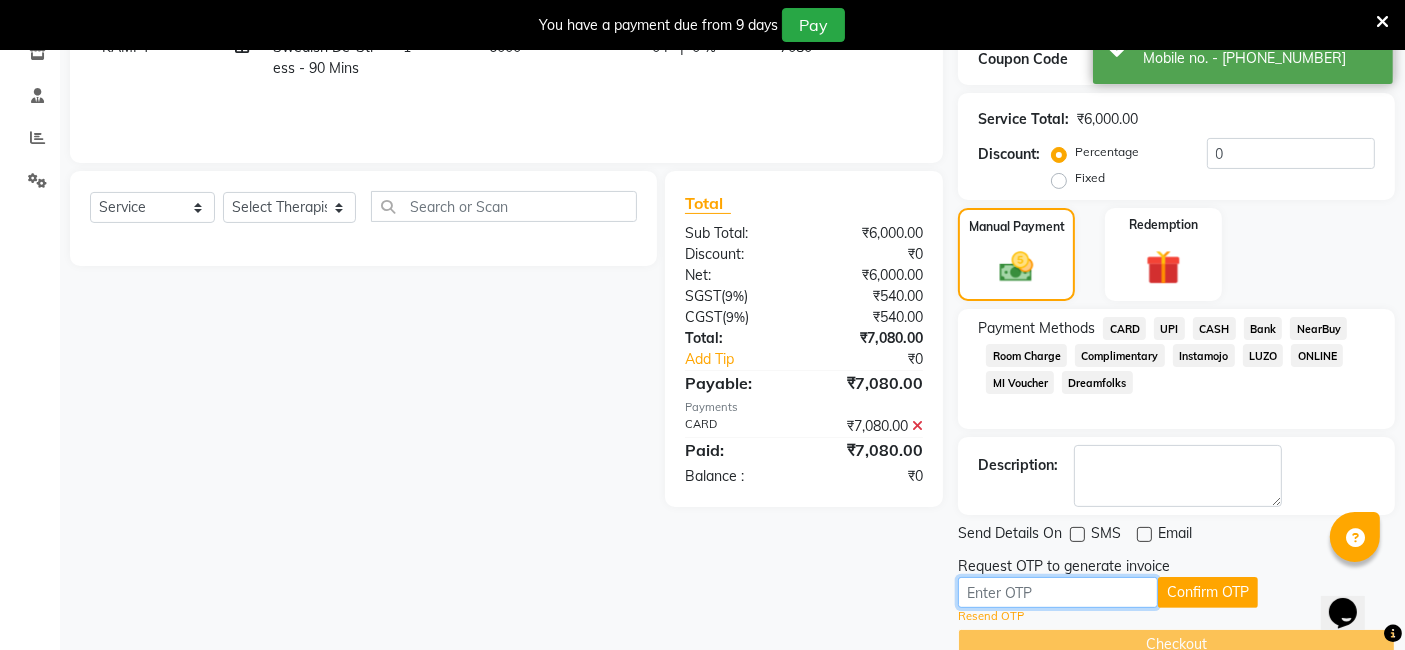 click at bounding box center (1058, 592) 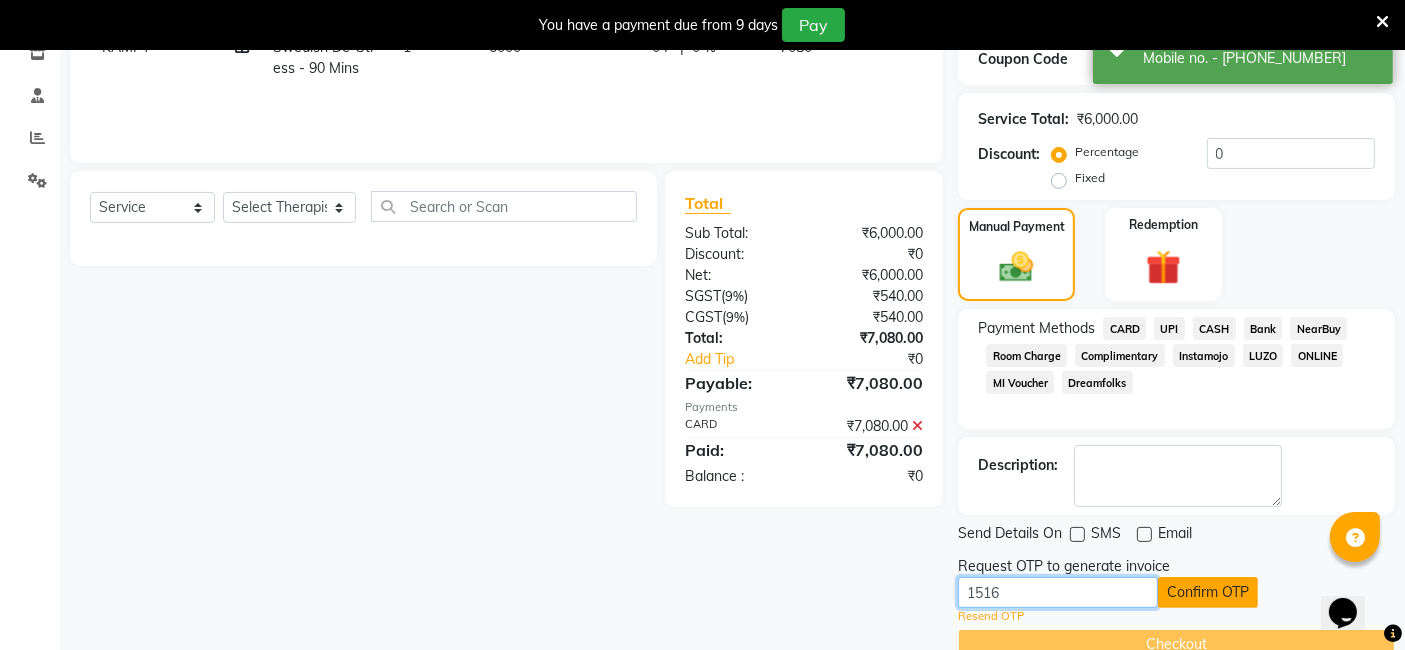 type on "1516" 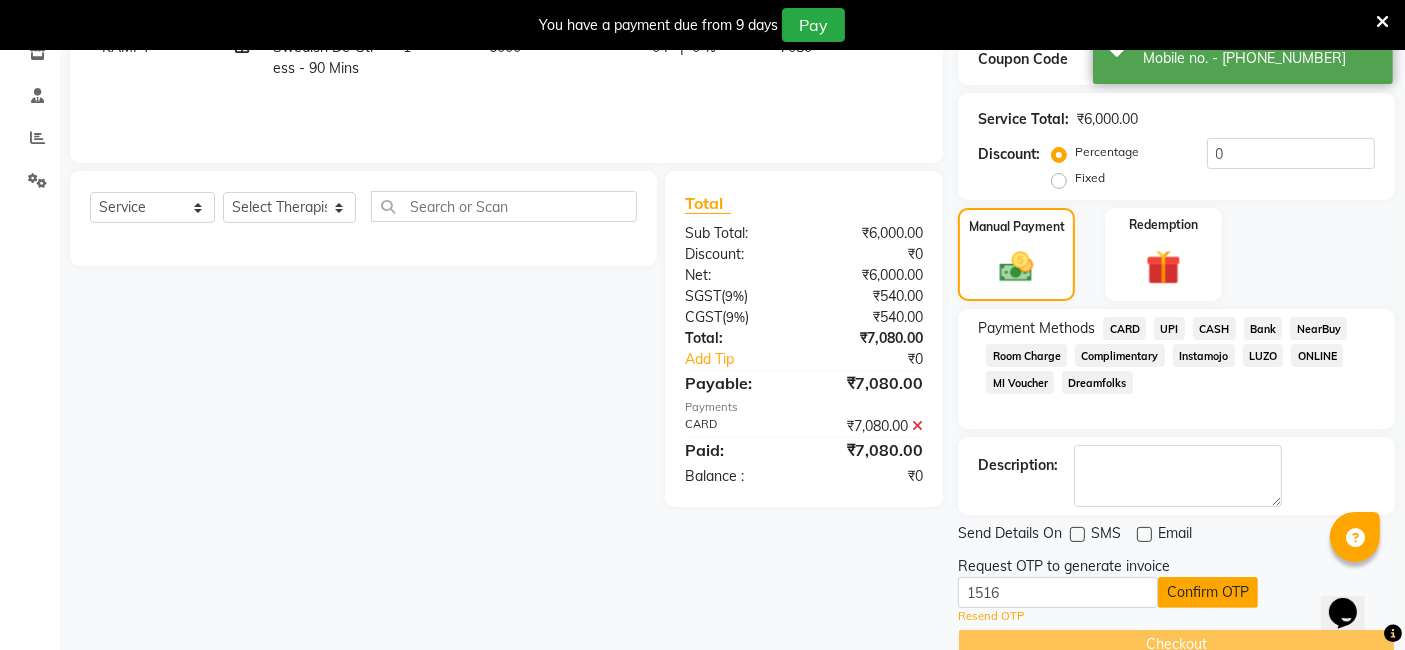 click on "Confirm OTP" 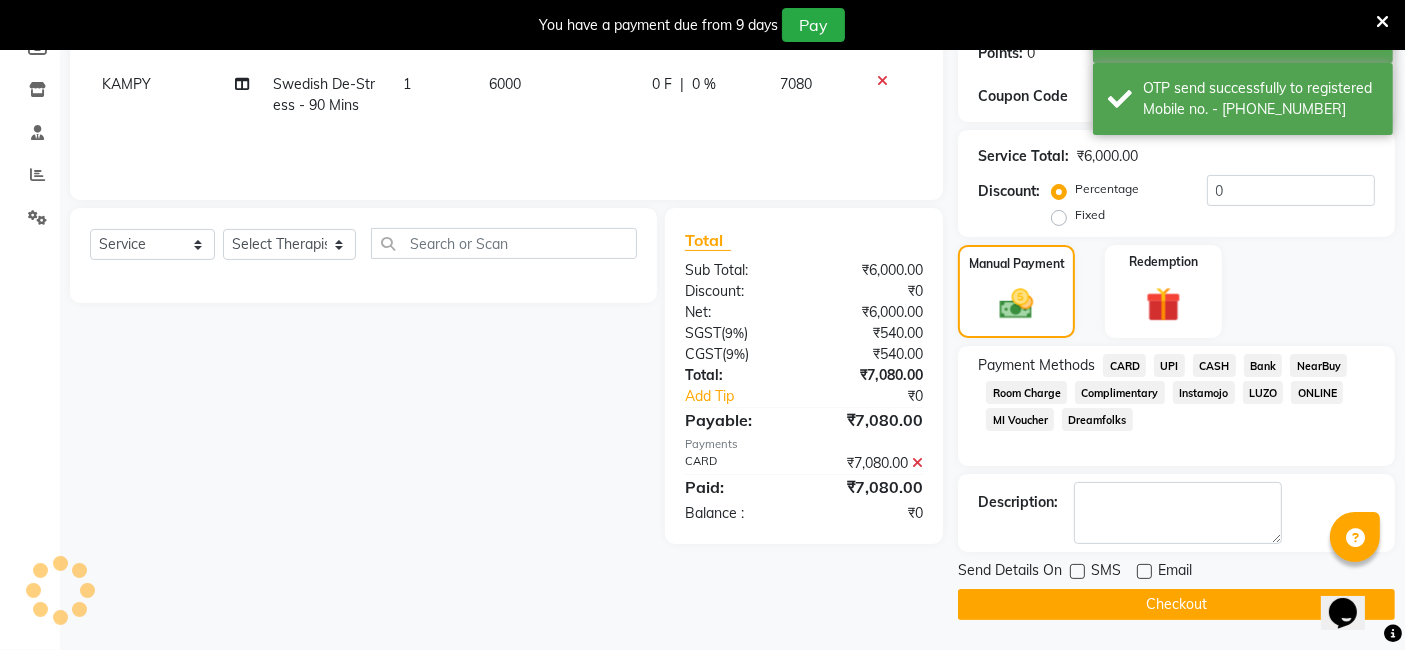 scroll, scrollTop: 315, scrollLeft: 0, axis: vertical 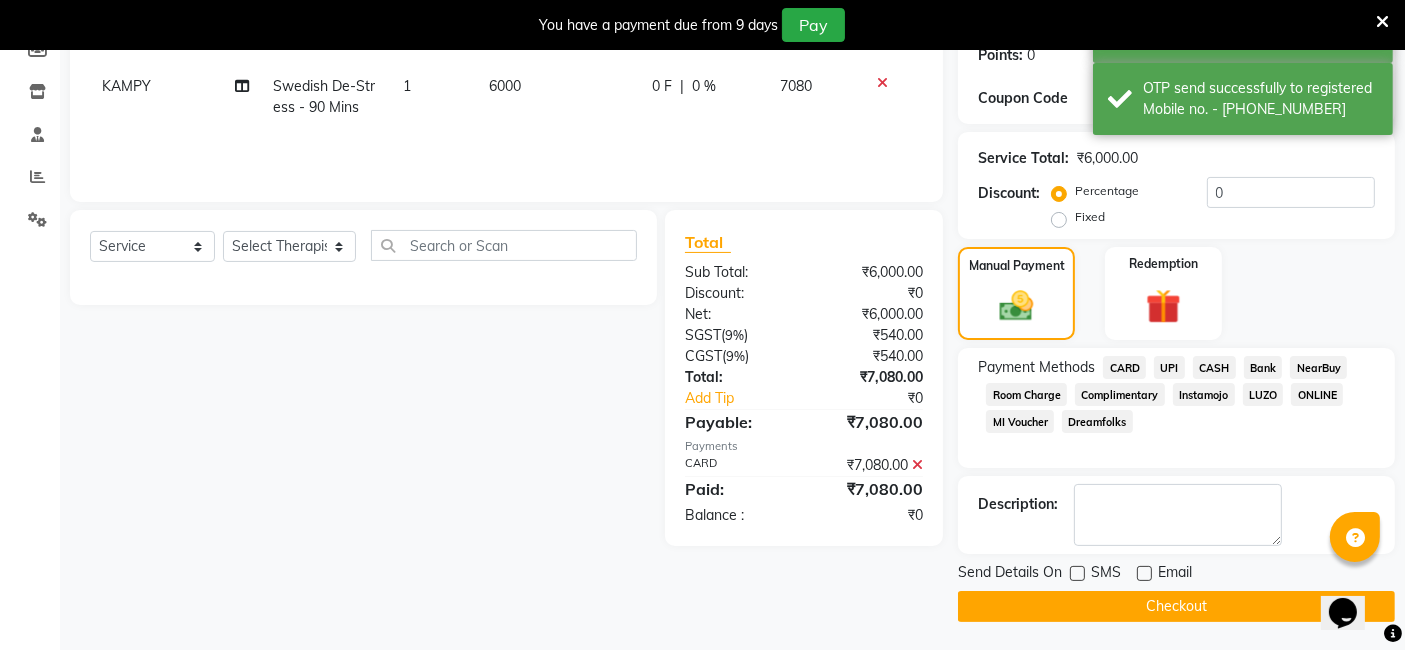 click on "Checkout" 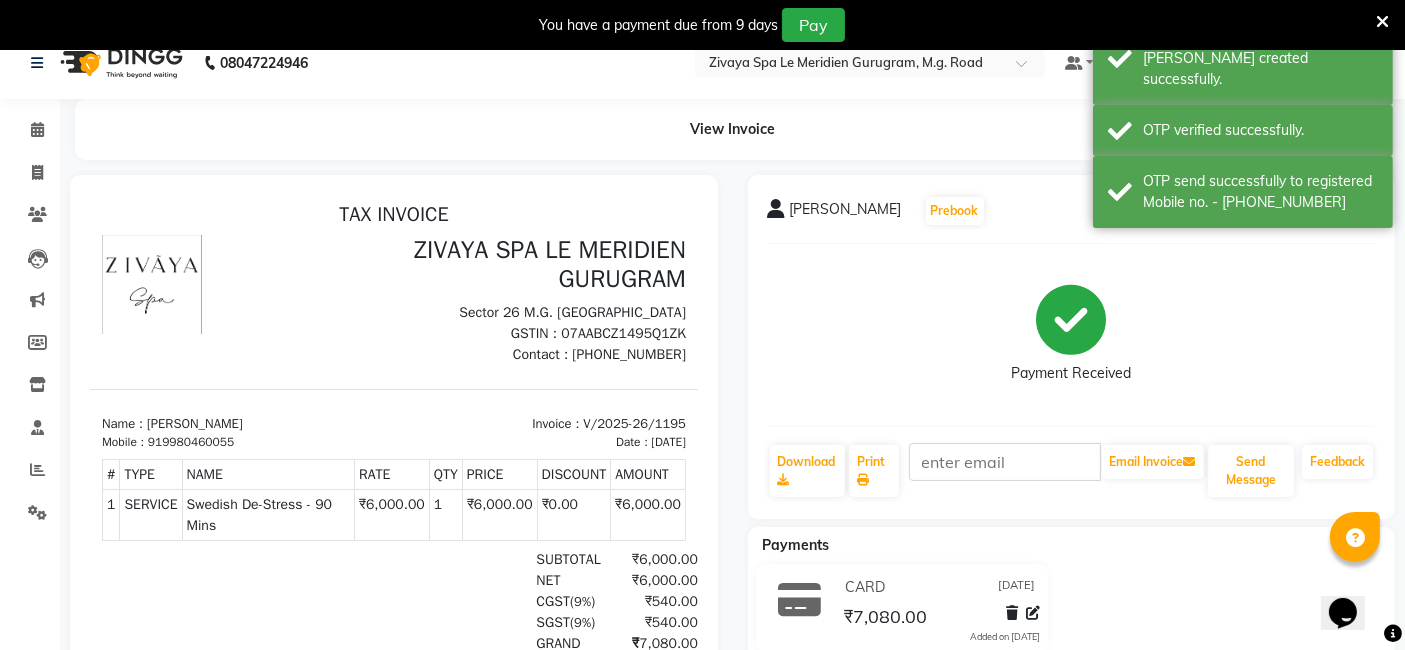 scroll, scrollTop: 0, scrollLeft: 0, axis: both 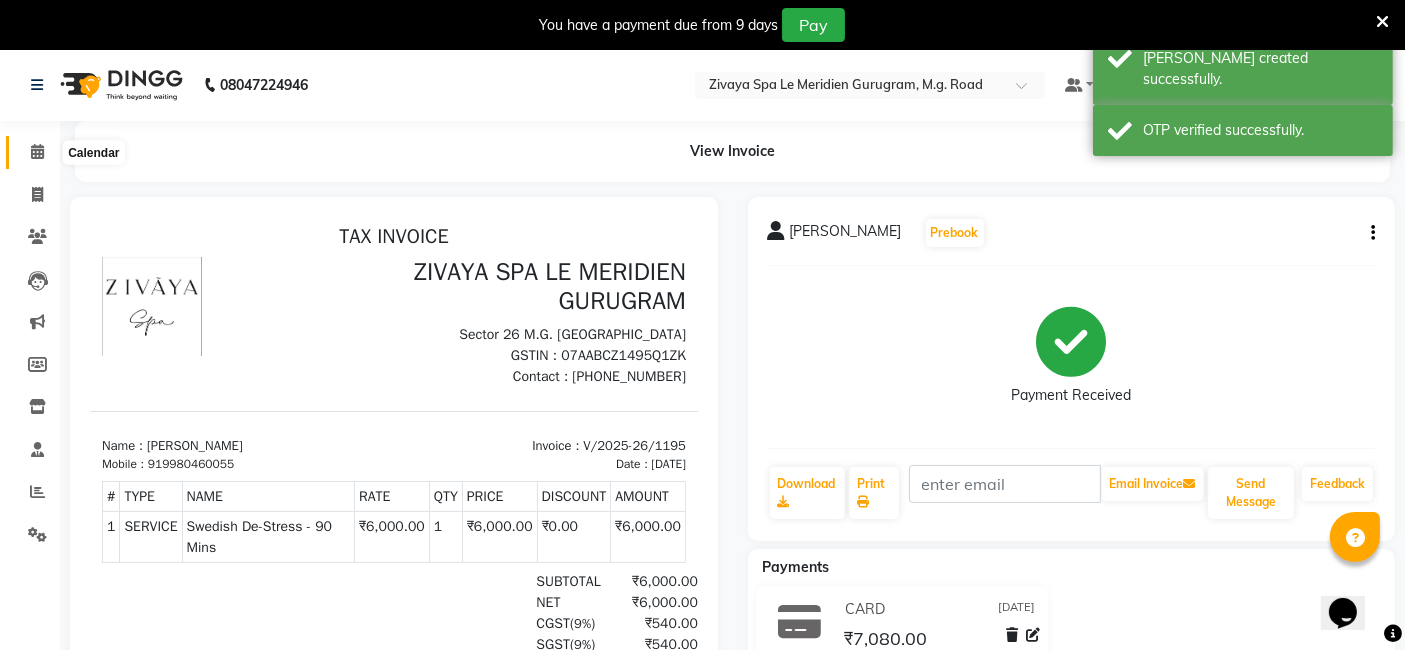 click 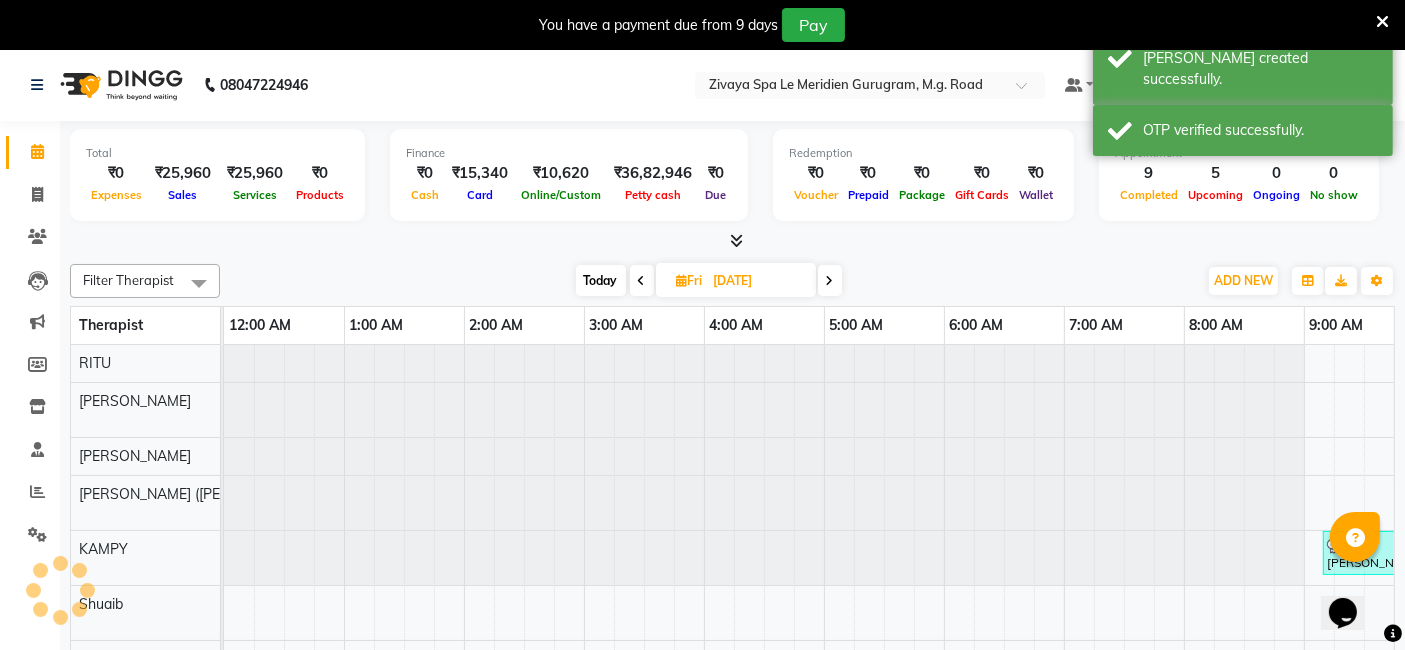scroll, scrollTop: 0, scrollLeft: 720, axis: horizontal 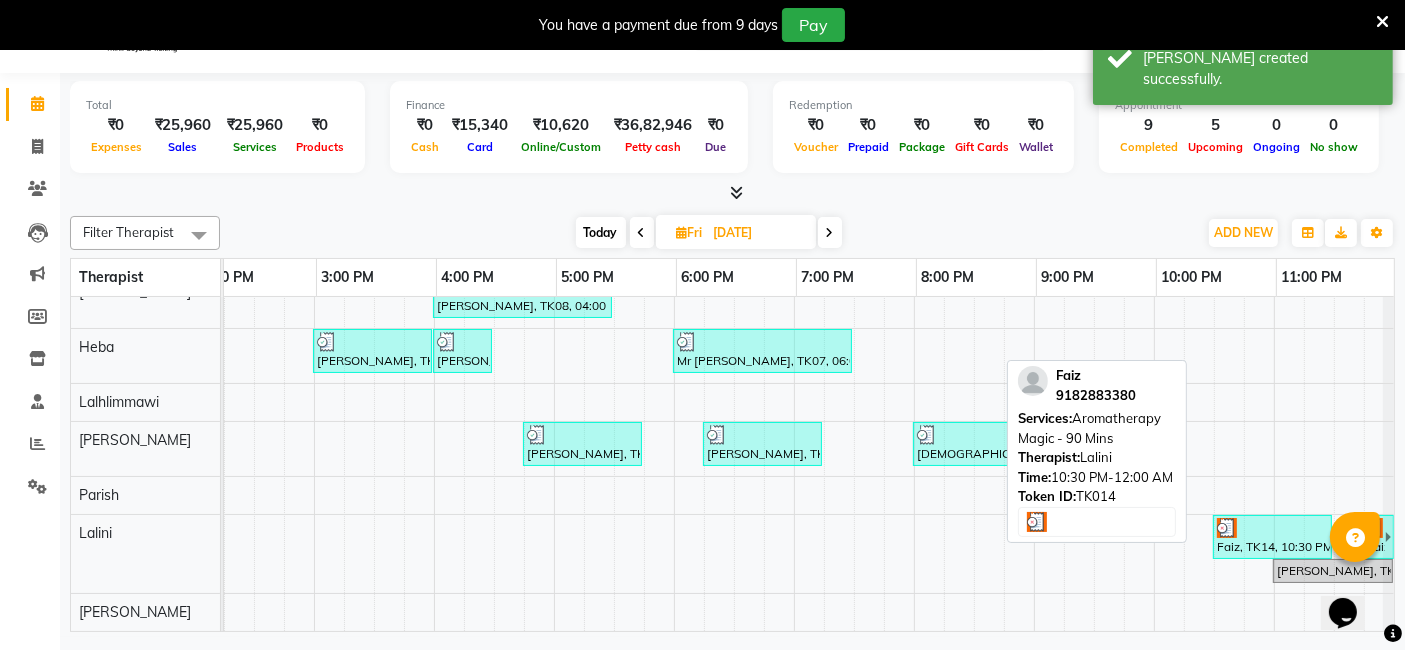 click at bounding box center (1227, 528) 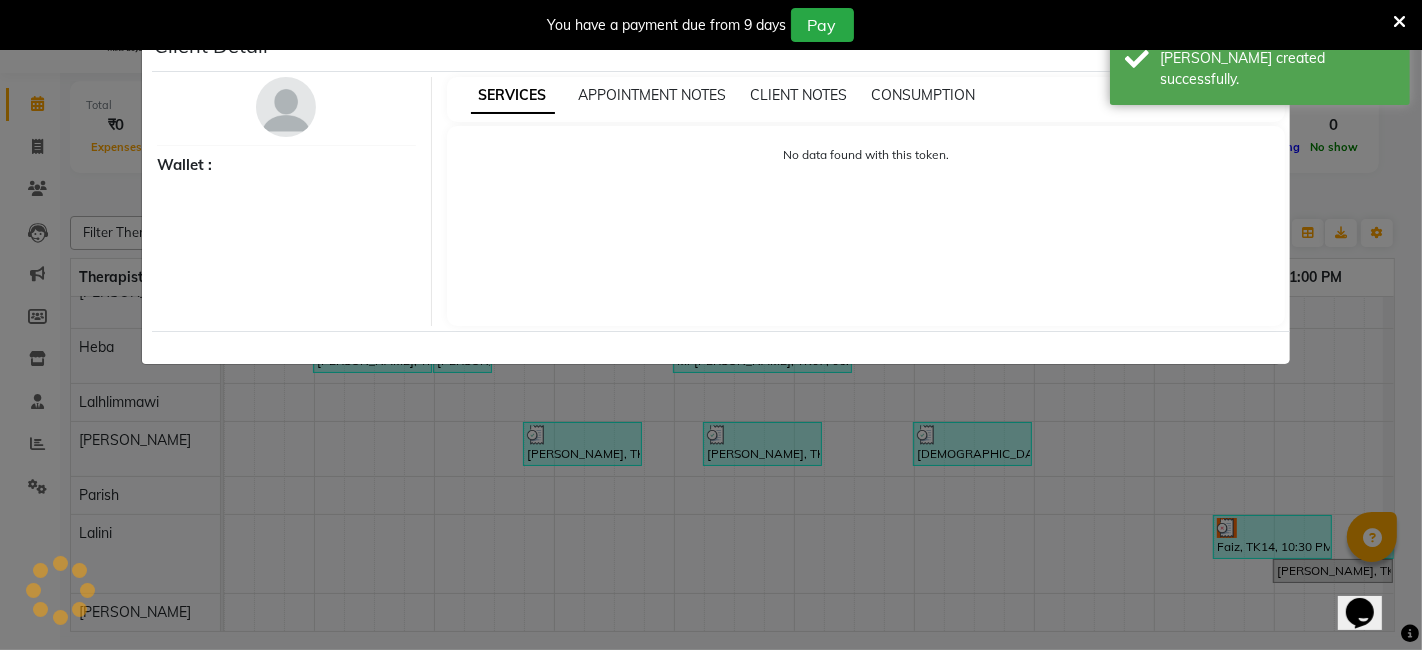 select on "3" 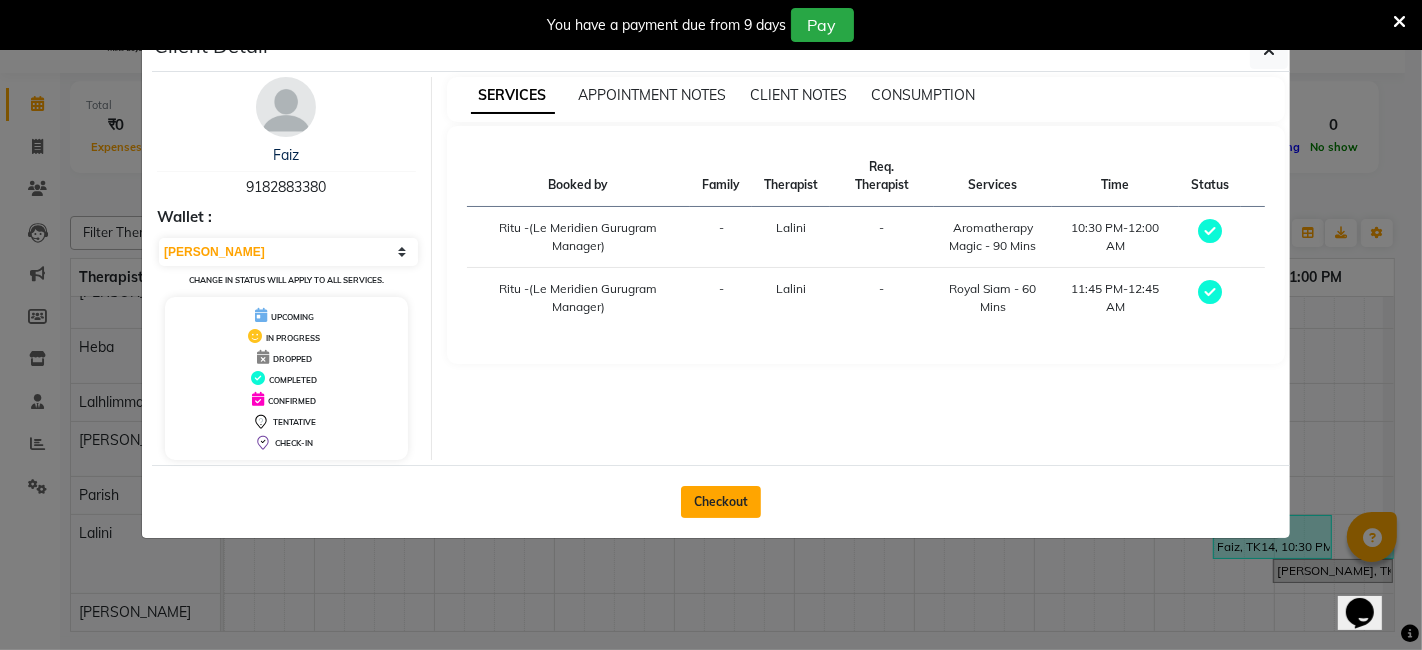 click on "Checkout" 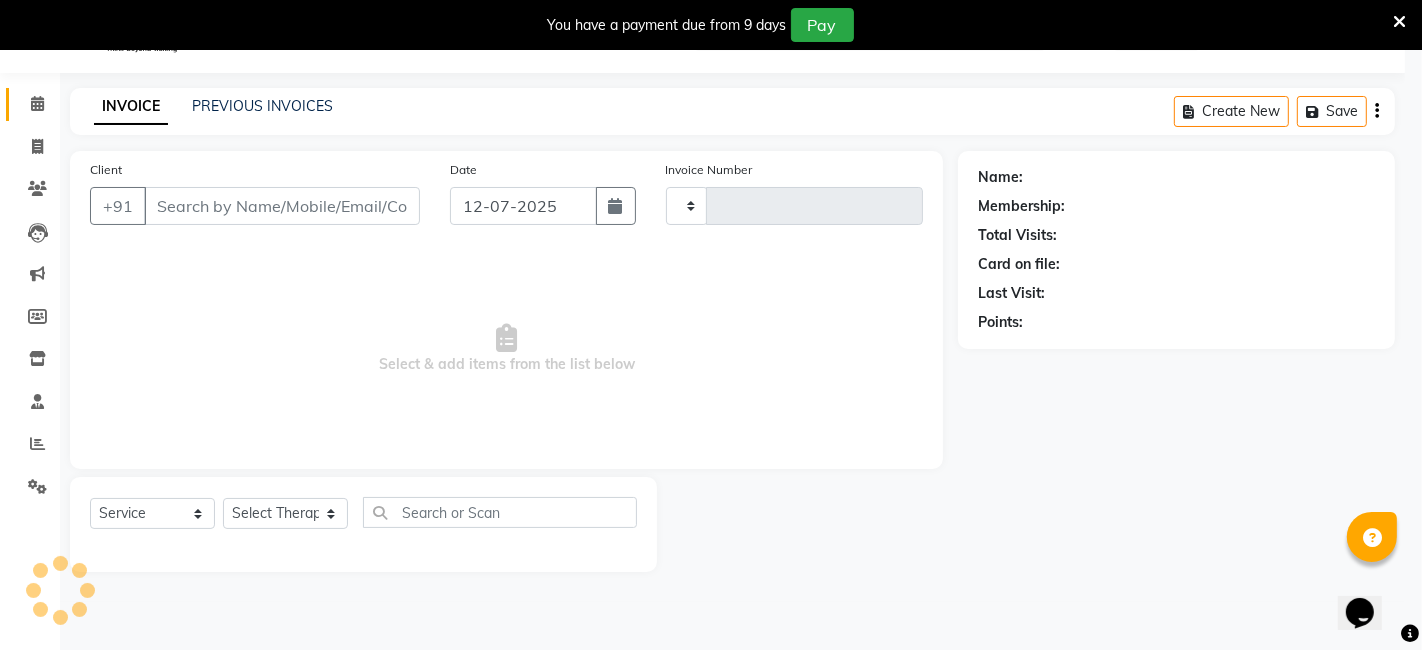 type on "1196" 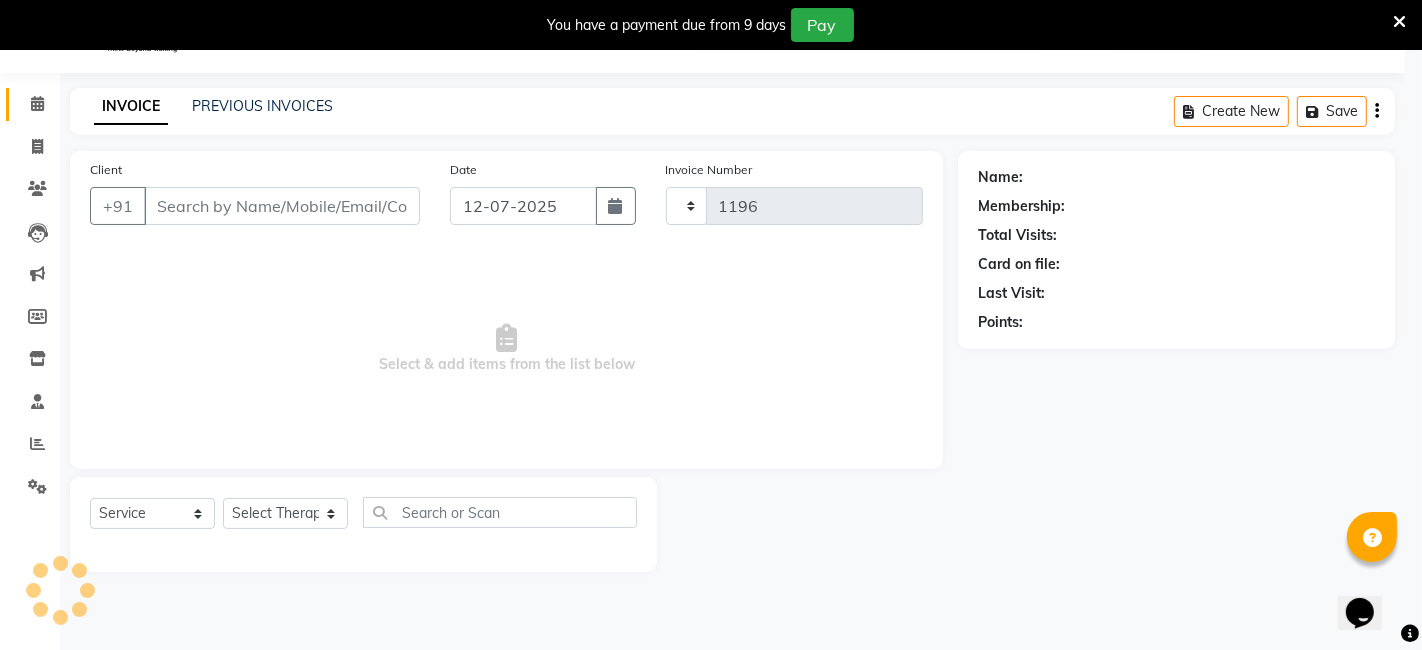 select on "6503" 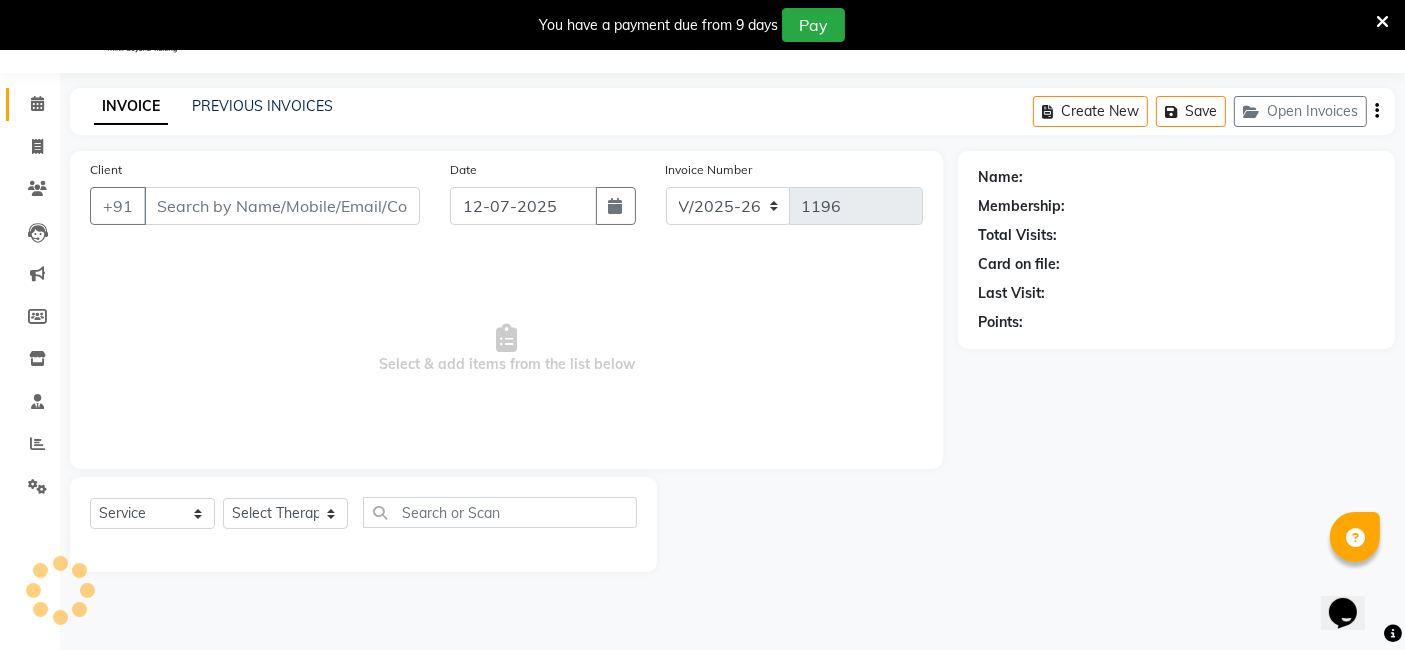 type on "9182883380" 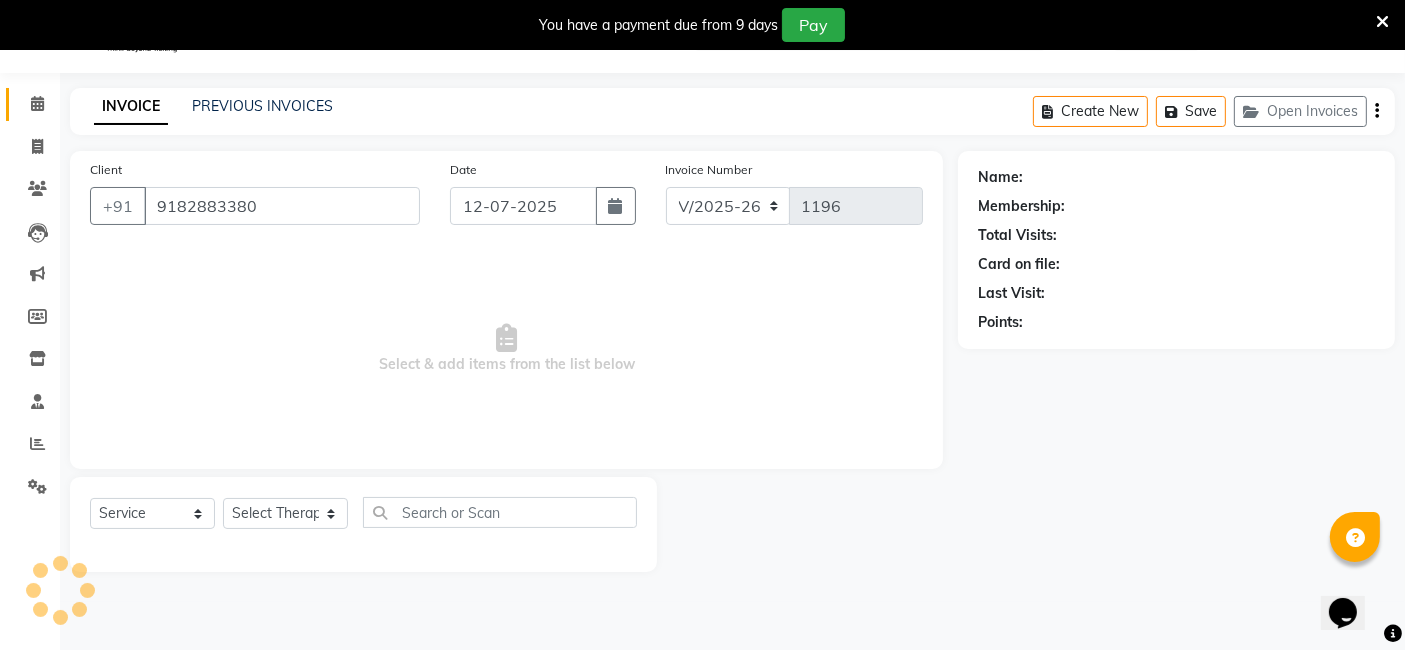type on "11-07-2025" 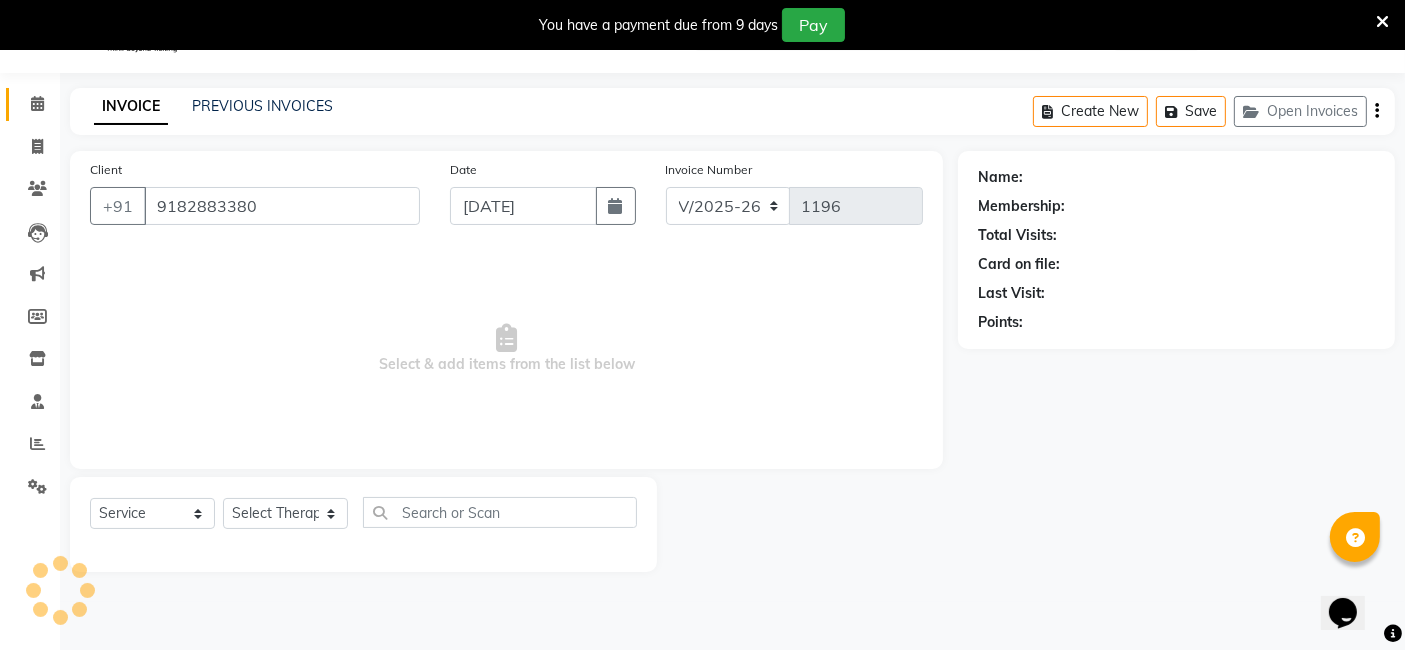 select on "80319" 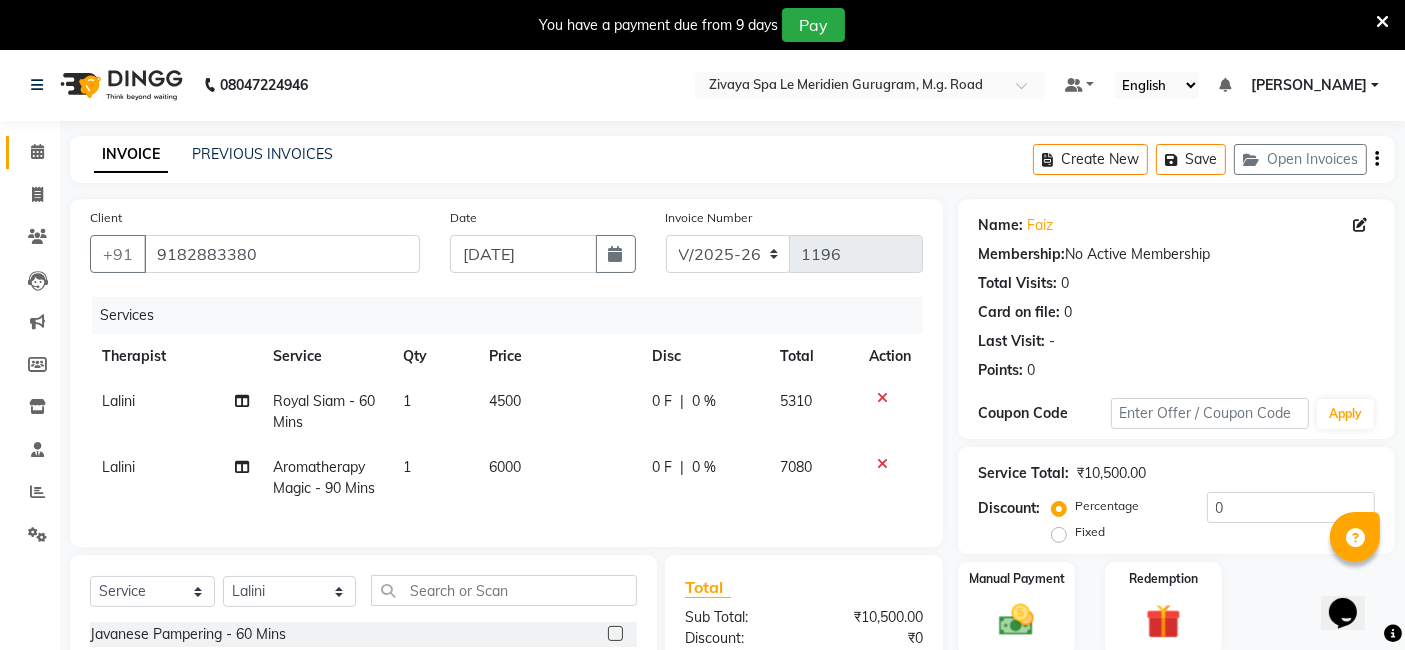 scroll, scrollTop: 245, scrollLeft: 0, axis: vertical 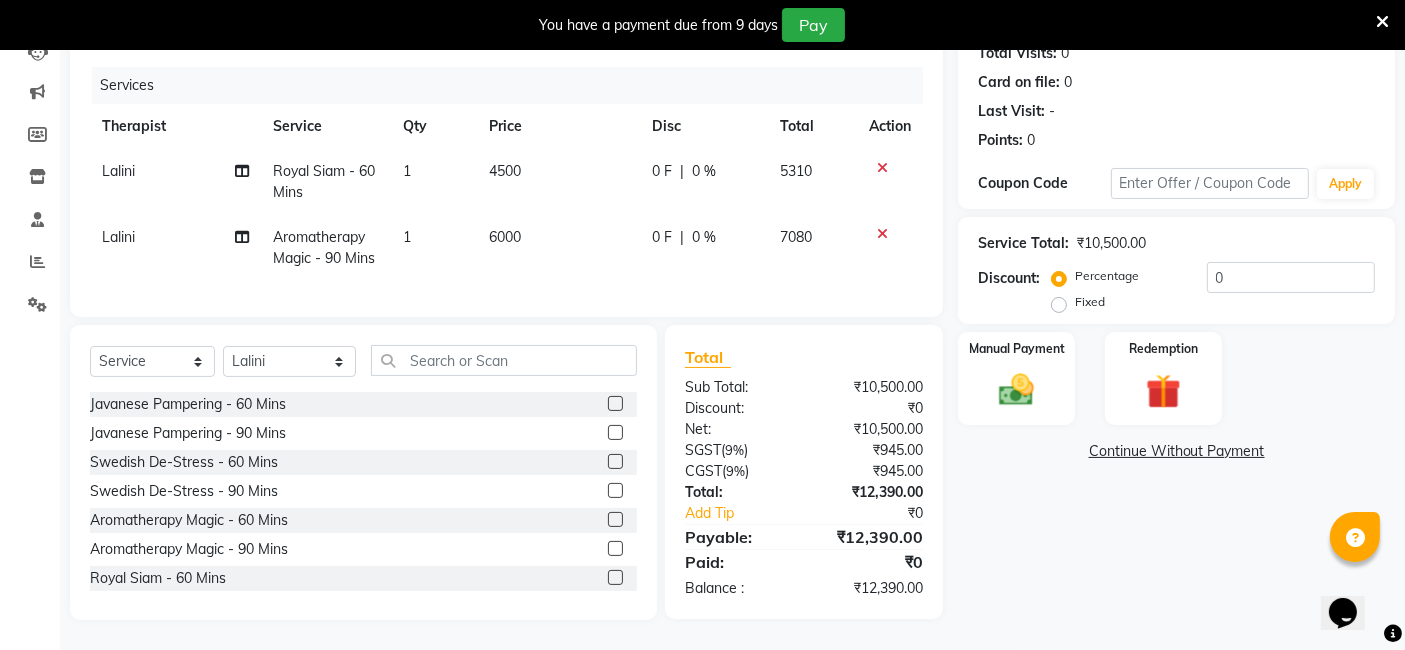 click 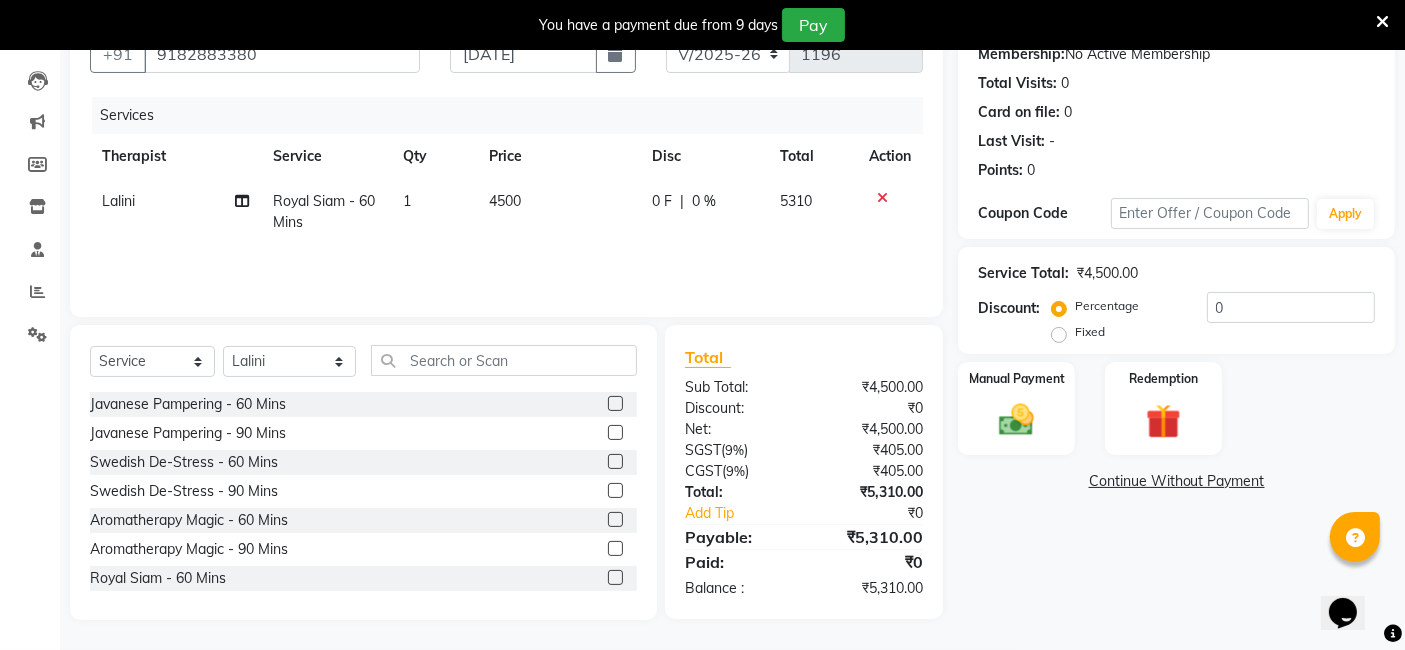 scroll, scrollTop: 199, scrollLeft: 0, axis: vertical 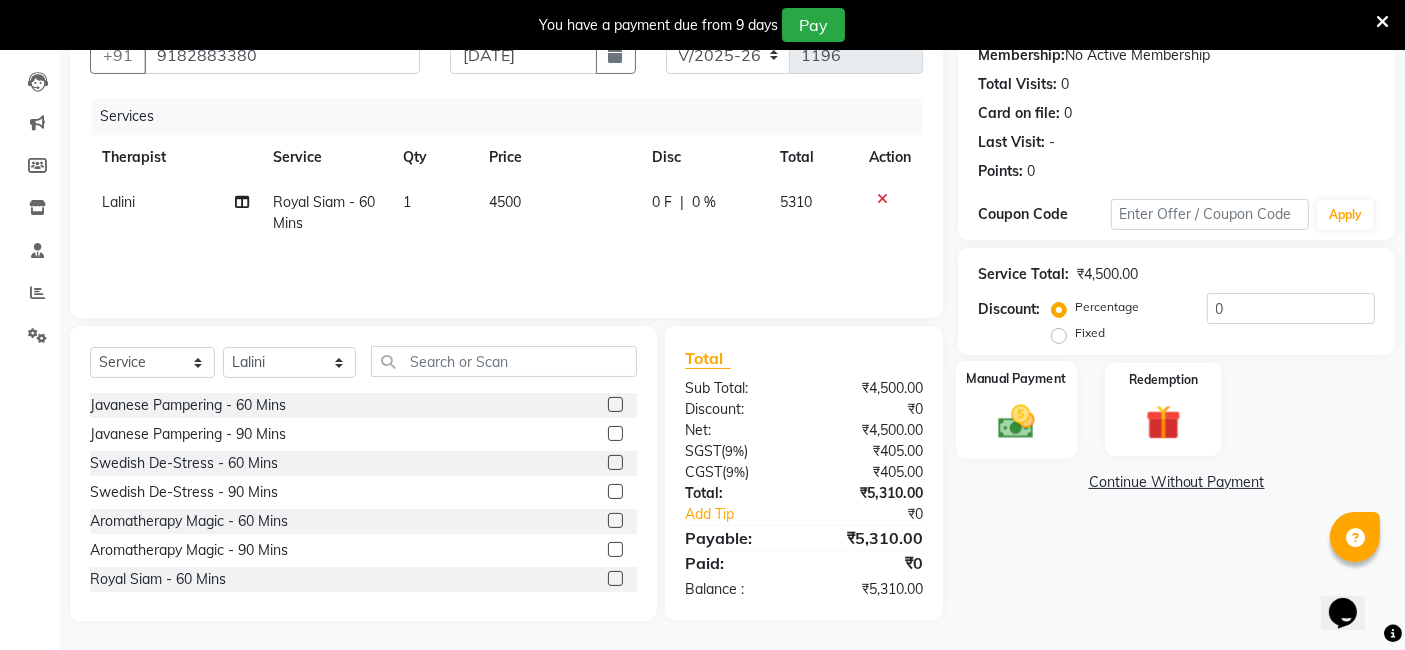 click 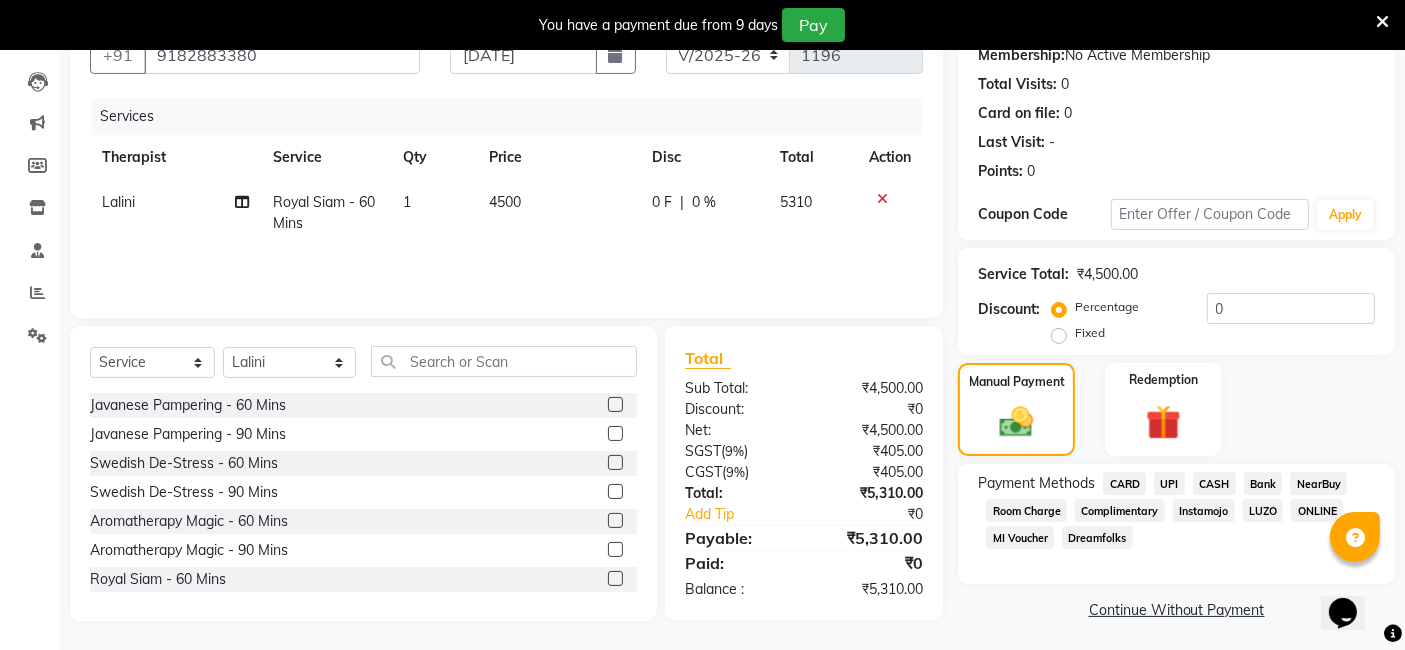scroll, scrollTop: 203, scrollLeft: 0, axis: vertical 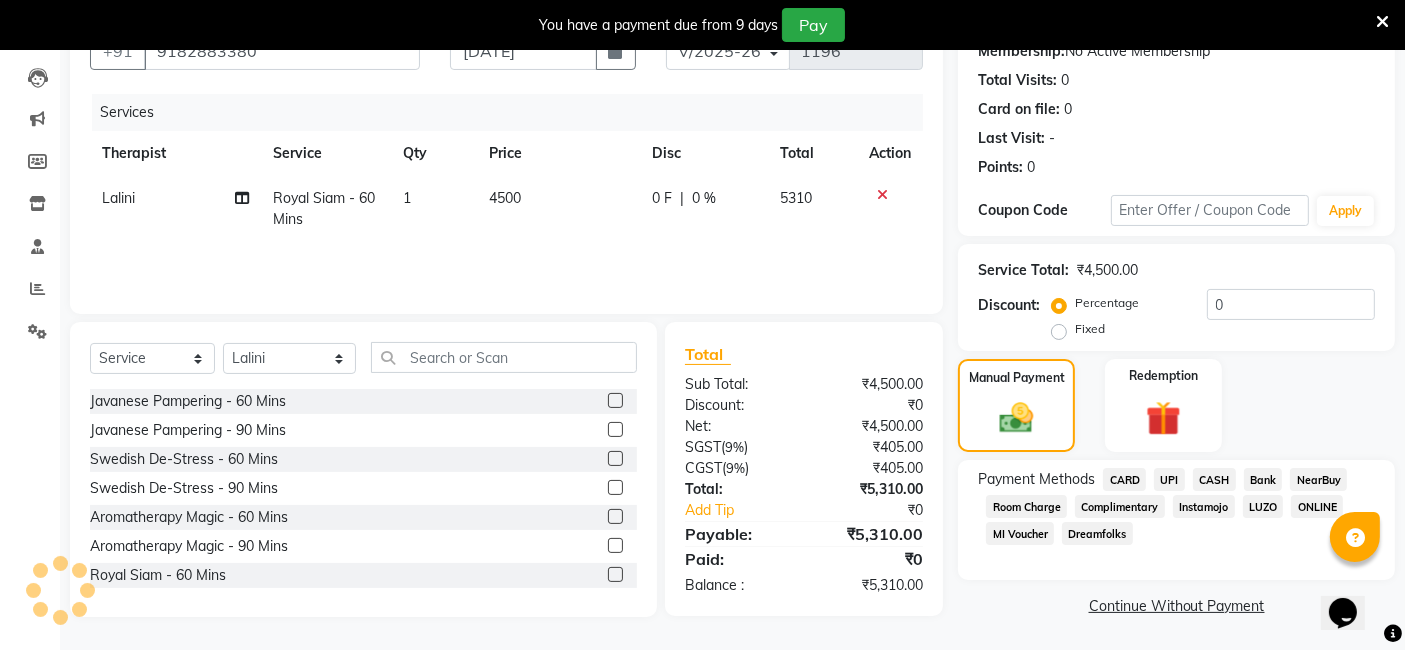 click on "CARD" 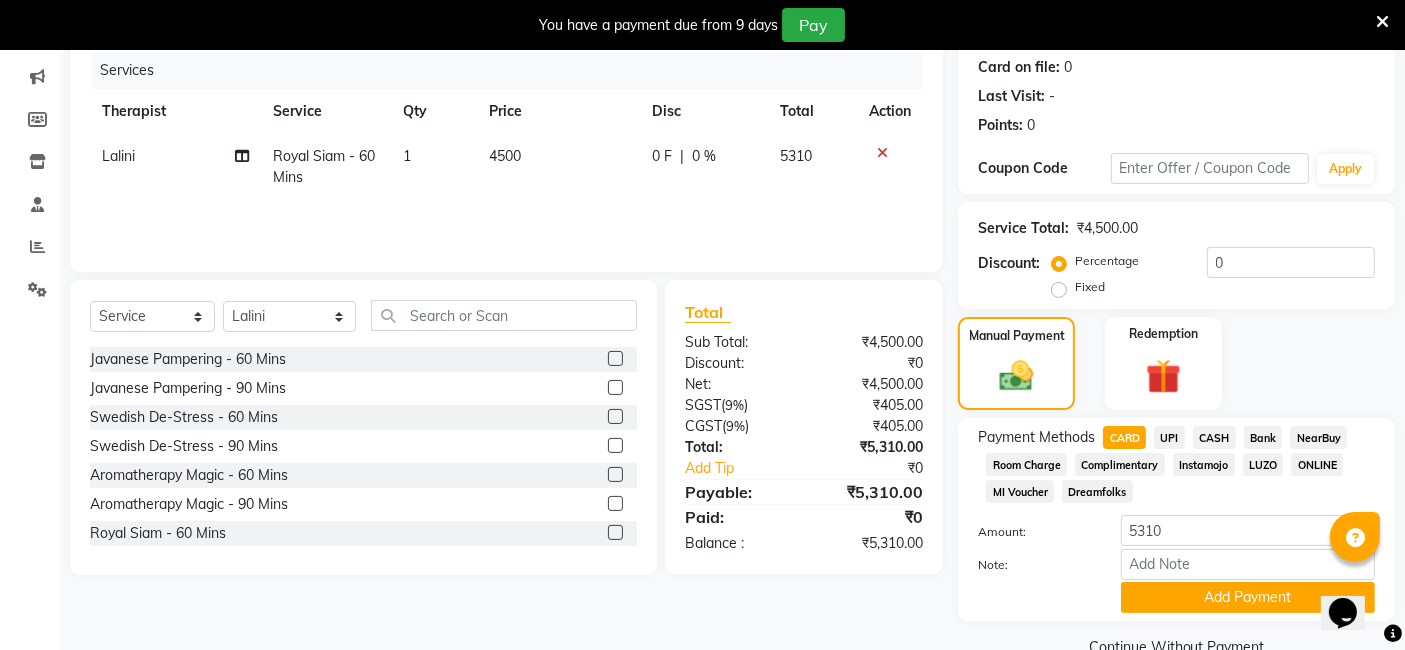 scroll, scrollTop: 286, scrollLeft: 0, axis: vertical 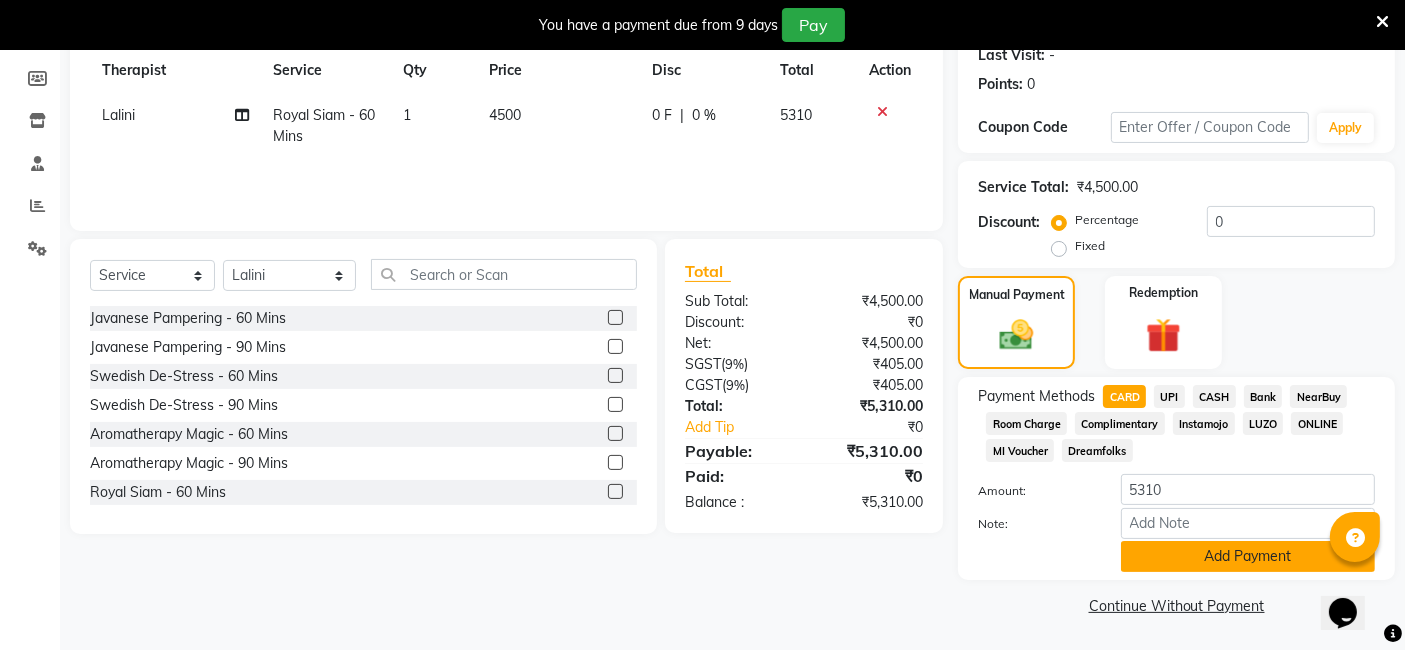 click on "Add Payment" 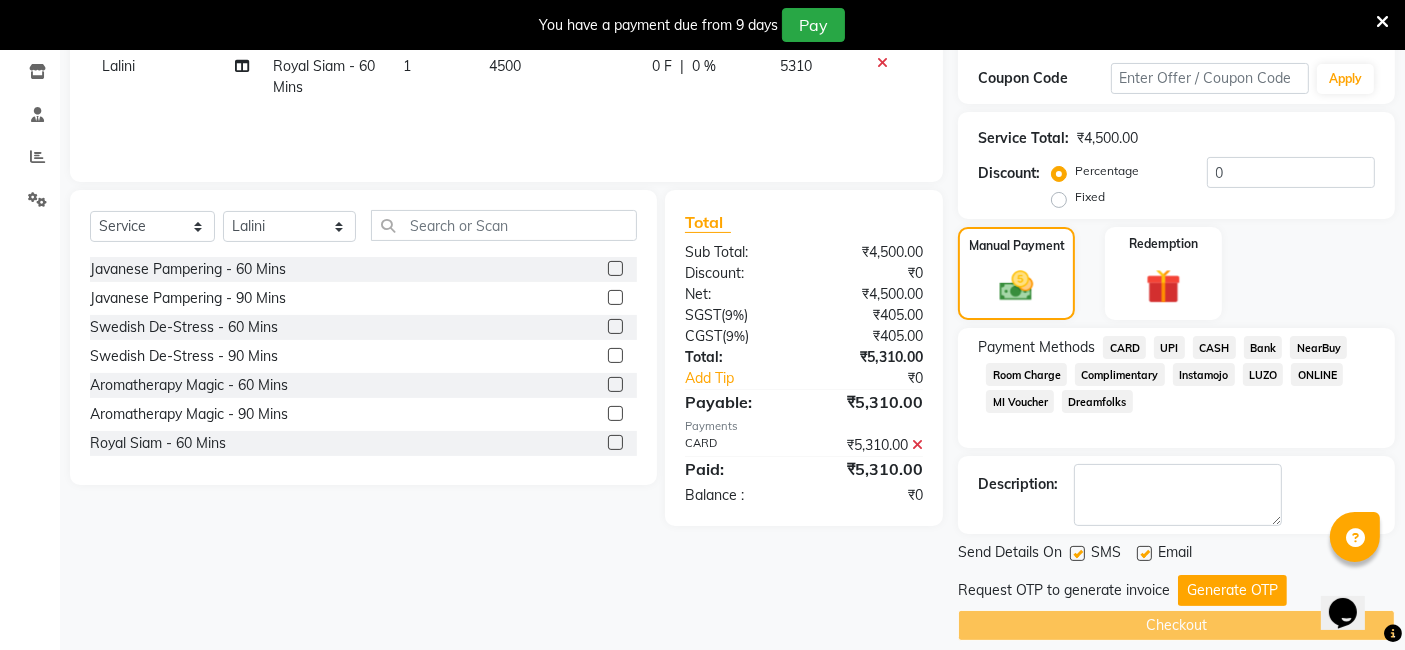 scroll, scrollTop: 354, scrollLeft: 0, axis: vertical 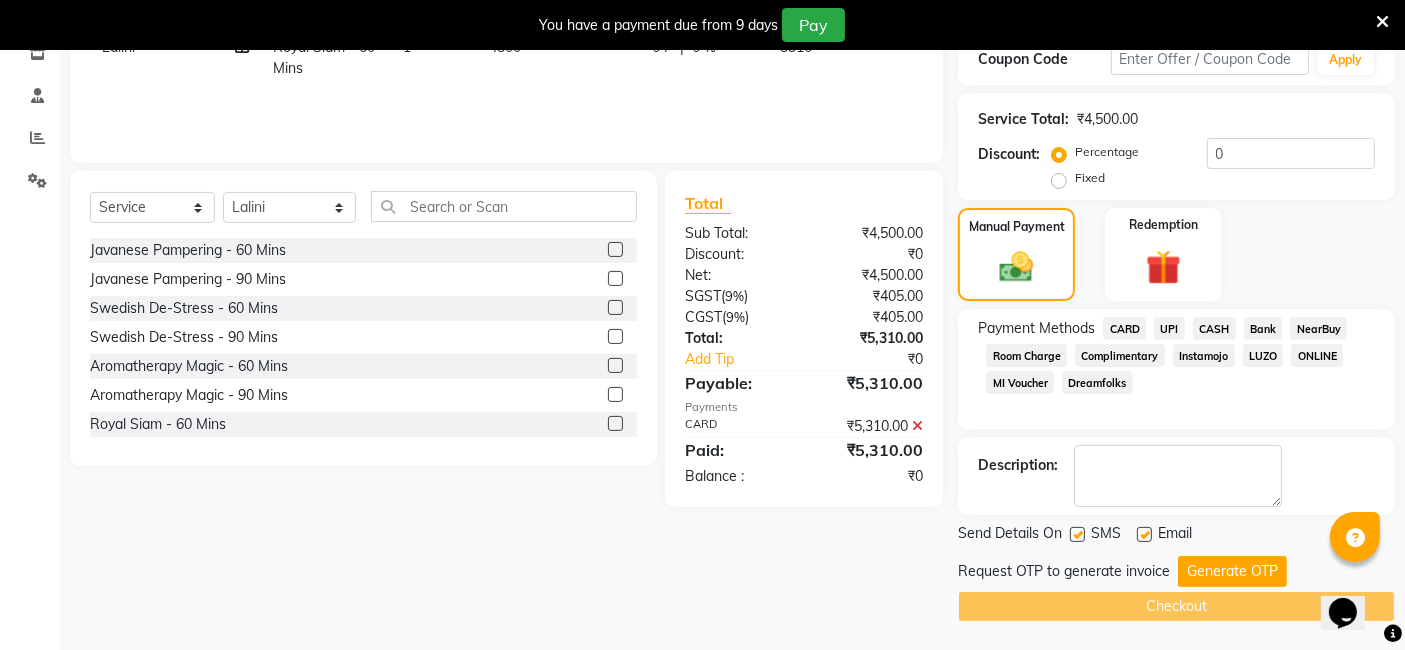 click 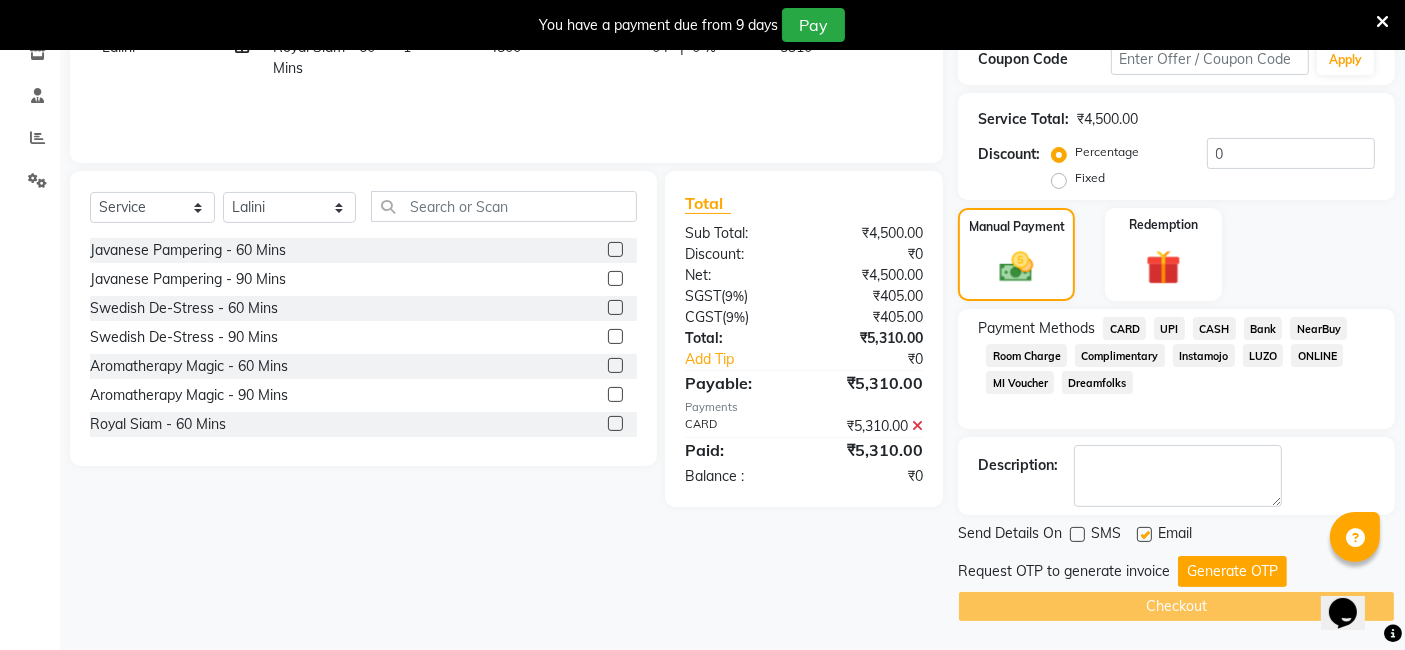 click on "SMS" 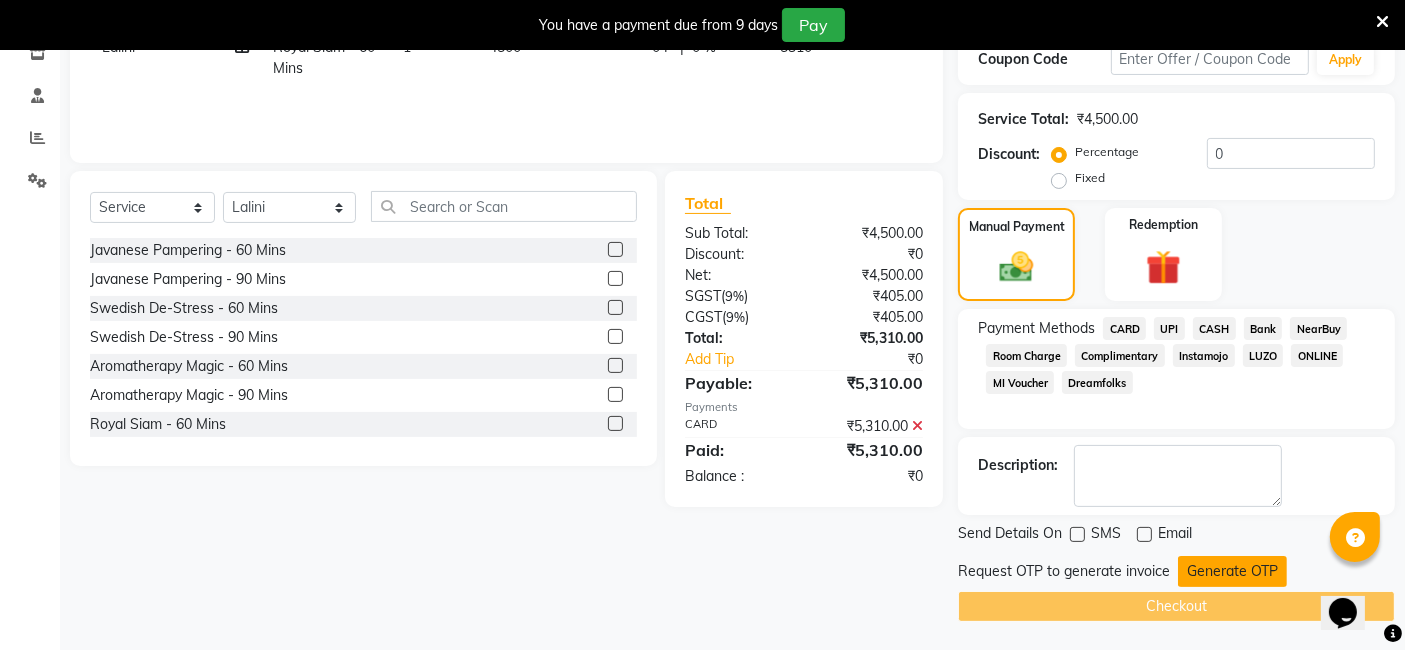 click on "Generate OTP" 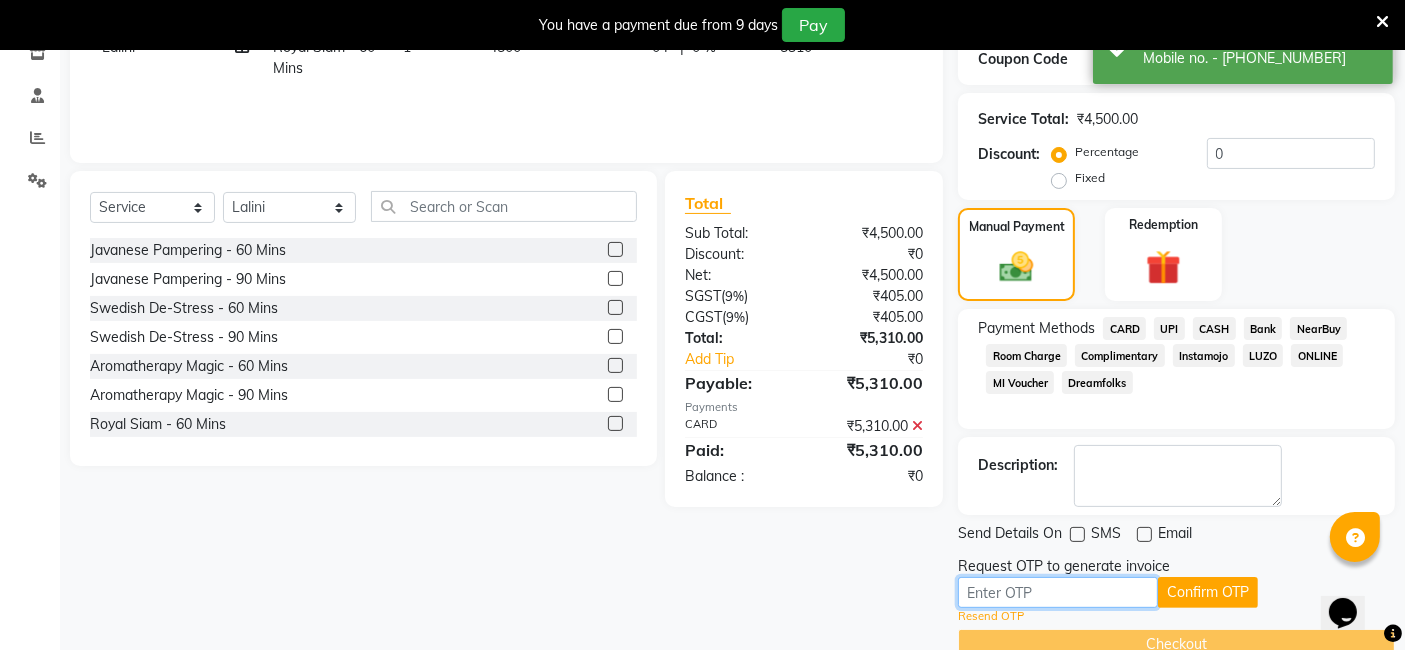 click at bounding box center [1058, 592] 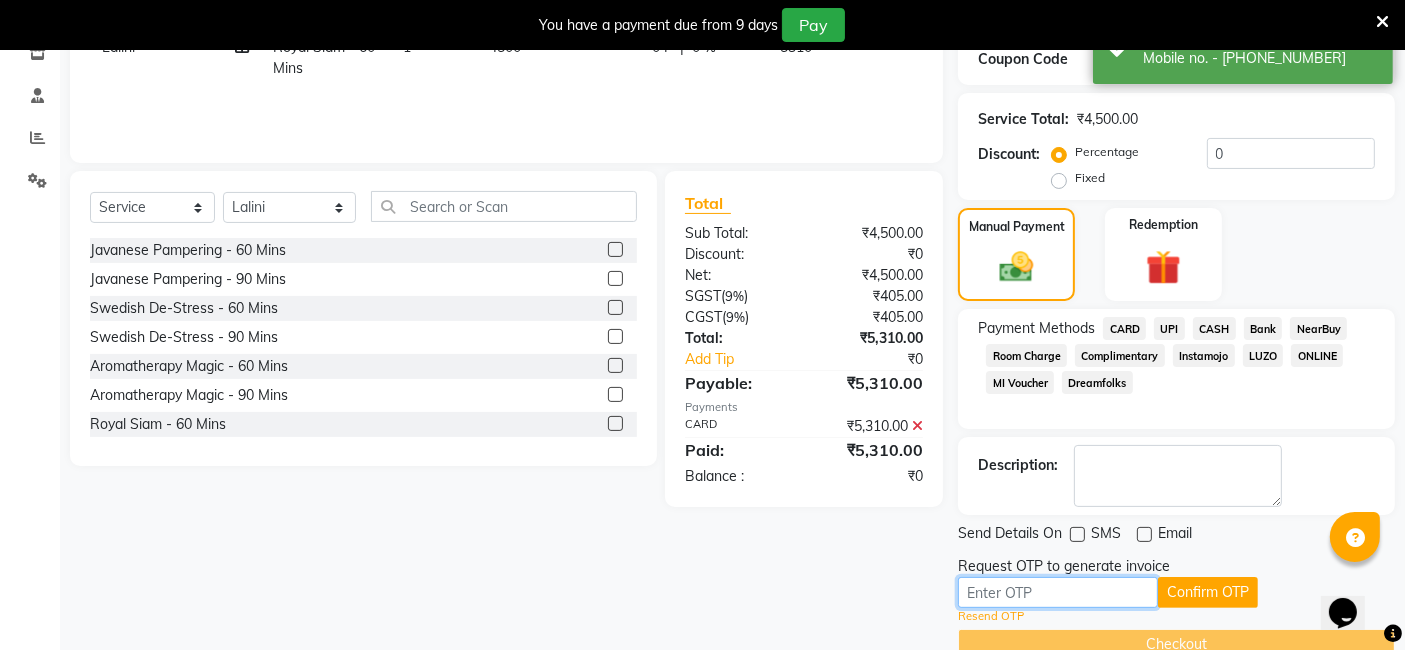 paste on "2247" 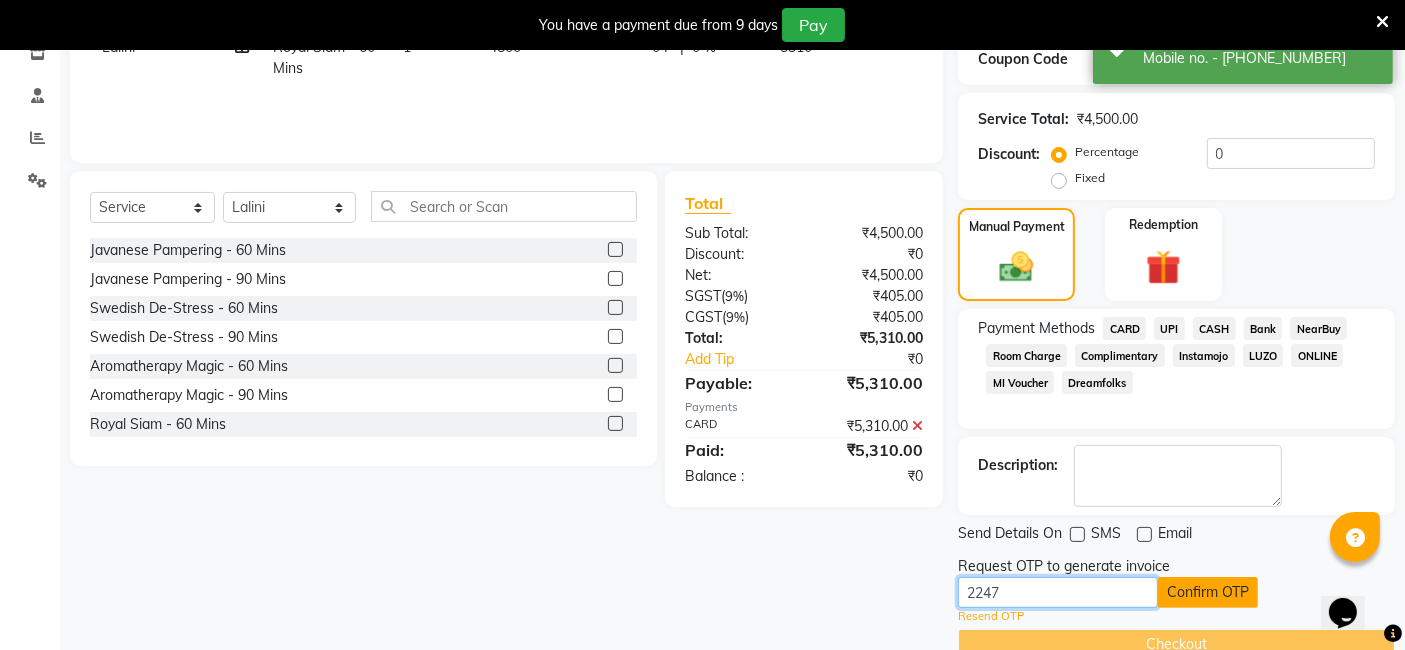 type on "2247" 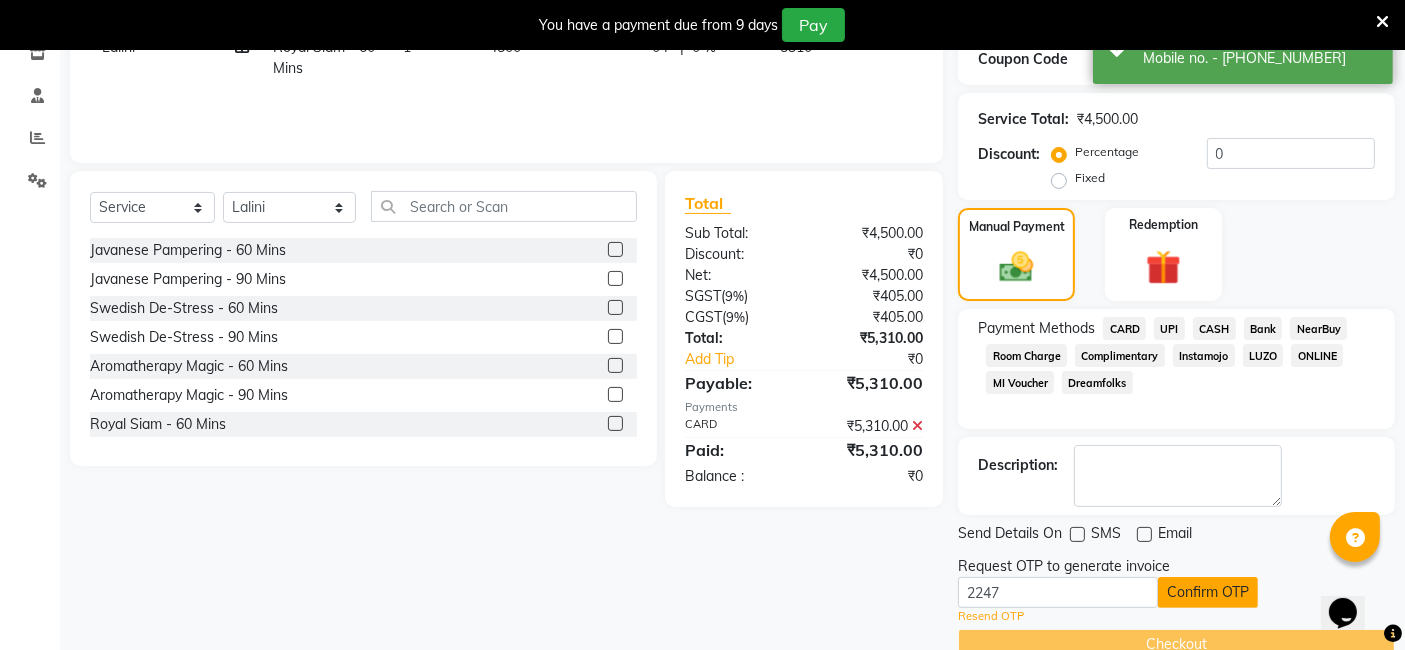 click on "Confirm OTP" 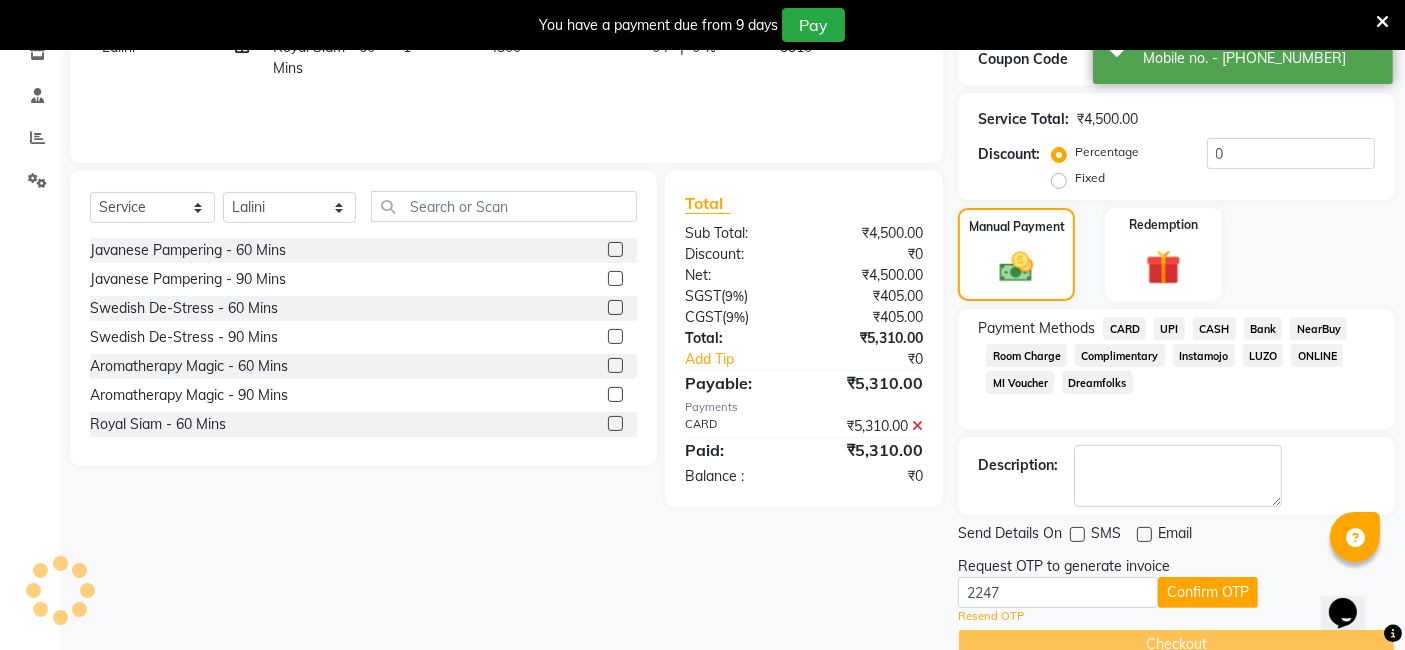 scroll, scrollTop: 315, scrollLeft: 0, axis: vertical 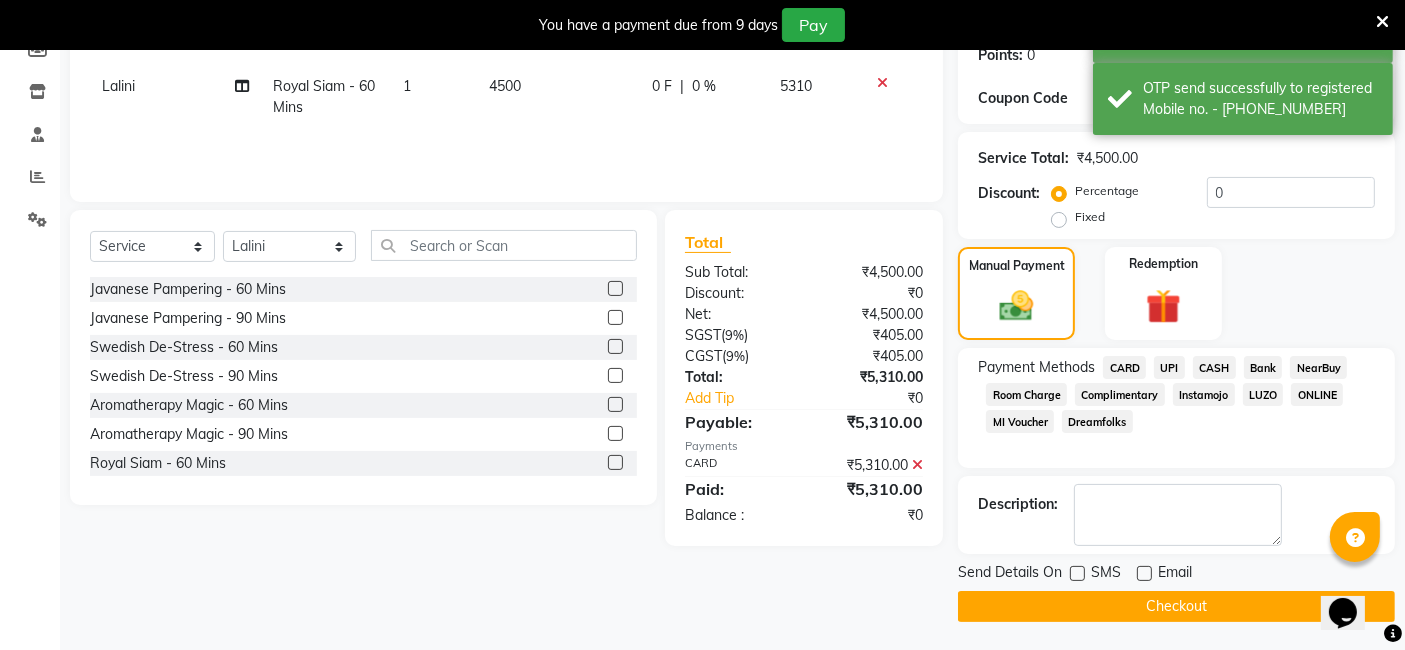 click on "Checkout" 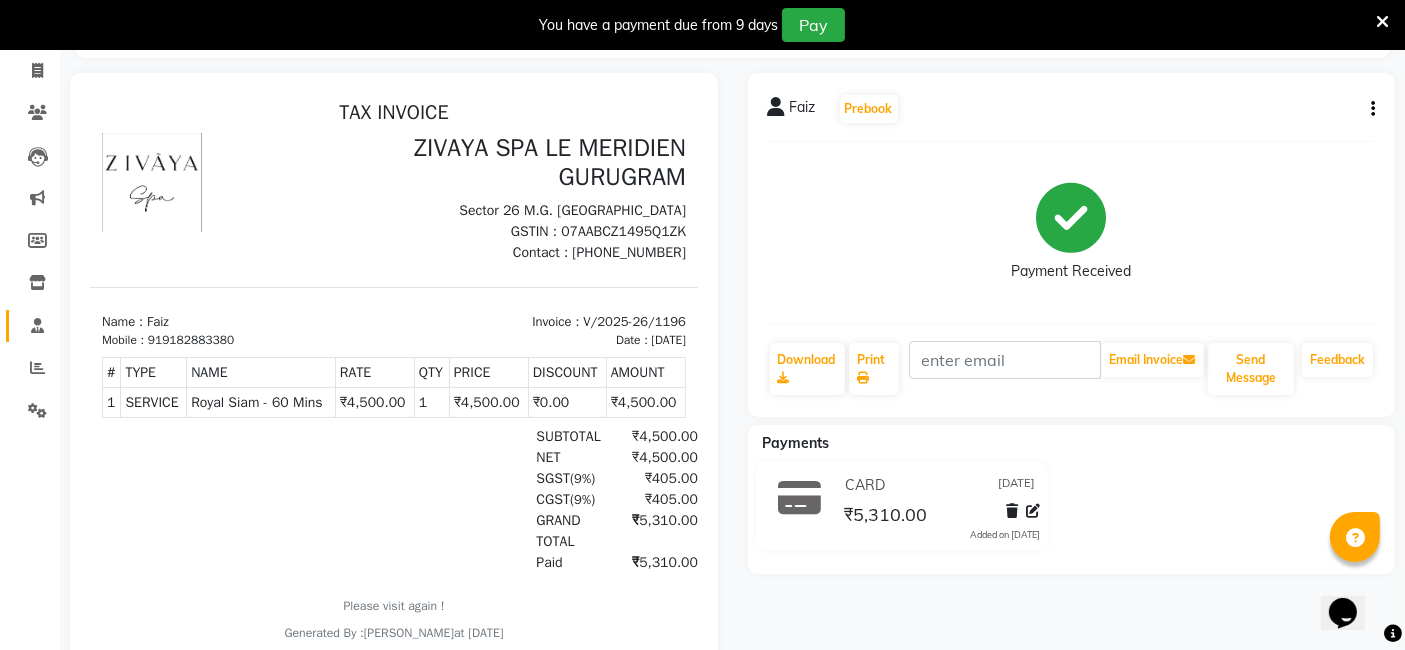scroll, scrollTop: 0, scrollLeft: 0, axis: both 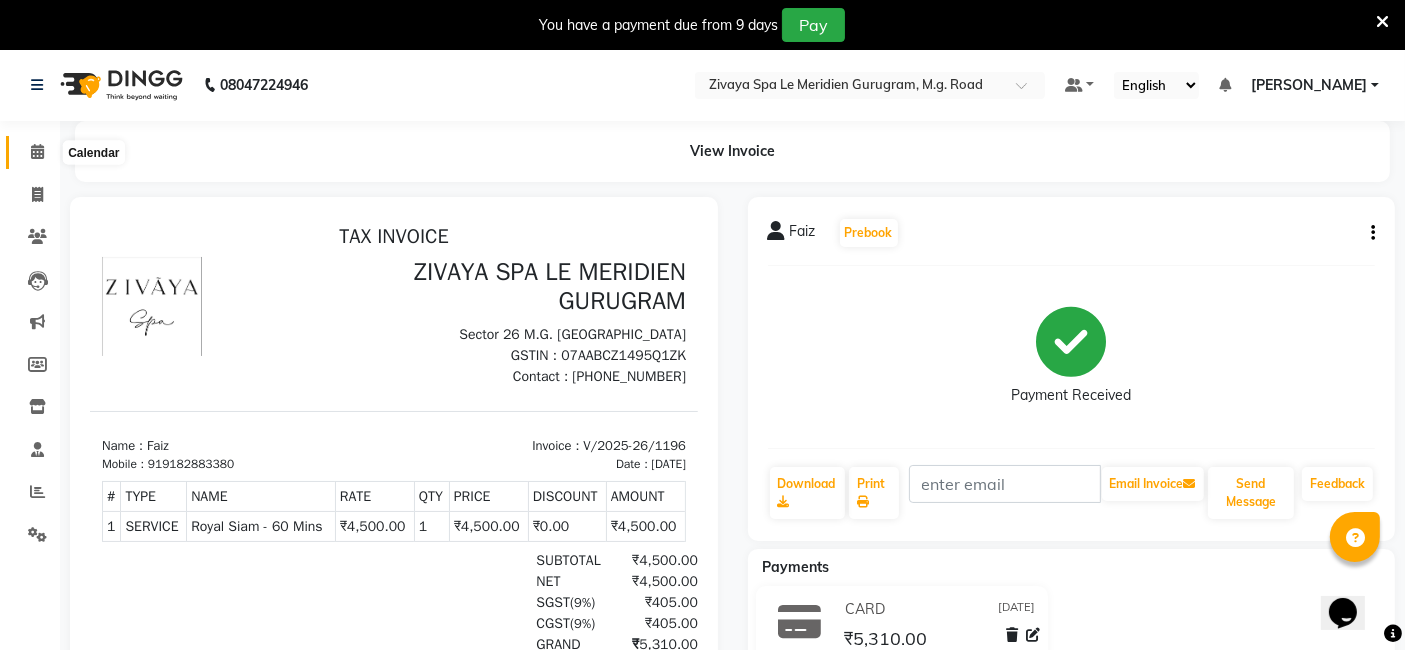 click 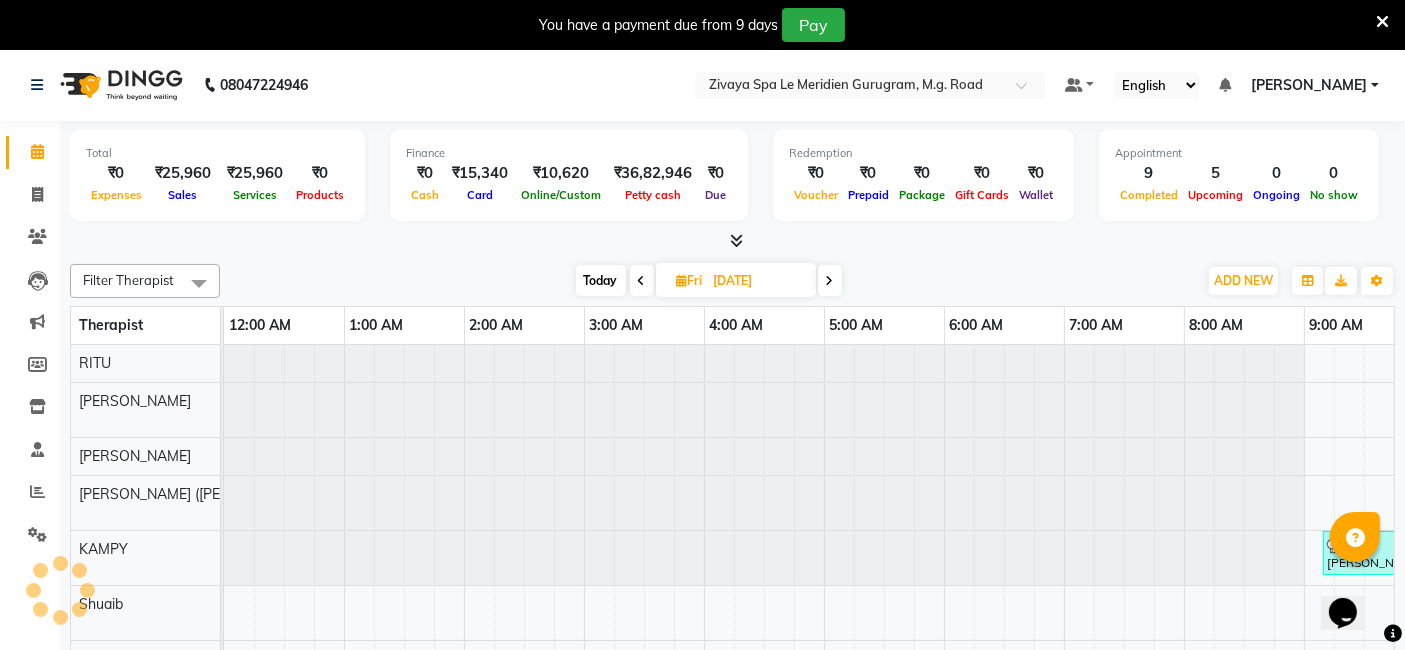 scroll, scrollTop: 0, scrollLeft: 720, axis: horizontal 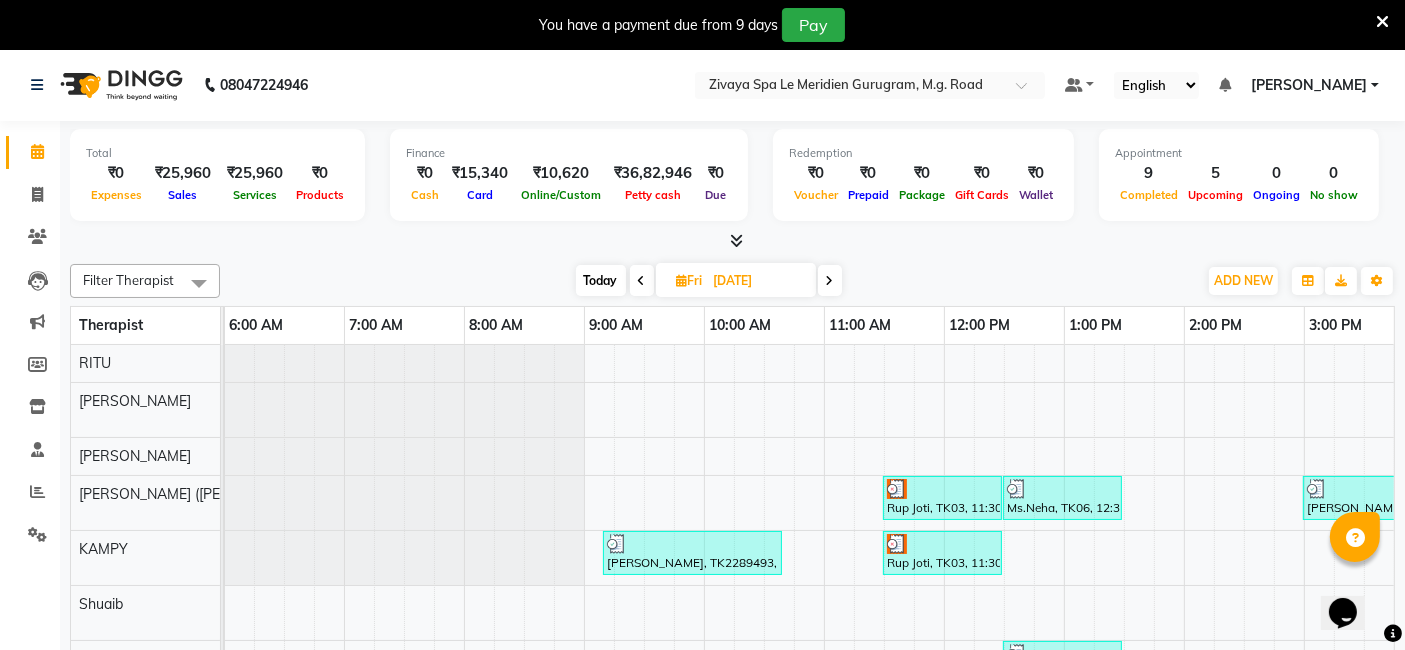 click at bounding box center (830, 280) 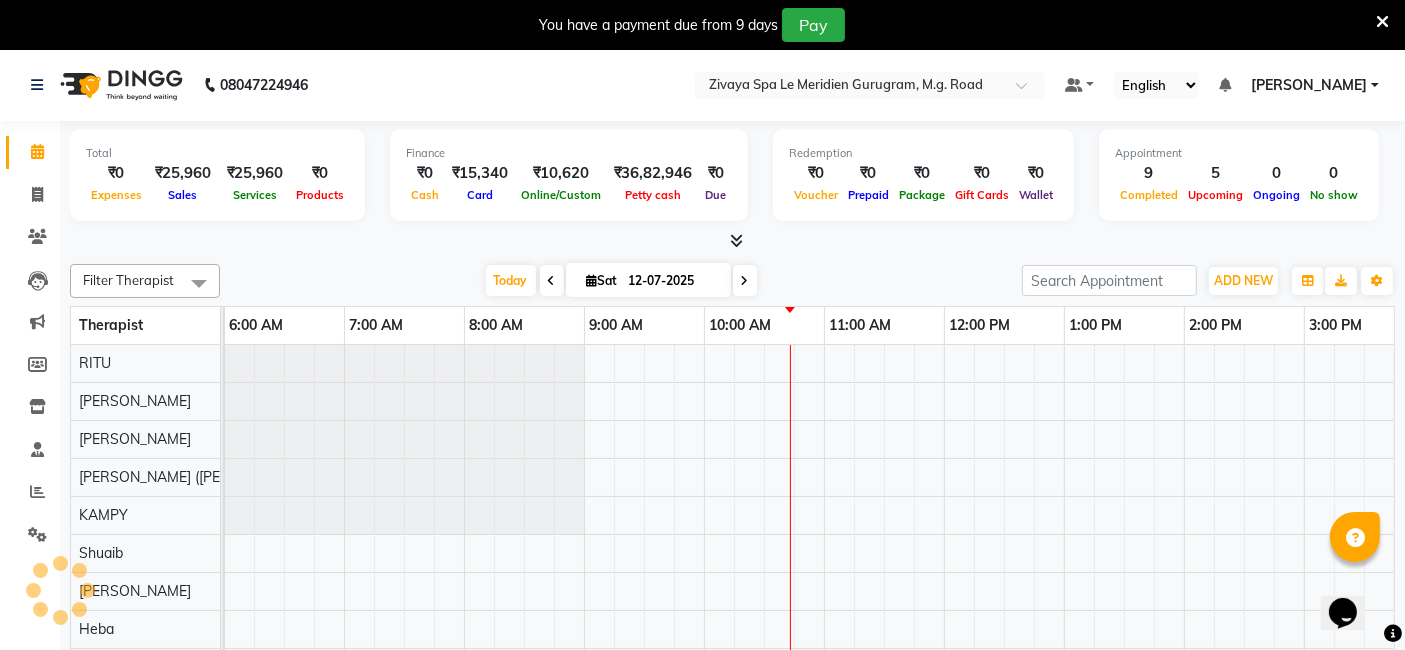 scroll, scrollTop: 0, scrollLeft: 1200, axis: horizontal 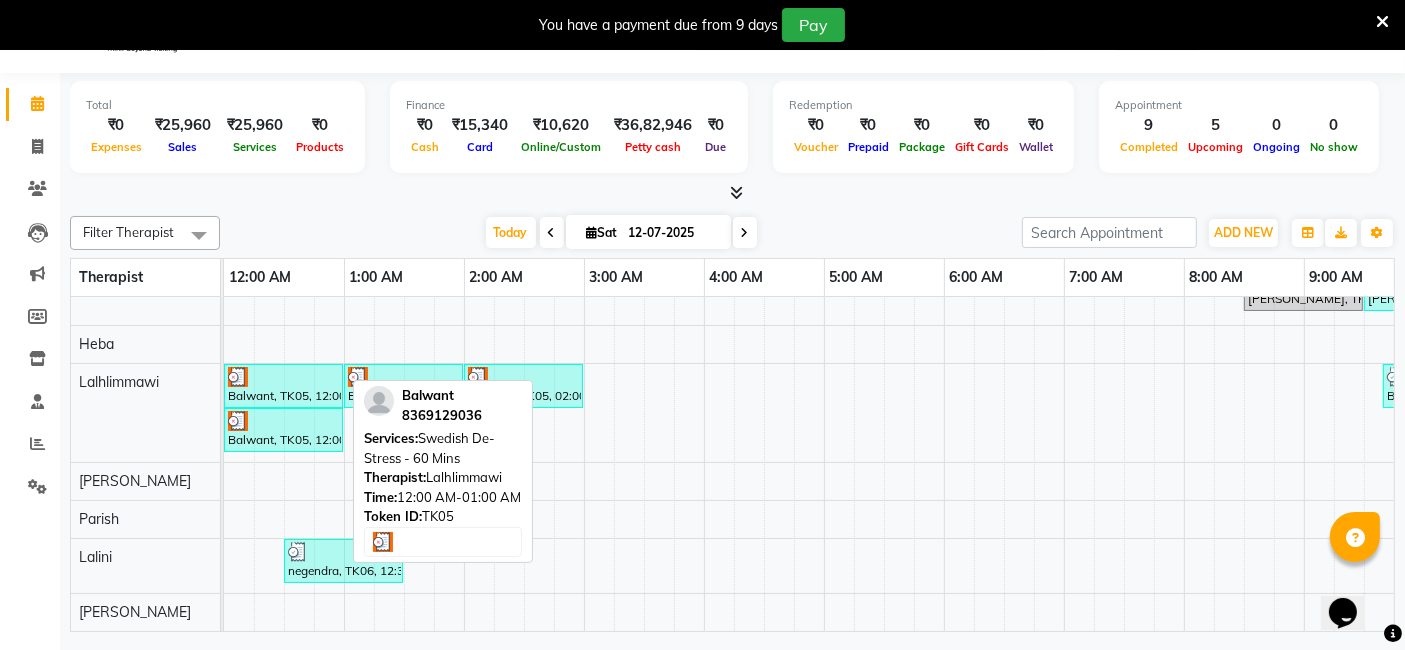 click on "Balwant, TK05, 12:00 AM-01:00 AM, Swedish De-Stress - 60 Mins" at bounding box center (283, 386) 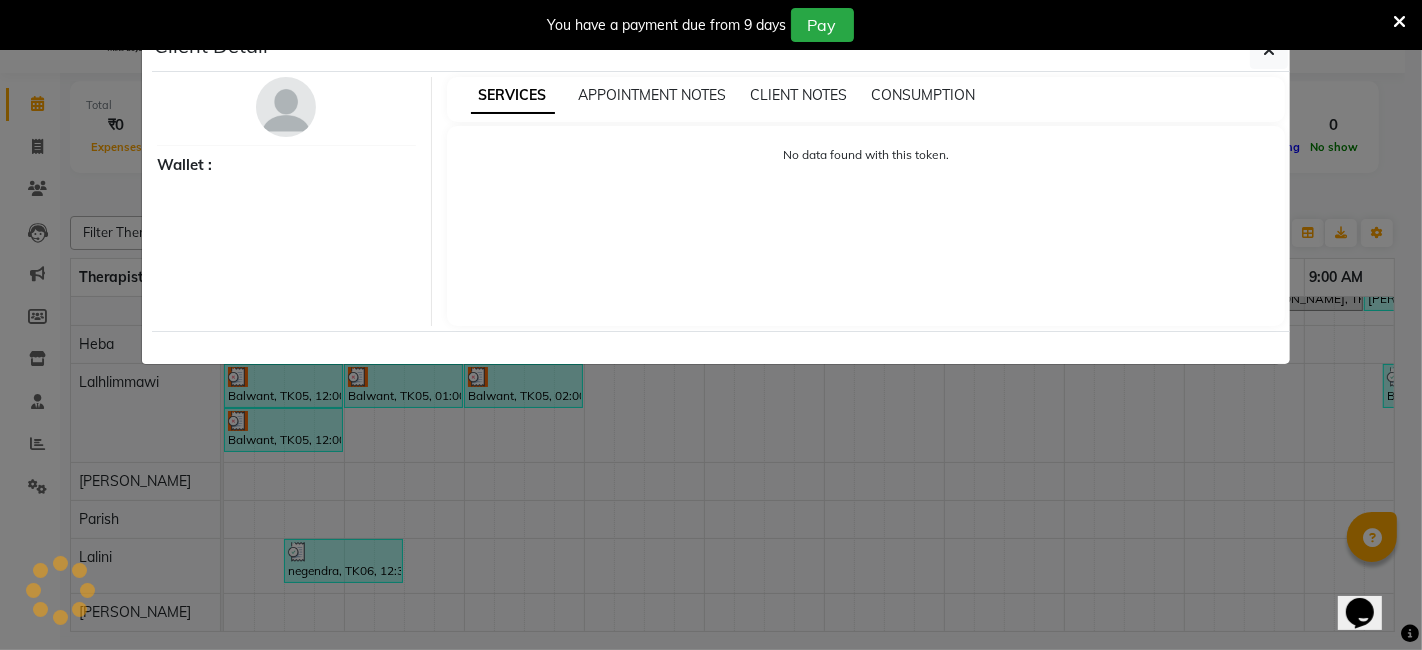 select on "3" 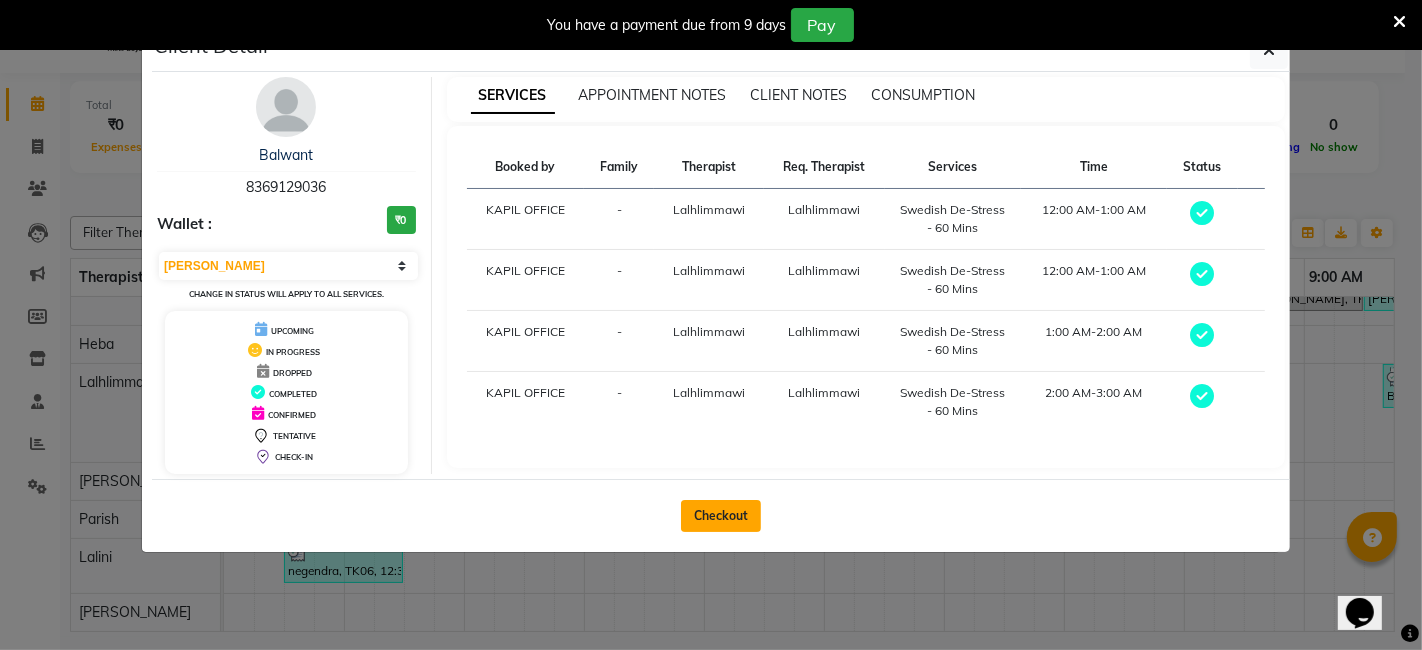 click on "Checkout" 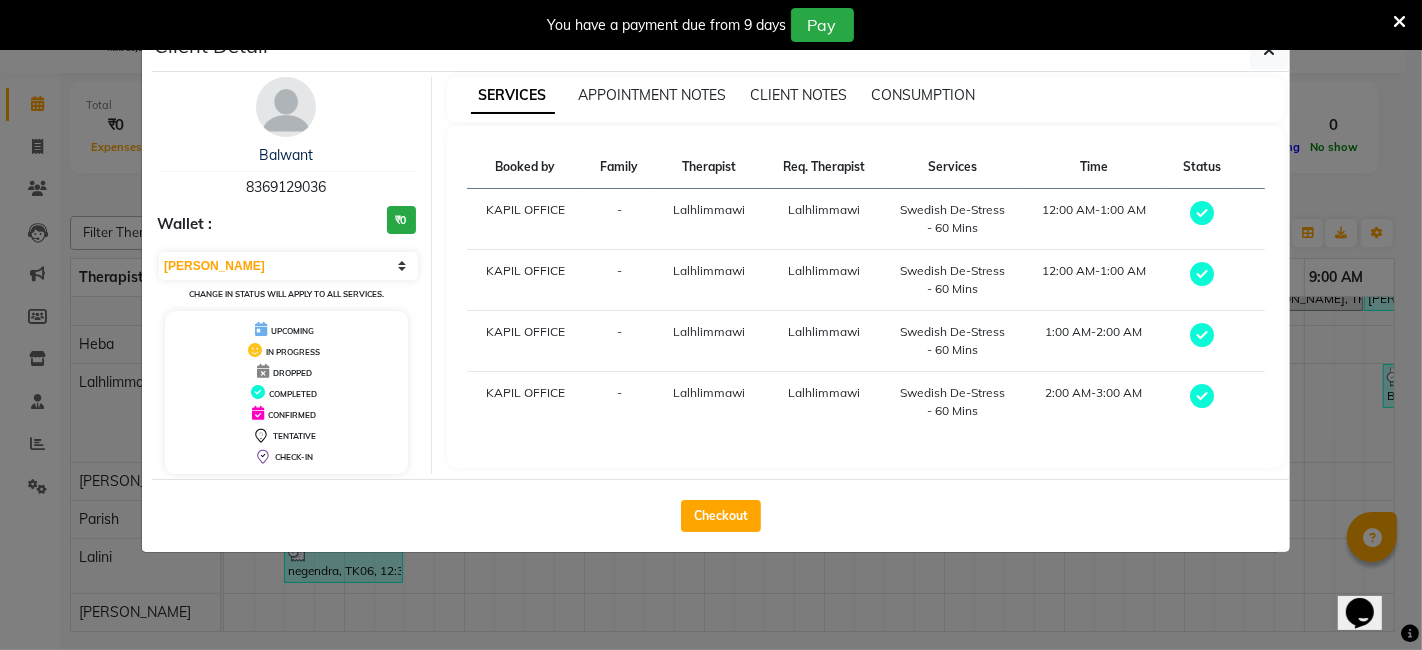 select on "6503" 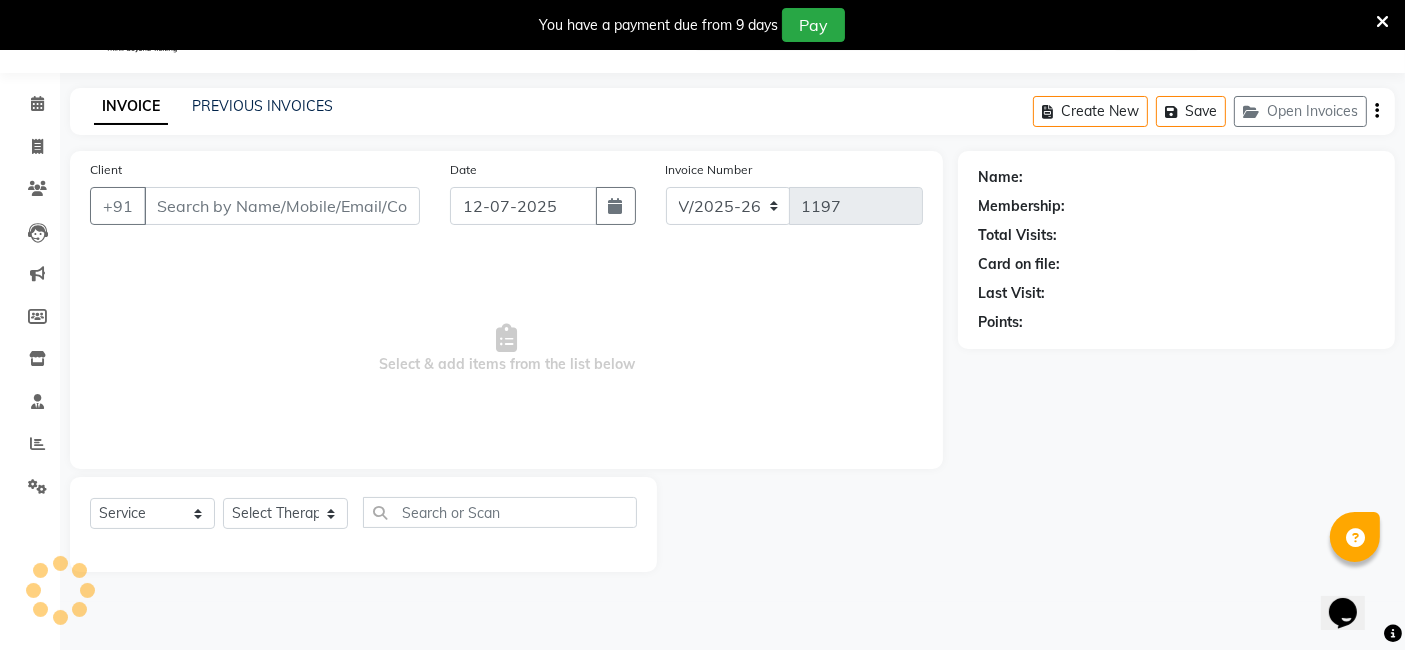 type on "8369129036" 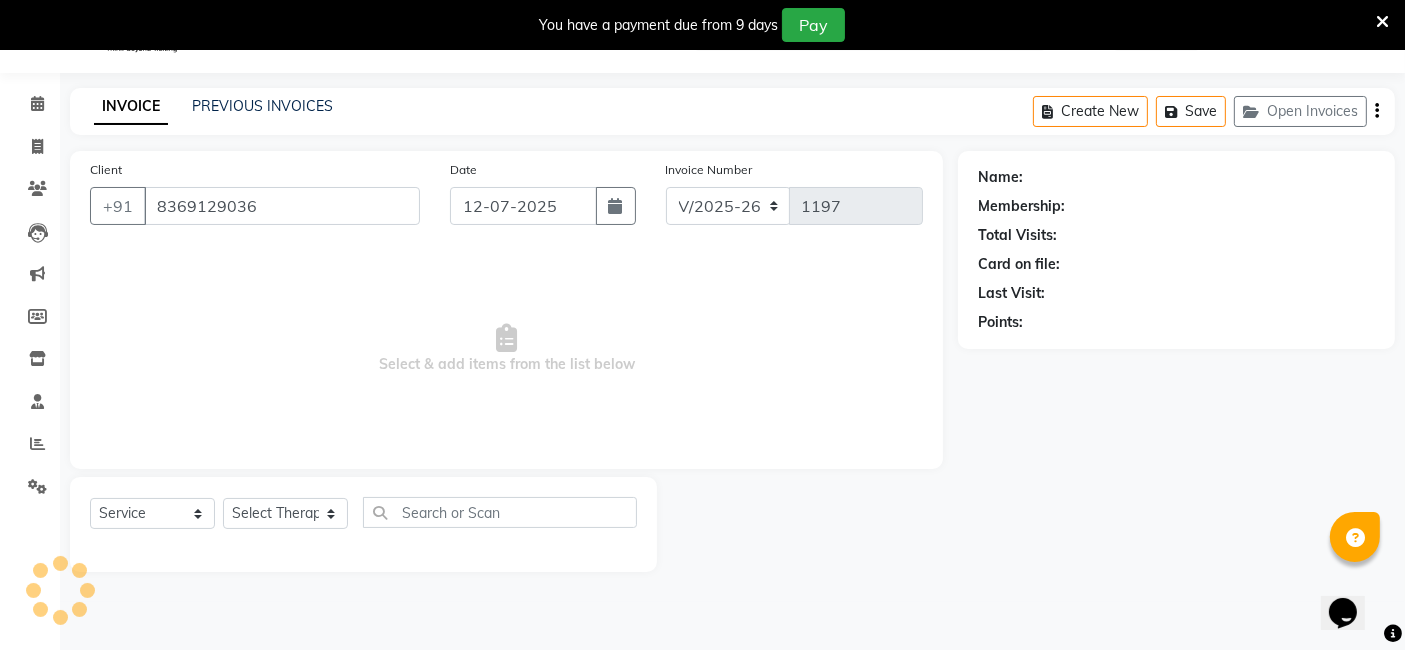 select on "65985" 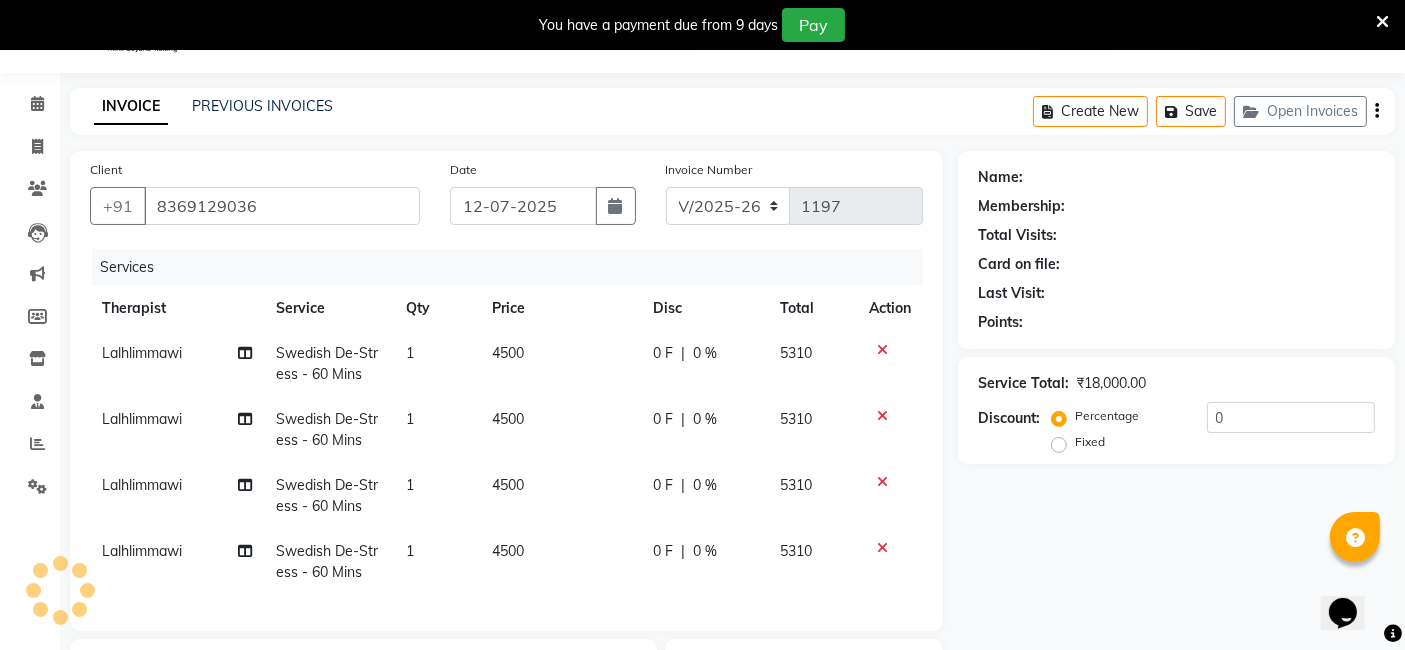 scroll, scrollTop: 0, scrollLeft: 0, axis: both 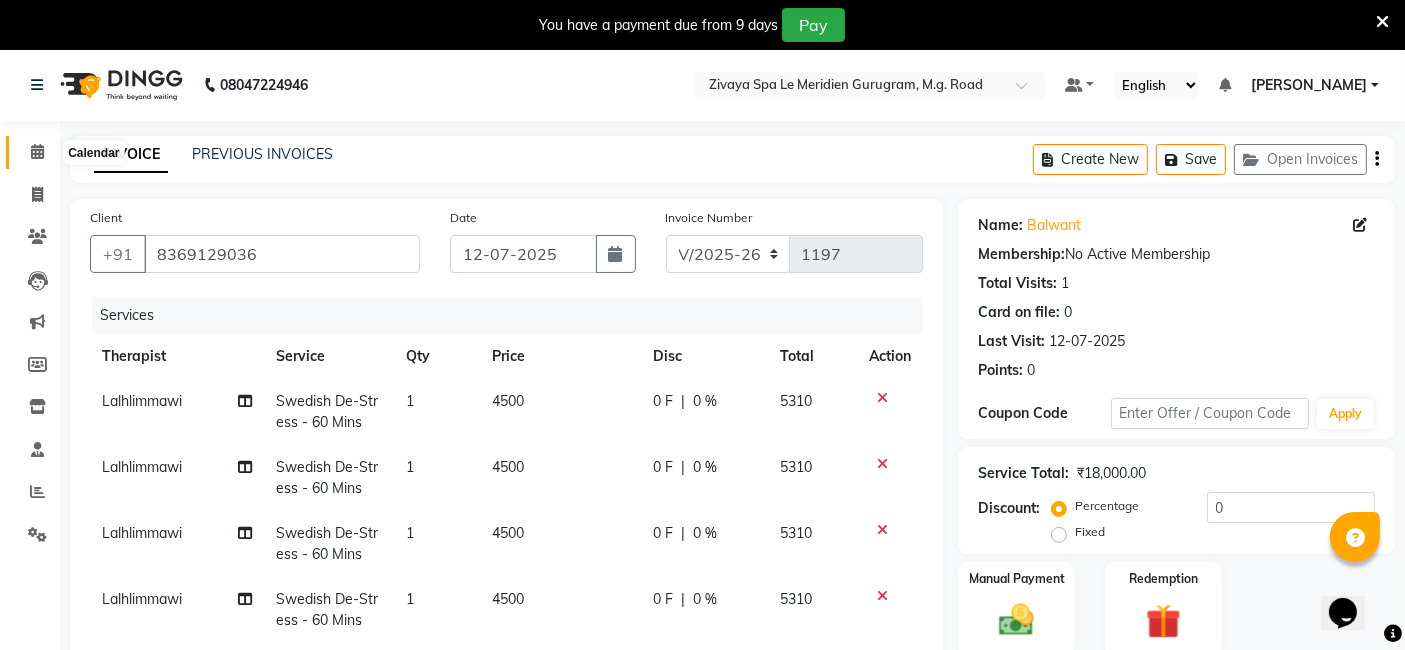click 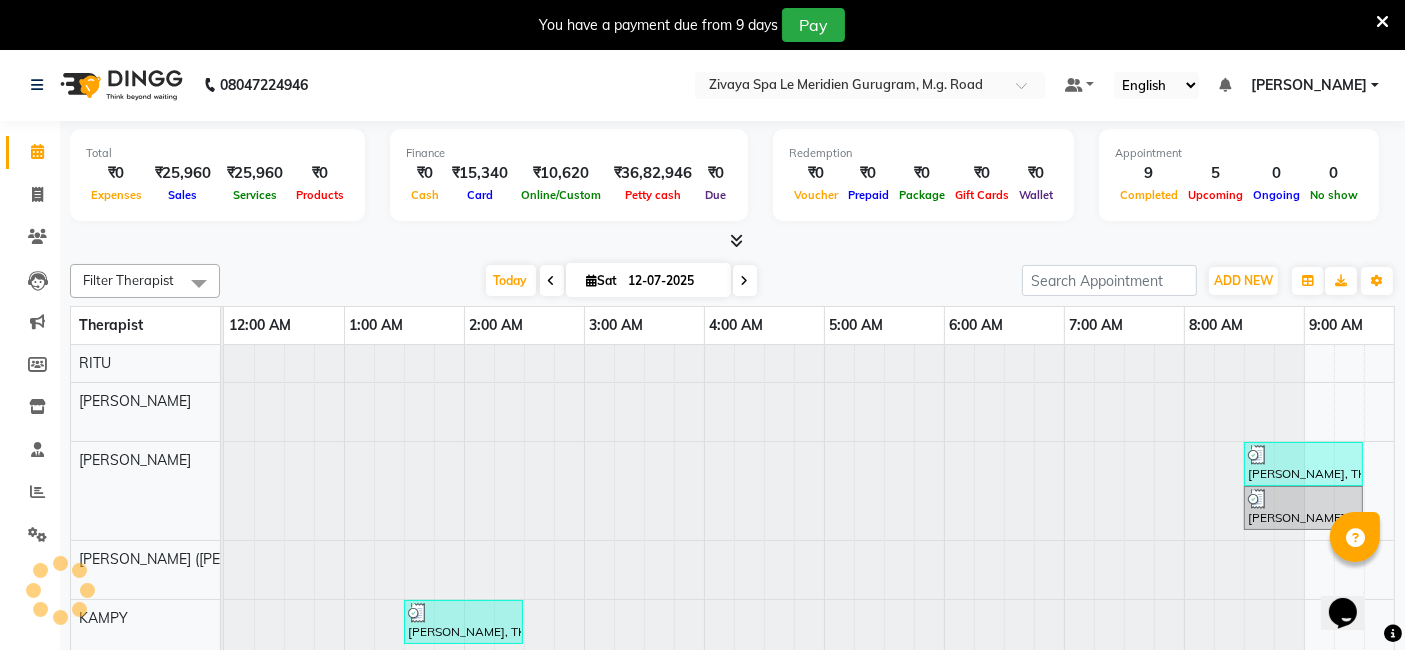 scroll, scrollTop: 0, scrollLeft: 720, axis: horizontal 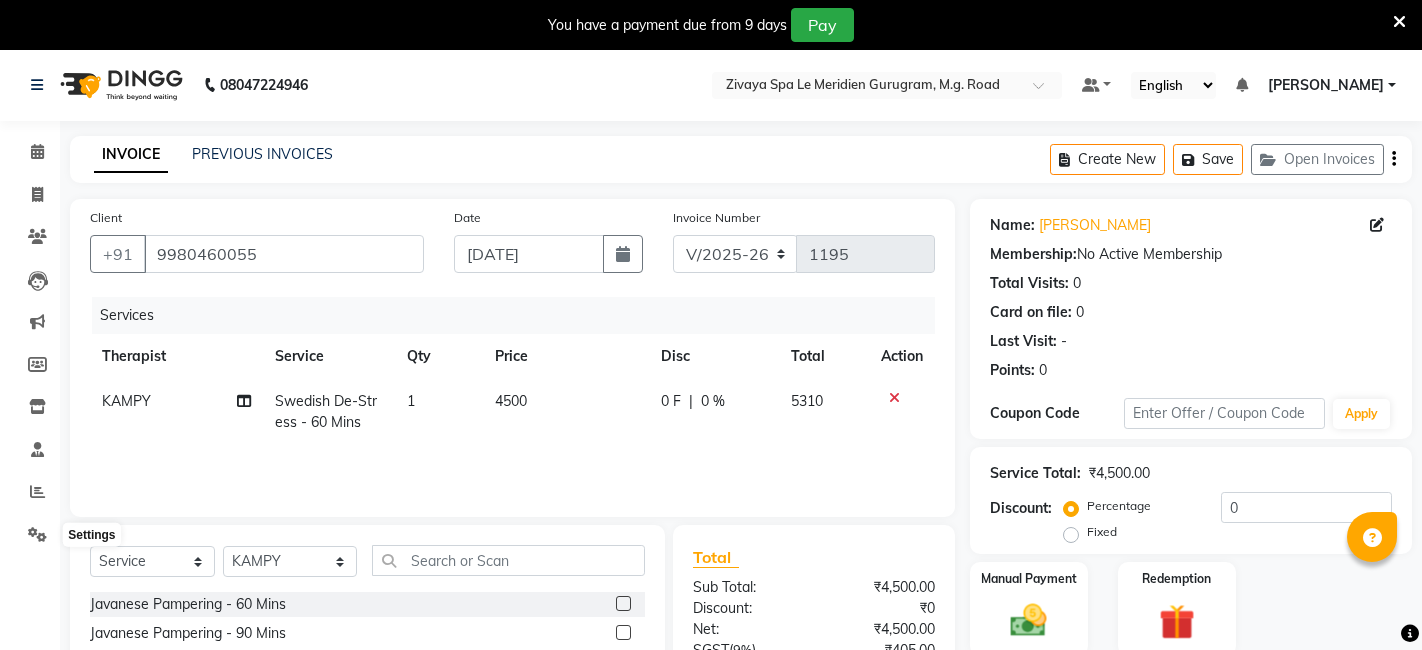 select on "6503" 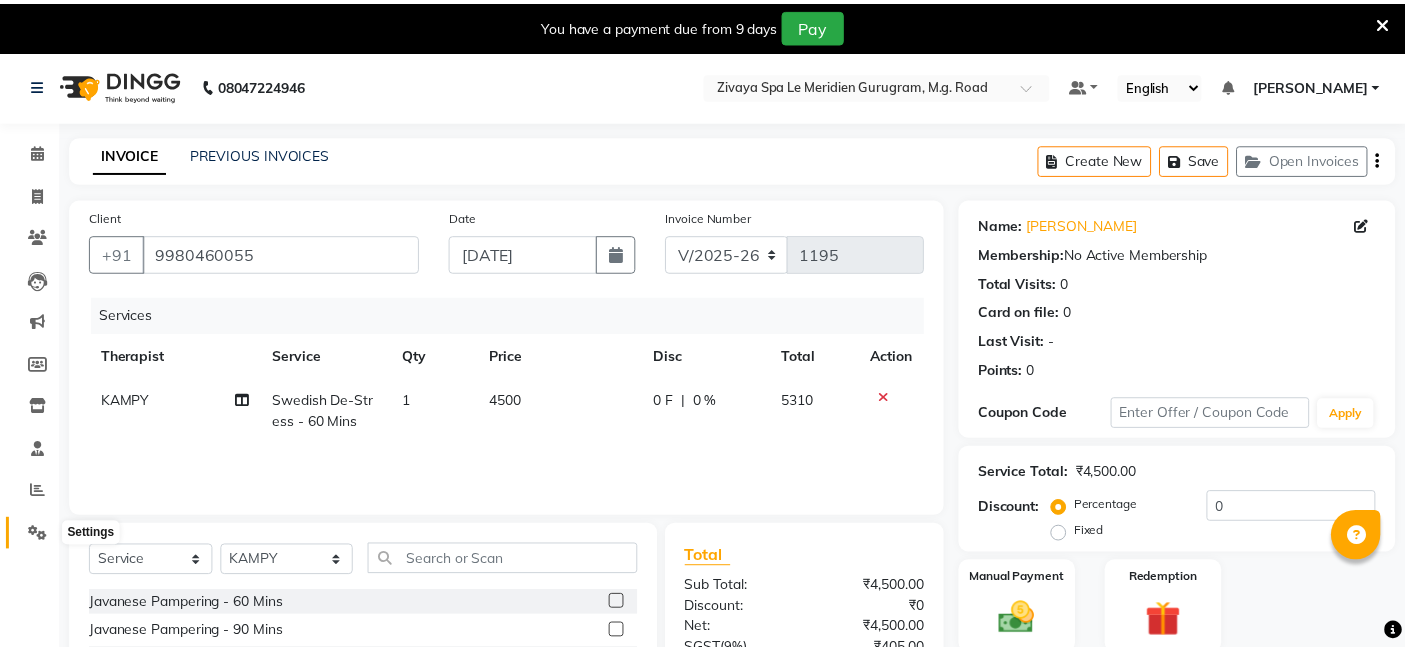 scroll, scrollTop: 0, scrollLeft: 0, axis: both 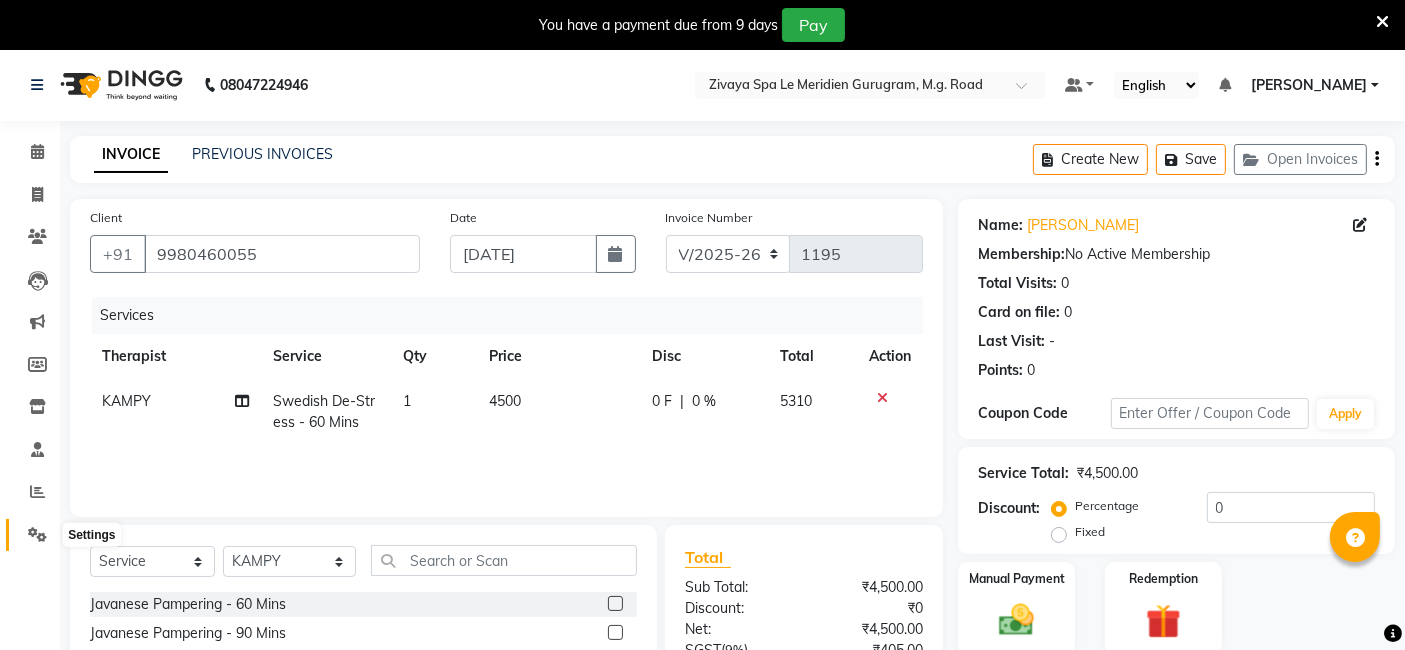 click 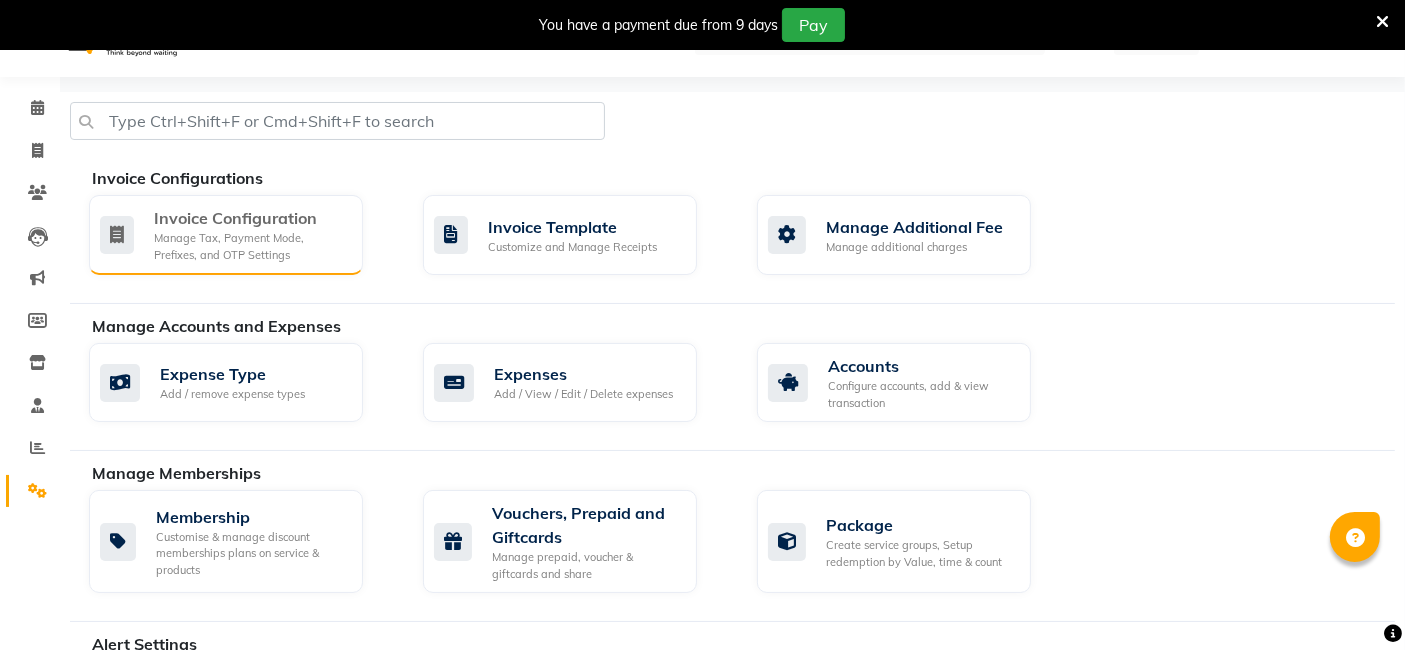scroll, scrollTop: 0, scrollLeft: 0, axis: both 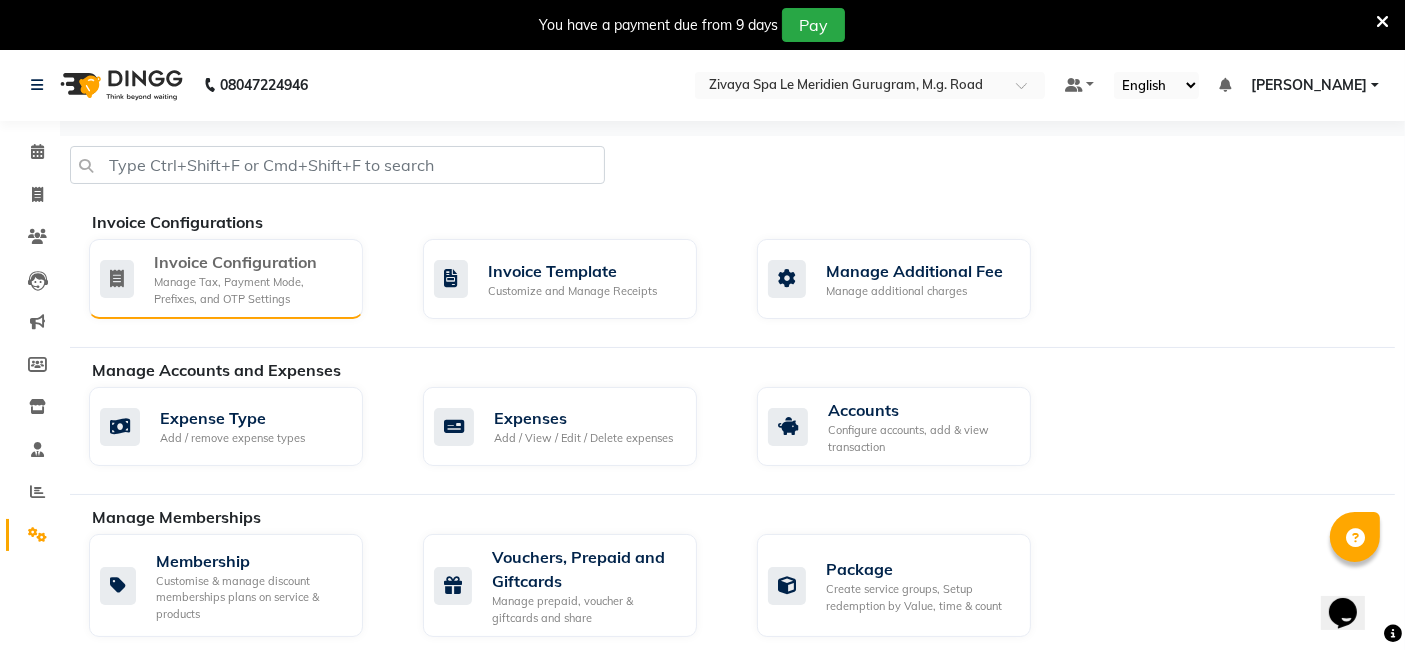 click on "Manage Tax, Payment Mode, Prefixes, and OTP Settings" 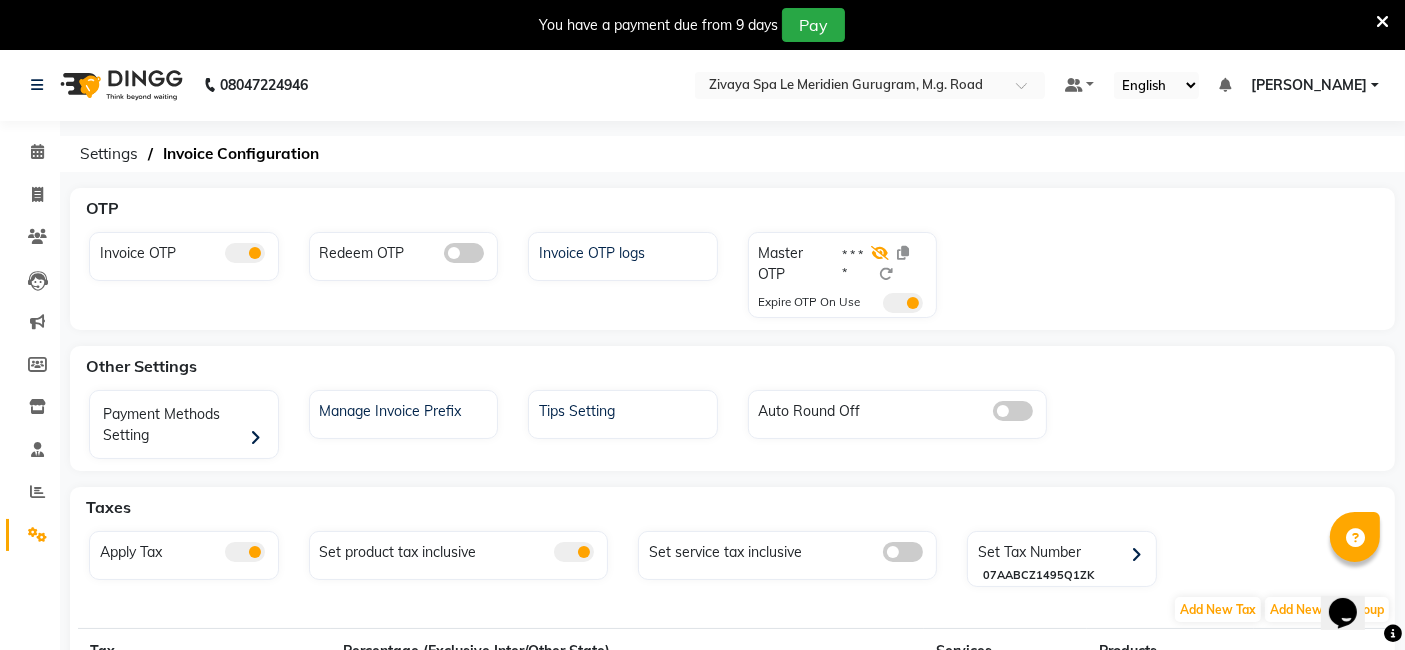 click 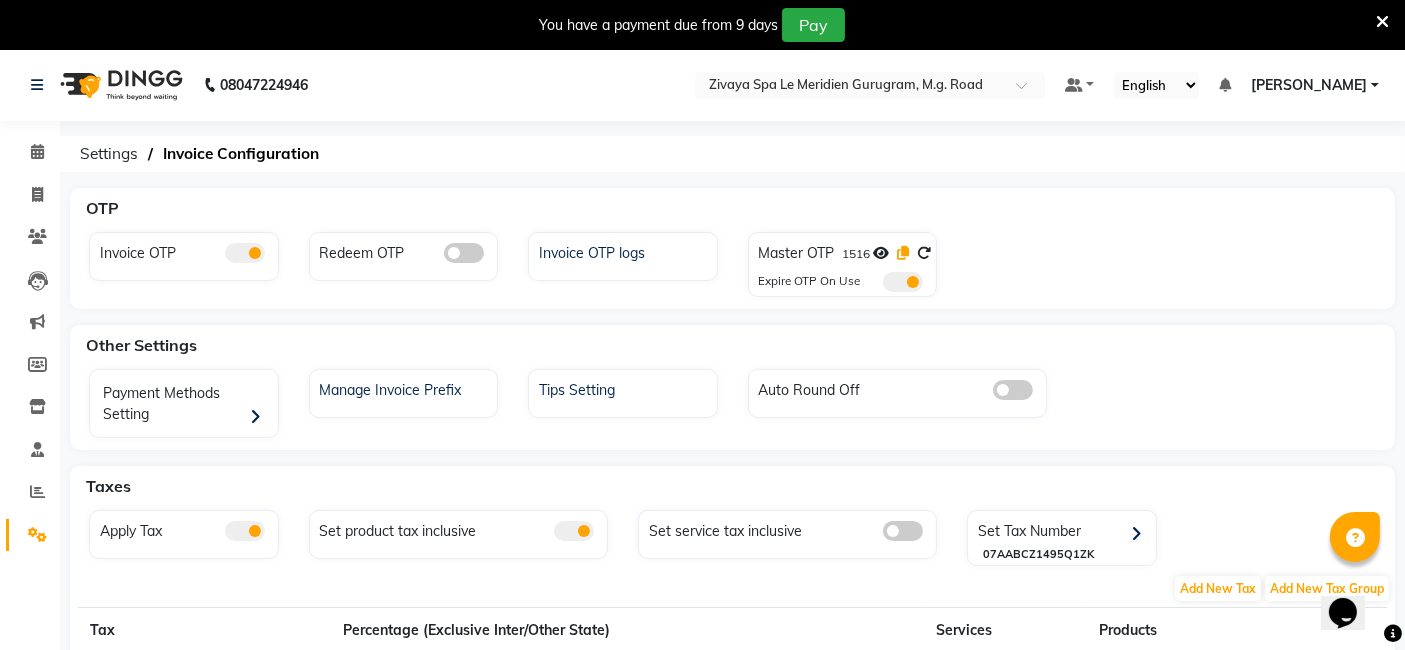 click 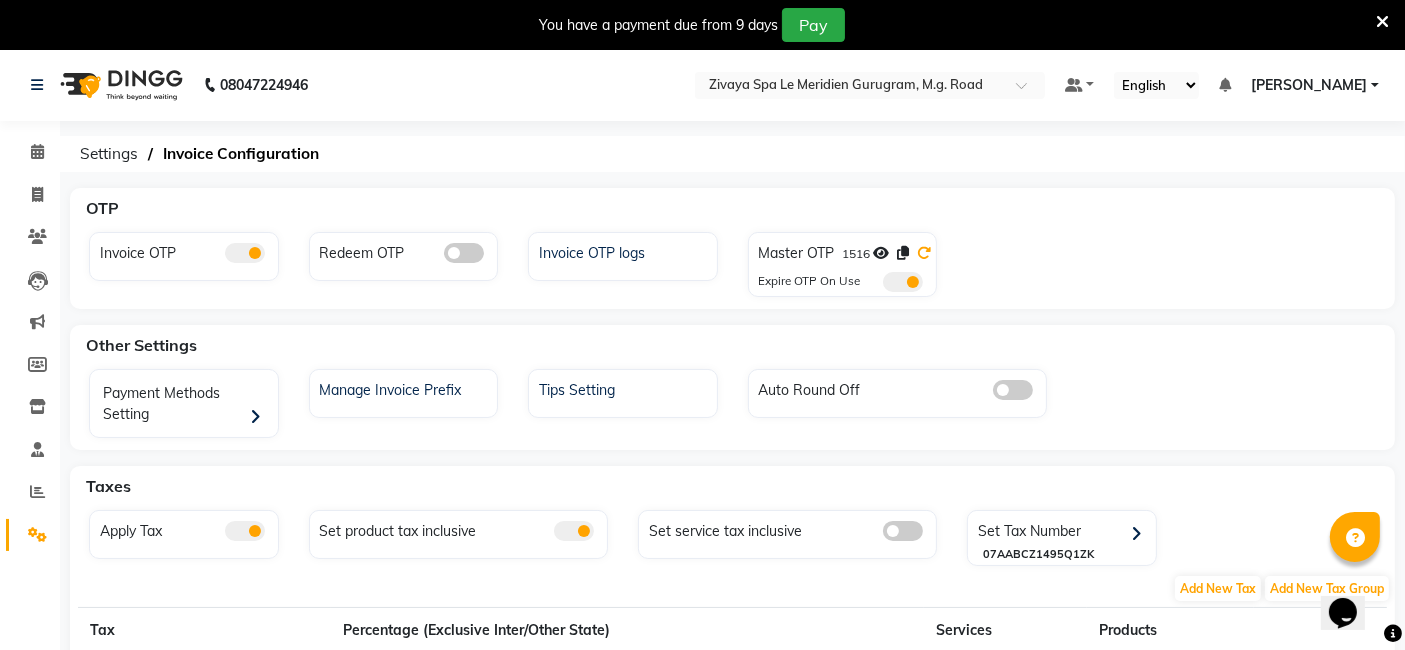 click 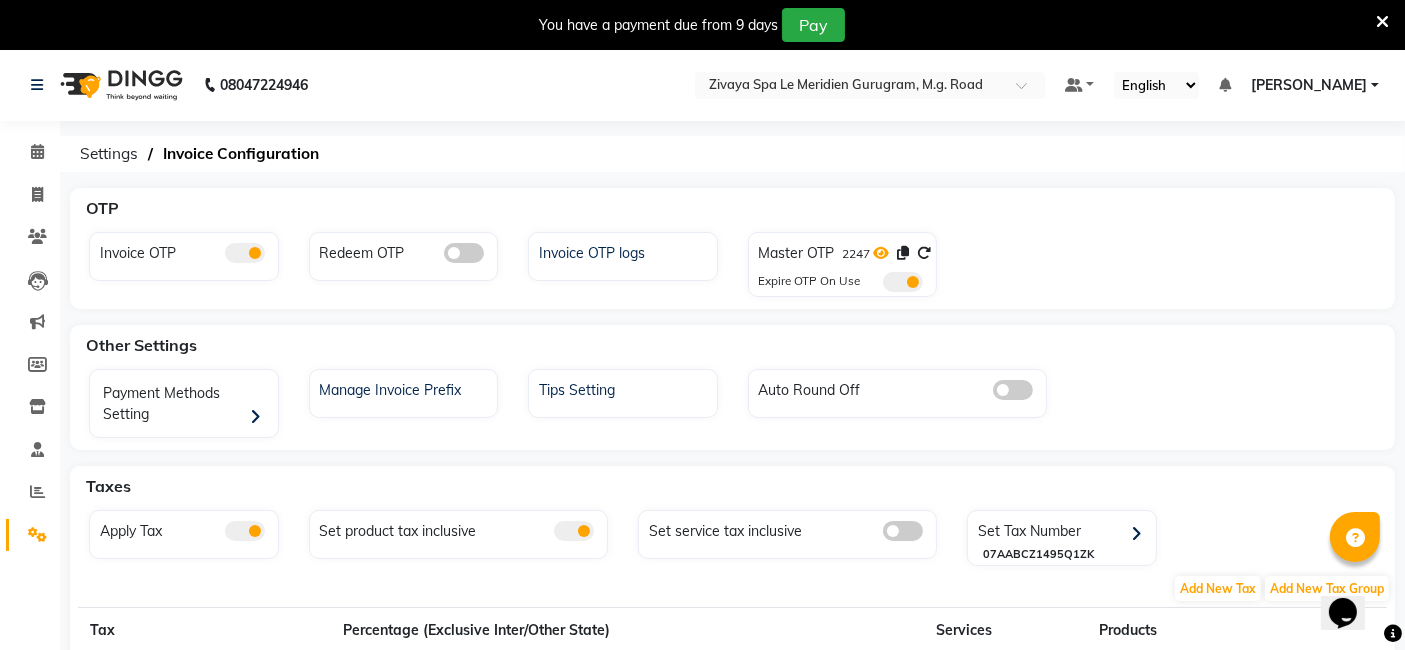 click 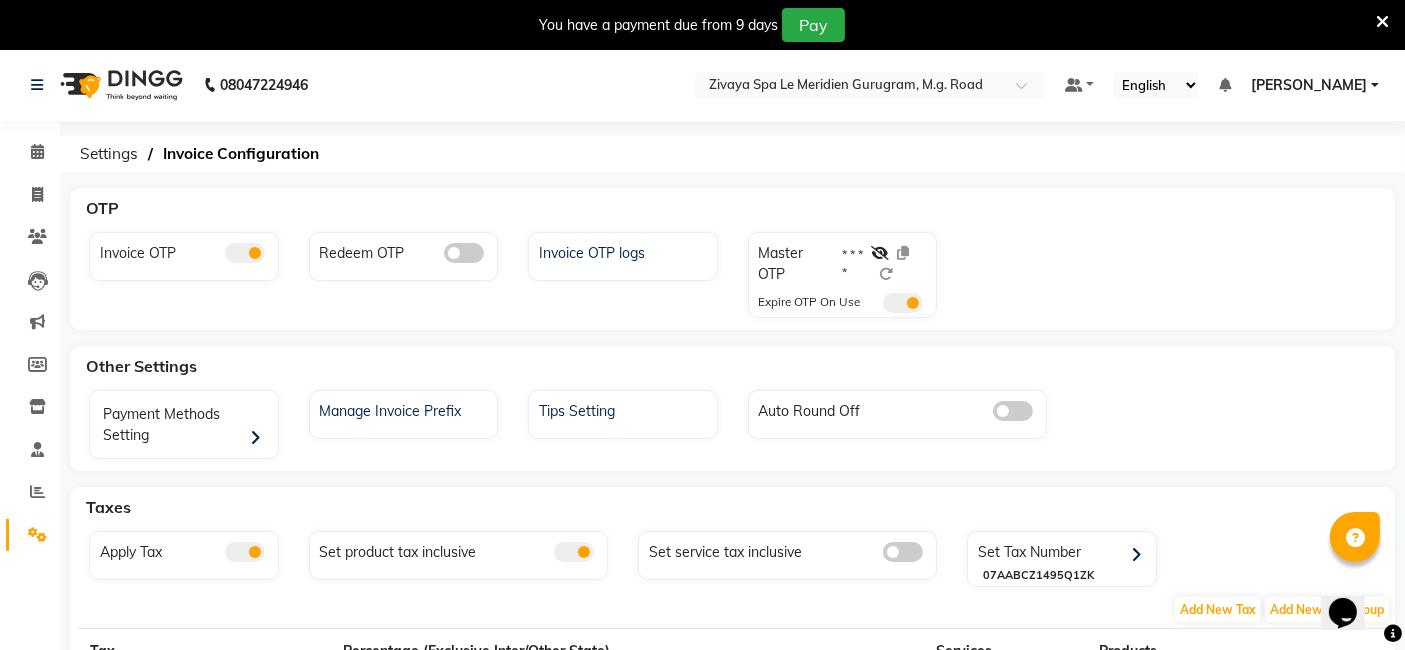 click 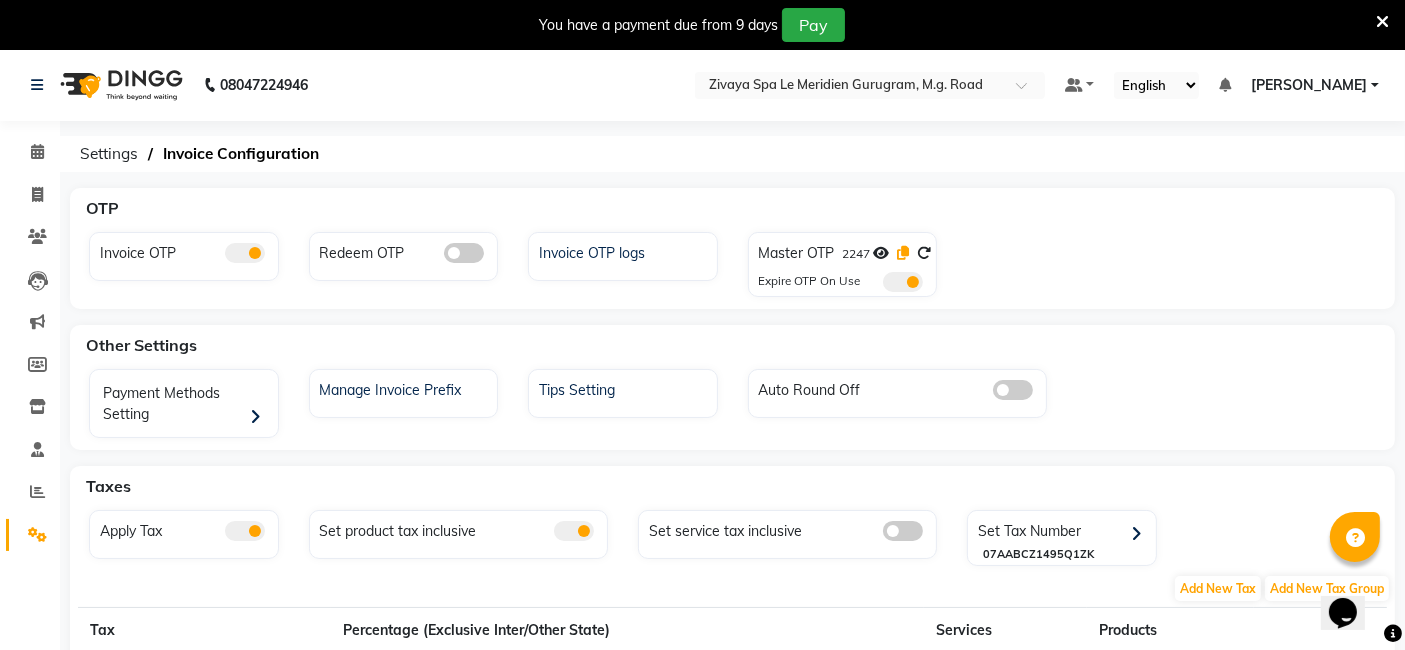 click 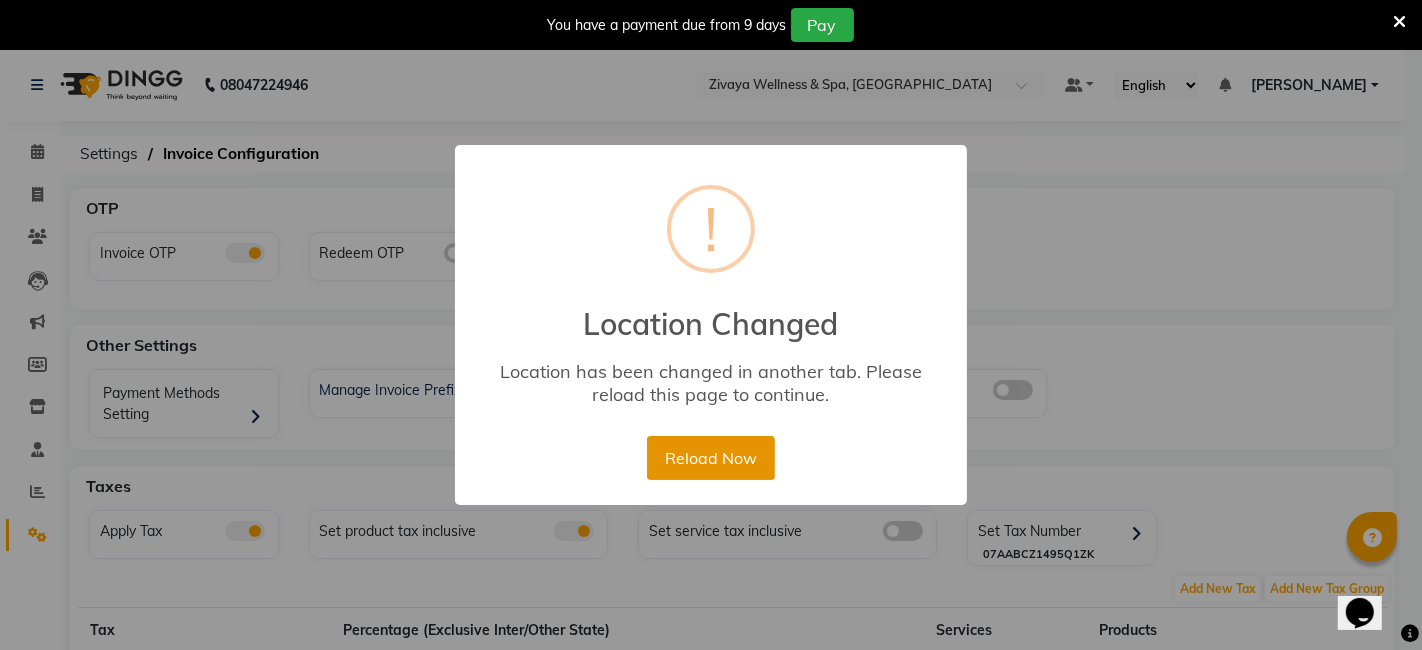 click on "Reload Now" at bounding box center (710, 458) 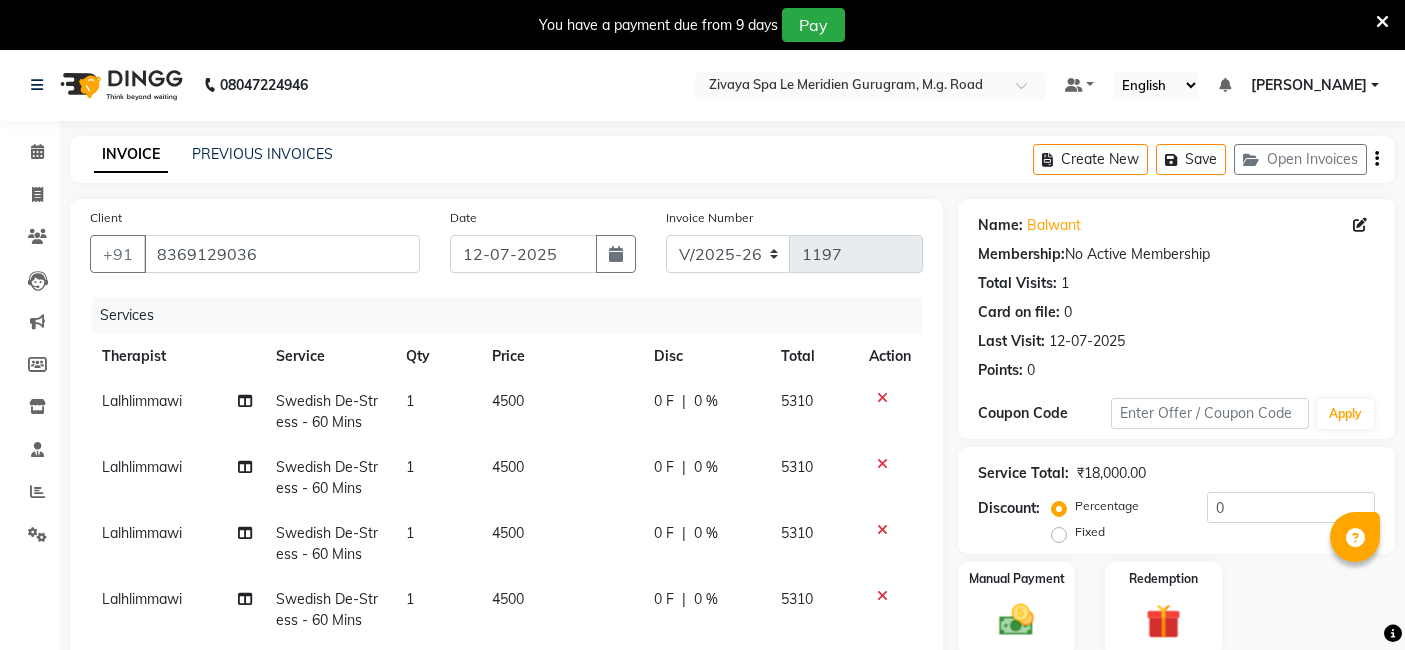select on "6503" 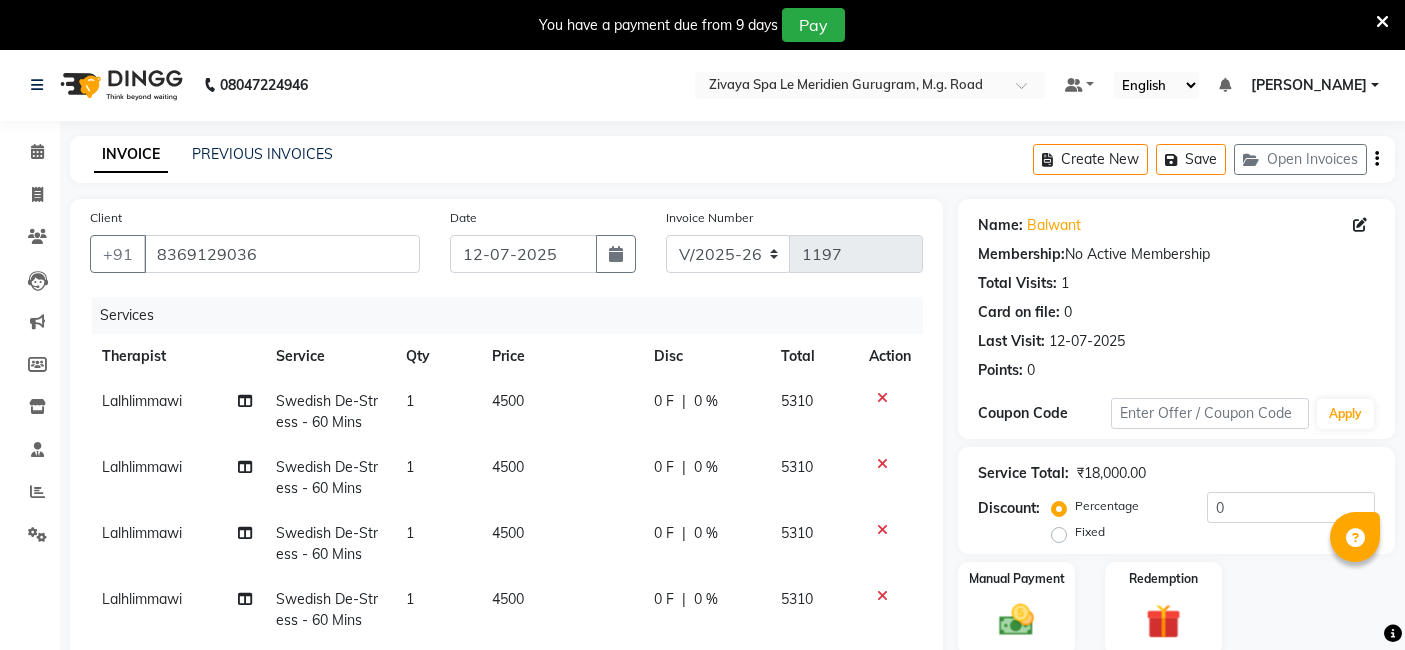 scroll, scrollTop: 0, scrollLeft: 0, axis: both 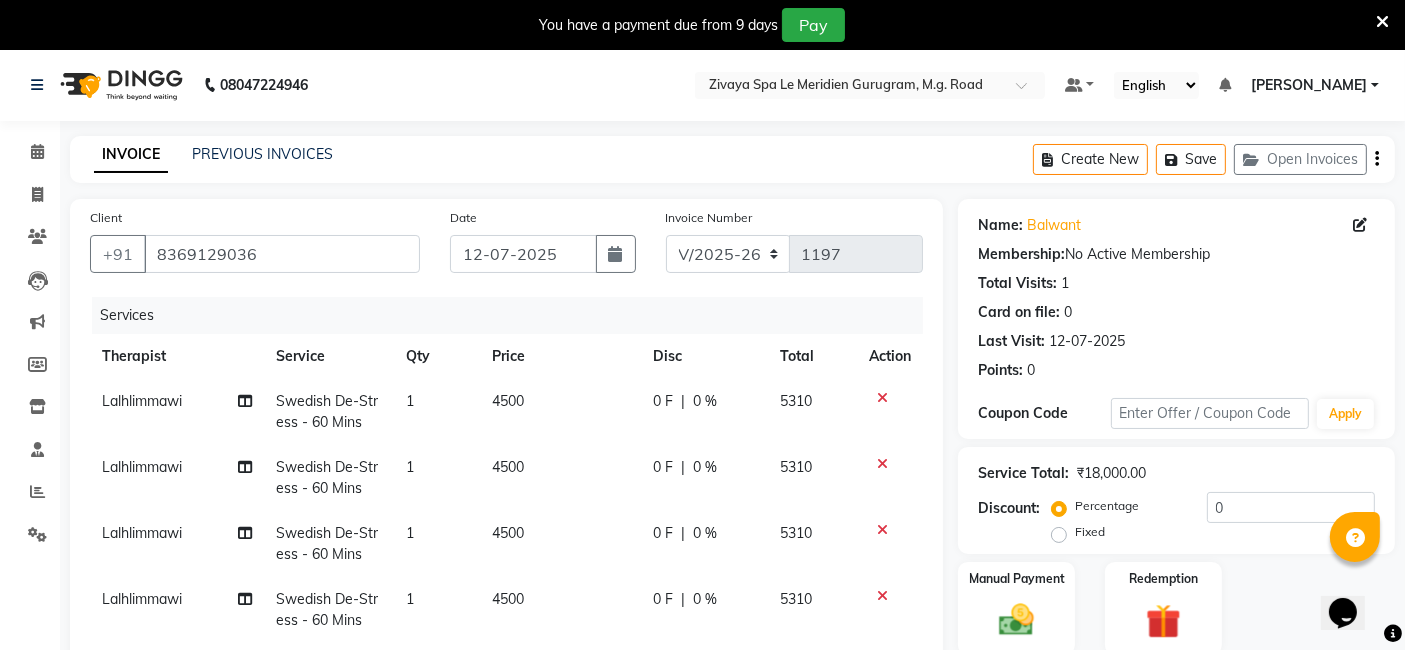 click 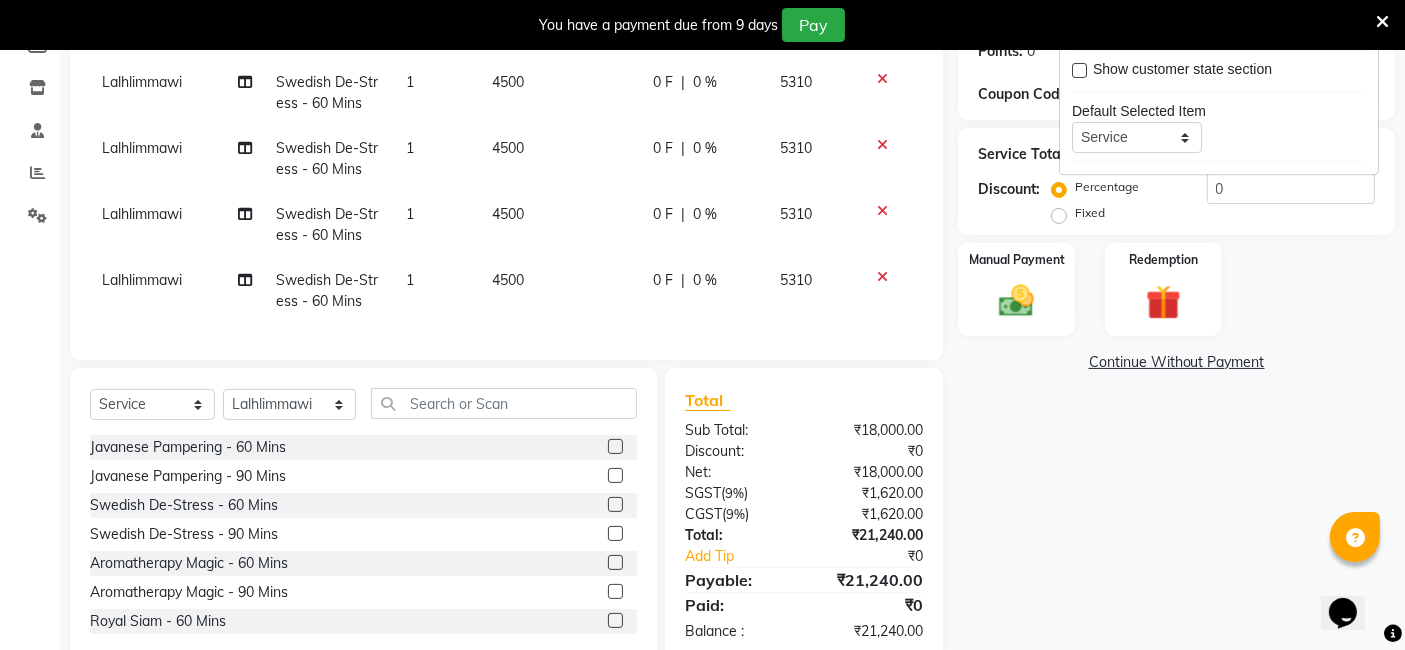 scroll, scrollTop: 333, scrollLeft: 0, axis: vertical 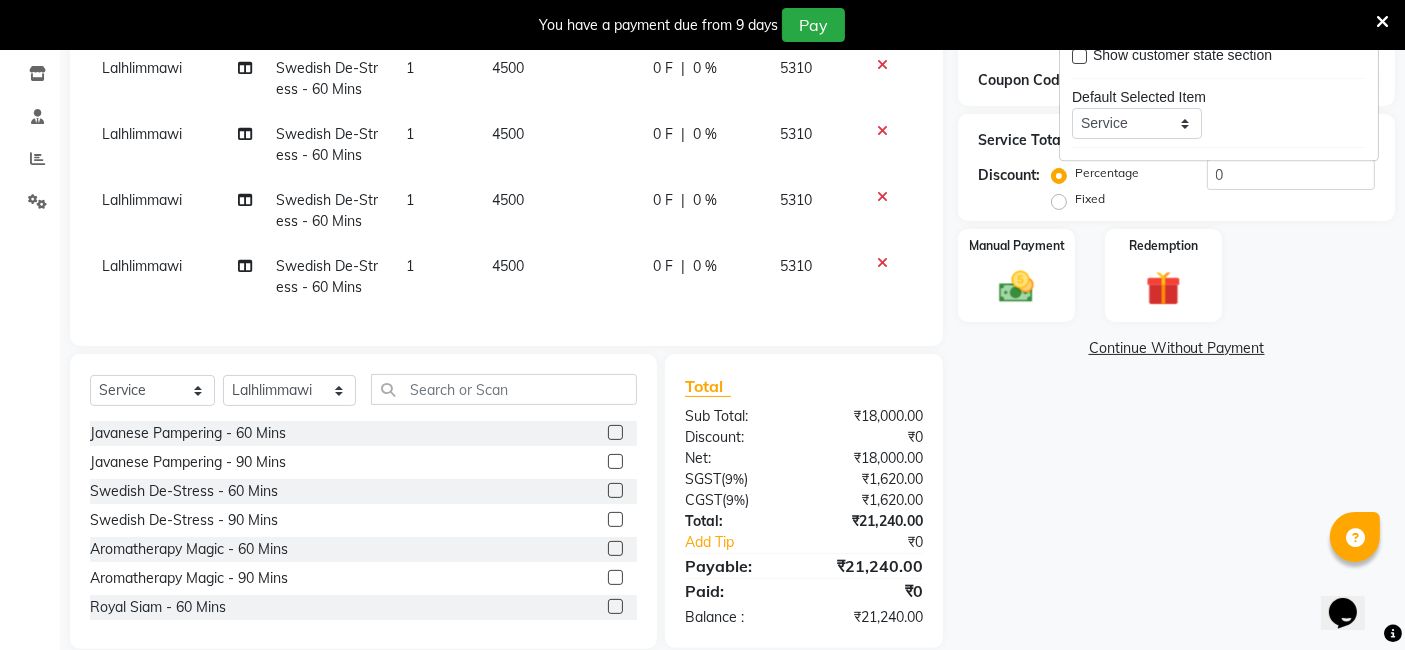 click 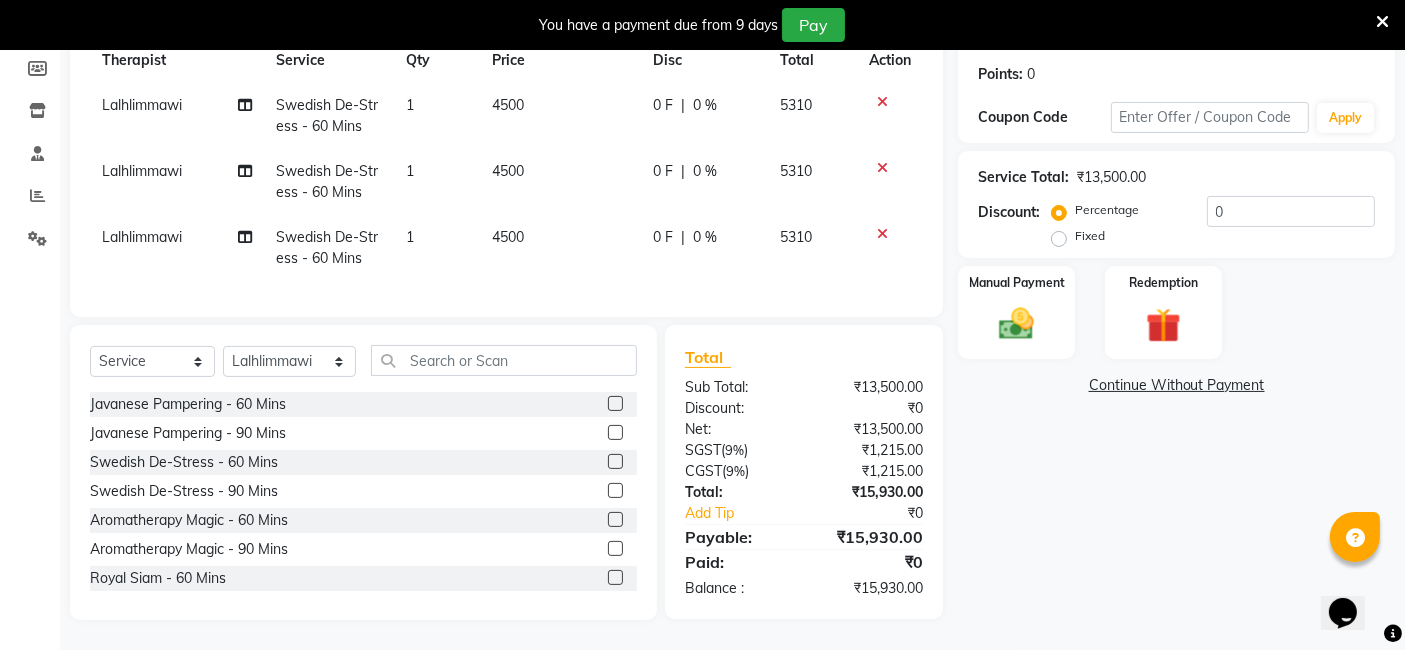 click 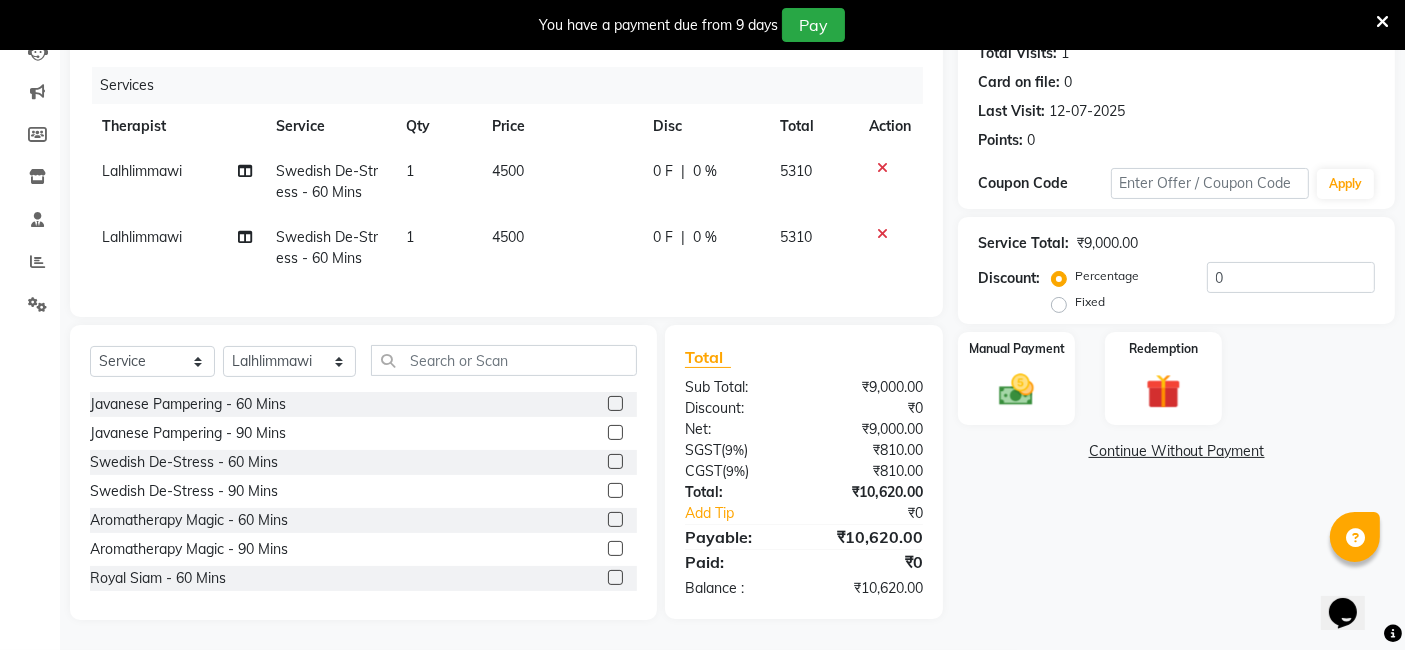click 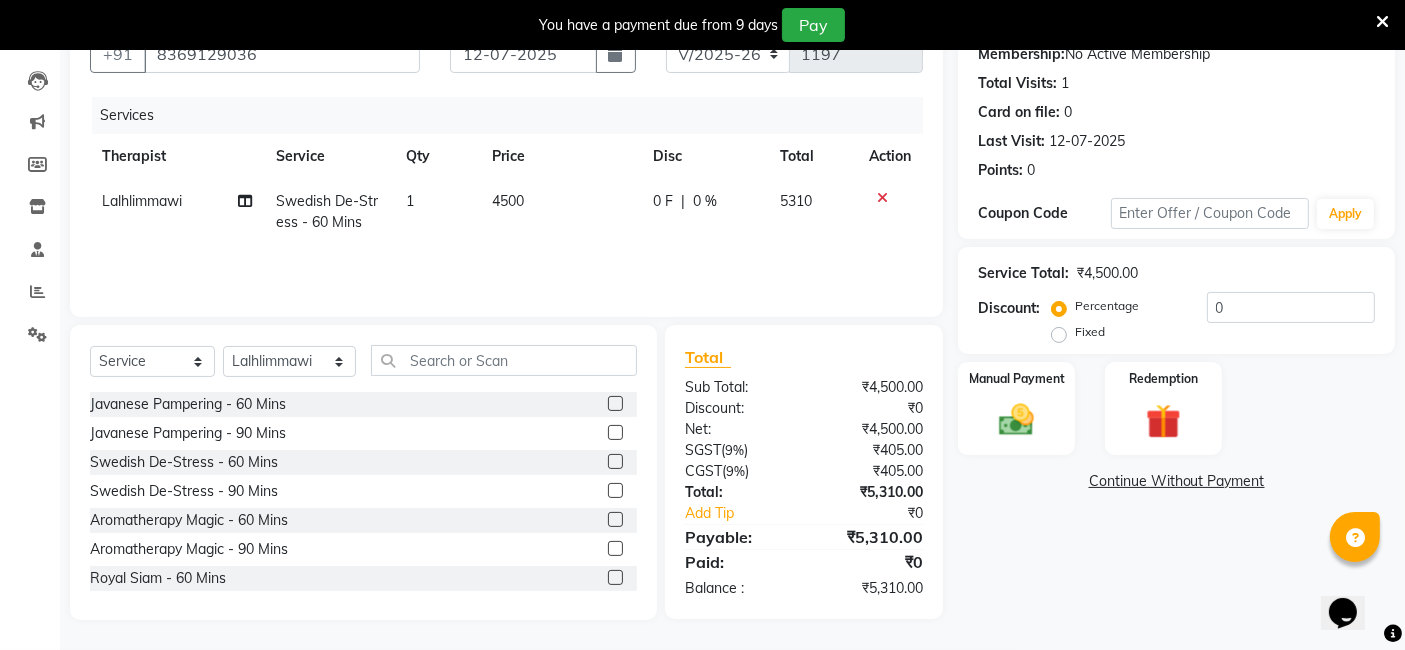 scroll, scrollTop: 199, scrollLeft: 0, axis: vertical 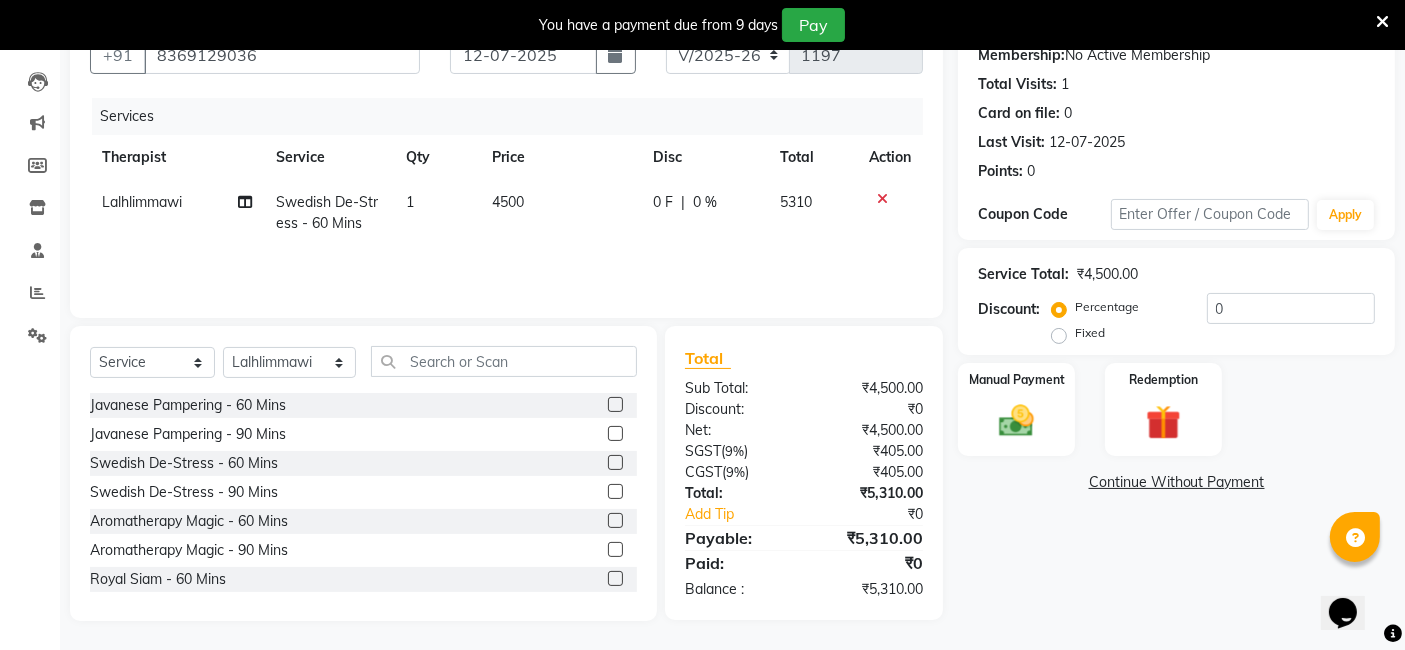 click 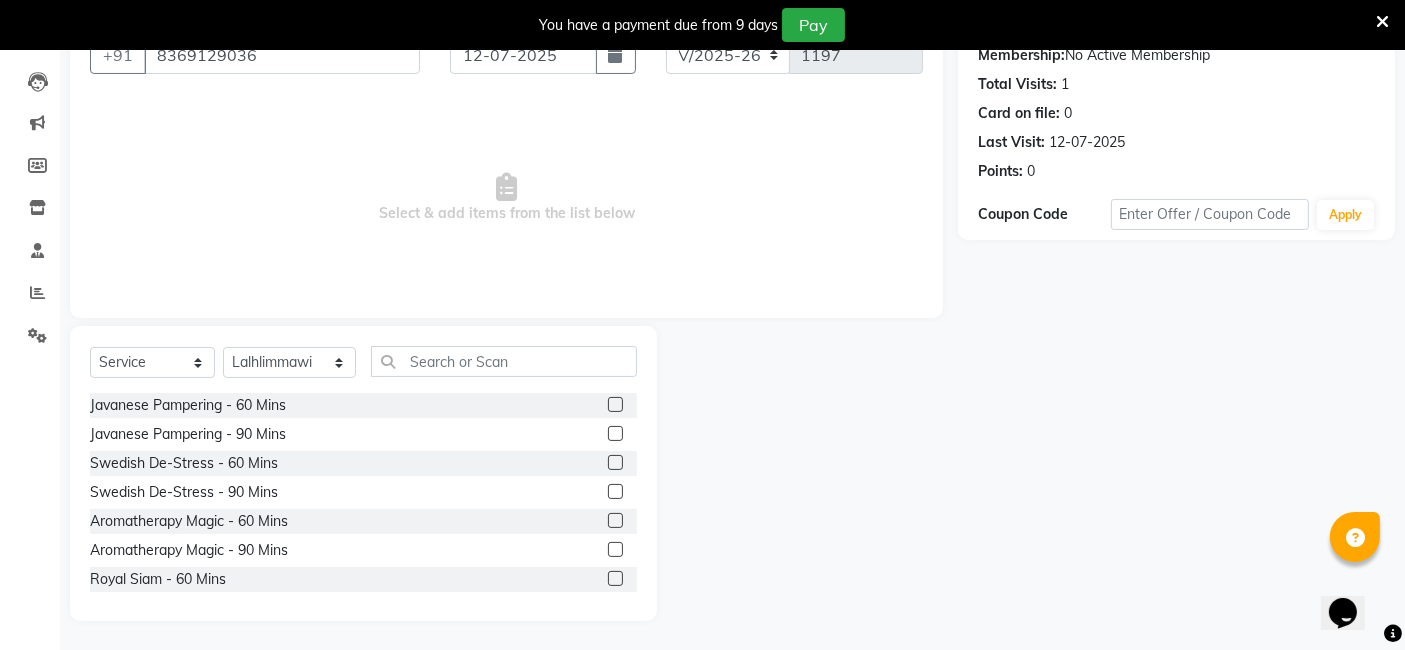 scroll, scrollTop: 0, scrollLeft: 0, axis: both 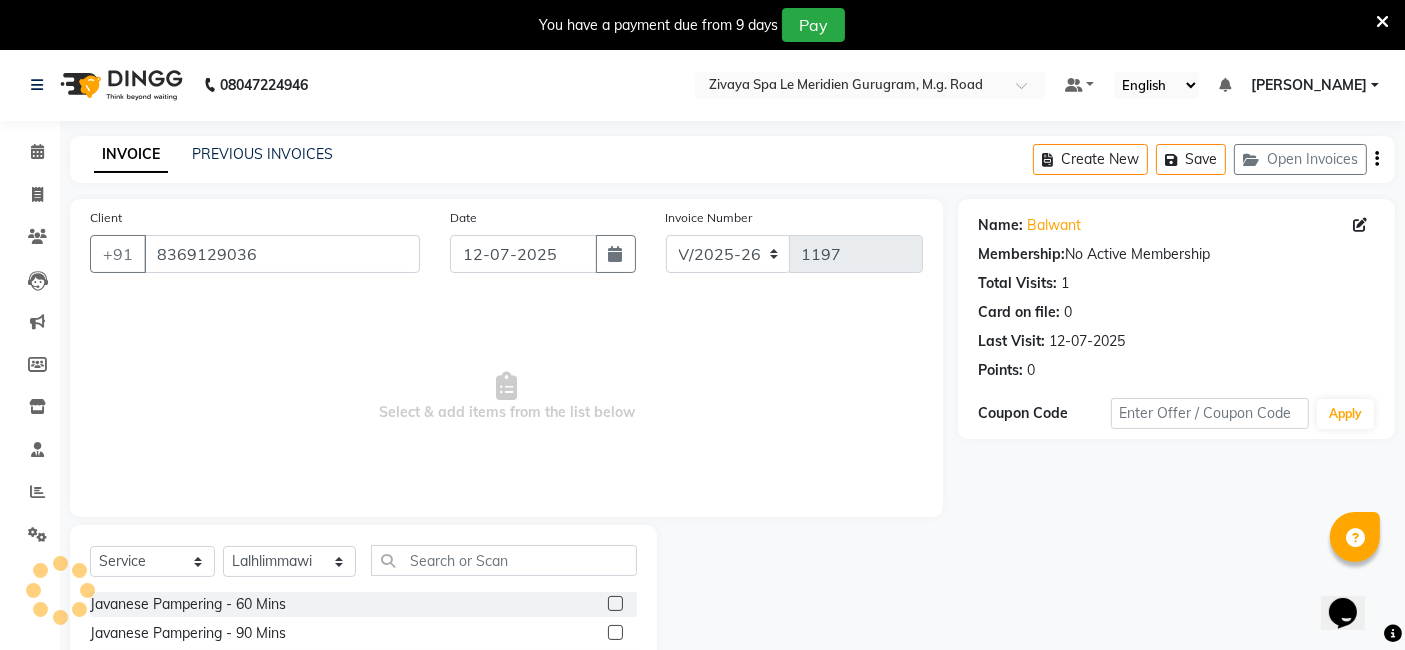 click on "Create New   Save   Open Invoices" 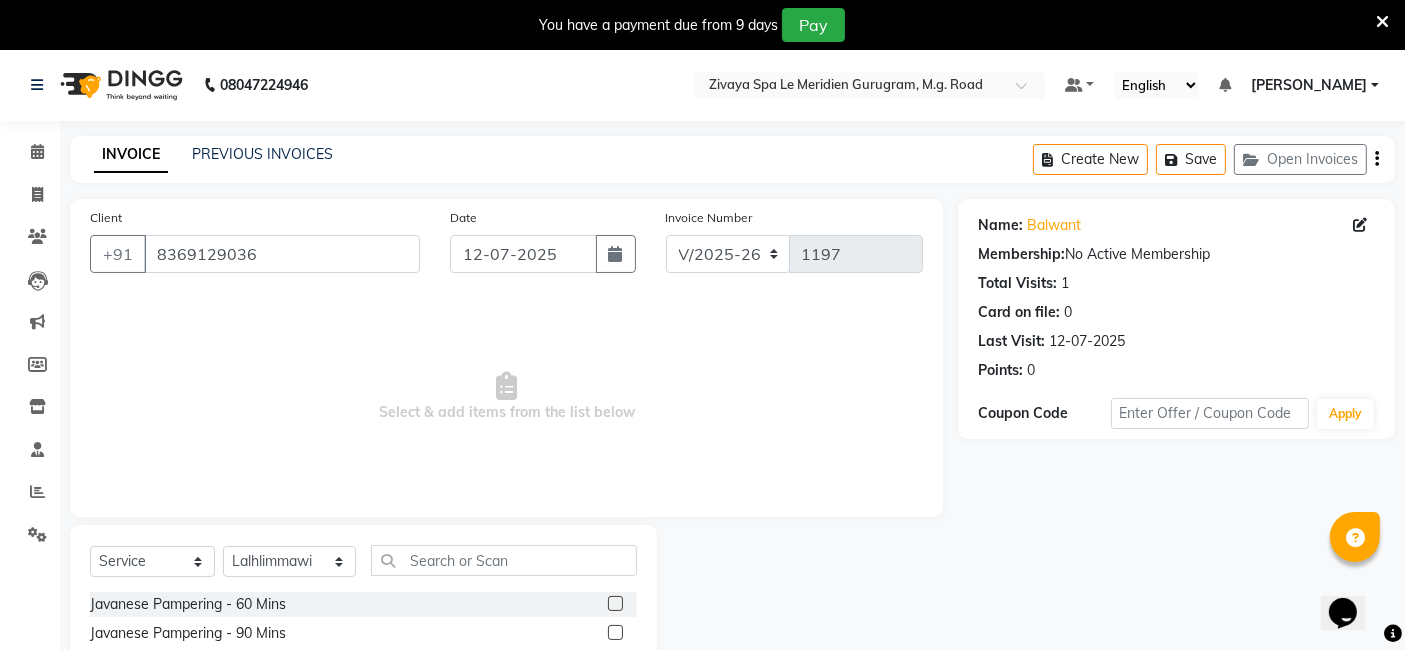 click on "Create New   Save   Open Invoices" 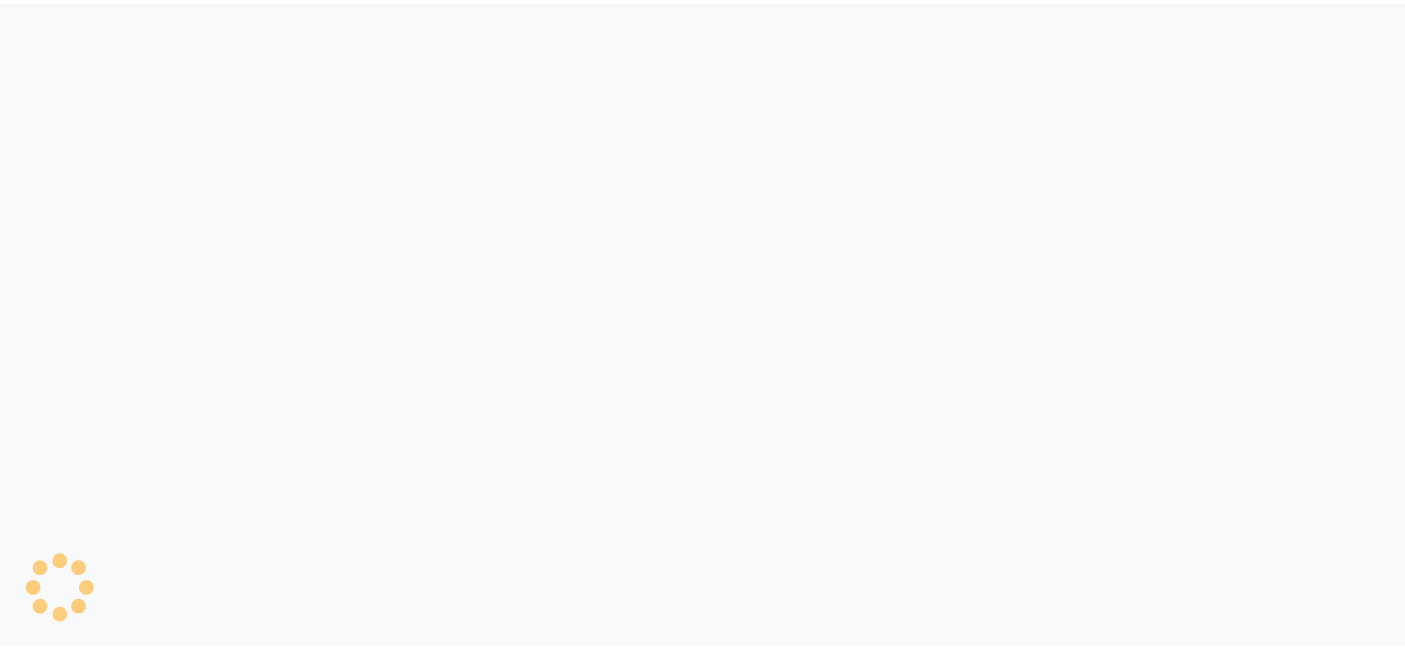 scroll, scrollTop: 0, scrollLeft: 0, axis: both 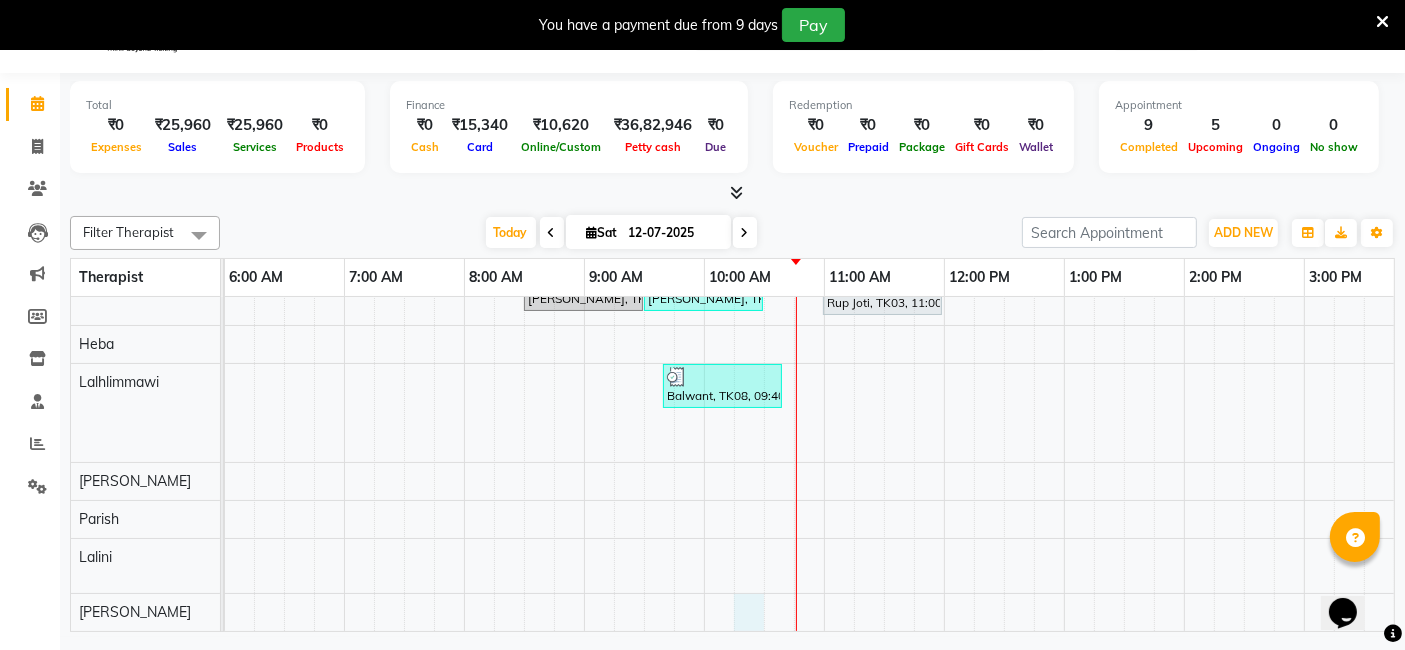 click at bounding box center [779, 275] 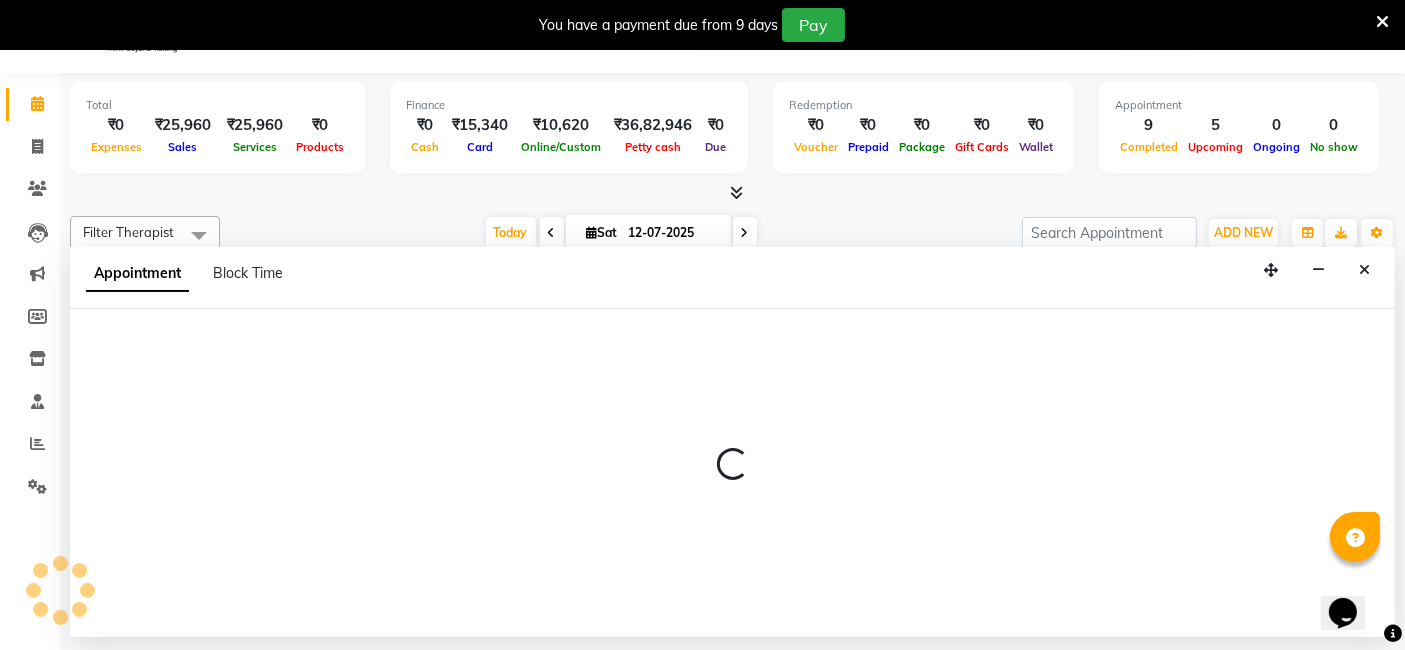 select on "85093" 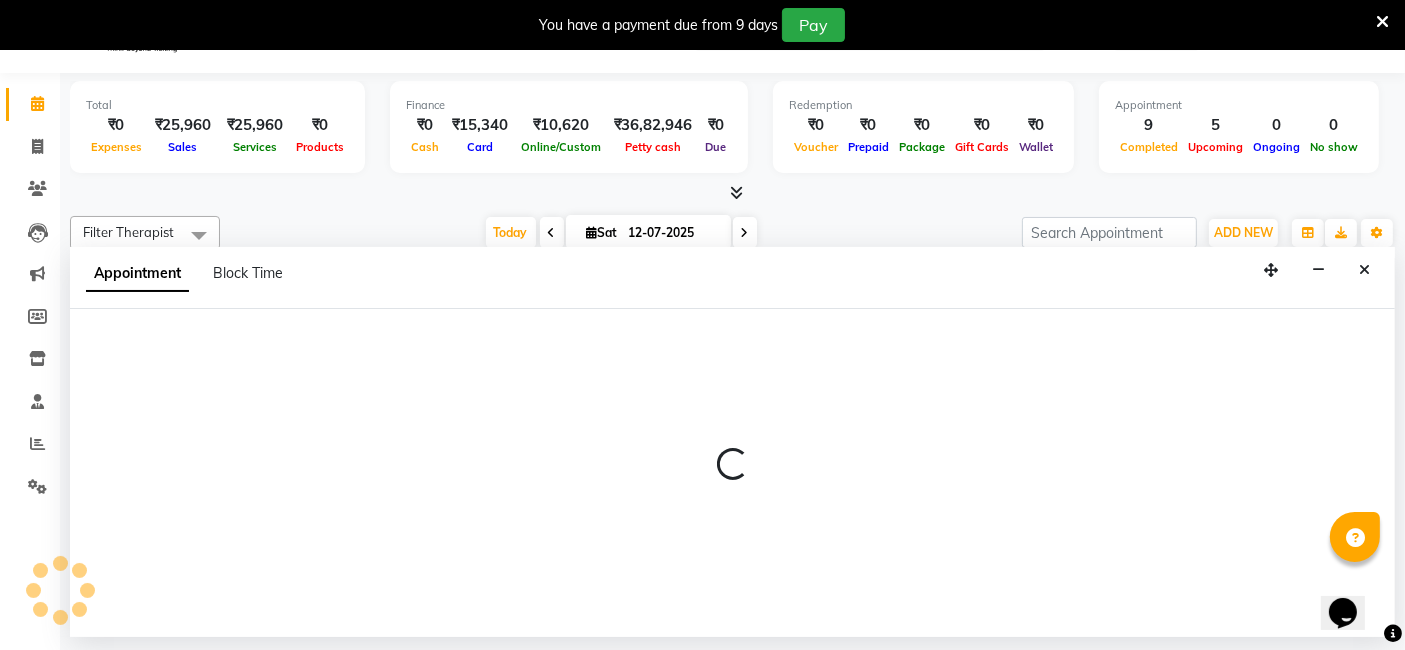 select on "615" 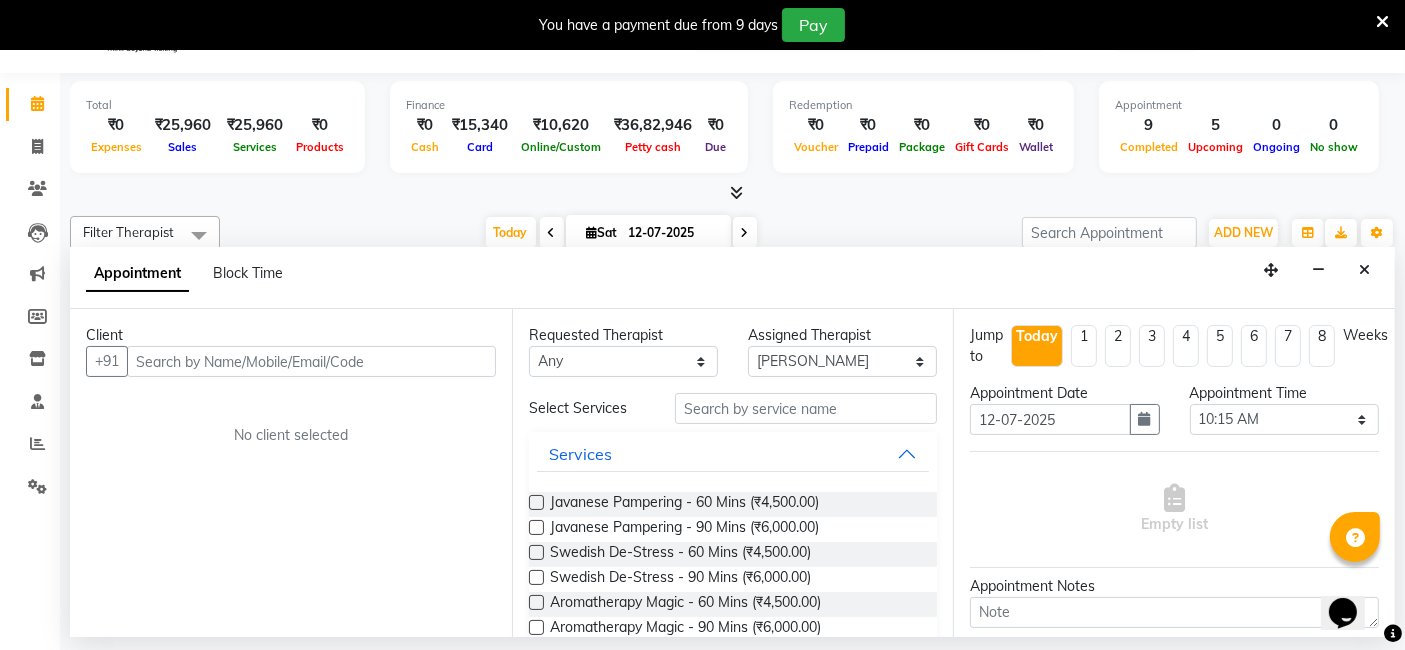 select on "service" 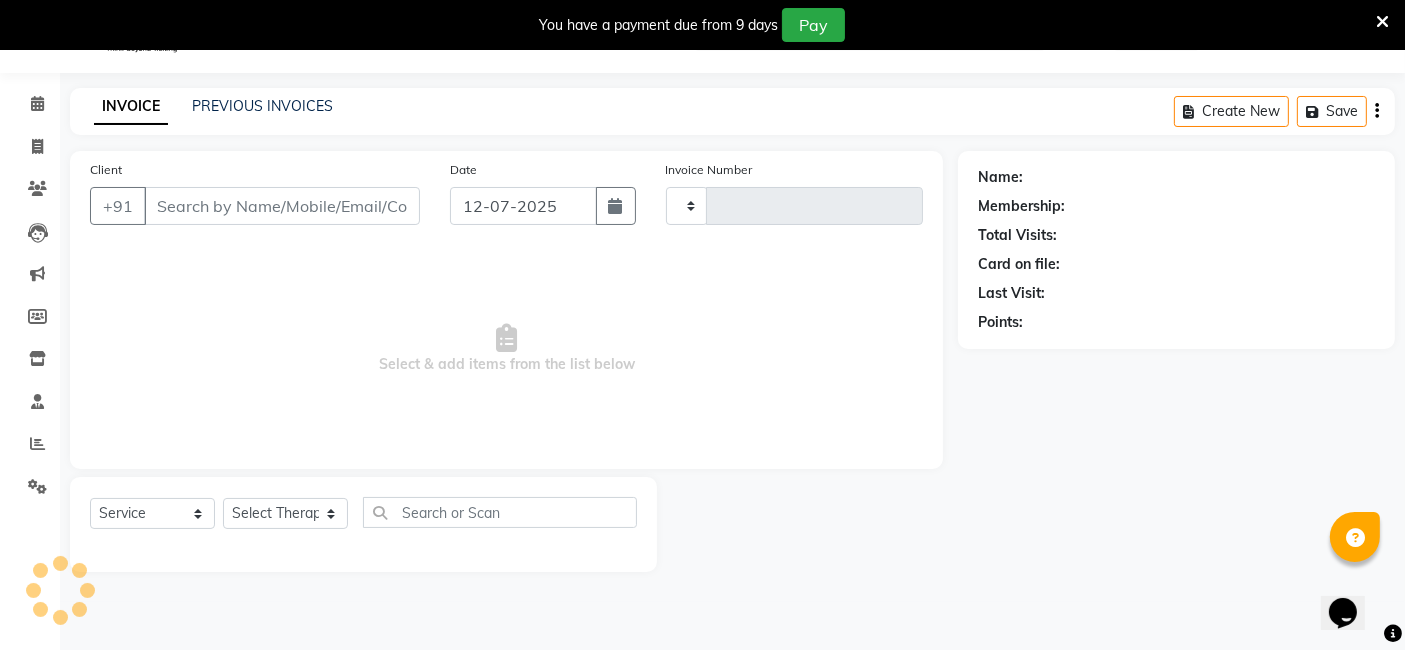 scroll, scrollTop: 0, scrollLeft: 0, axis: both 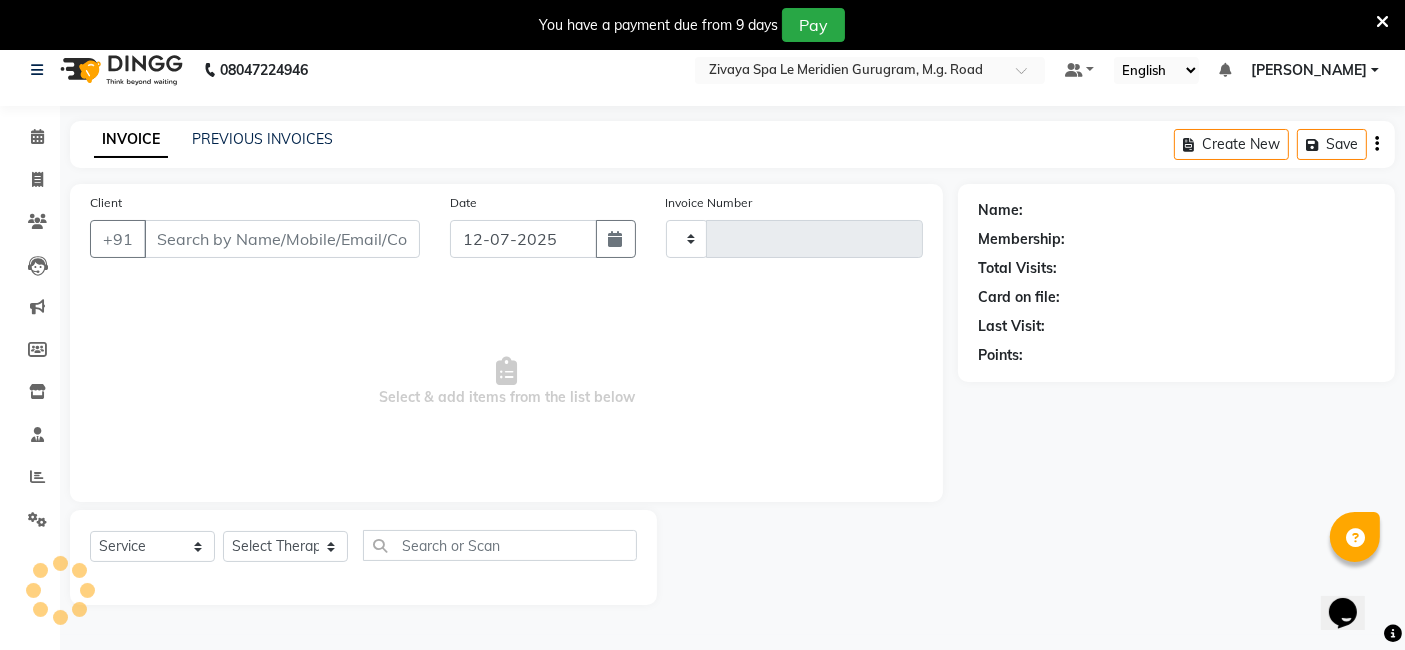 type on "1197" 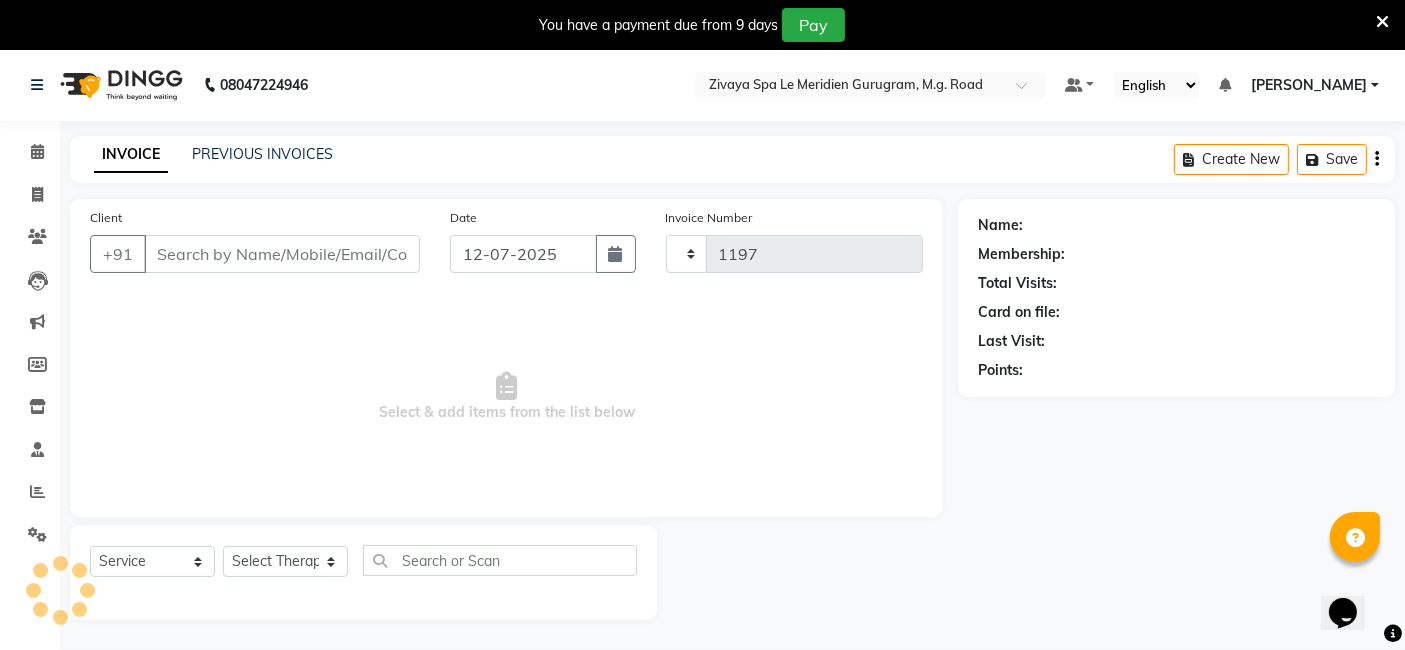 select on "6503" 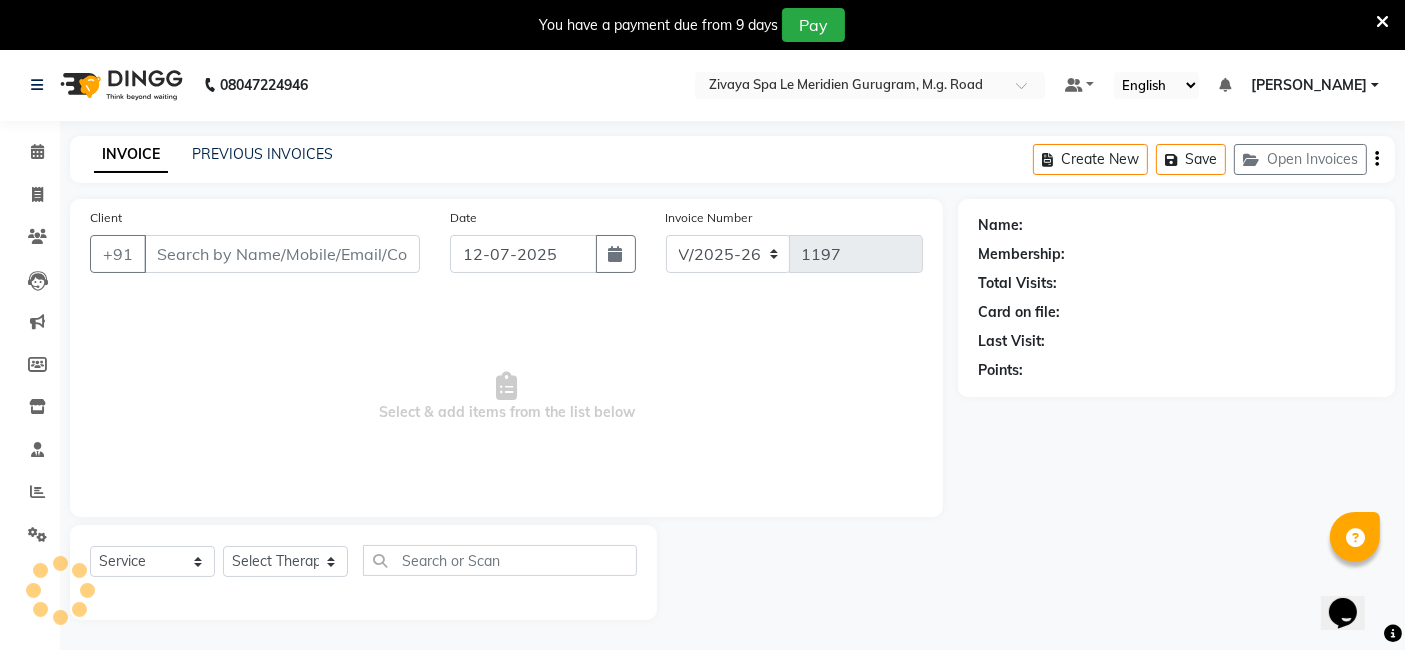 type on "8369129036" 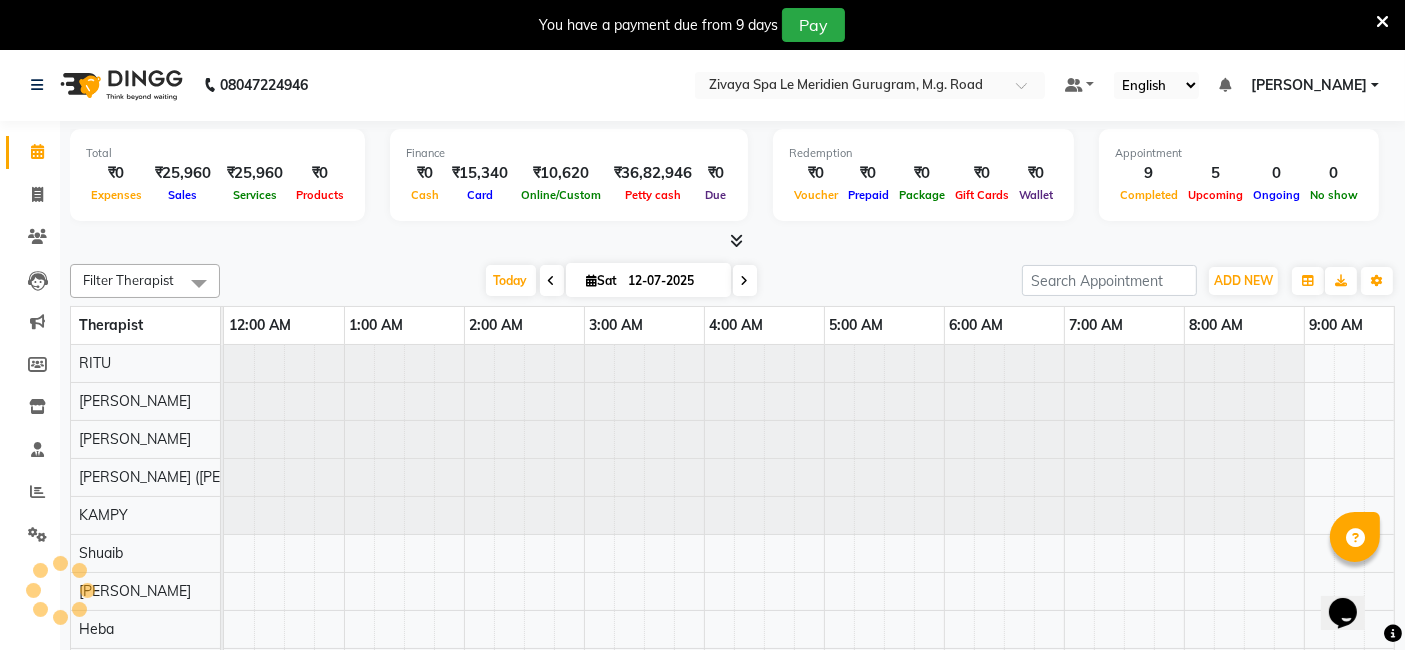 scroll, scrollTop: 48, scrollLeft: 0, axis: vertical 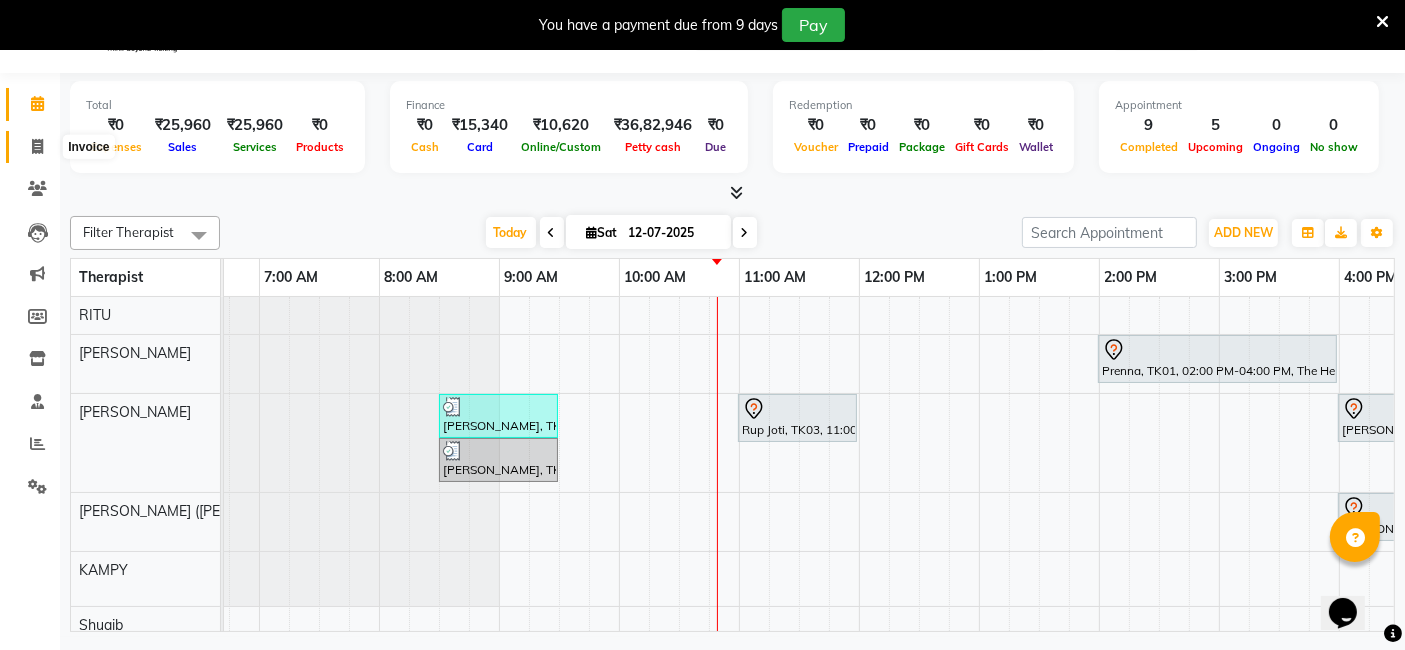 click 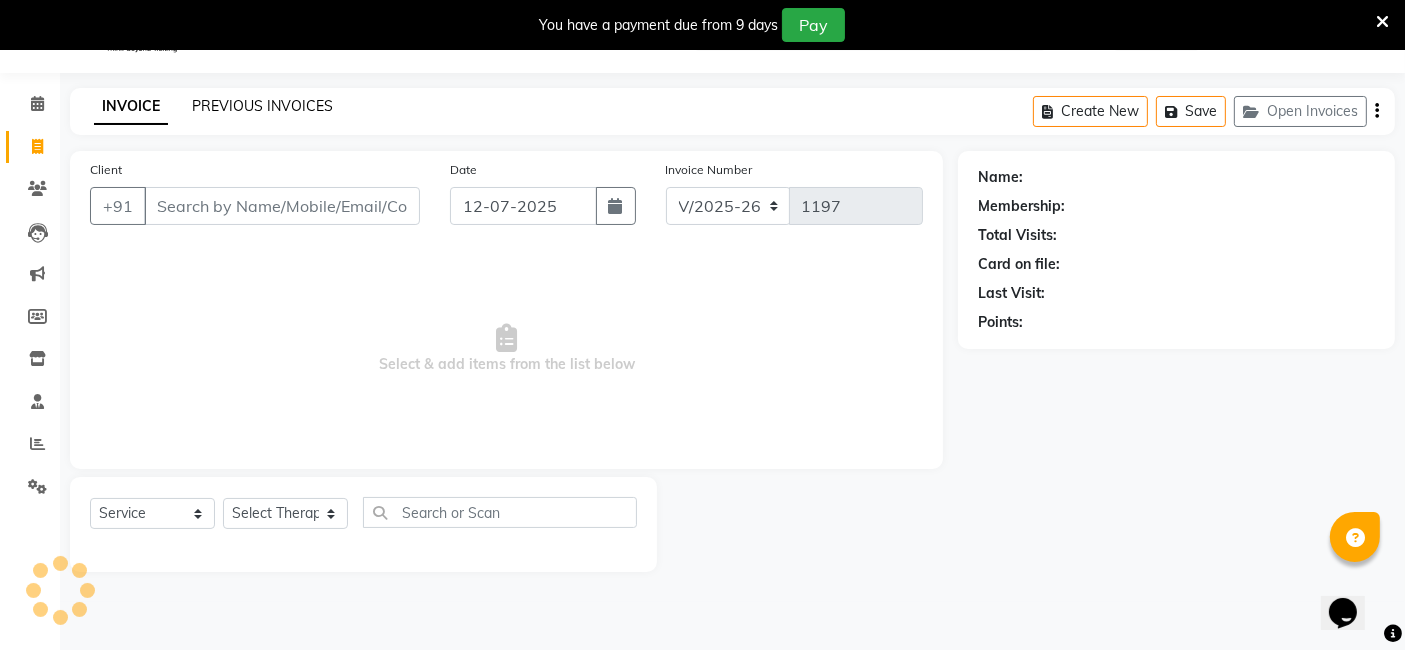 click on "INVOICE PREVIOUS INVOICES Create New   Save   Open Invoices" 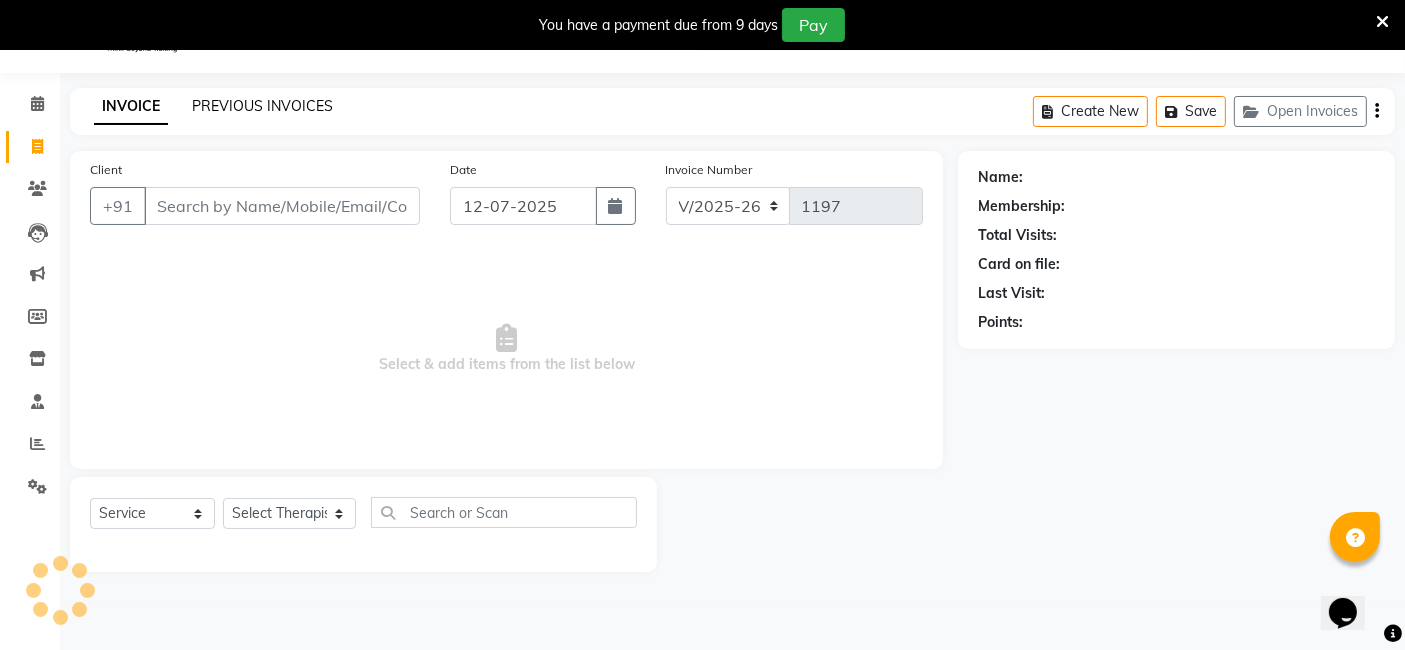 click on "PREVIOUS INVOICES" 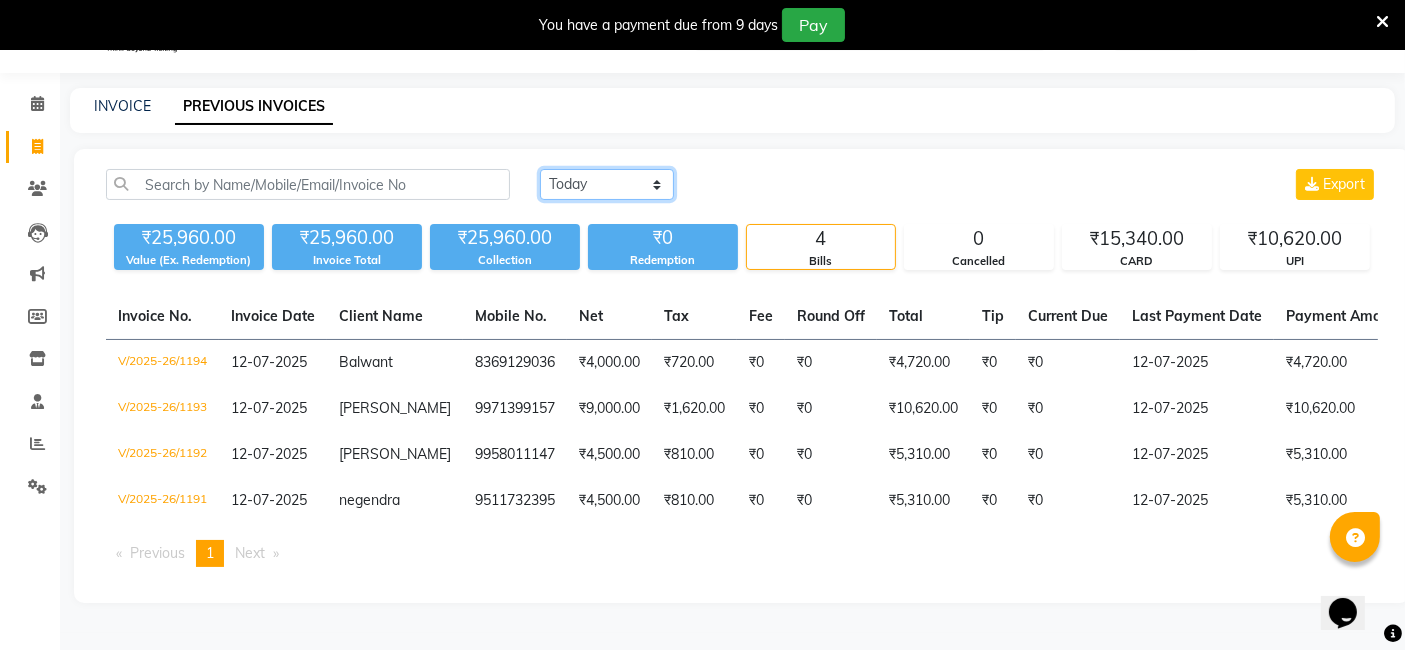 click on "Today Yesterday Custom Range" 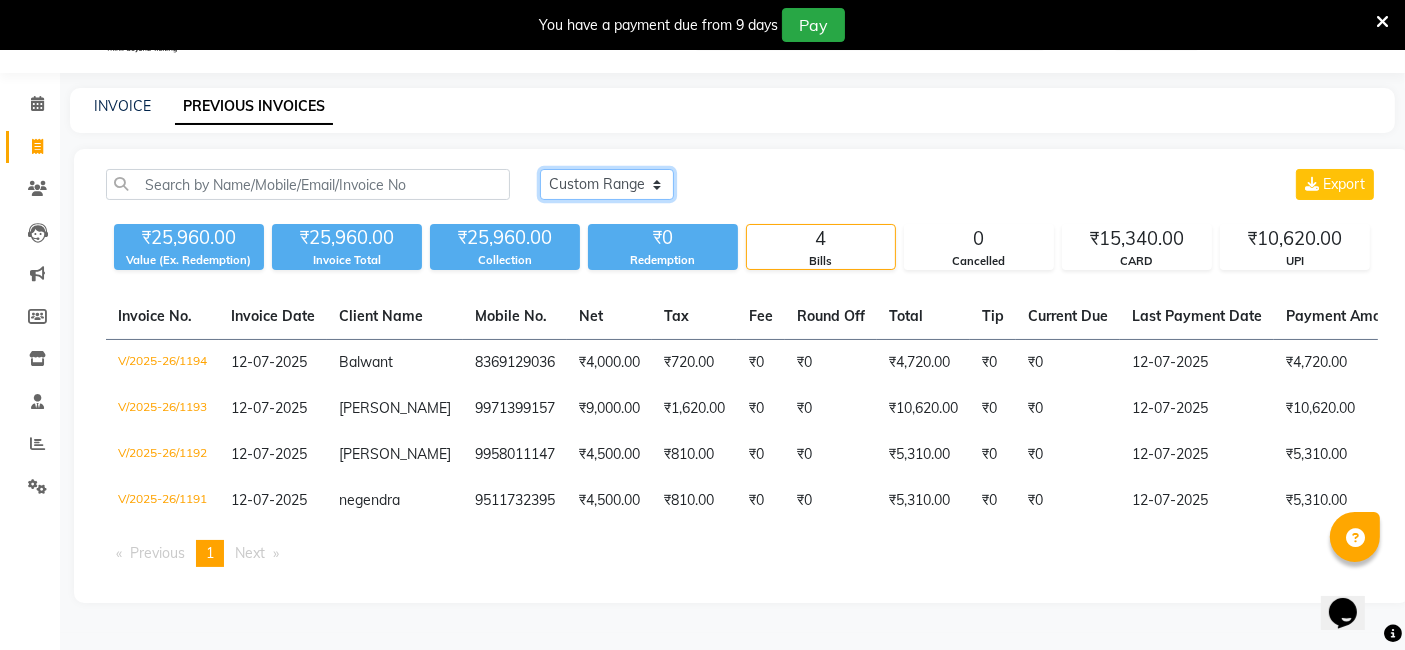 click on "Today Yesterday Custom Range" 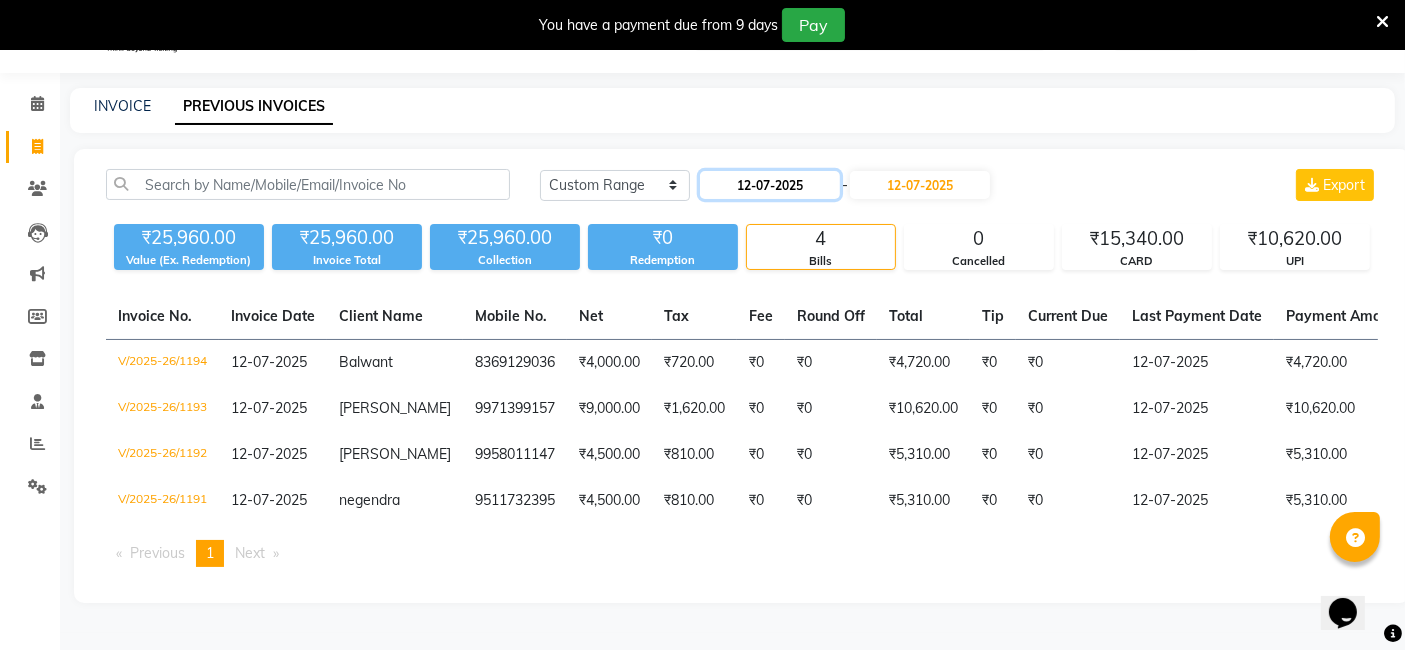 click on "12-07-2025" 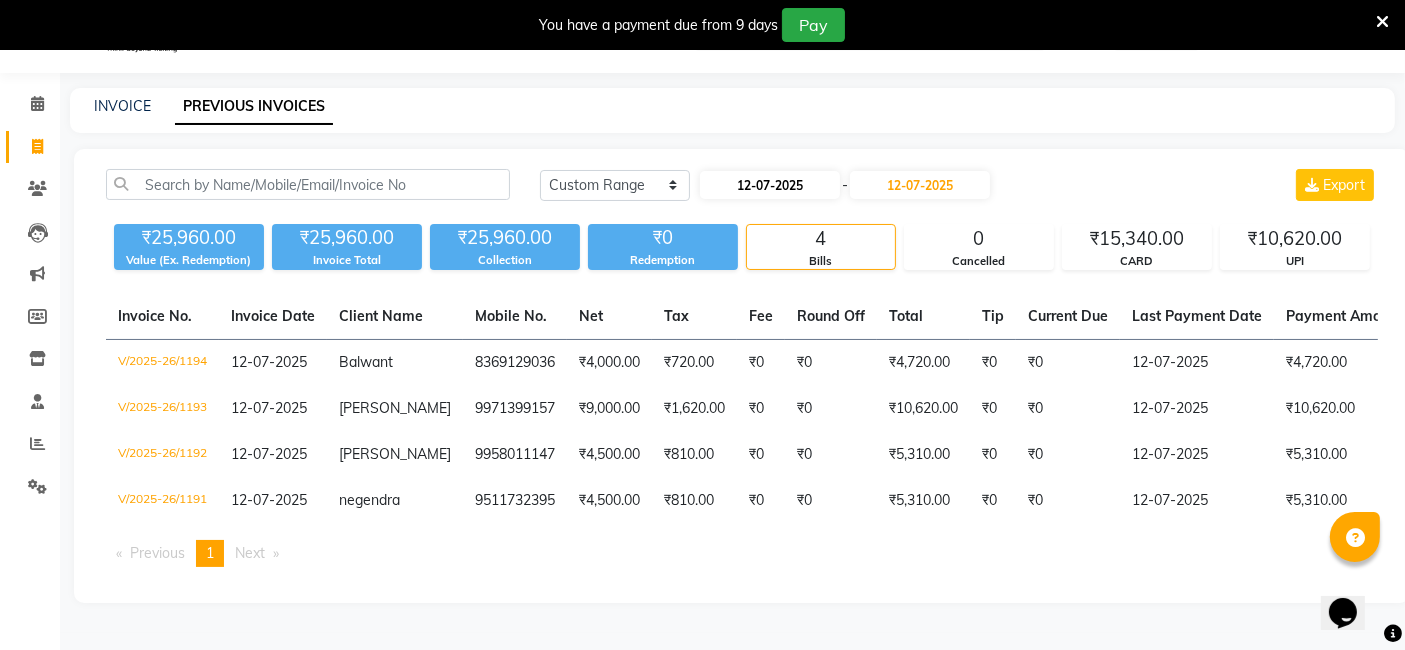 select on "7" 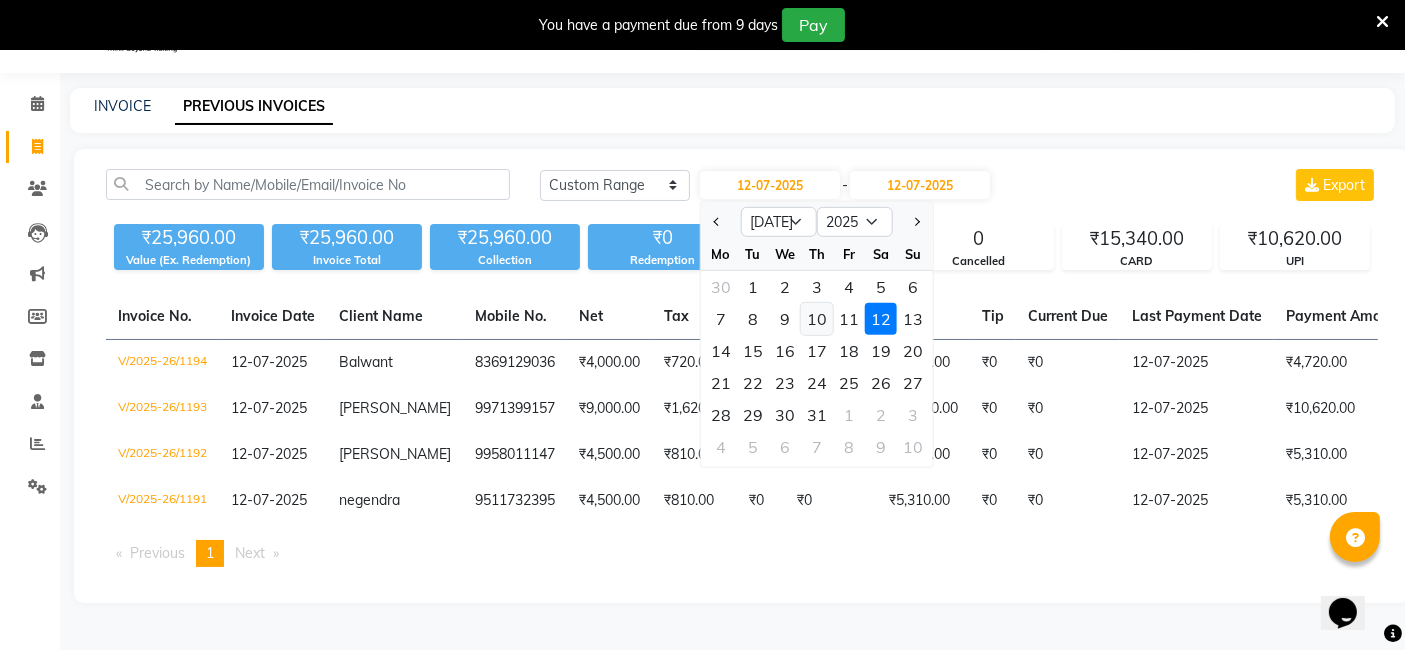 click on "10" 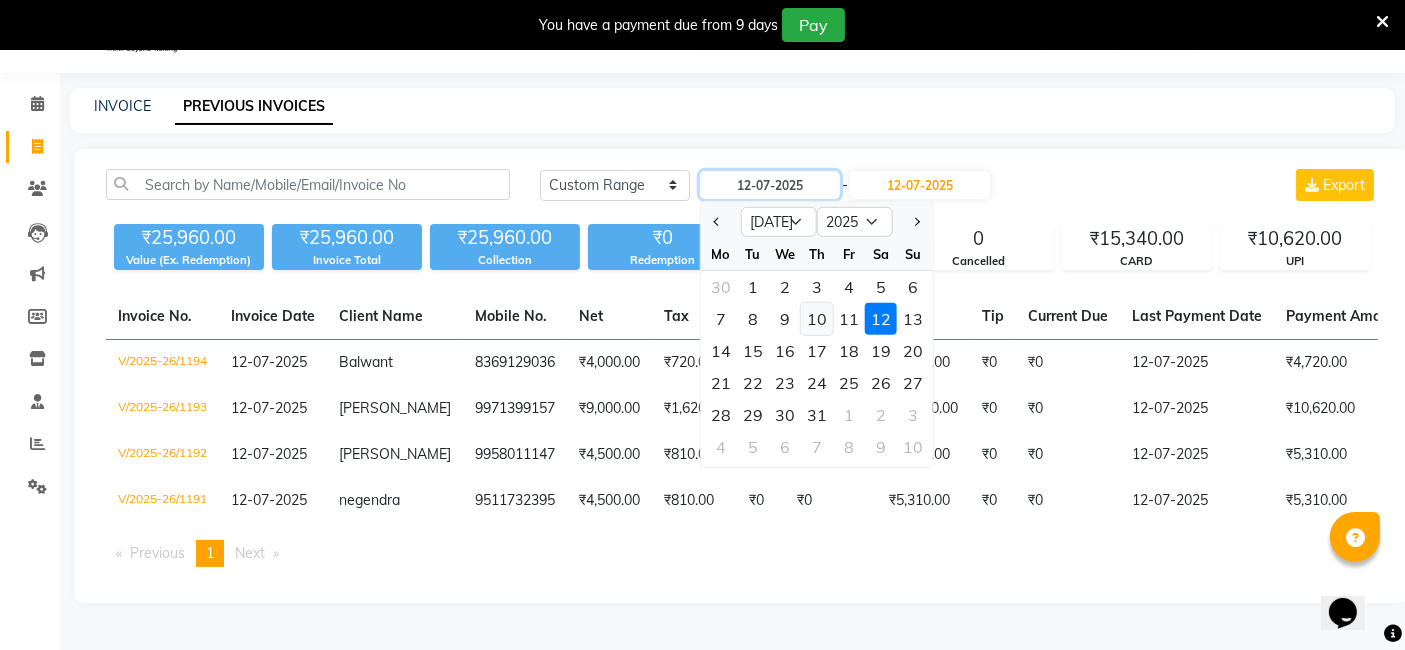 type on "[DATE]" 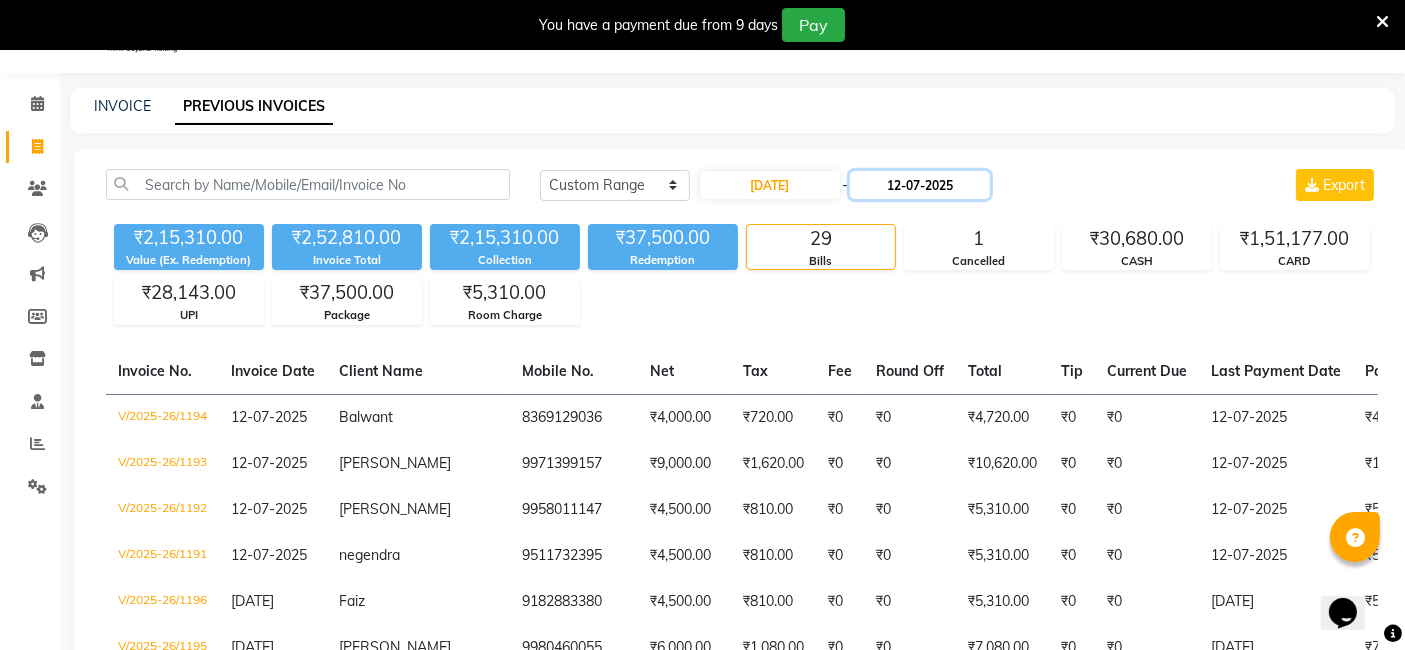 click on "12-07-2025" 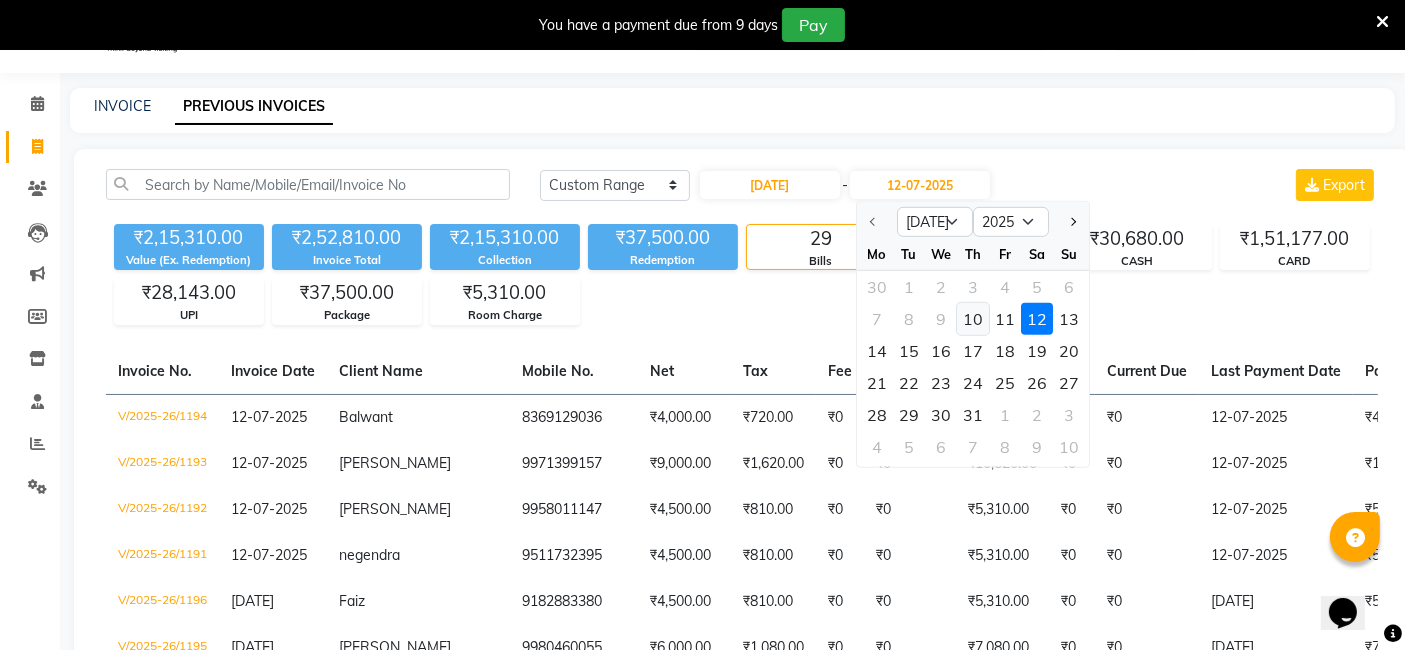 click on "10" 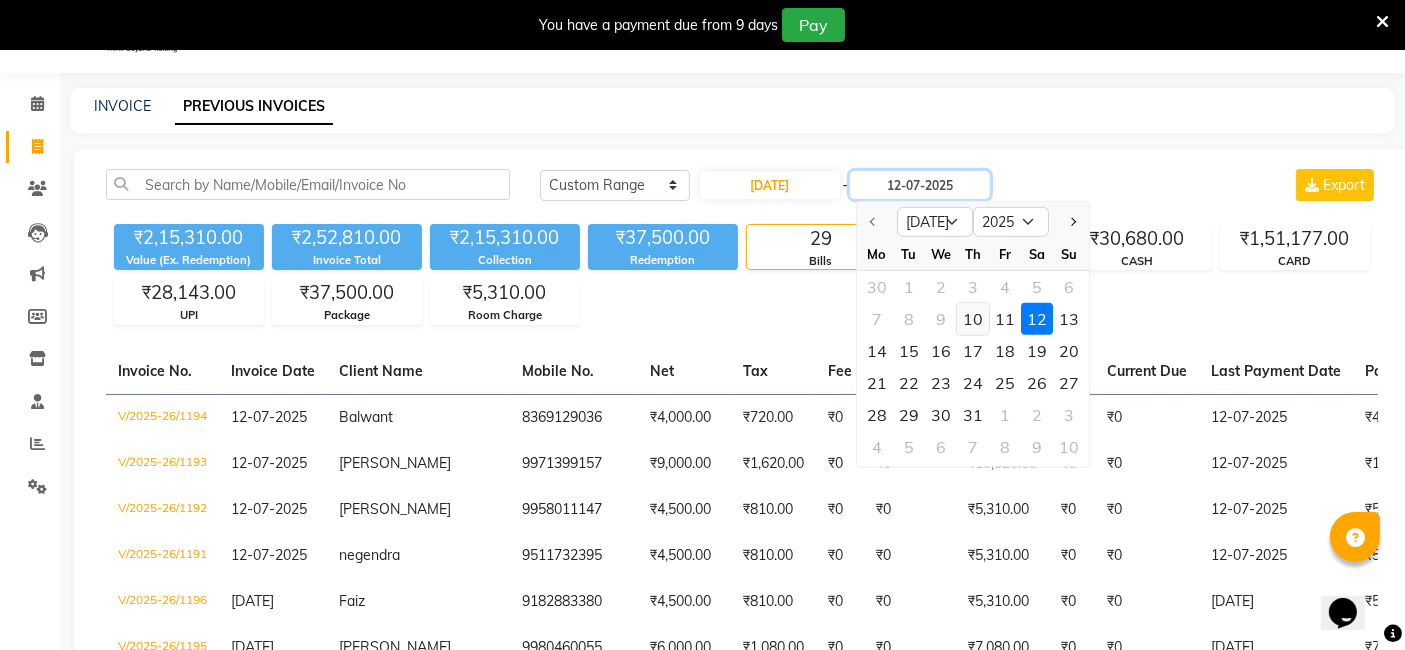 type on "[DATE]" 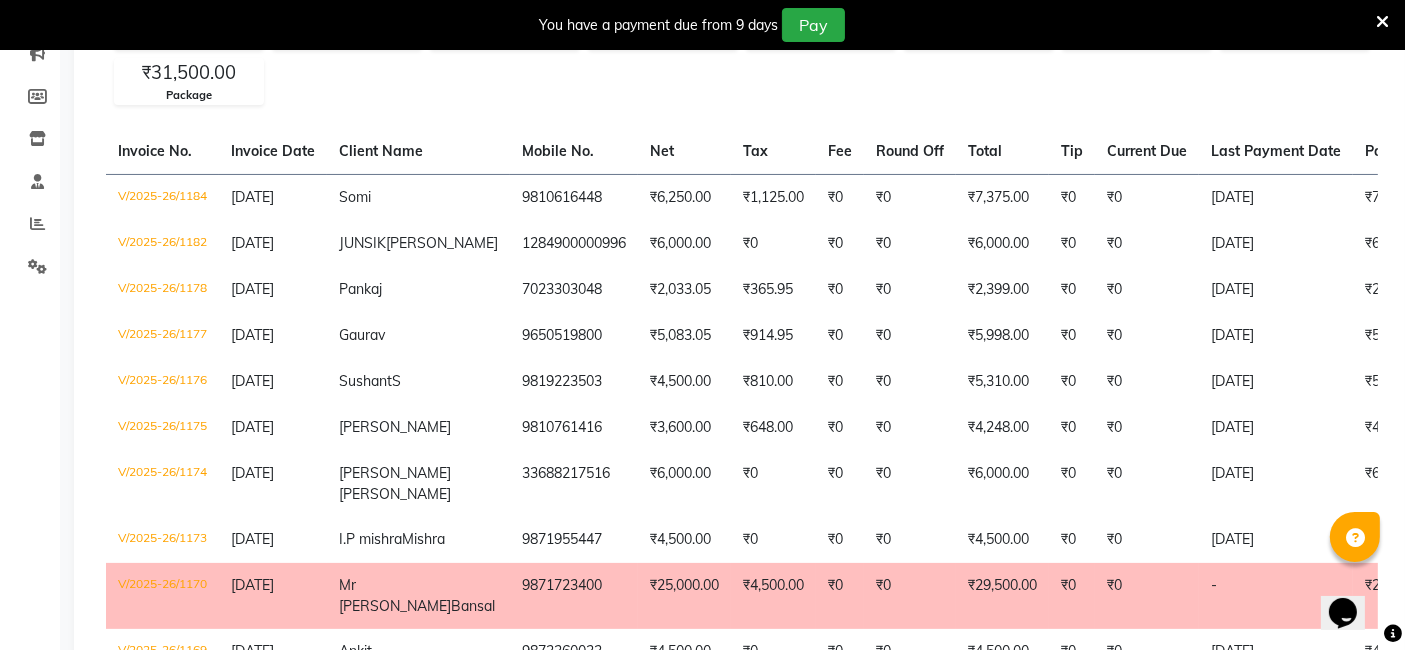 scroll, scrollTop: 193, scrollLeft: 0, axis: vertical 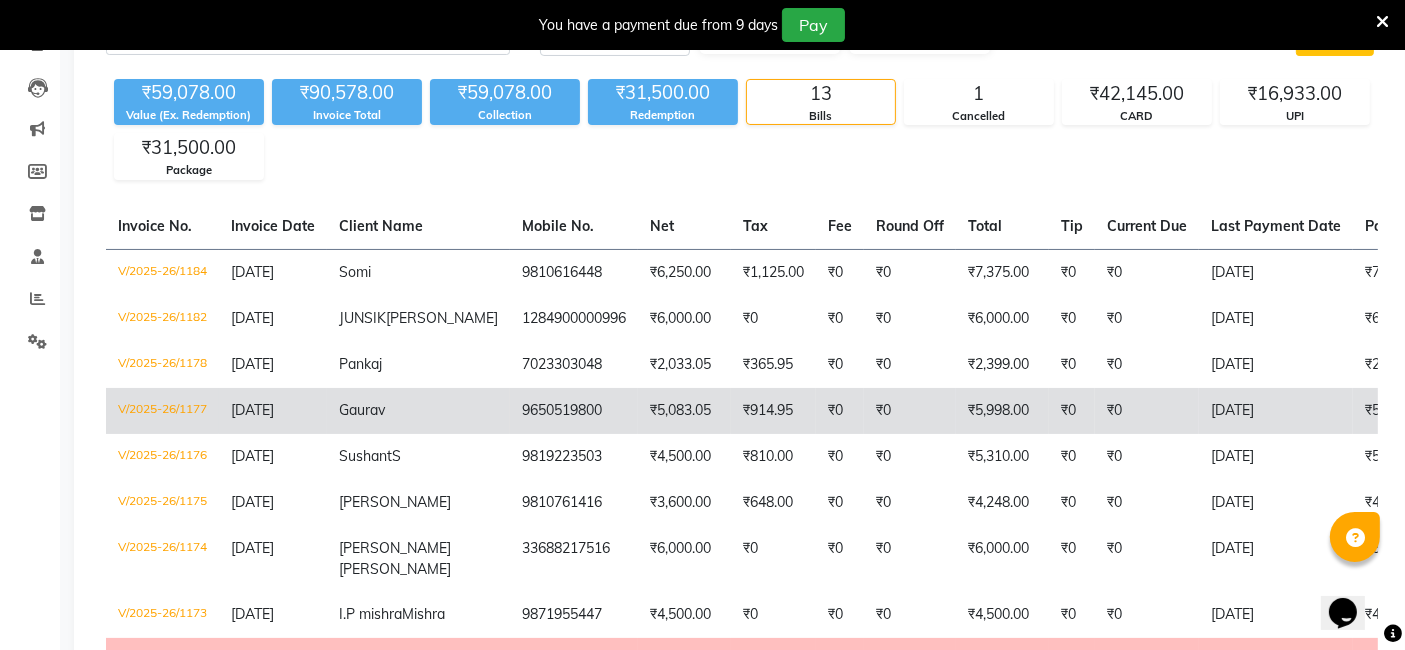 click on "V/2025-26/1177" 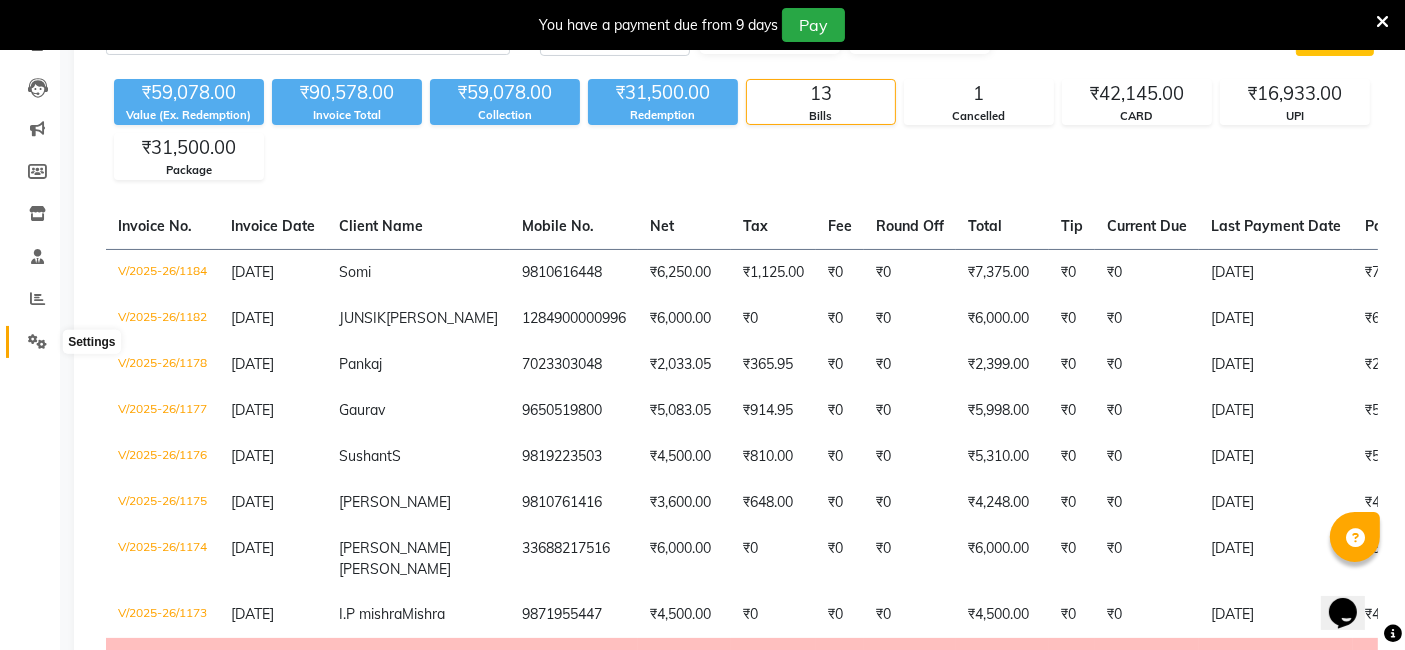 click 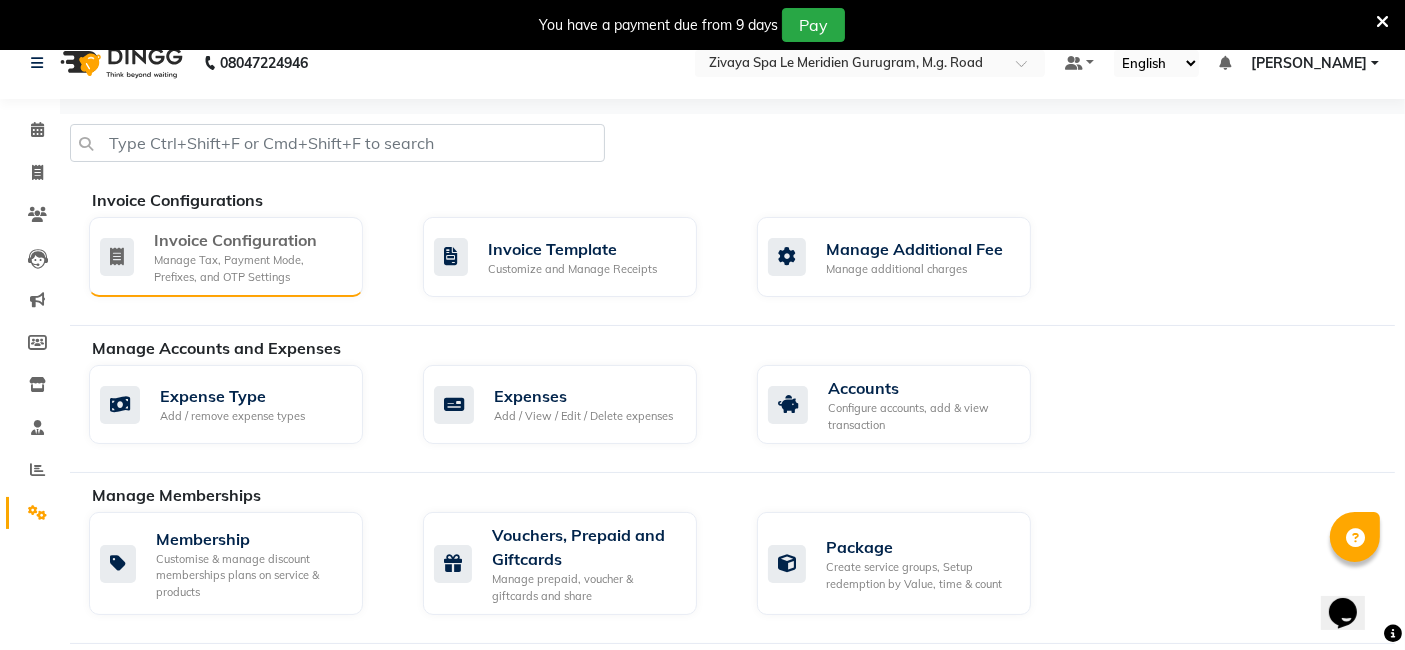 scroll, scrollTop: 0, scrollLeft: 0, axis: both 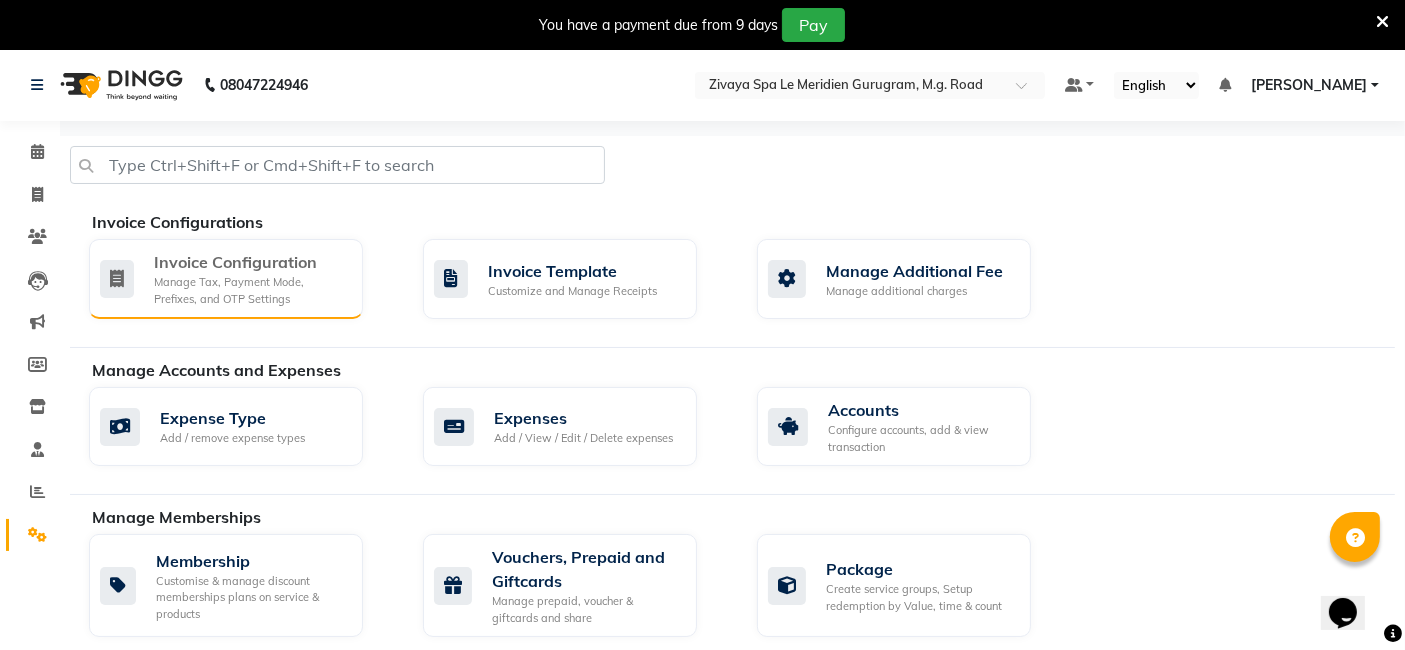 click on "Manage Tax, Payment Mode, Prefixes, and OTP Settings" 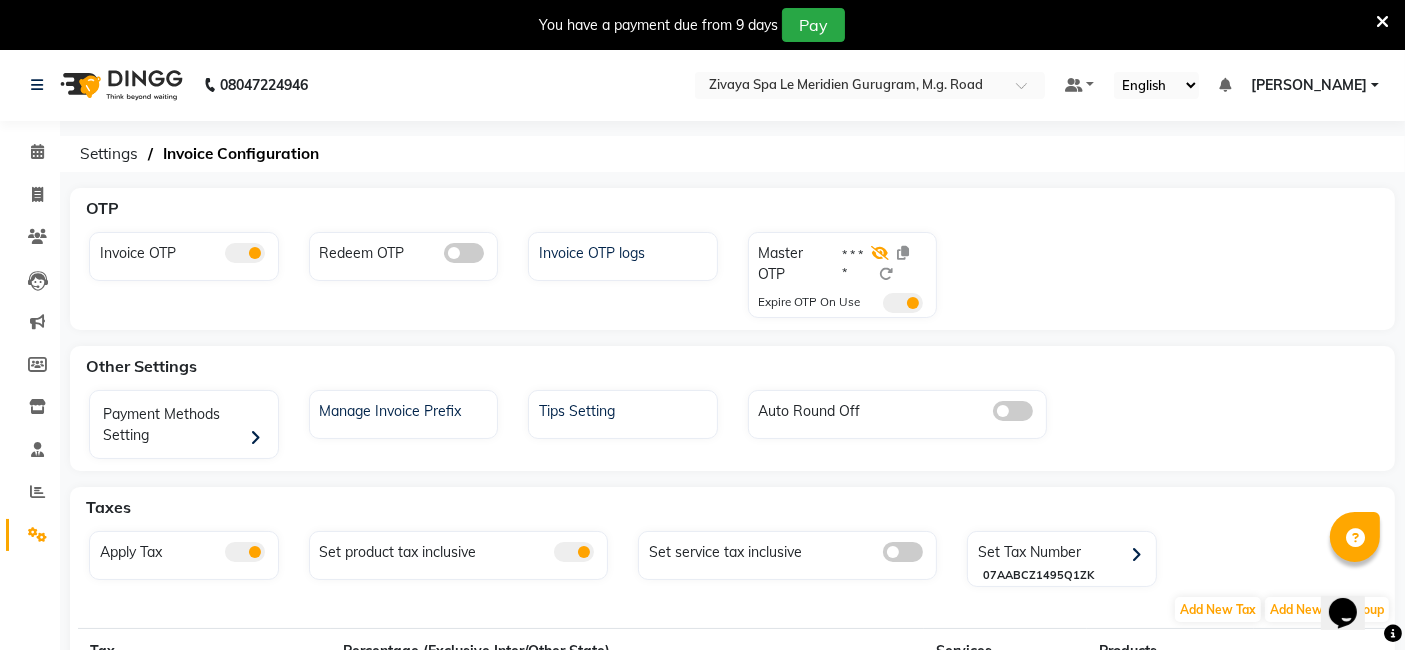 click 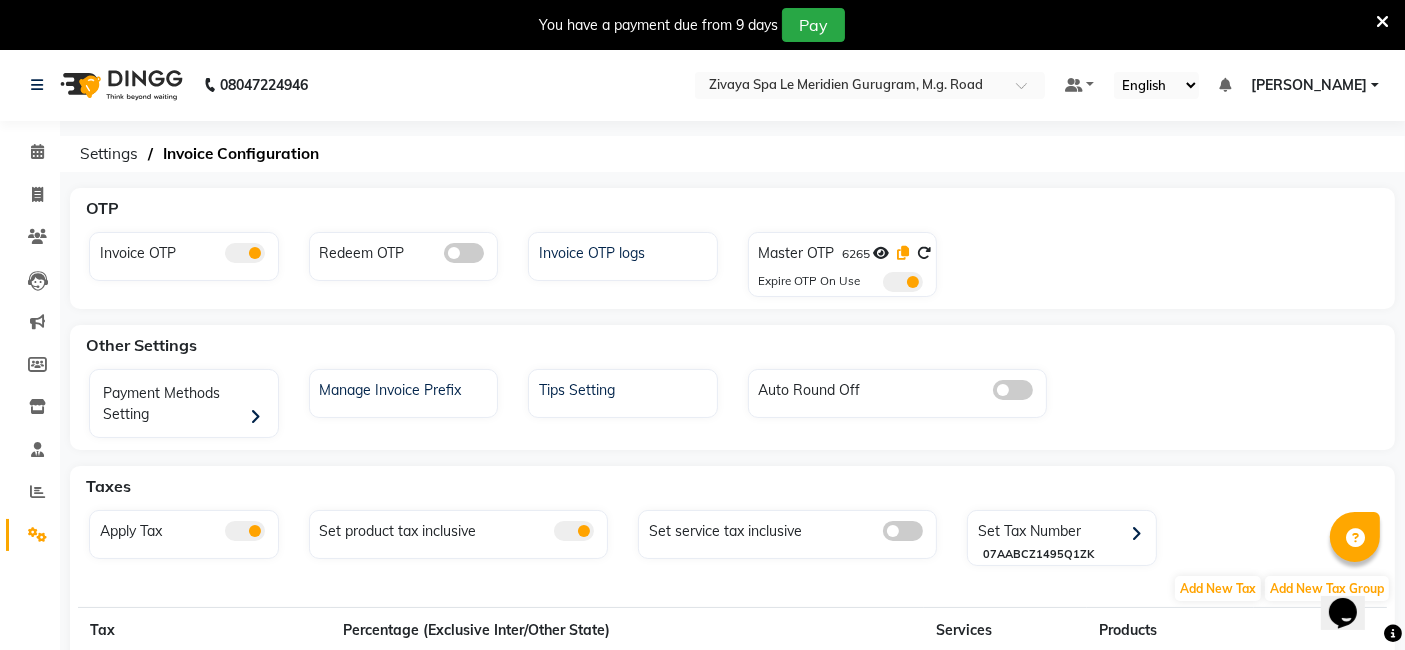 click 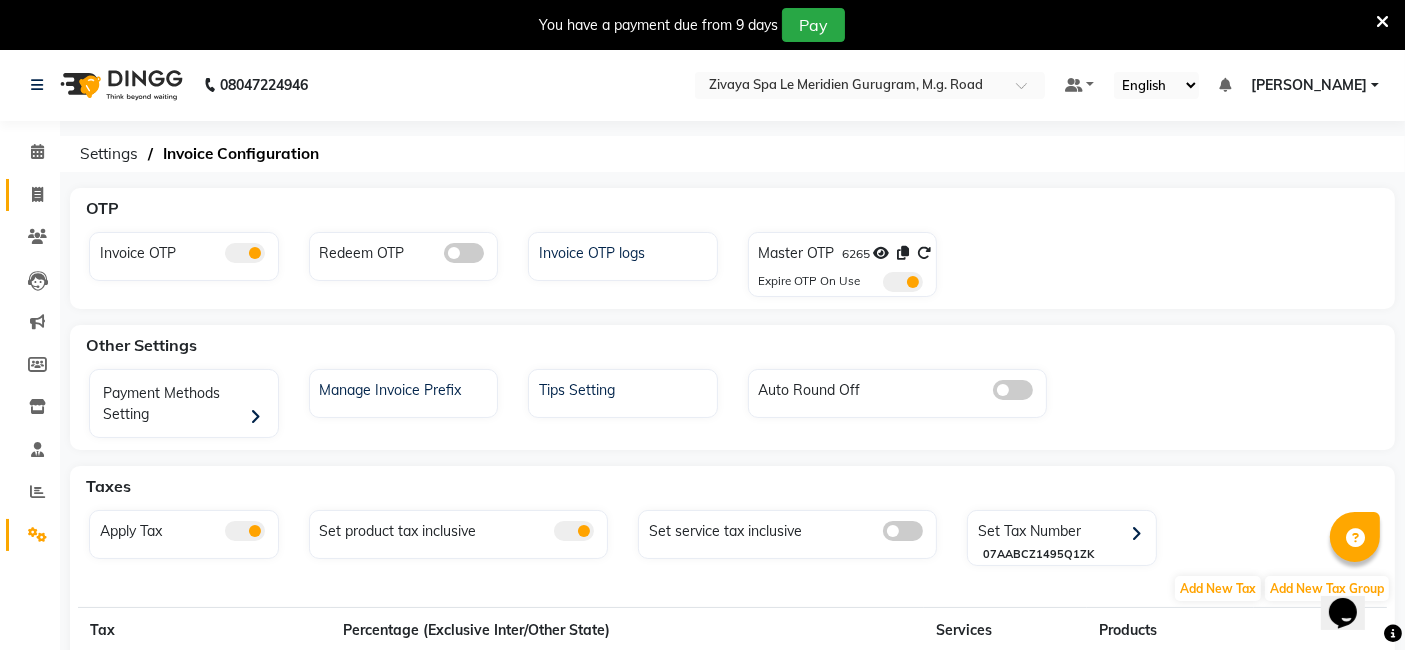 click 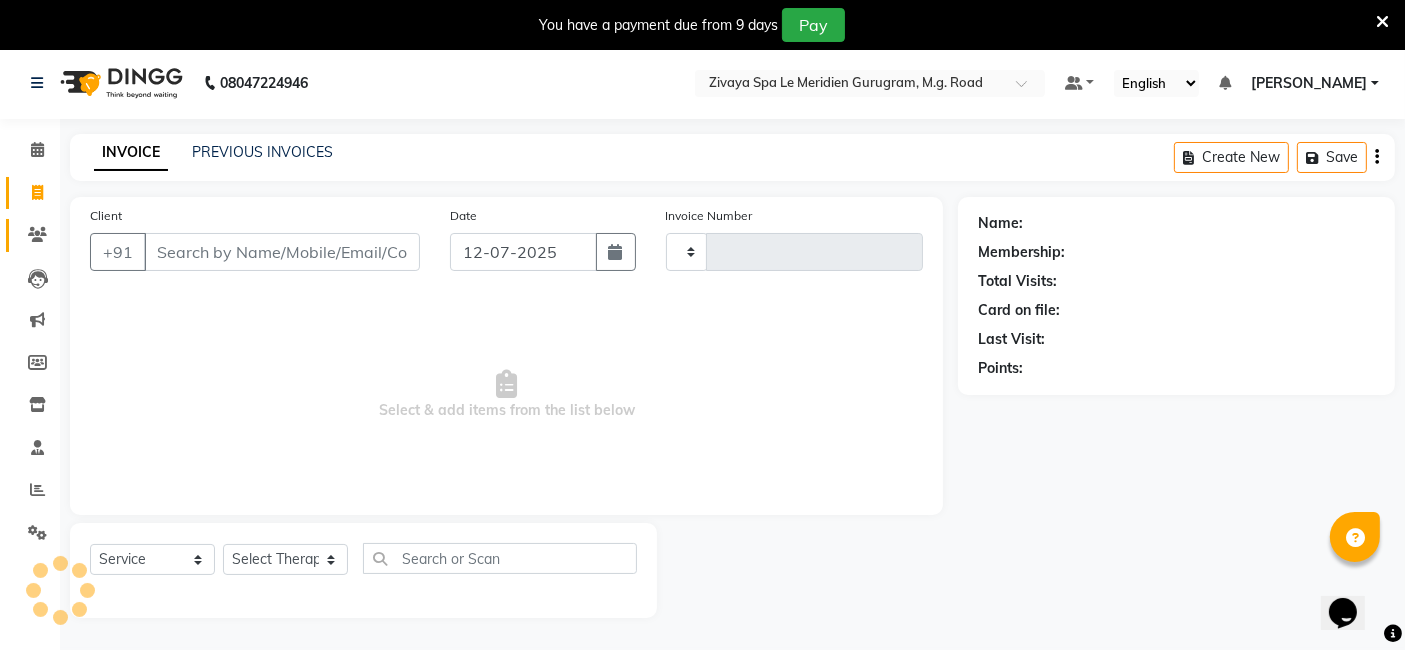 type on "1197" 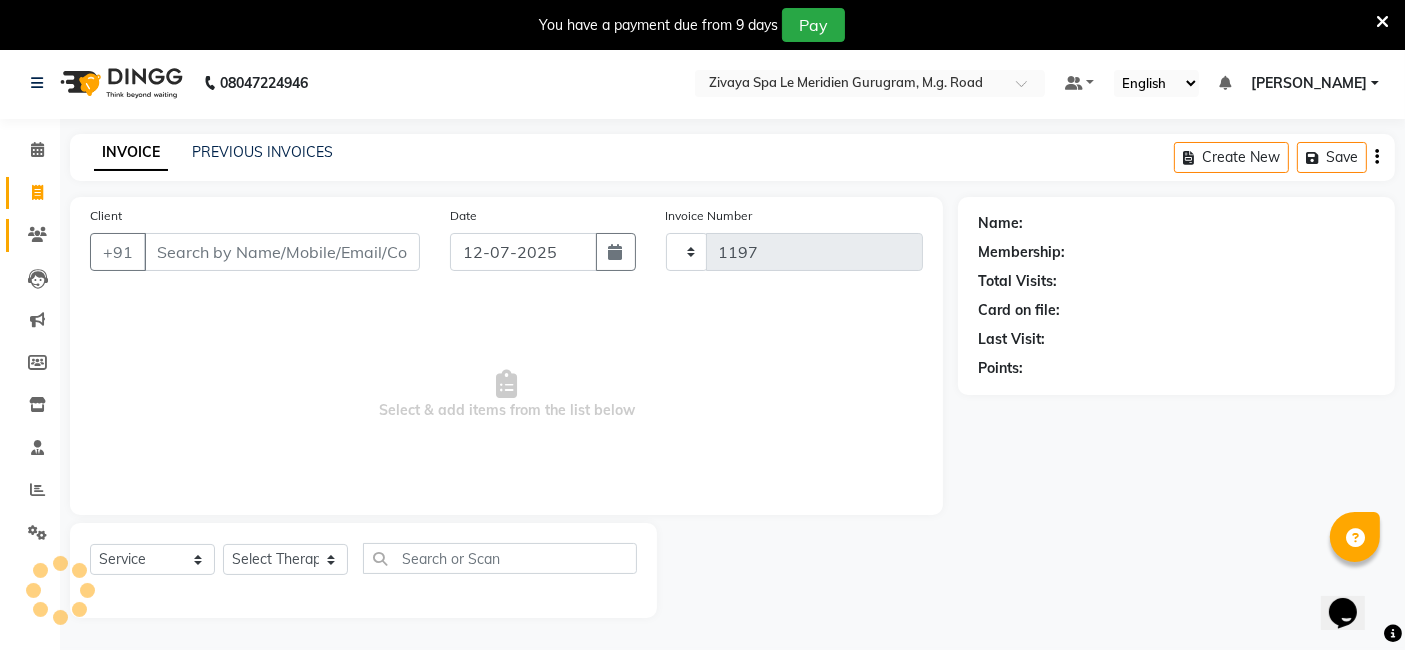 scroll, scrollTop: 48, scrollLeft: 0, axis: vertical 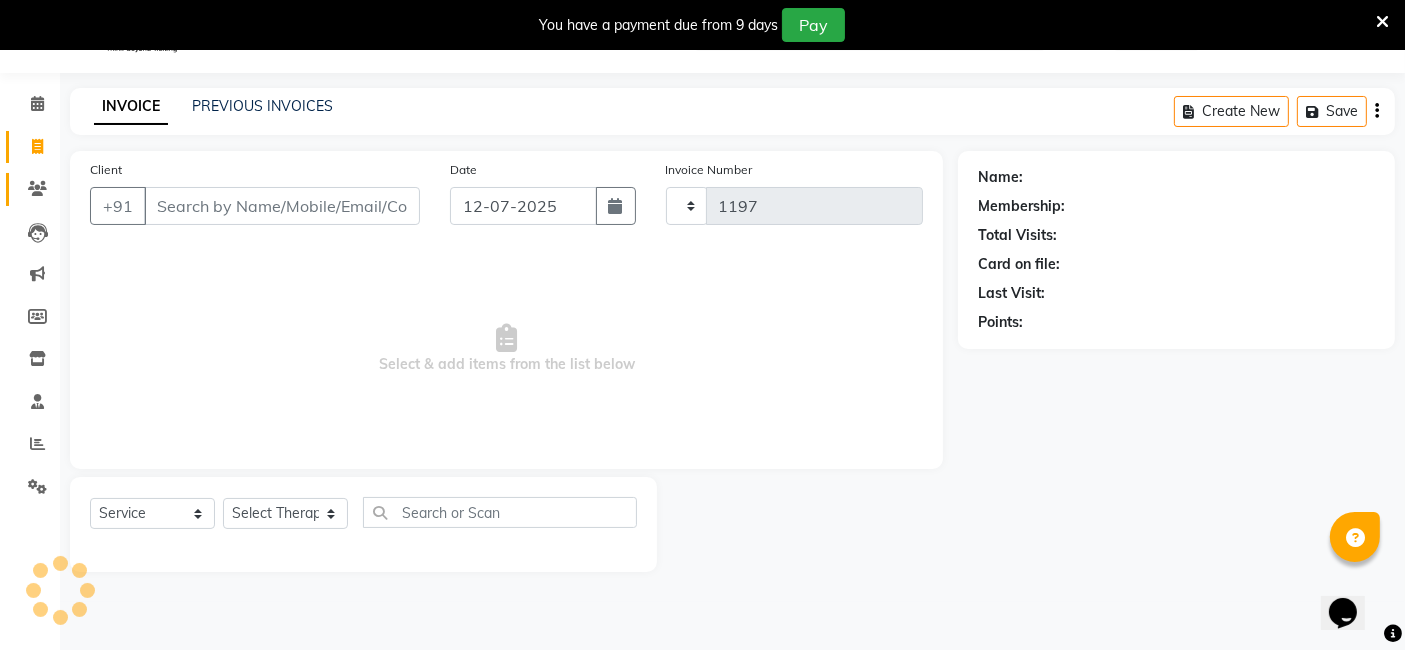 select on "6503" 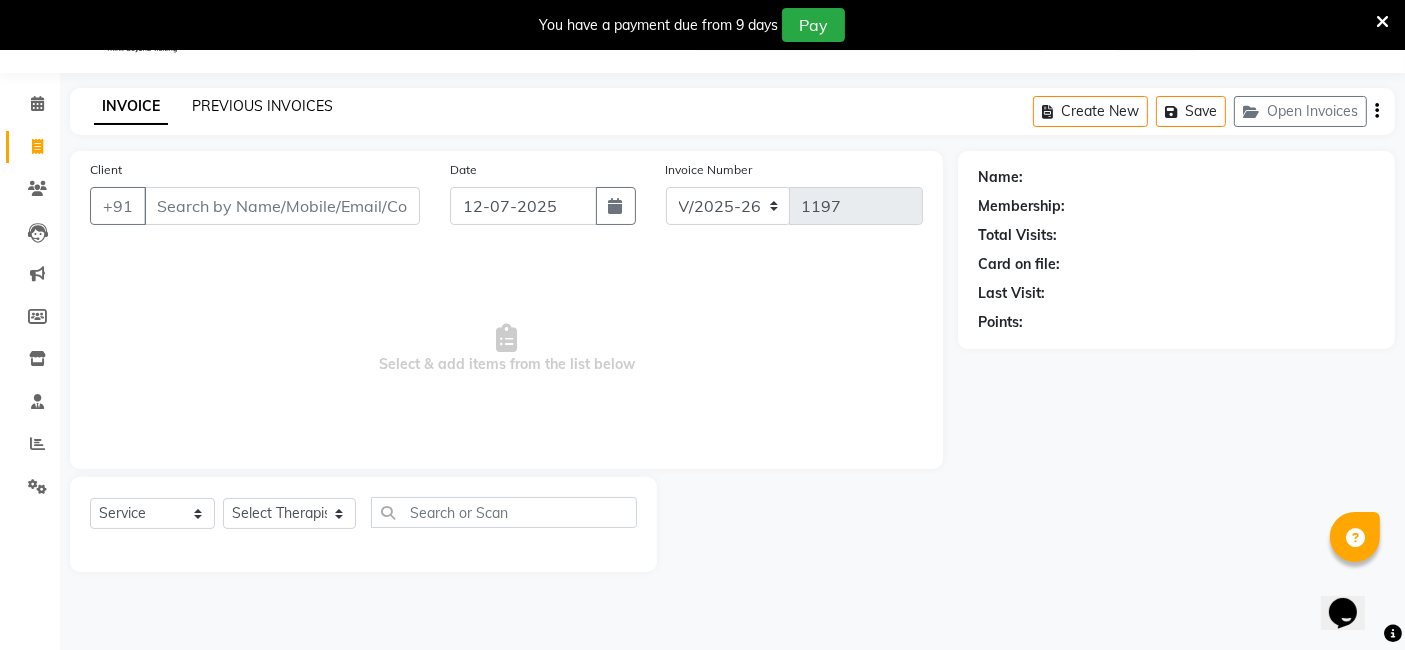 click on "PREVIOUS INVOICES" 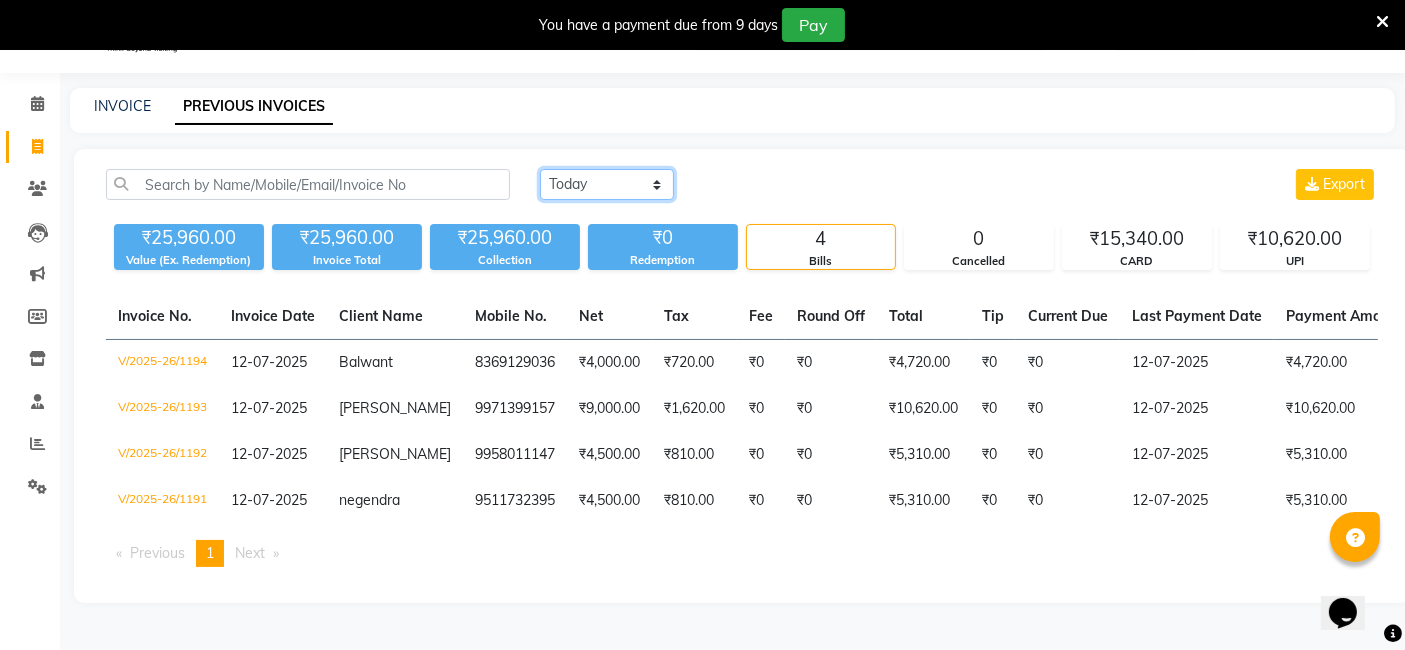 click on "[DATE] [DATE] Custom Range" 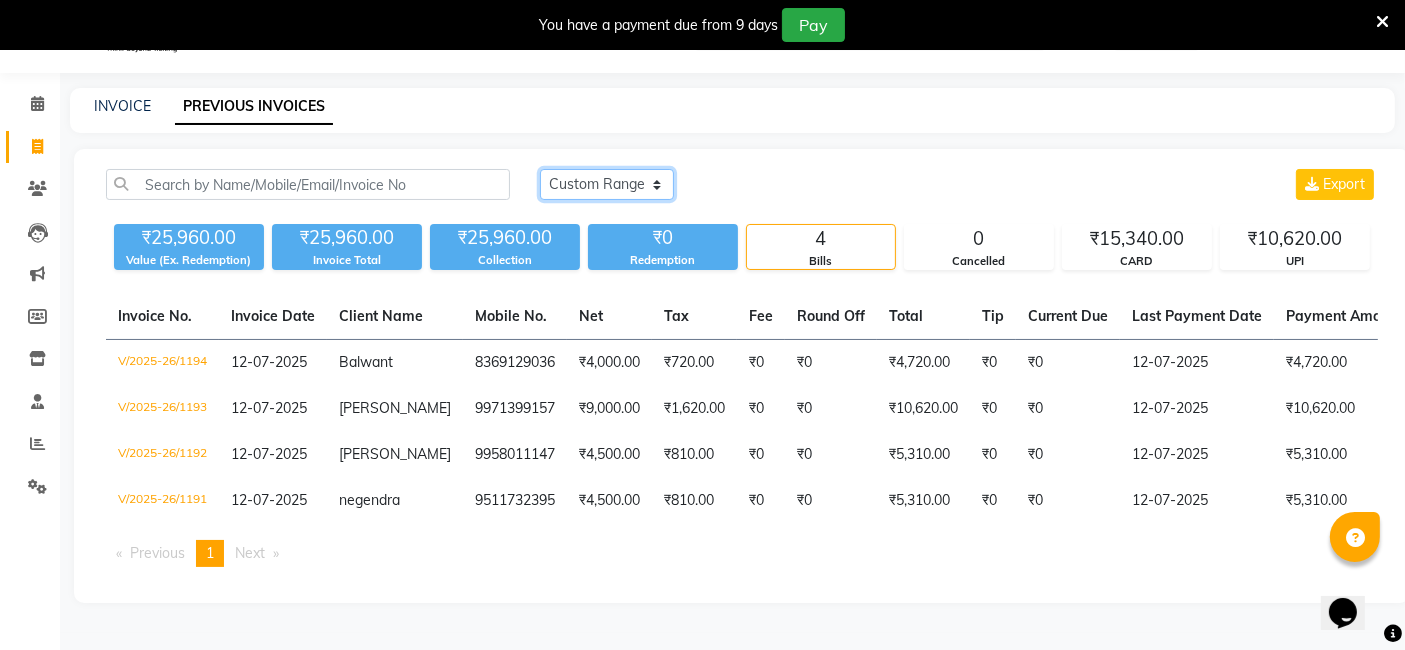 click on "[DATE] [DATE] Custom Range" 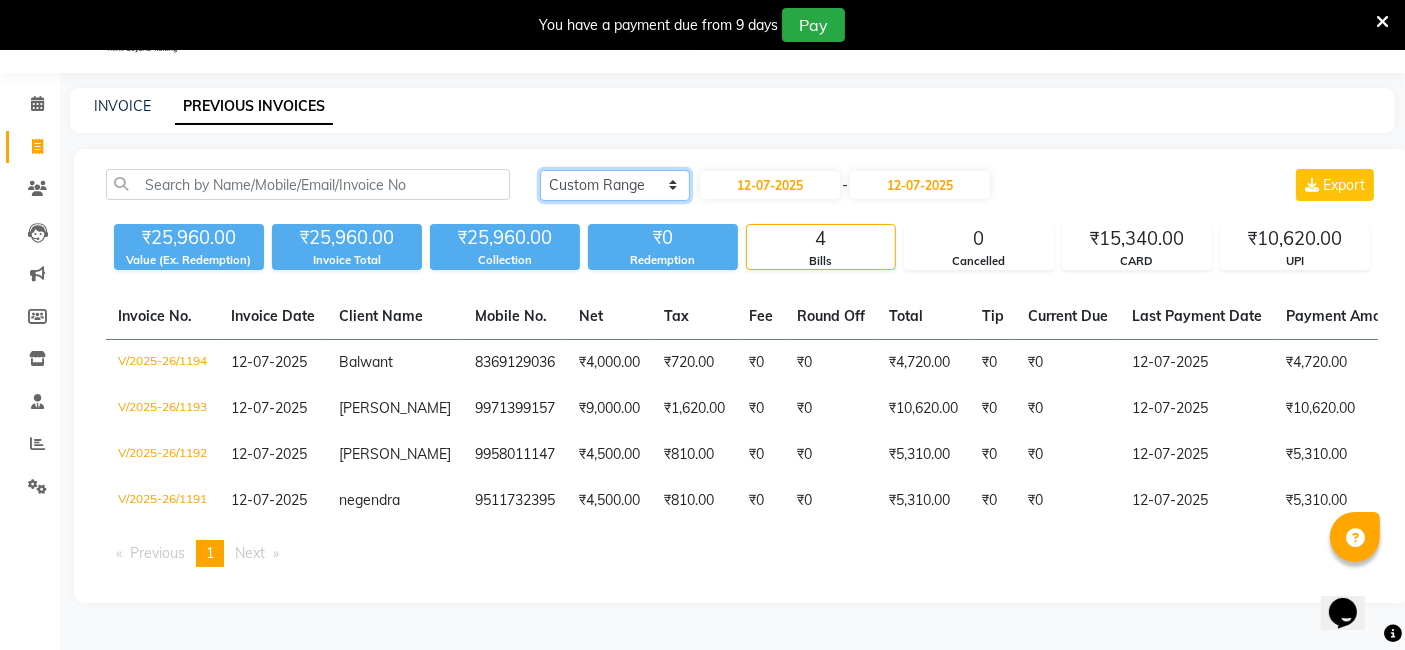 click on "[DATE] [DATE] Custom Range" 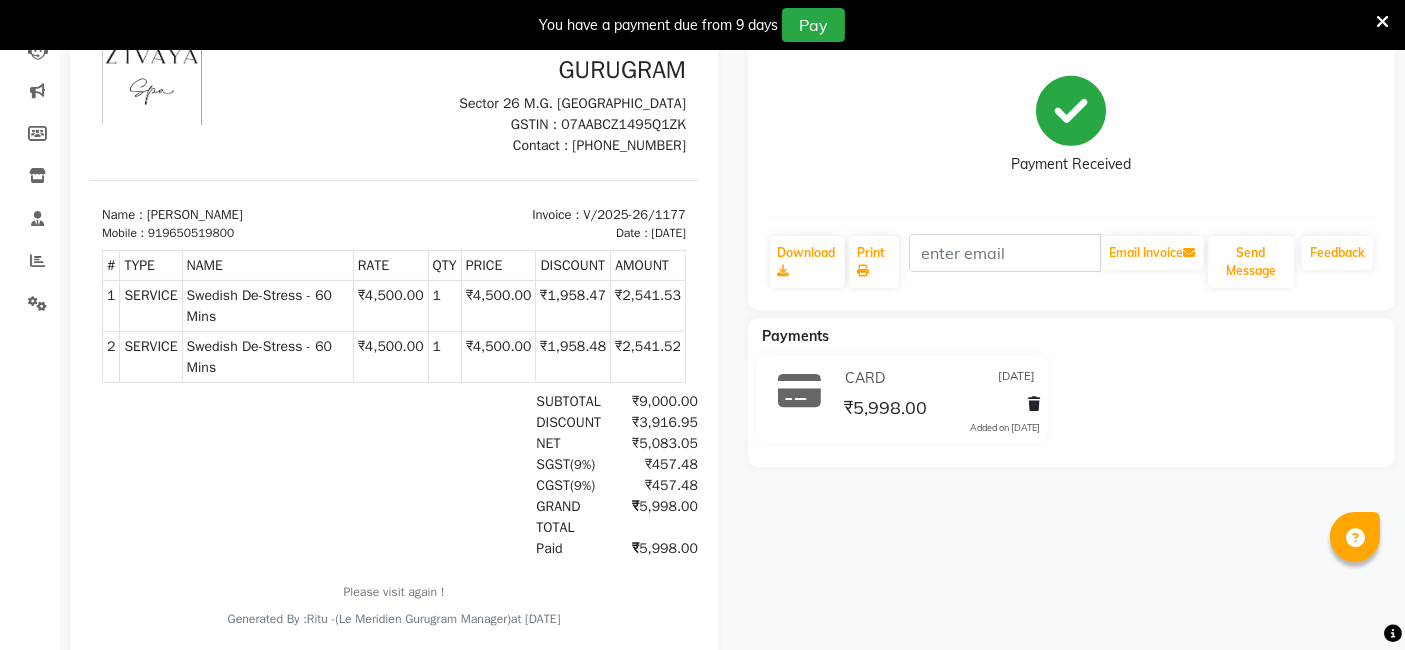 scroll, scrollTop: 291, scrollLeft: 0, axis: vertical 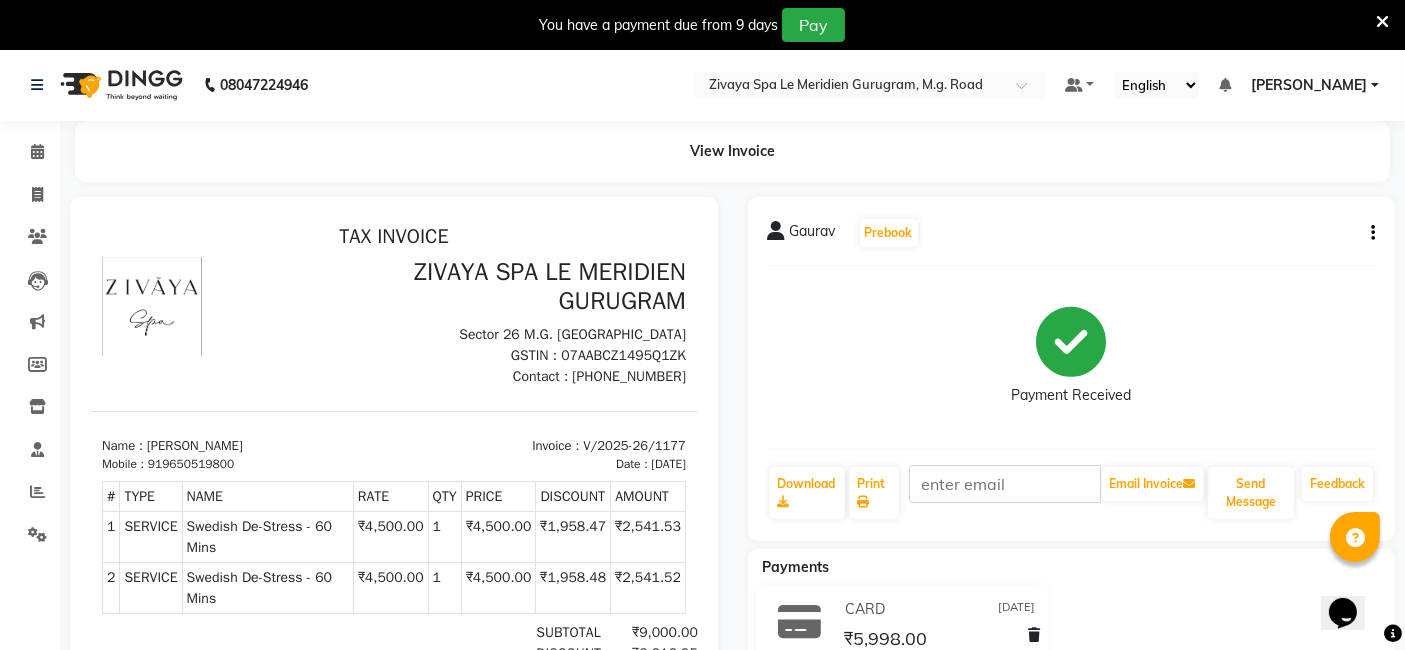 click 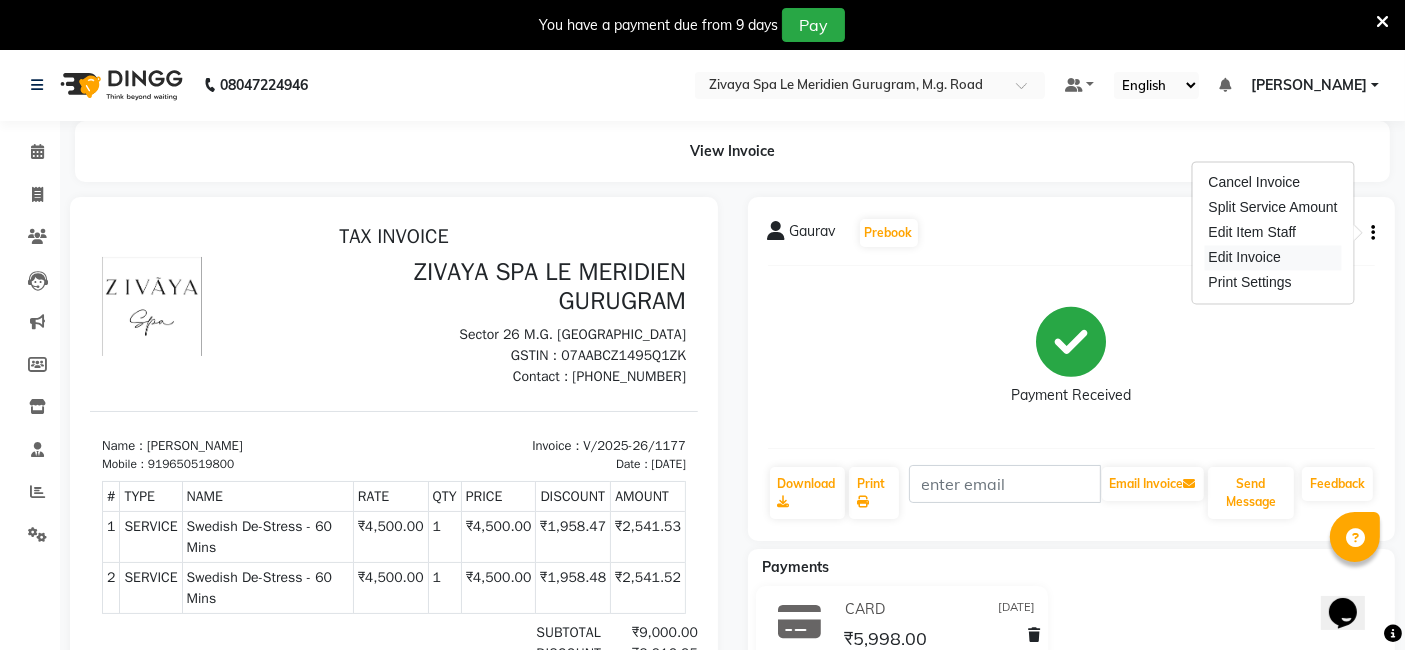 click on "Edit Invoice" at bounding box center [1272, 257] 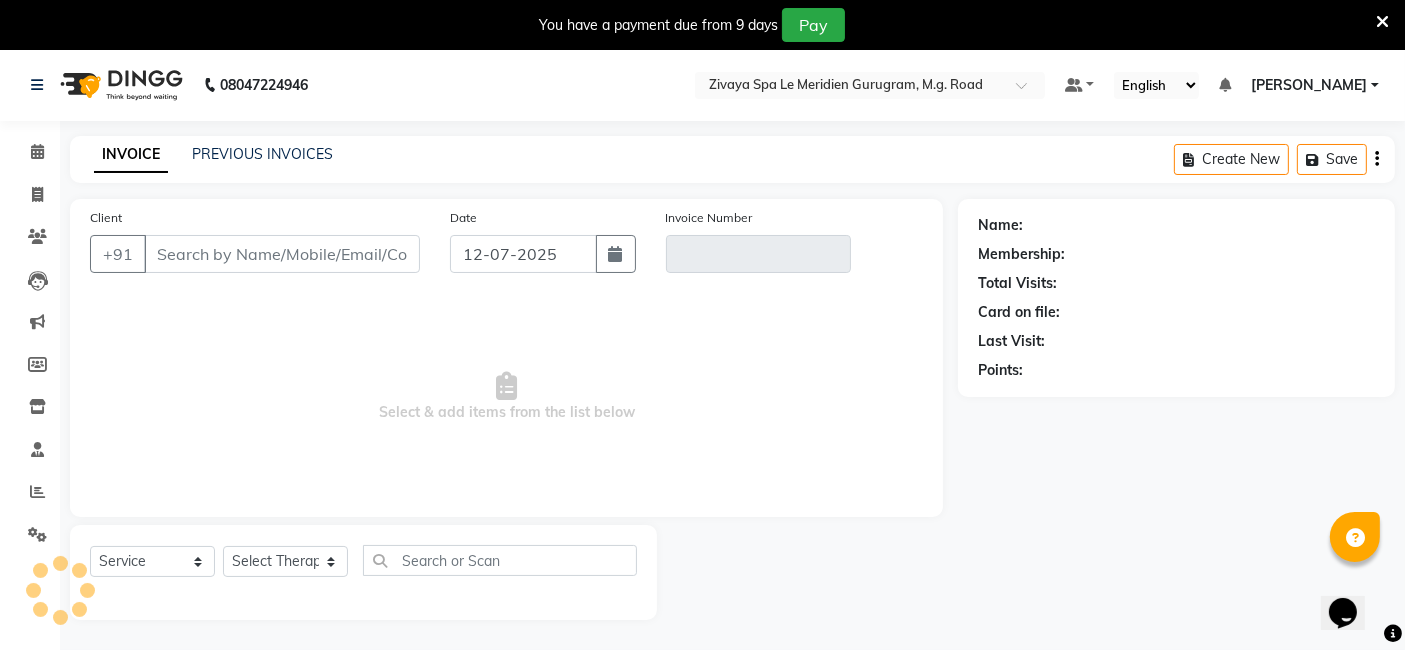 scroll, scrollTop: 48, scrollLeft: 0, axis: vertical 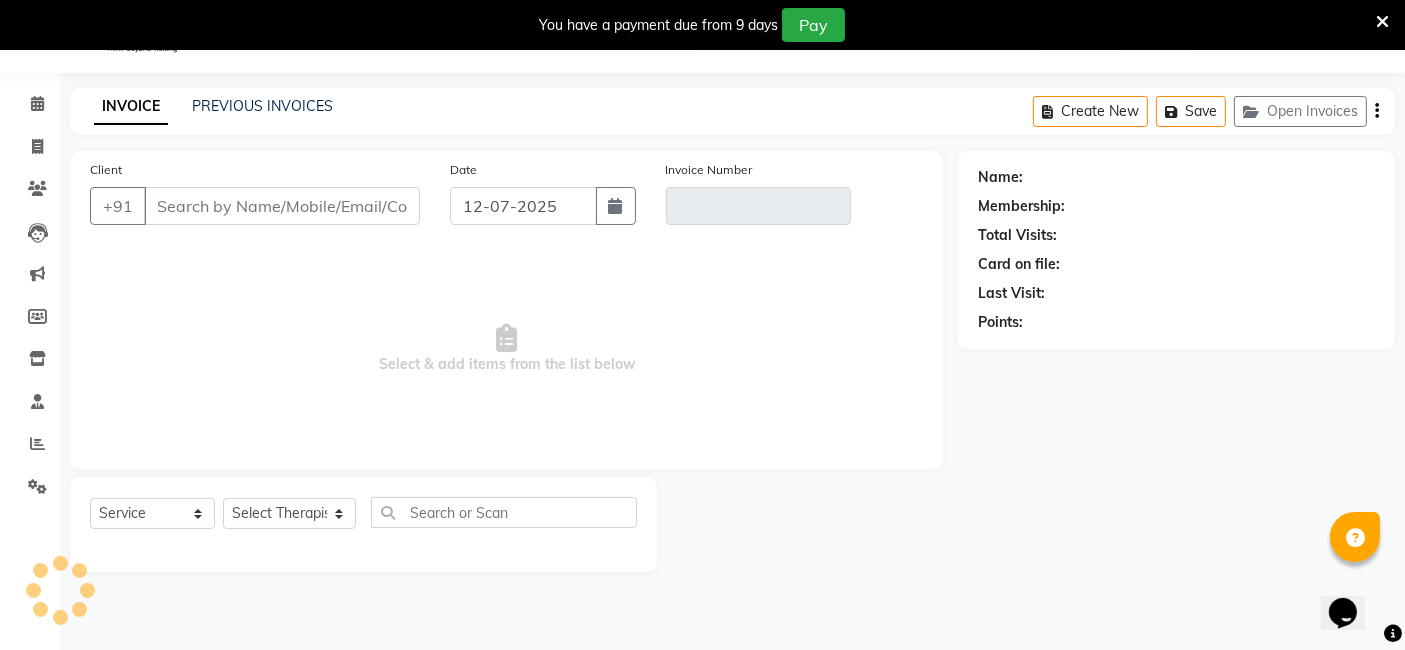 type on "9650519800" 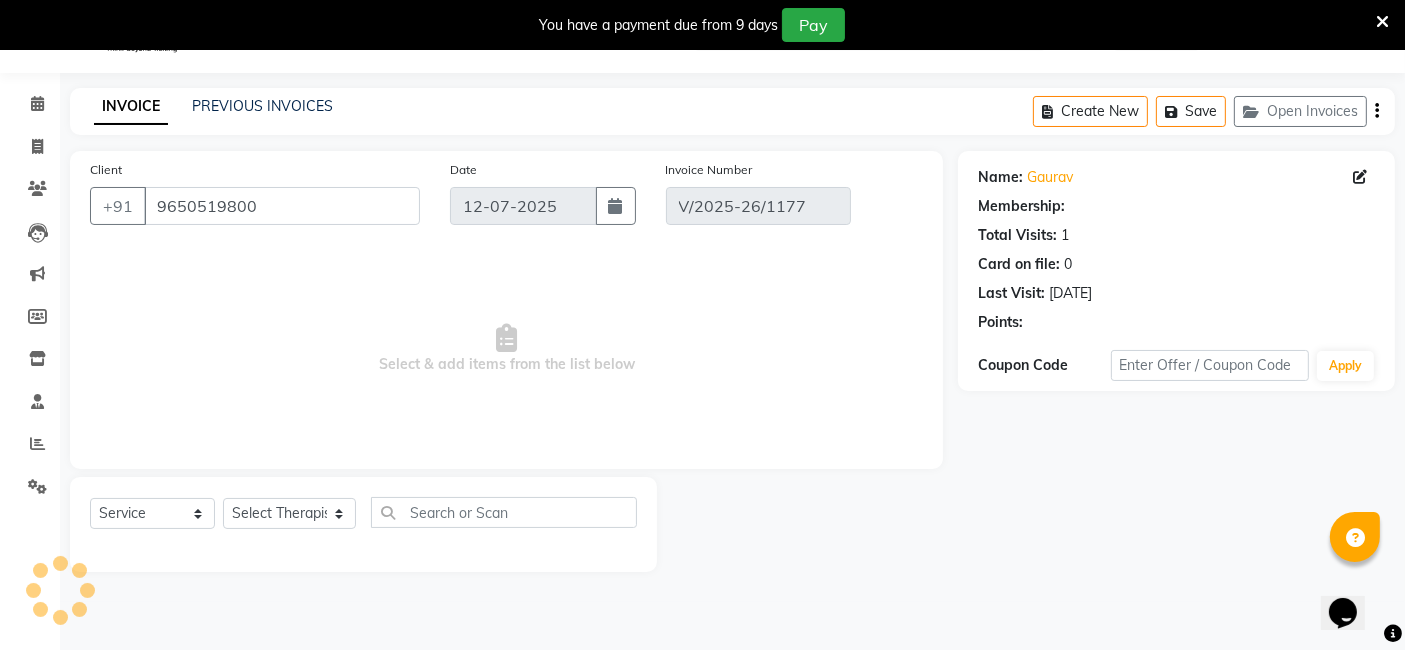 type on "[DATE]" 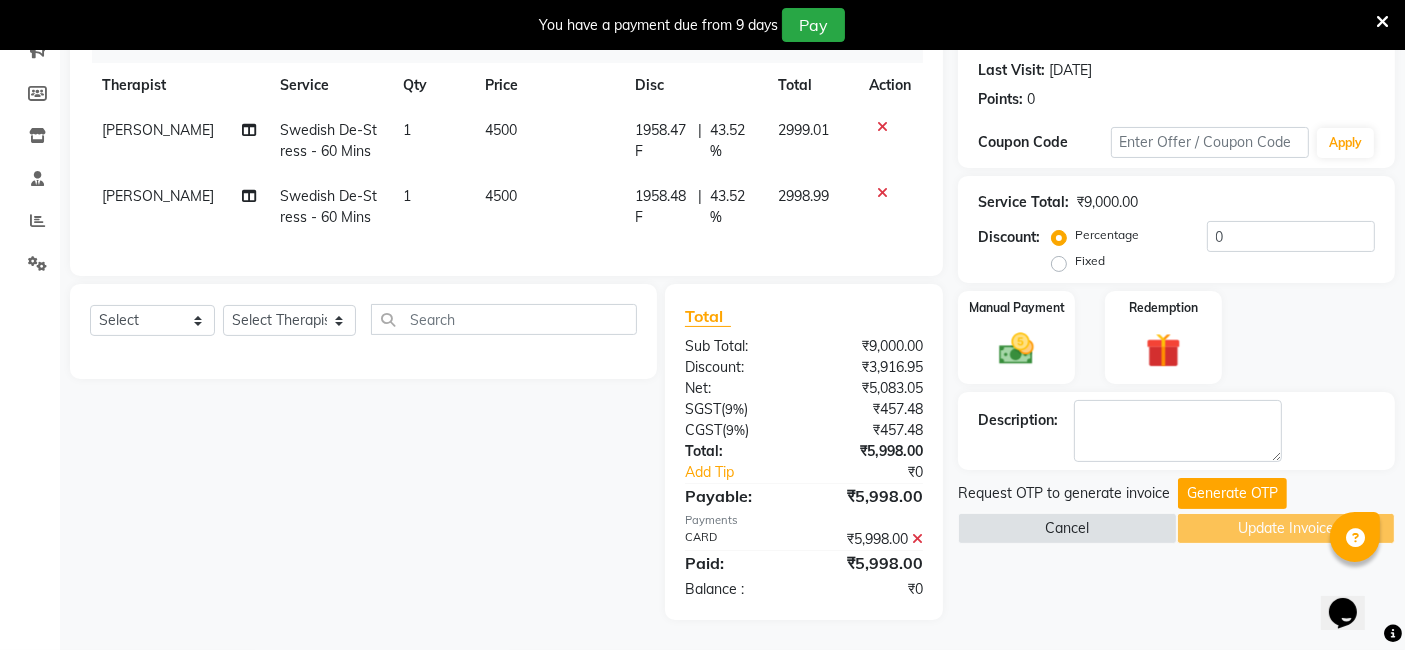 scroll, scrollTop: 175, scrollLeft: 0, axis: vertical 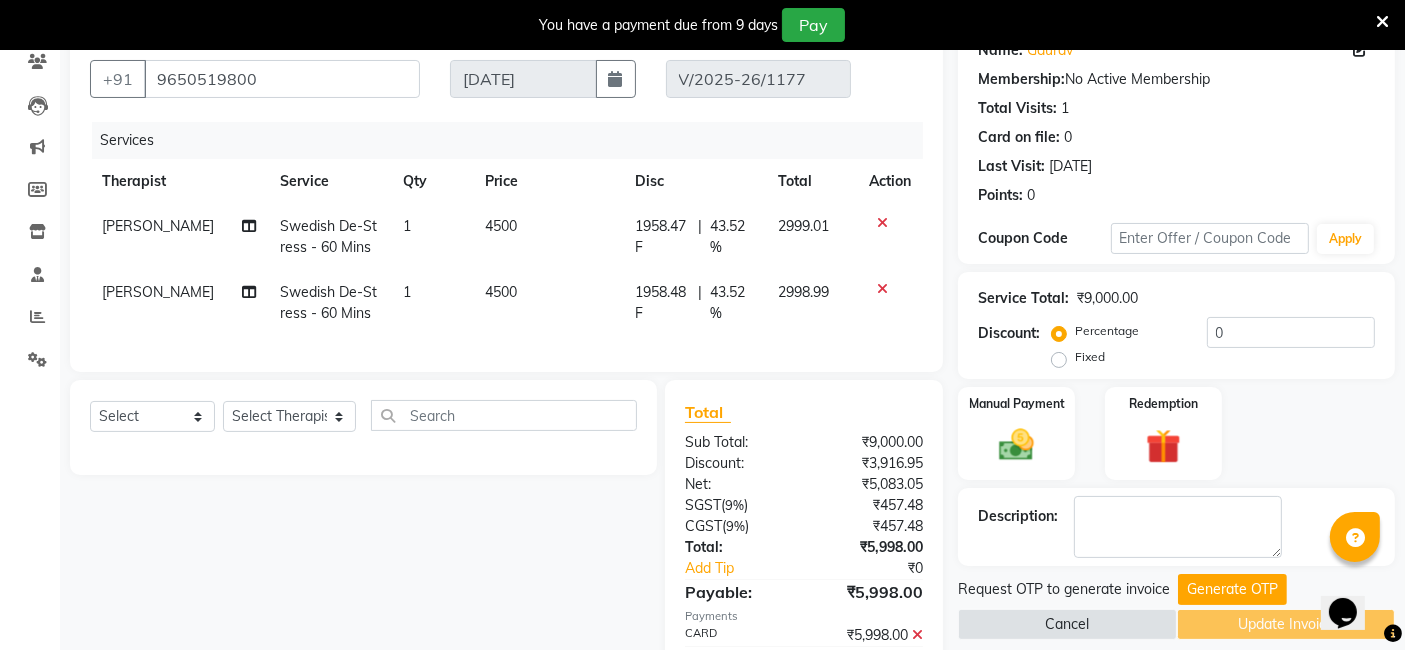 click on "Fixed" 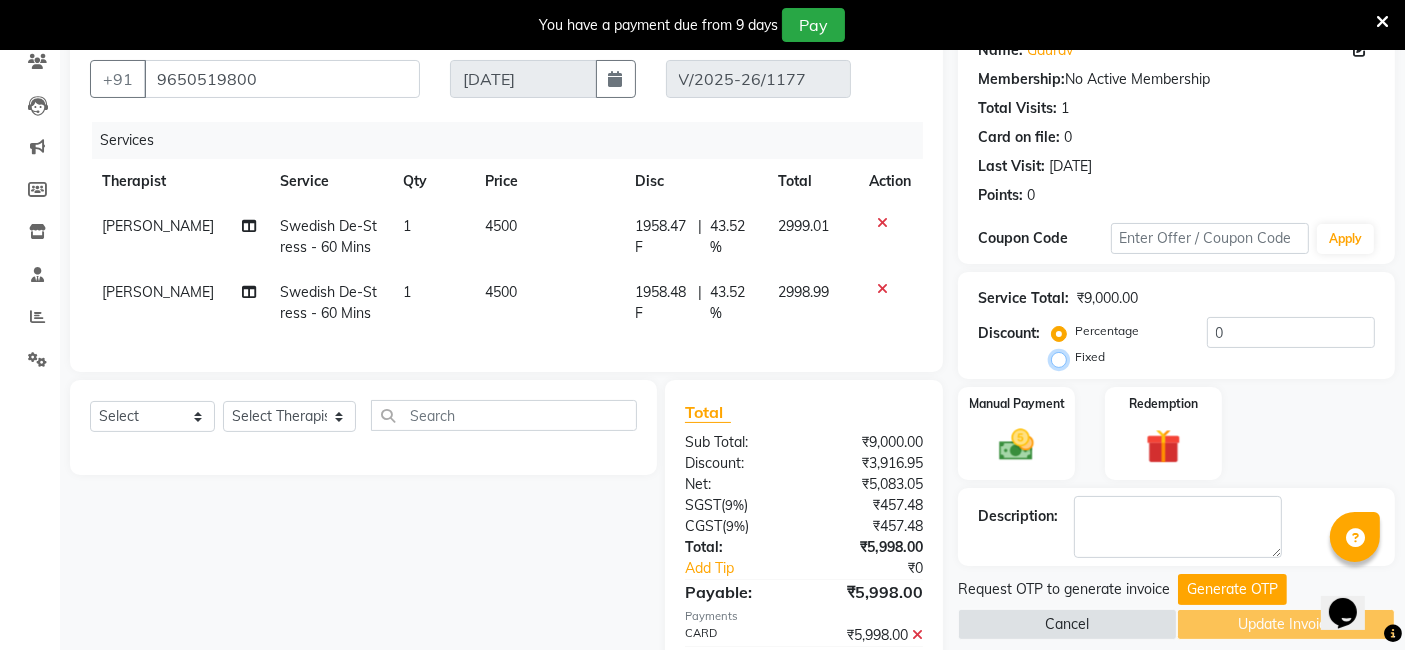 click on "Fixed" at bounding box center [1063, 357] 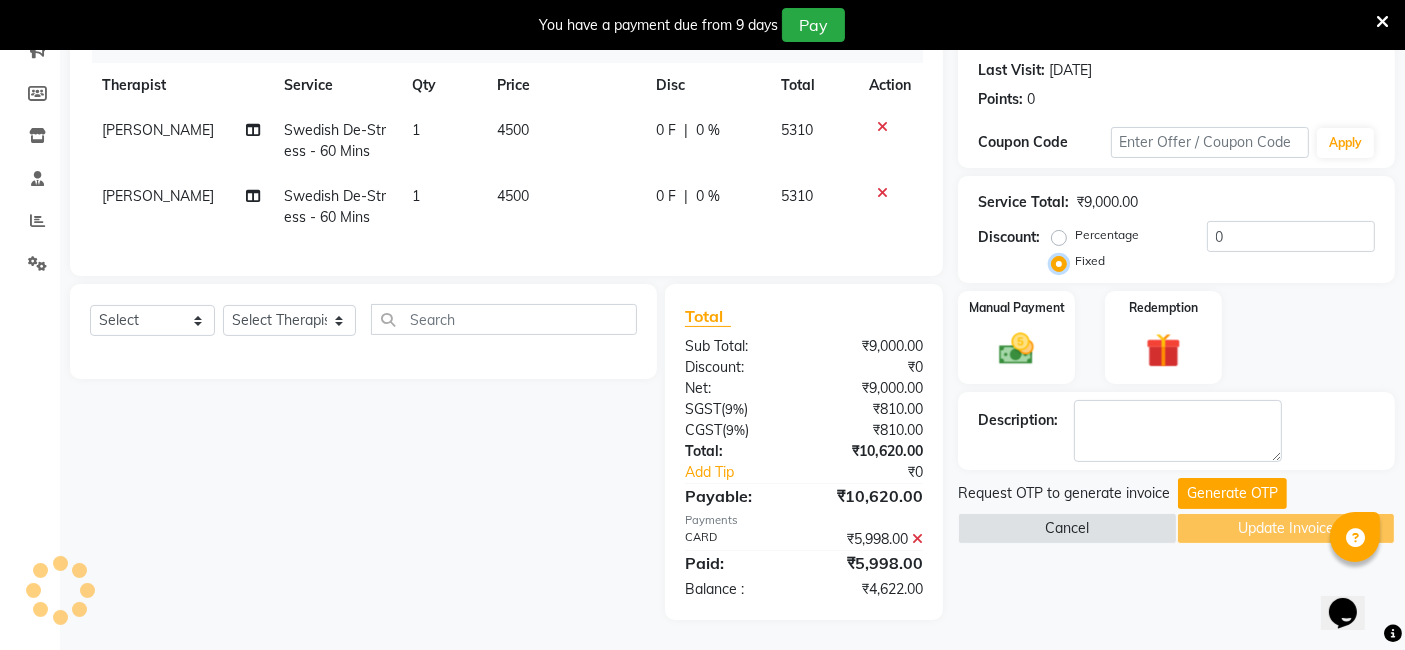 scroll, scrollTop: 286, scrollLeft: 0, axis: vertical 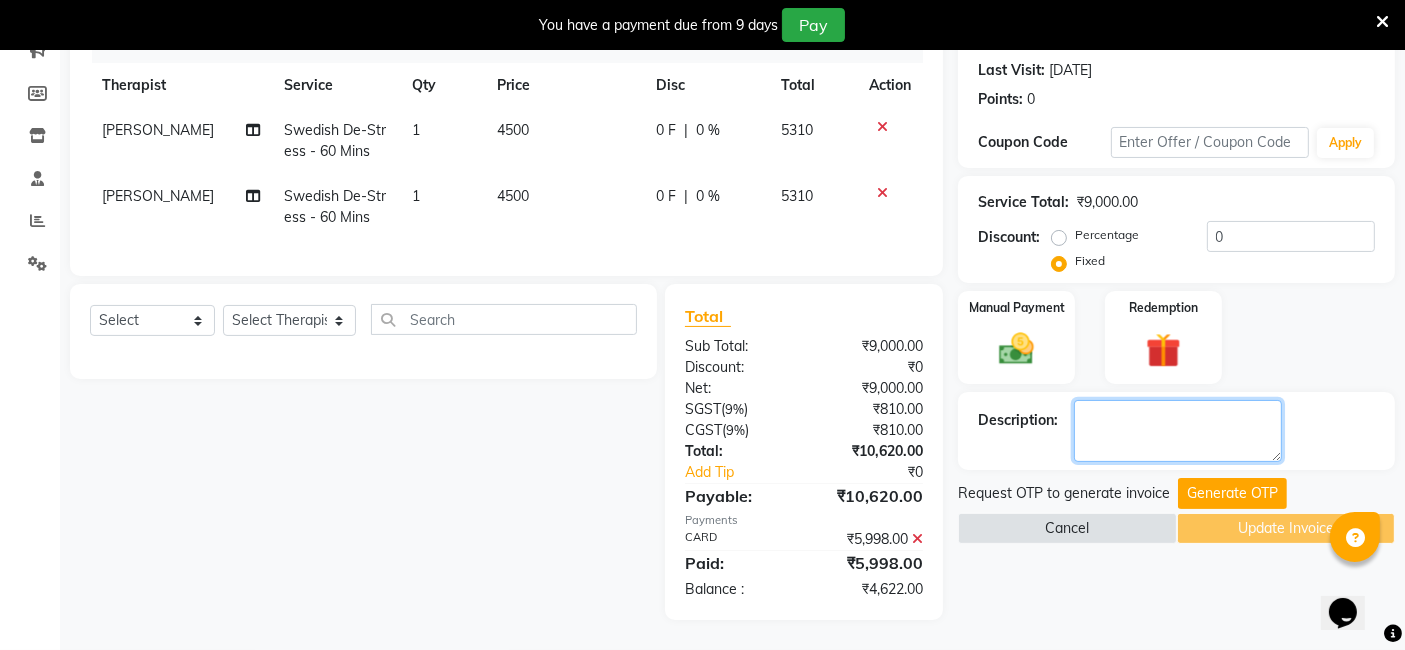 click 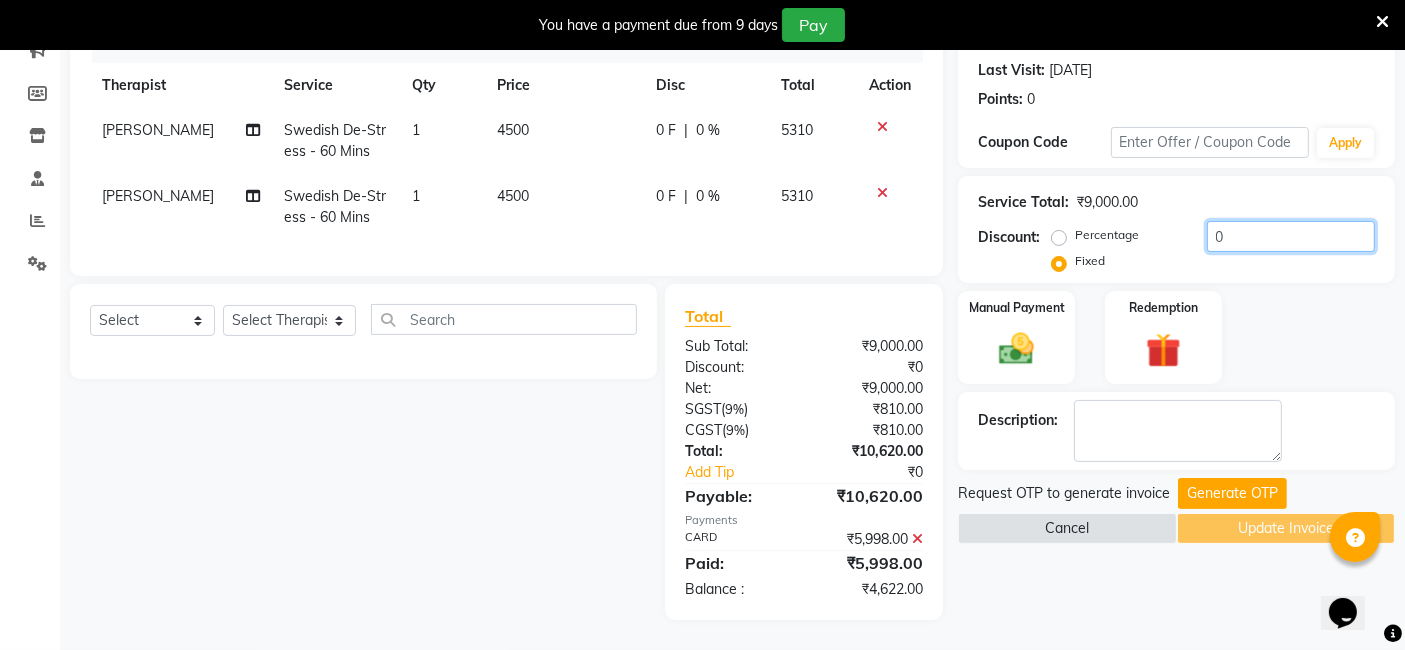 click on "0" 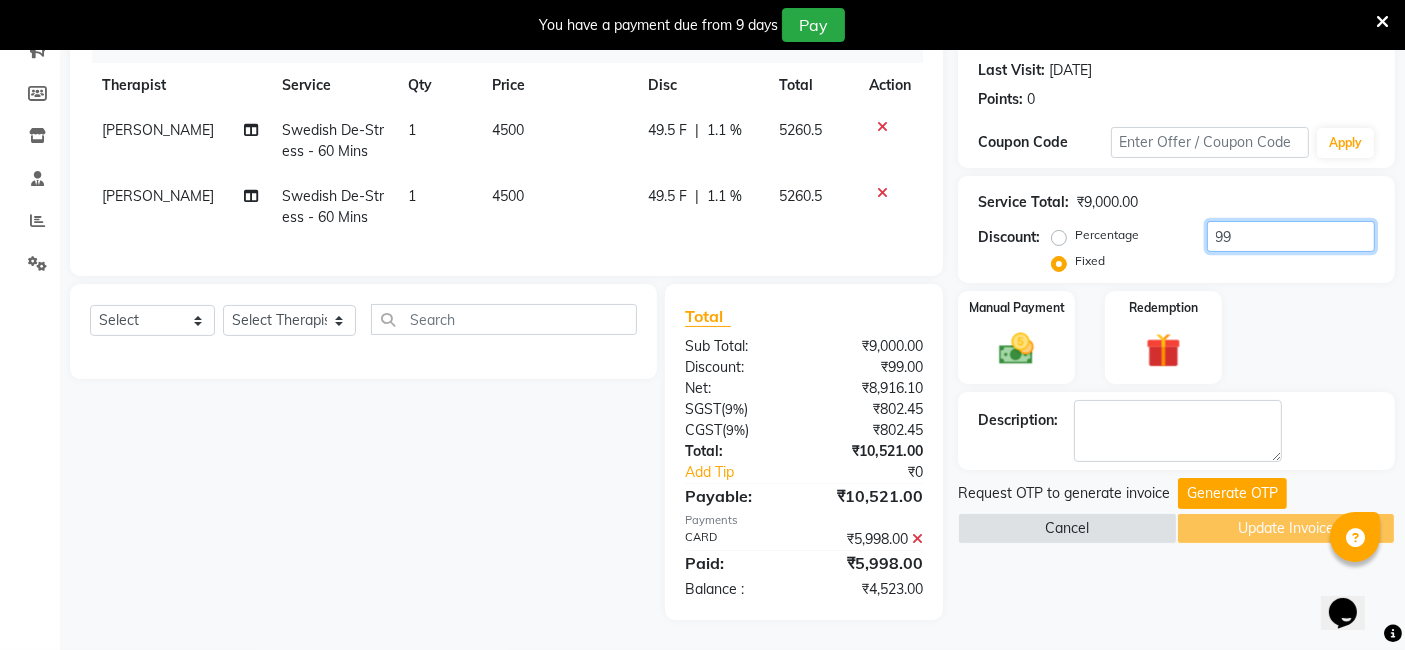 type on "9" 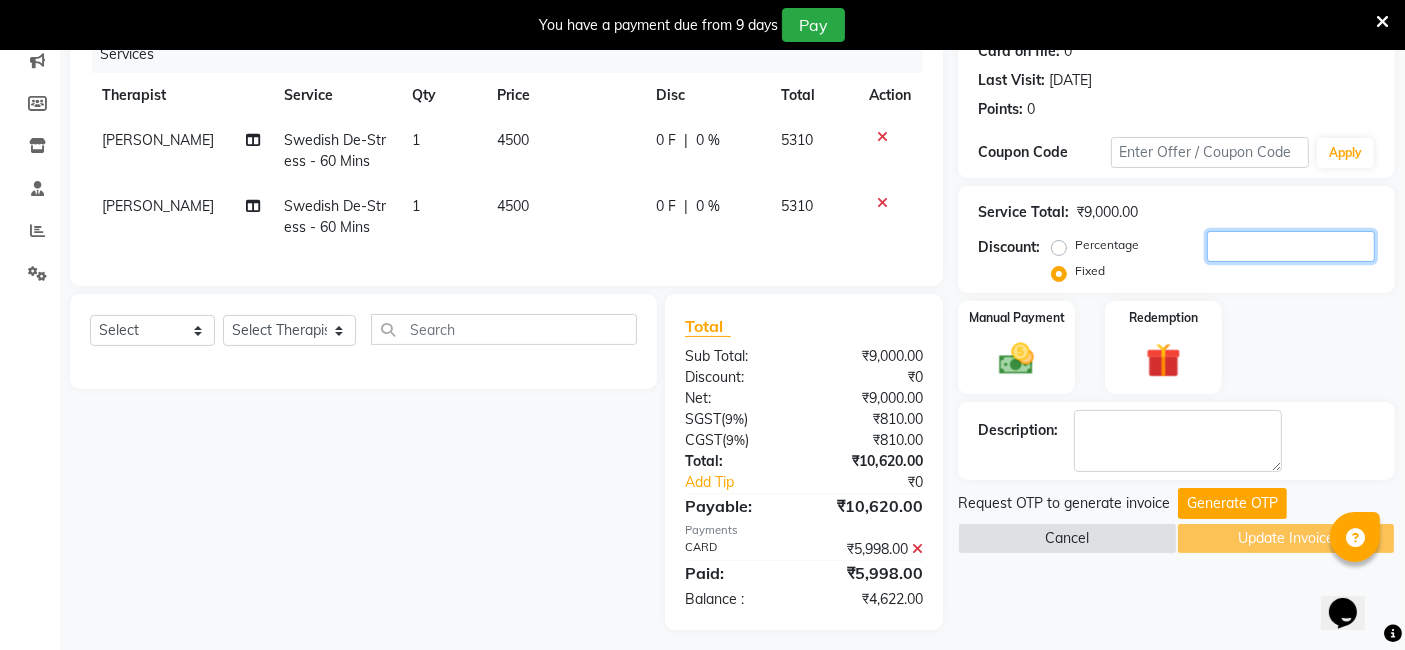 scroll, scrollTop: 286, scrollLeft: 0, axis: vertical 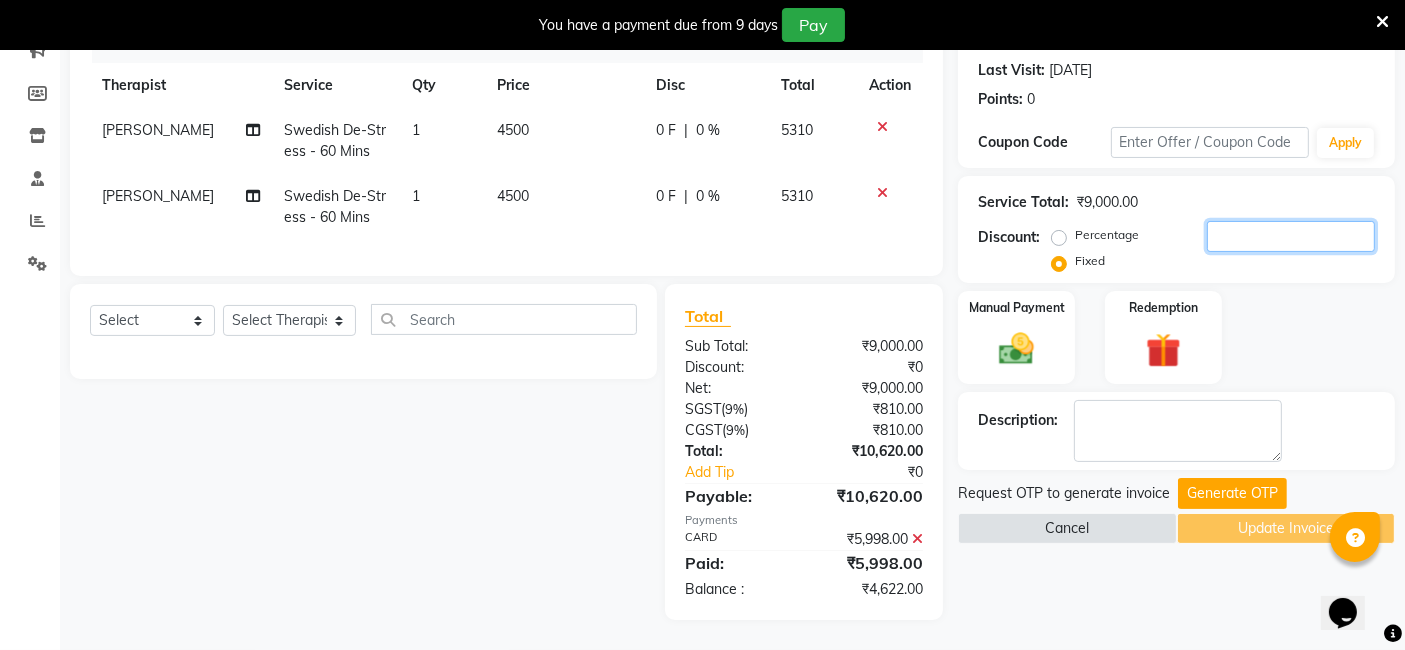 type 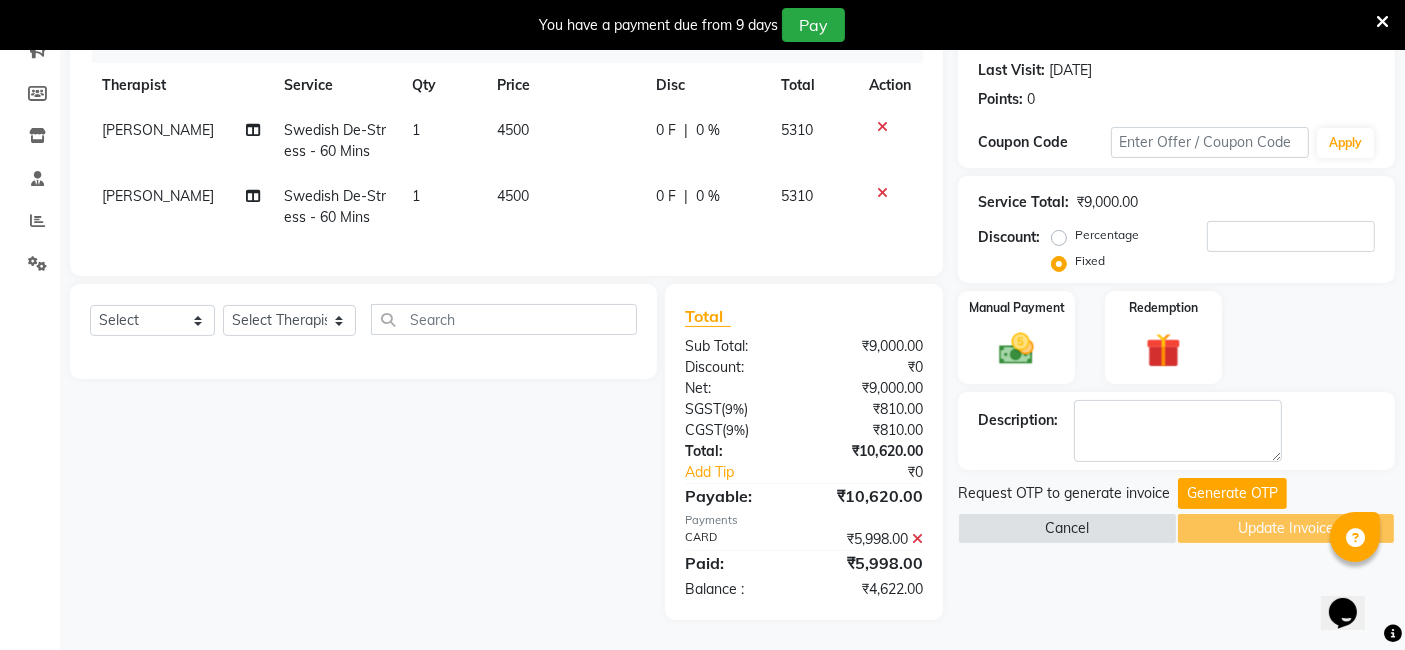 click 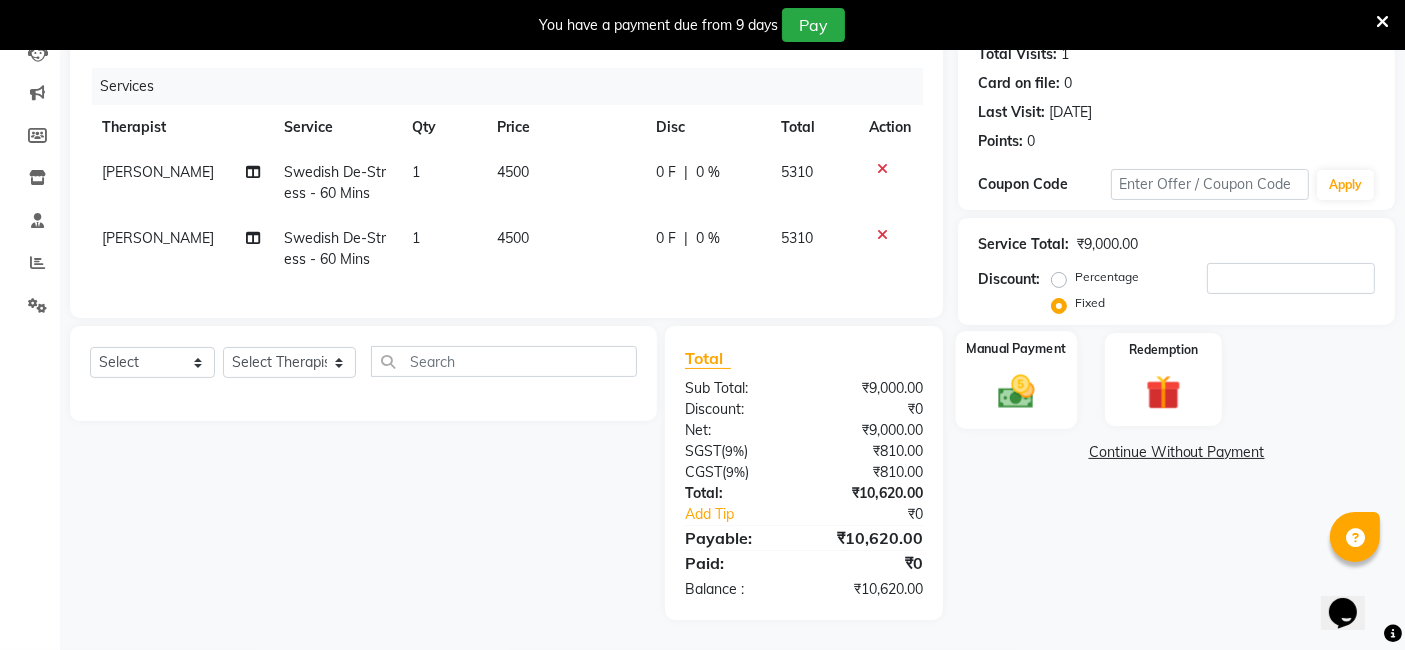 click on "Manual Payment" 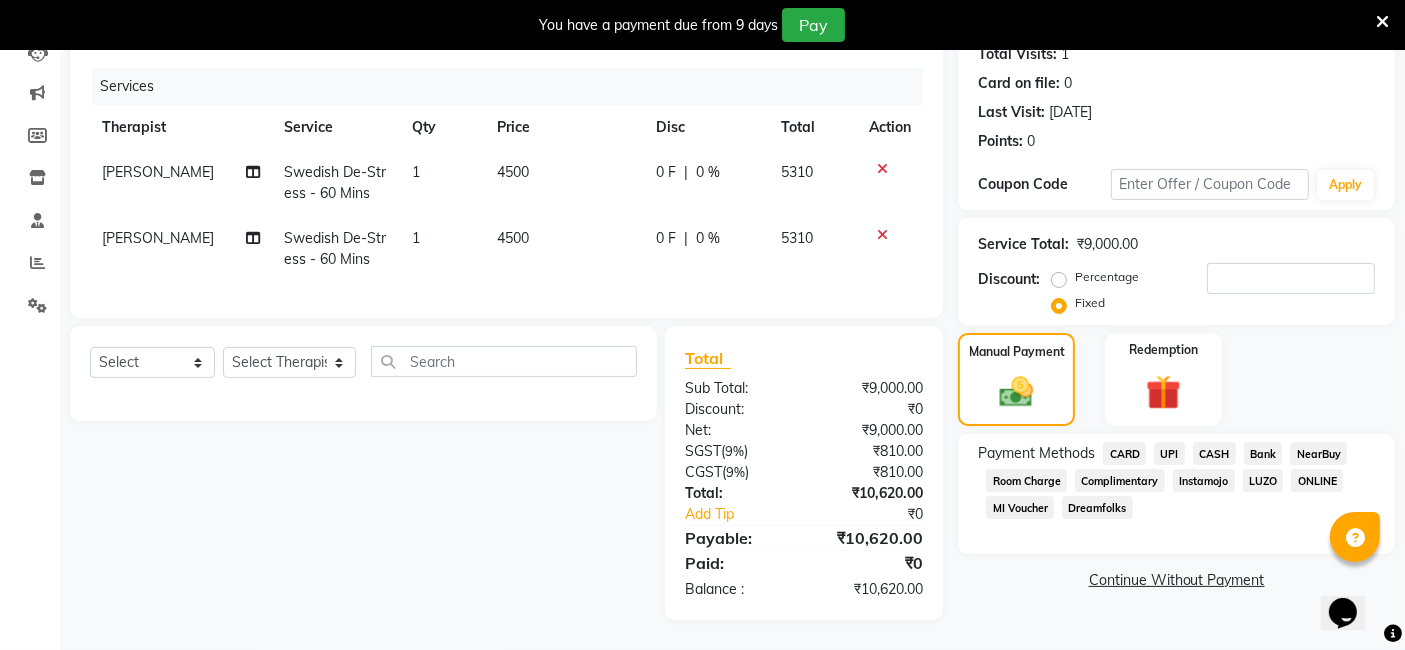 click on "CARD" 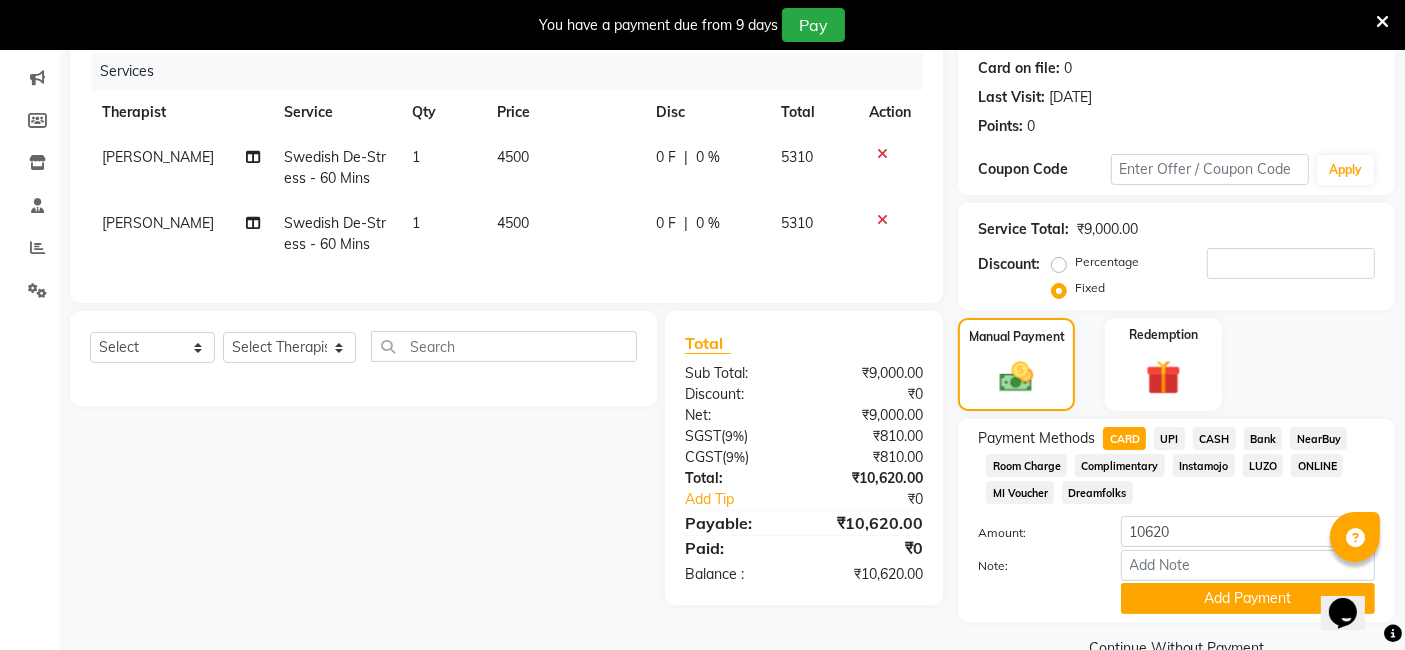 scroll, scrollTop: 286, scrollLeft: 0, axis: vertical 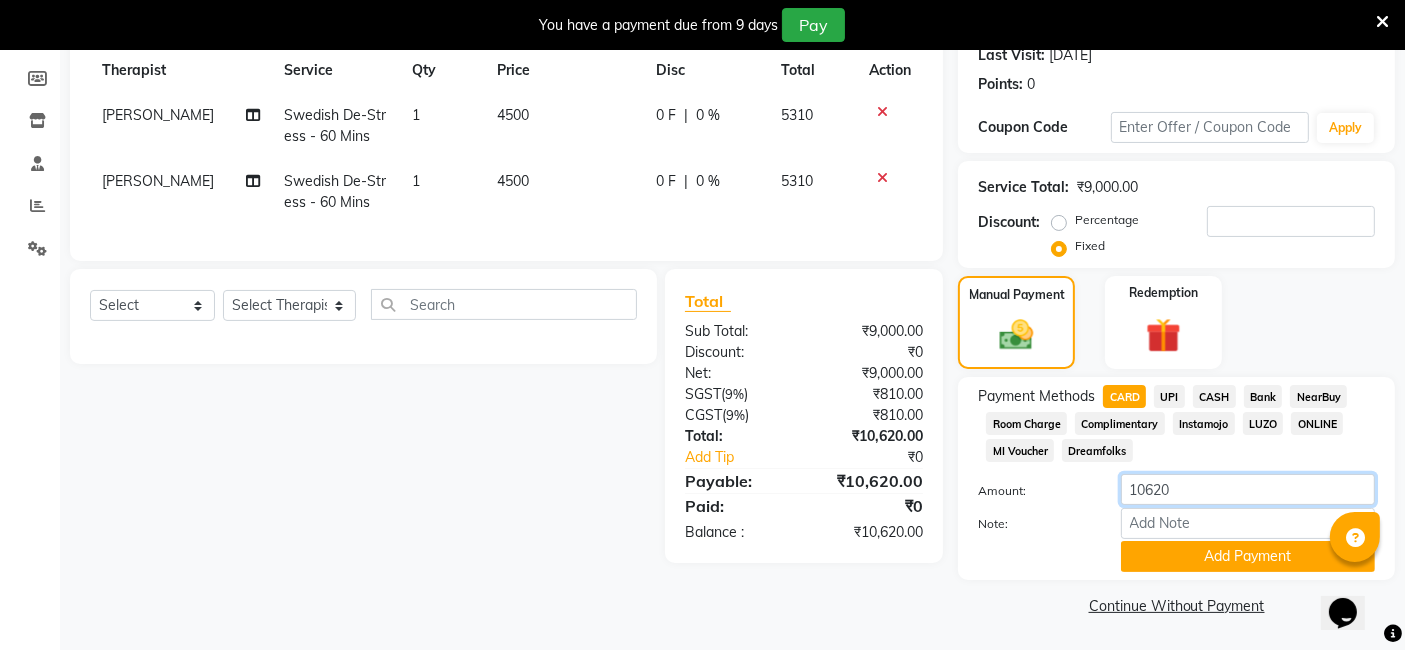 drag, startPoint x: 1179, startPoint y: 494, endPoint x: 1062, endPoint y: 483, distance: 117.51595 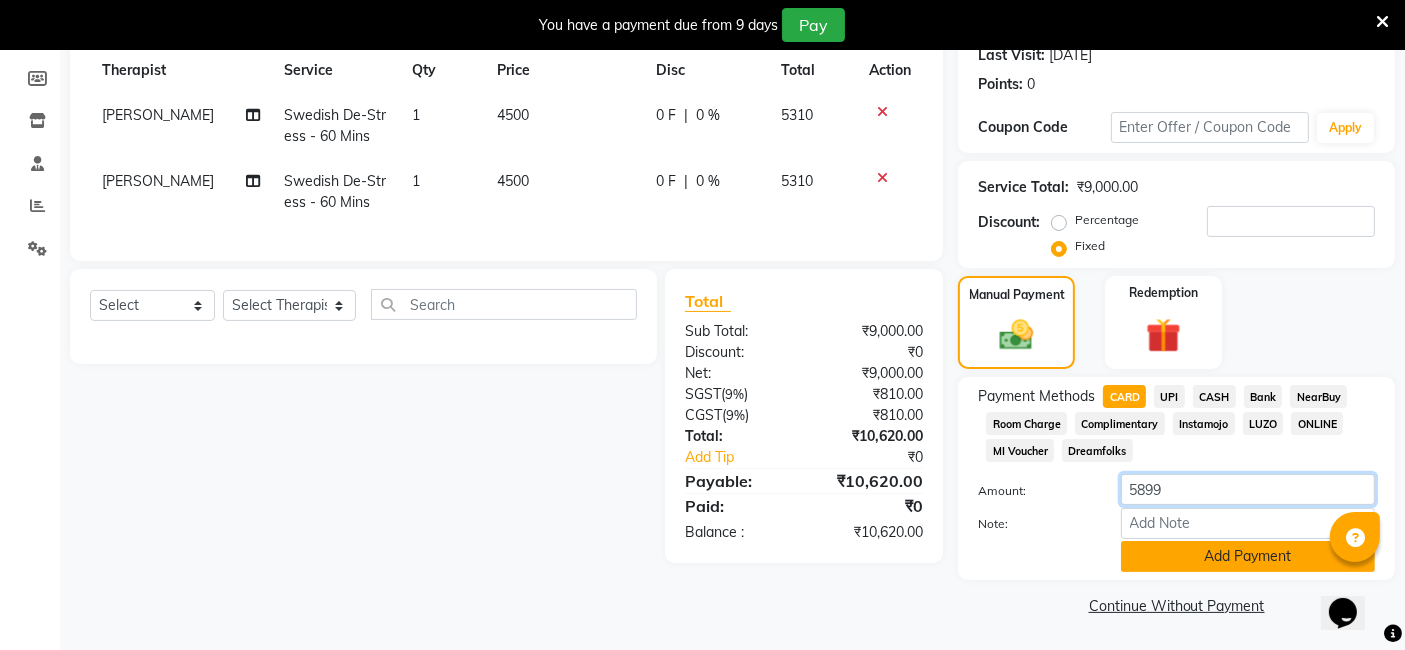 type on "5899" 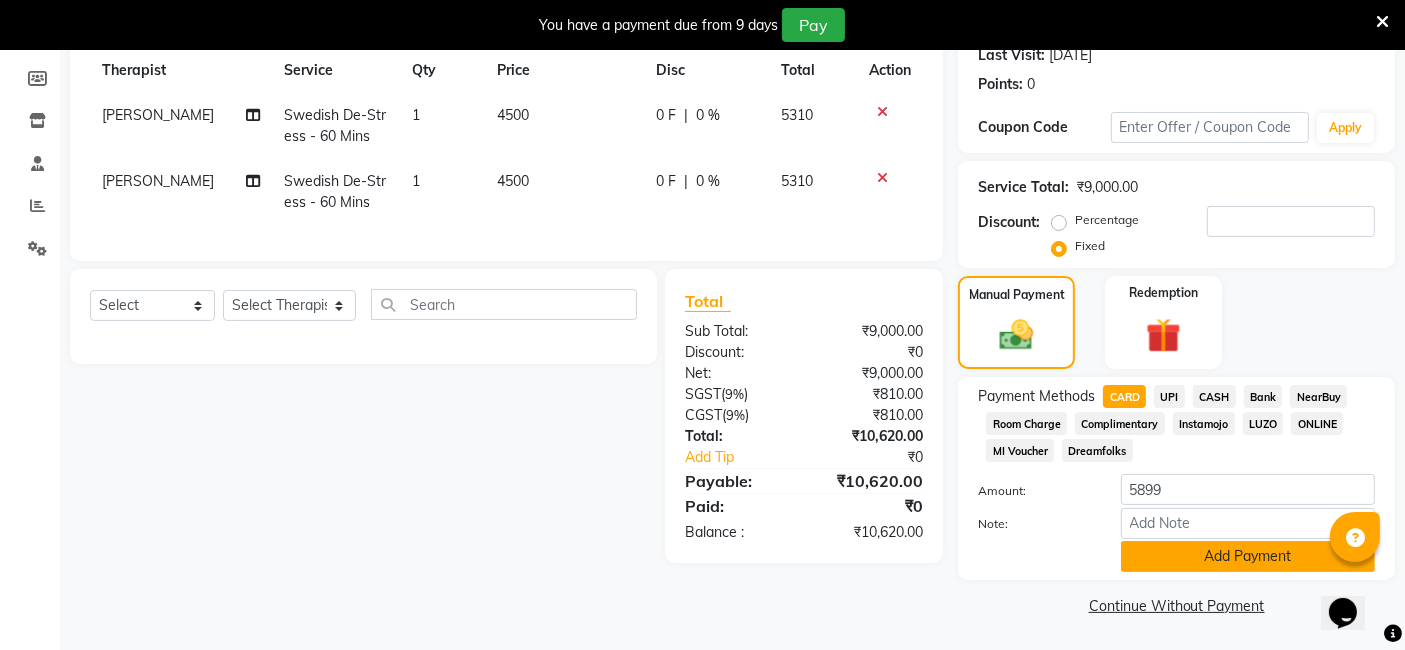 click on "Add Payment" 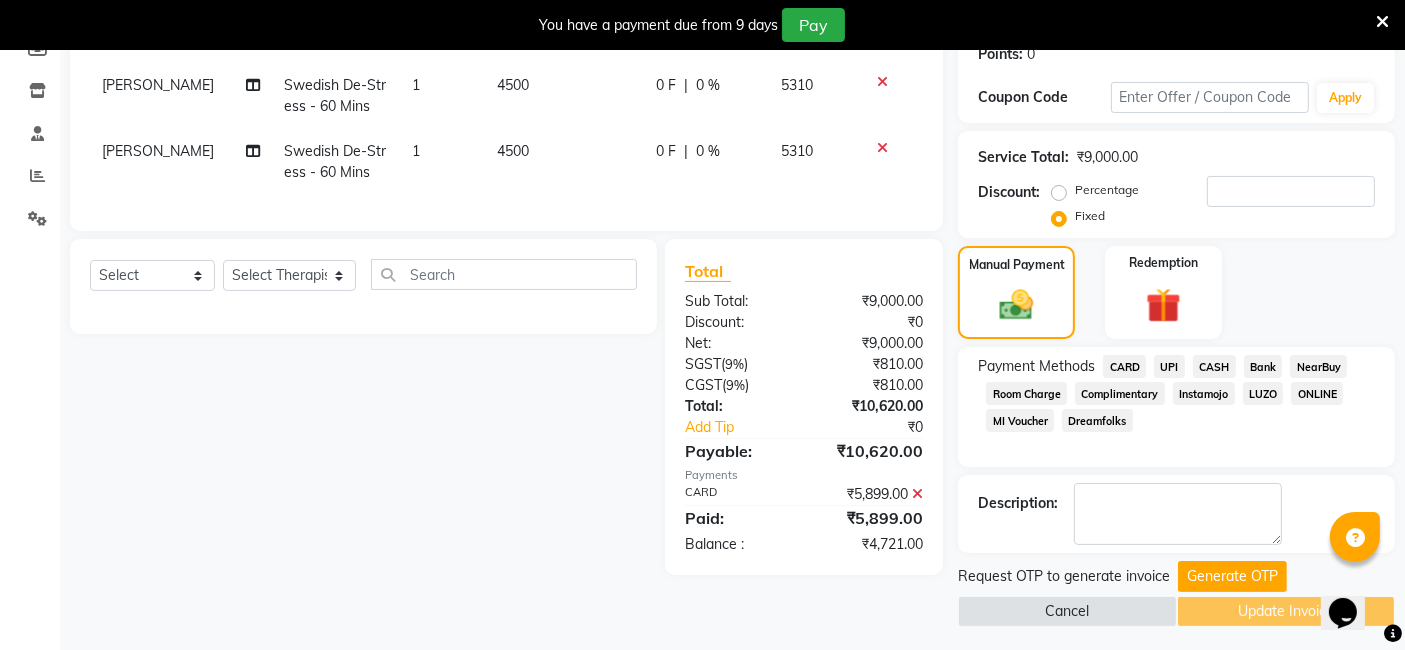 scroll, scrollTop: 320, scrollLeft: 0, axis: vertical 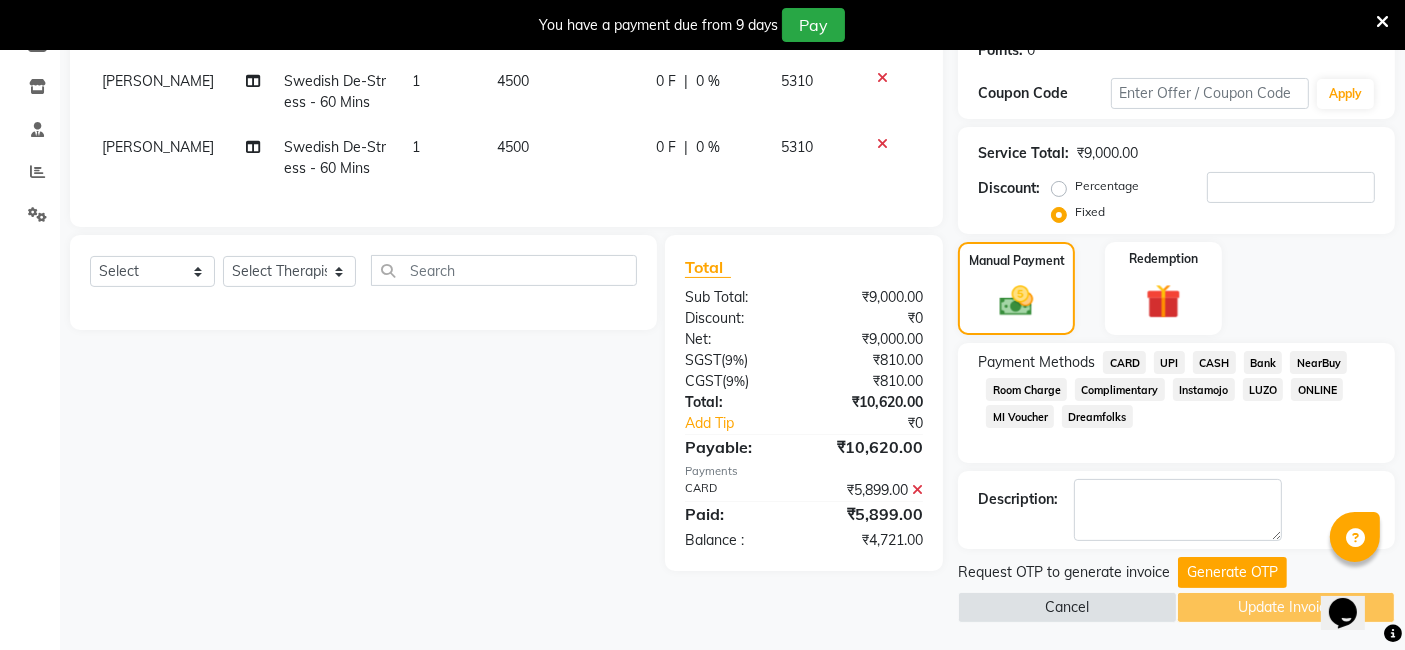 click on "0 F" 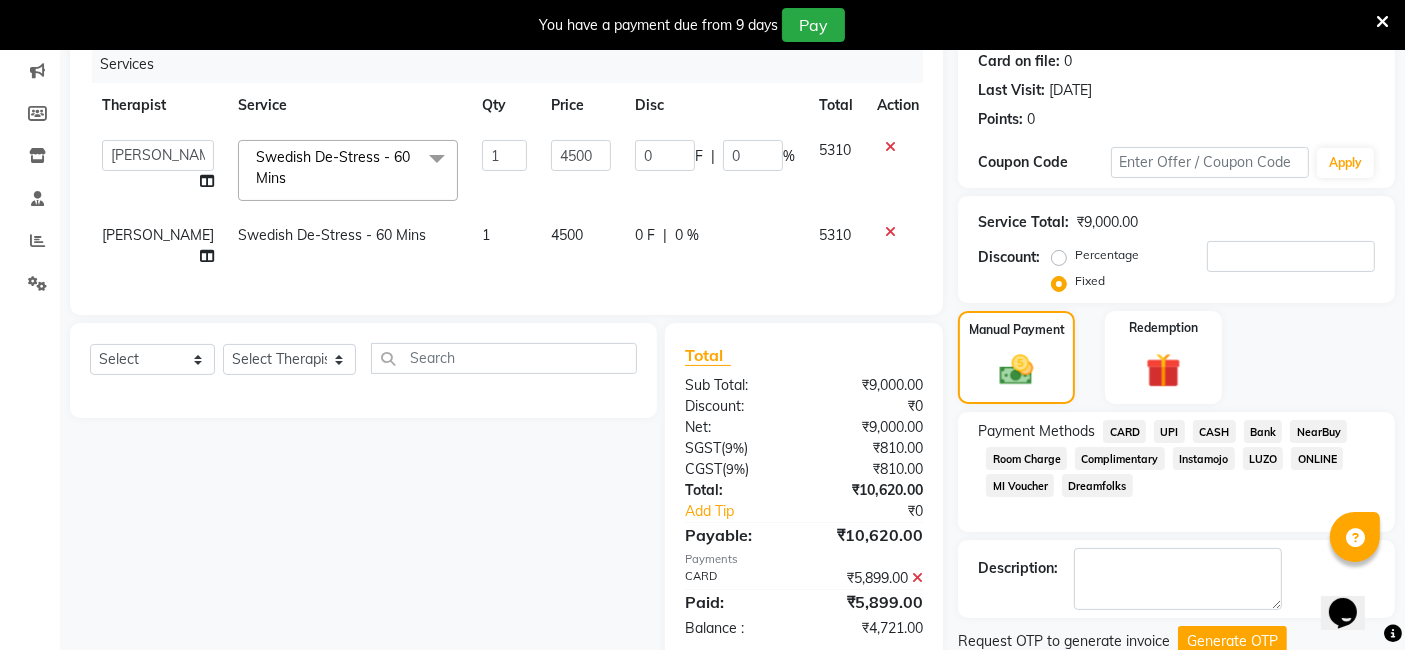 scroll, scrollTop: 209, scrollLeft: 0, axis: vertical 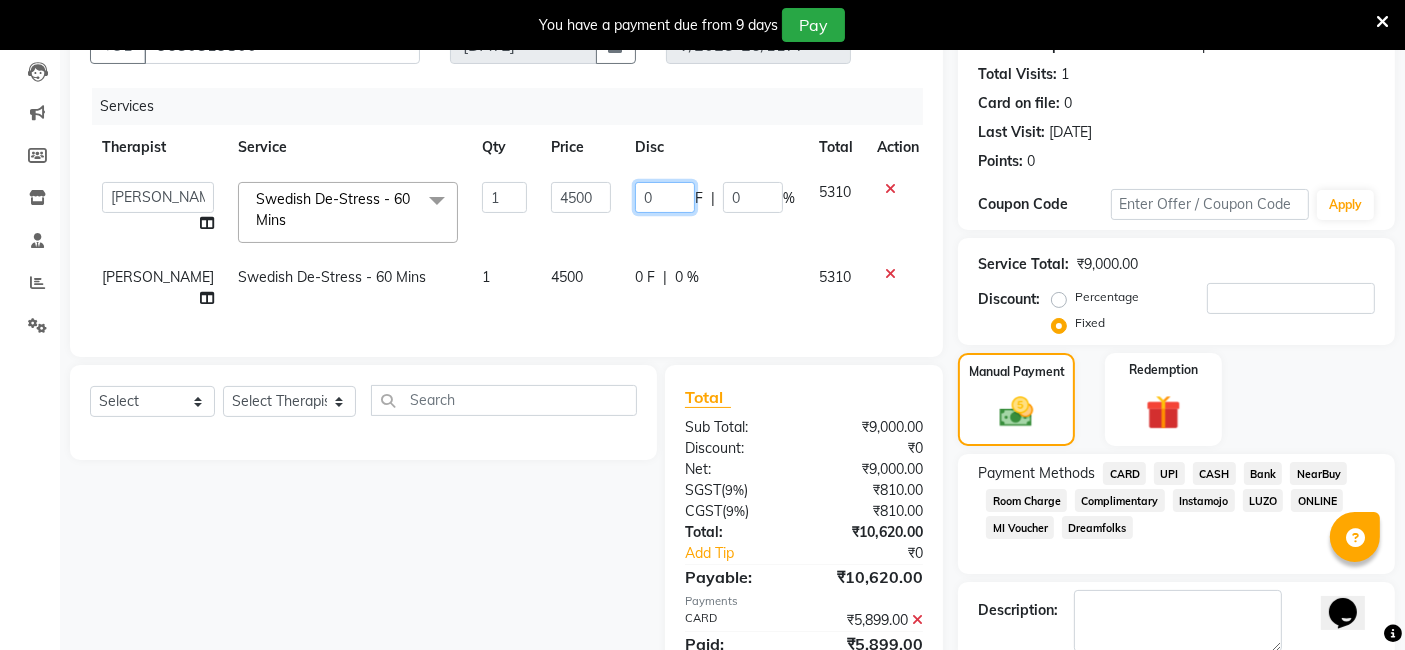 click on "0" 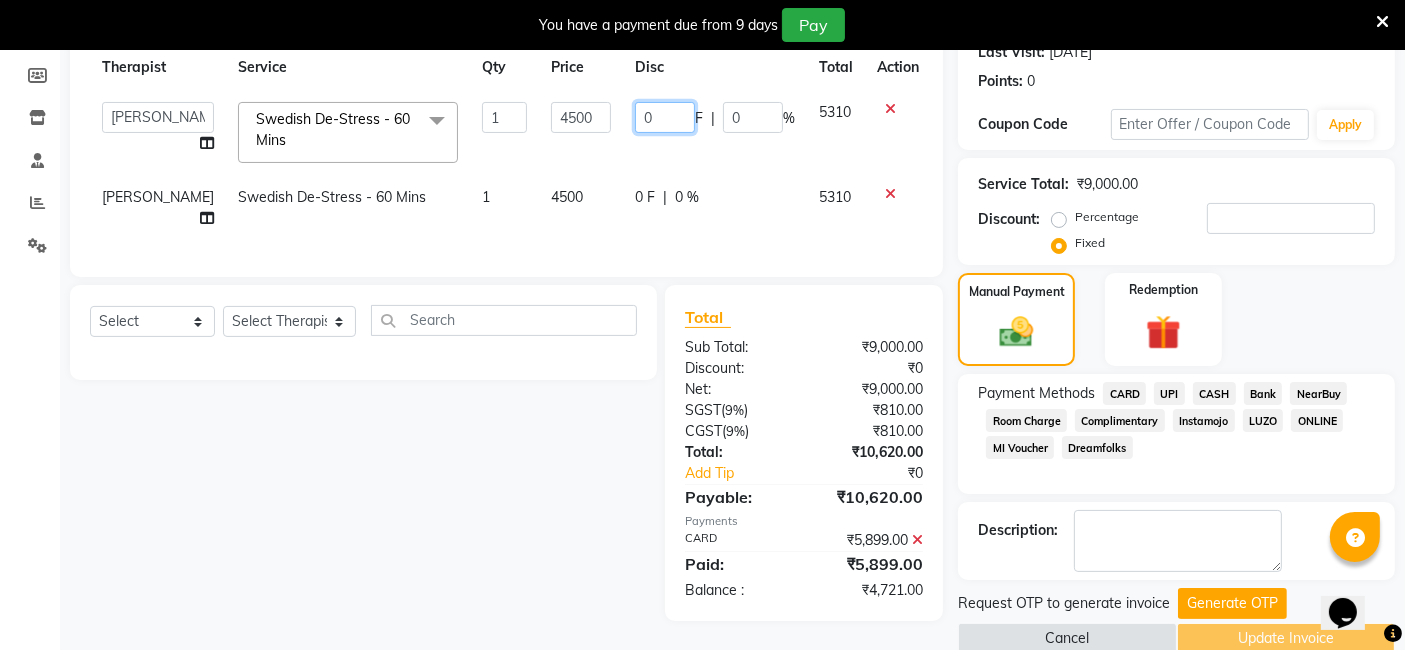 scroll, scrollTop: 320, scrollLeft: 0, axis: vertical 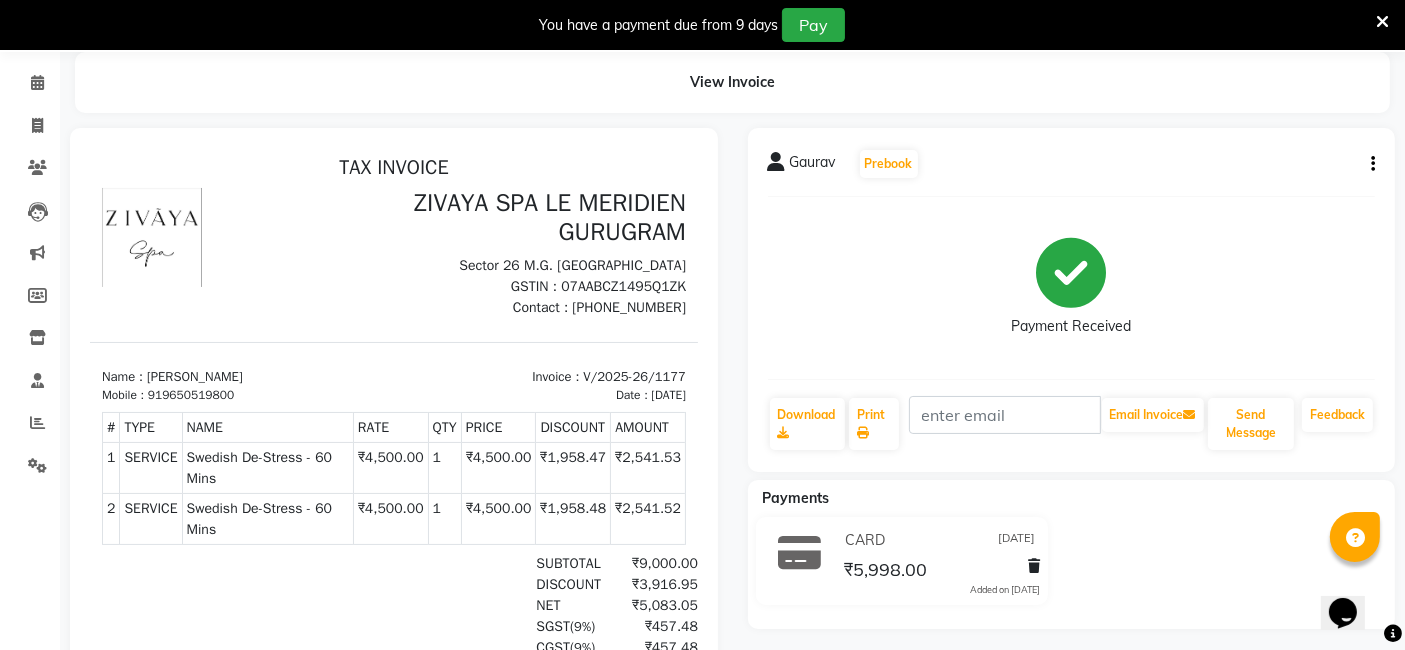 click on "Gaurav   Prebook   Payment Received  Download  Print   Email Invoice   Send Message Feedback" 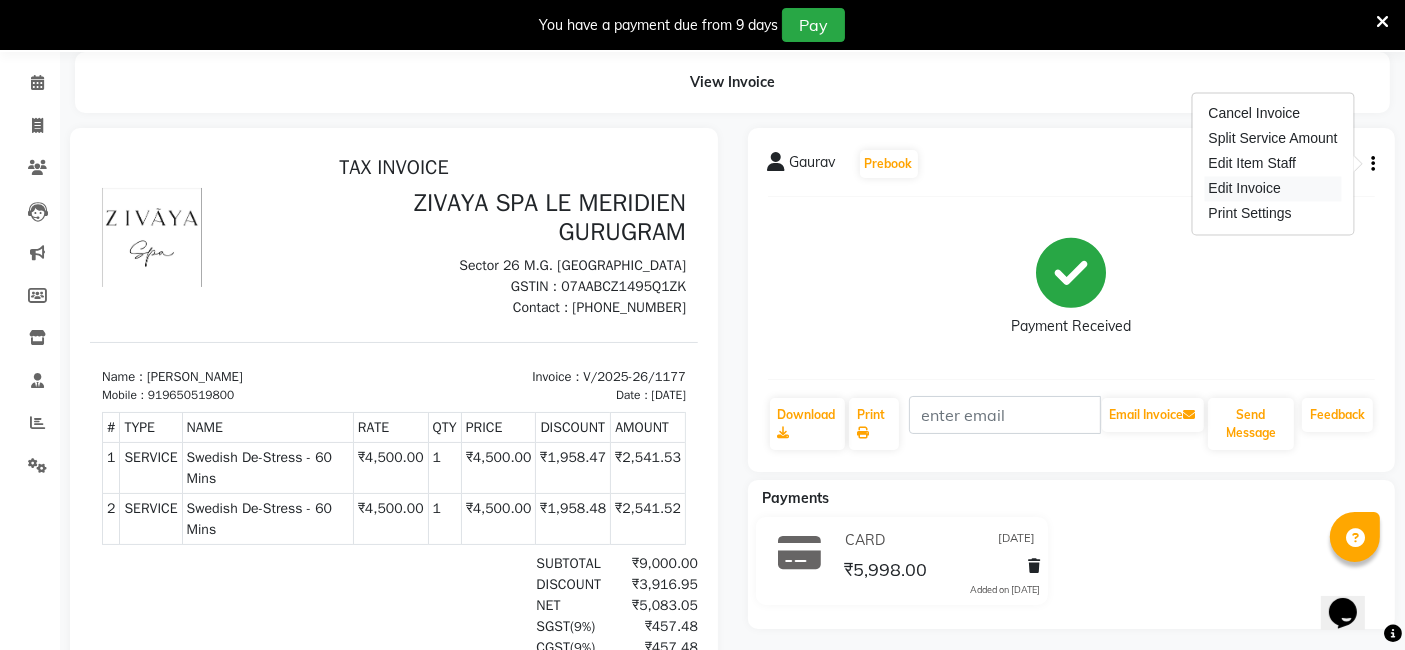 click on "Edit Invoice" at bounding box center [1272, 188] 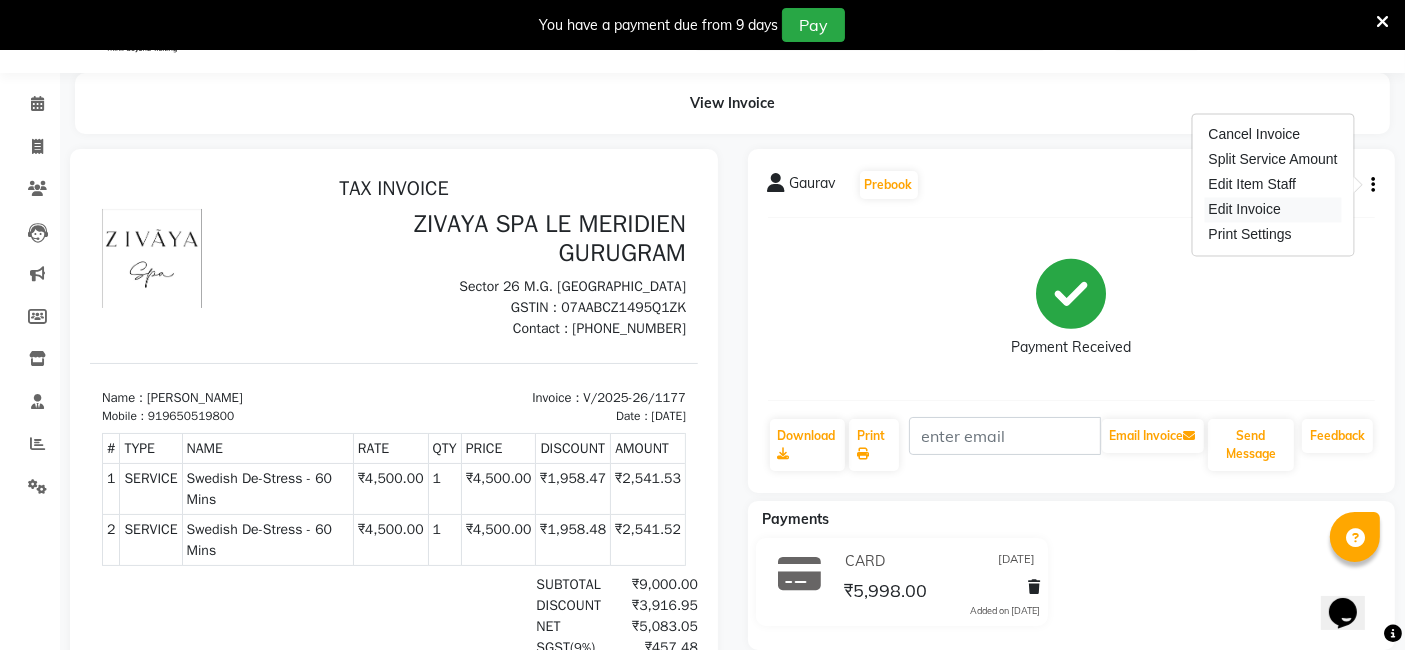 select on "service" 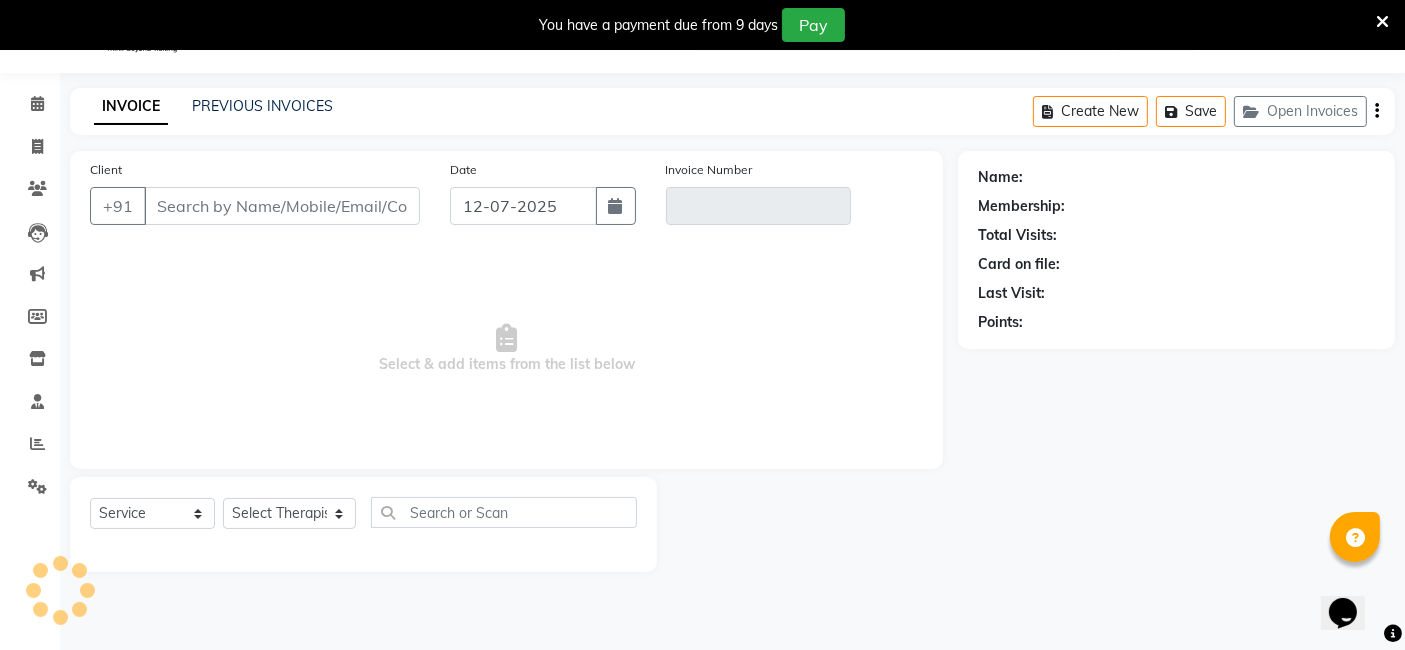 type on "9650519800" 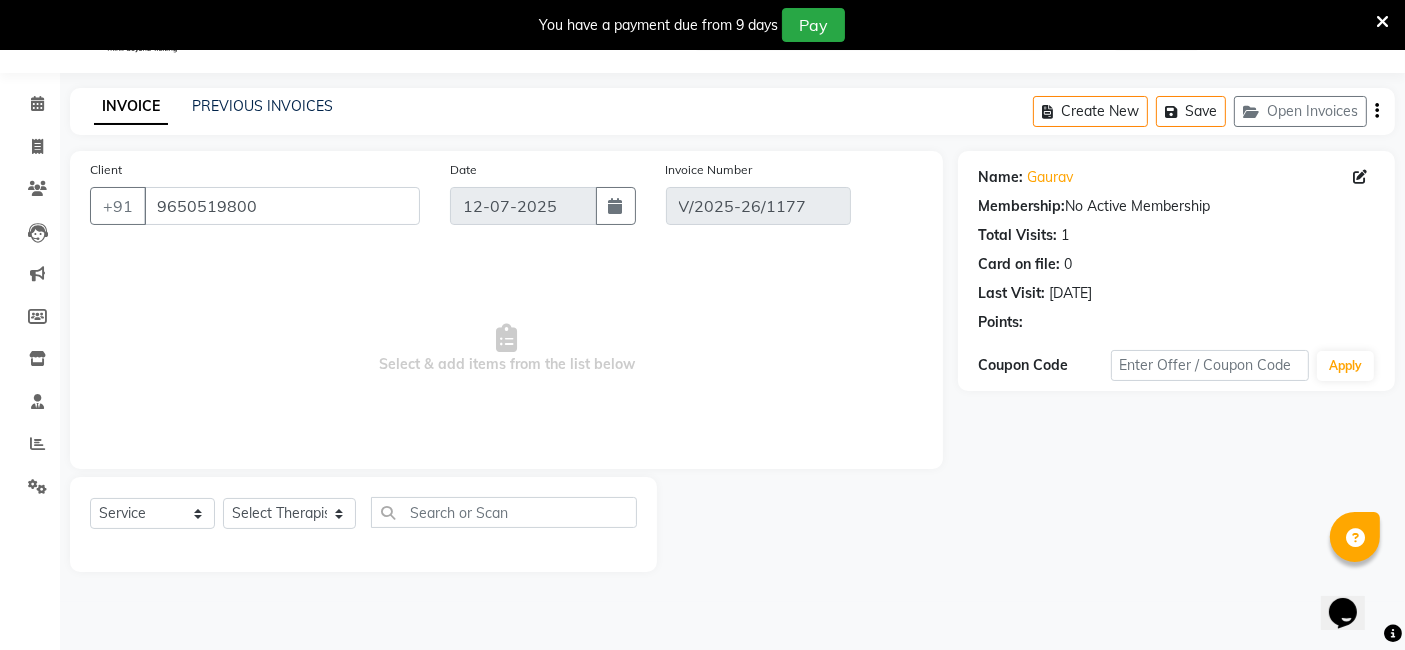 type on "[DATE]" 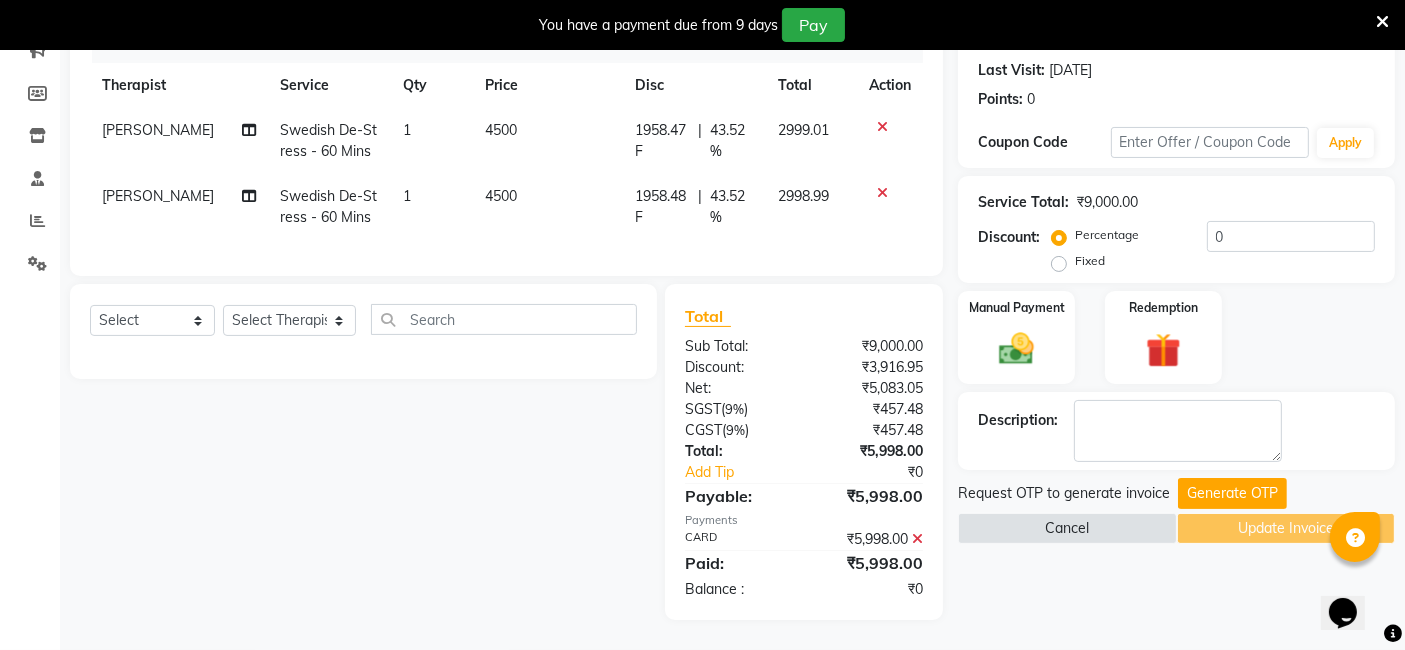 scroll, scrollTop: 160, scrollLeft: 0, axis: vertical 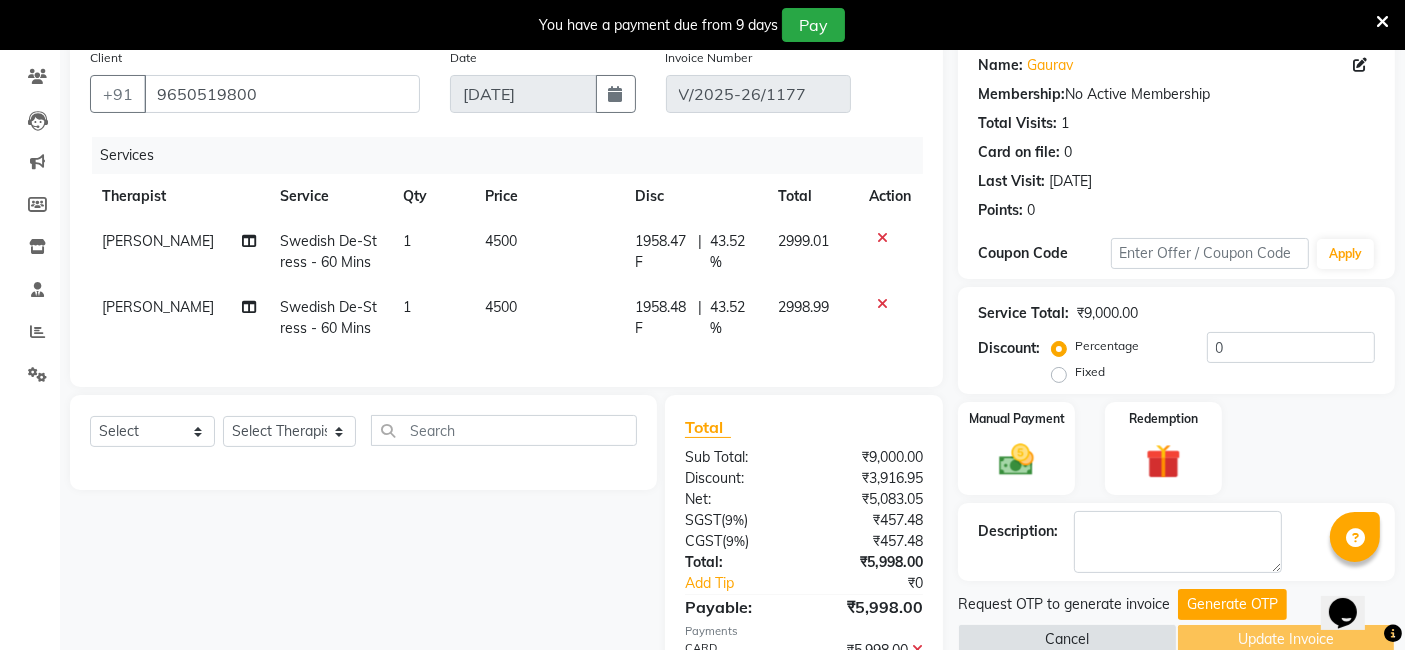 click on "1958.47 F" 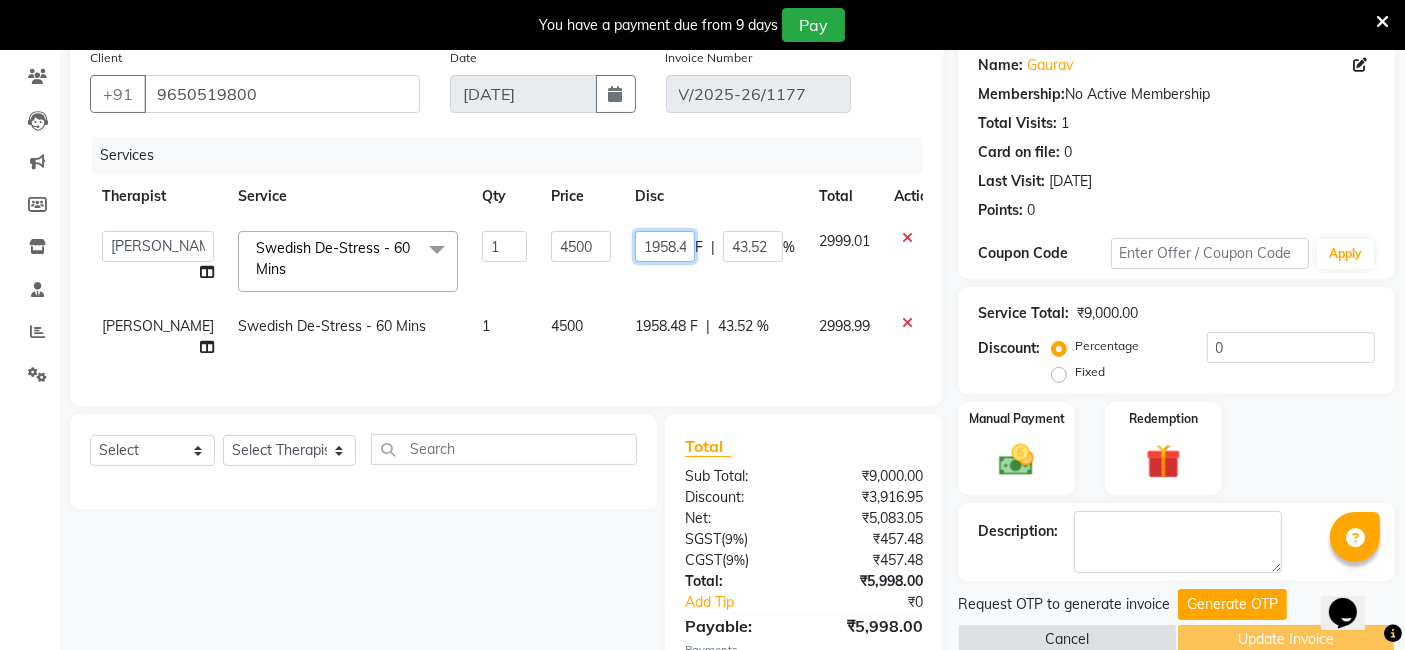 scroll, scrollTop: 0, scrollLeft: 11, axis: horizontal 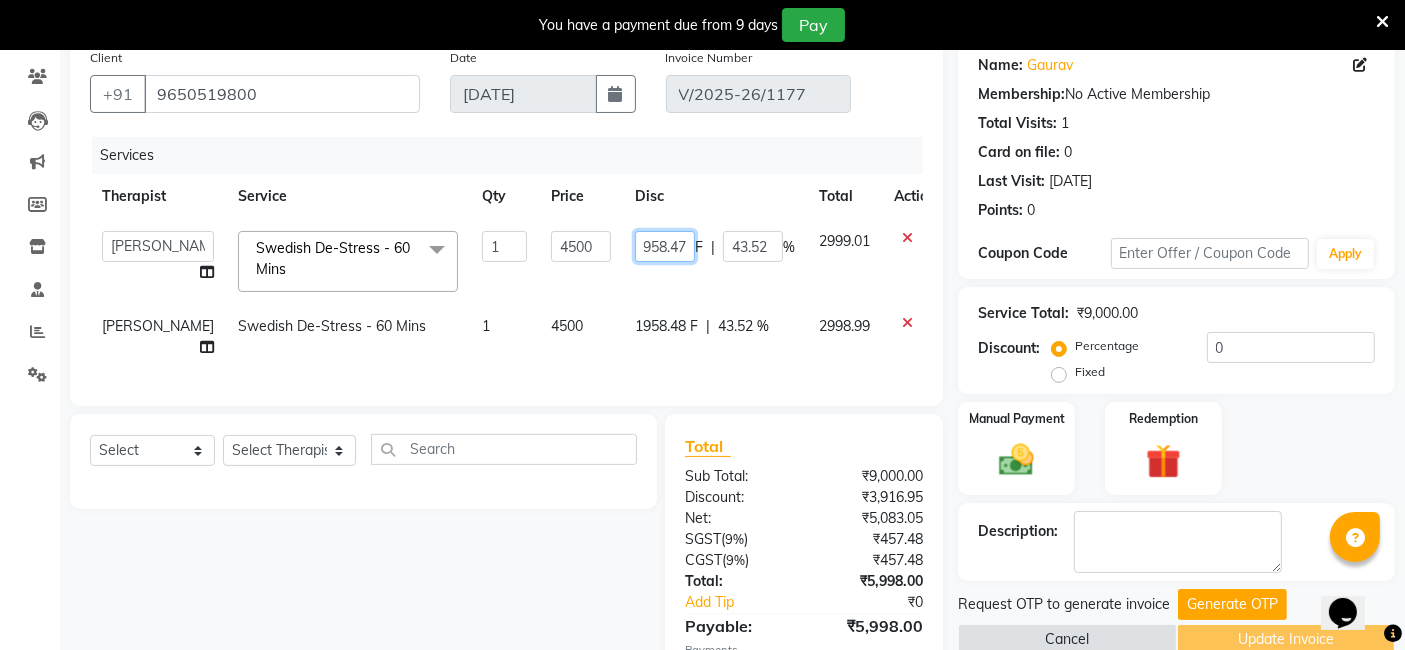 drag, startPoint x: 615, startPoint y: 238, endPoint x: 739, endPoint y: 246, distance: 124.2578 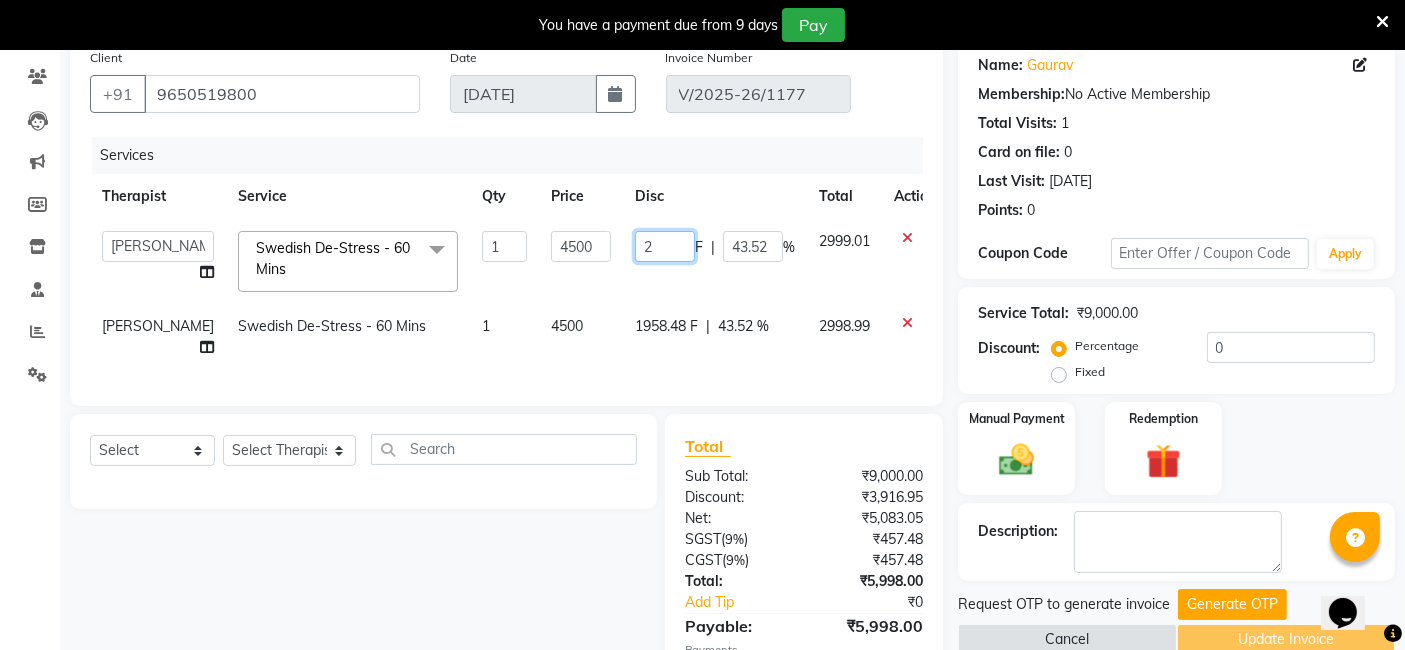 scroll, scrollTop: 0, scrollLeft: 0, axis: both 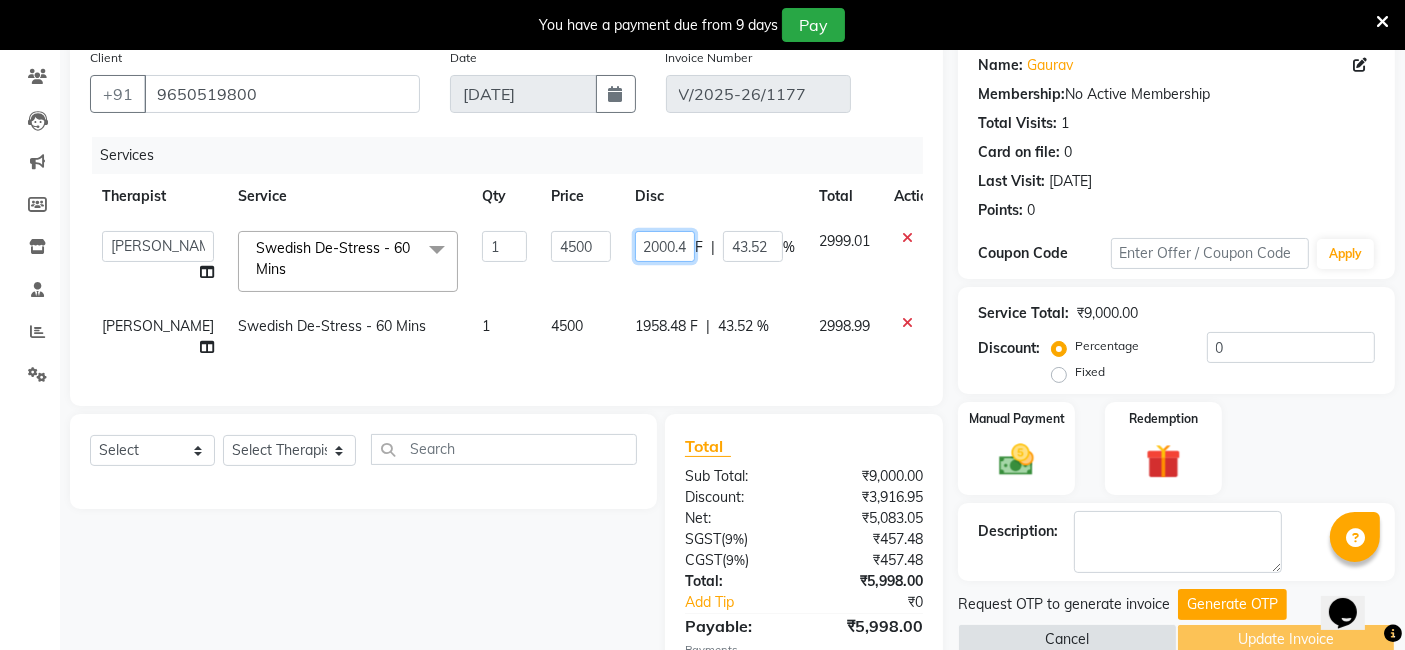 type on "2000.42" 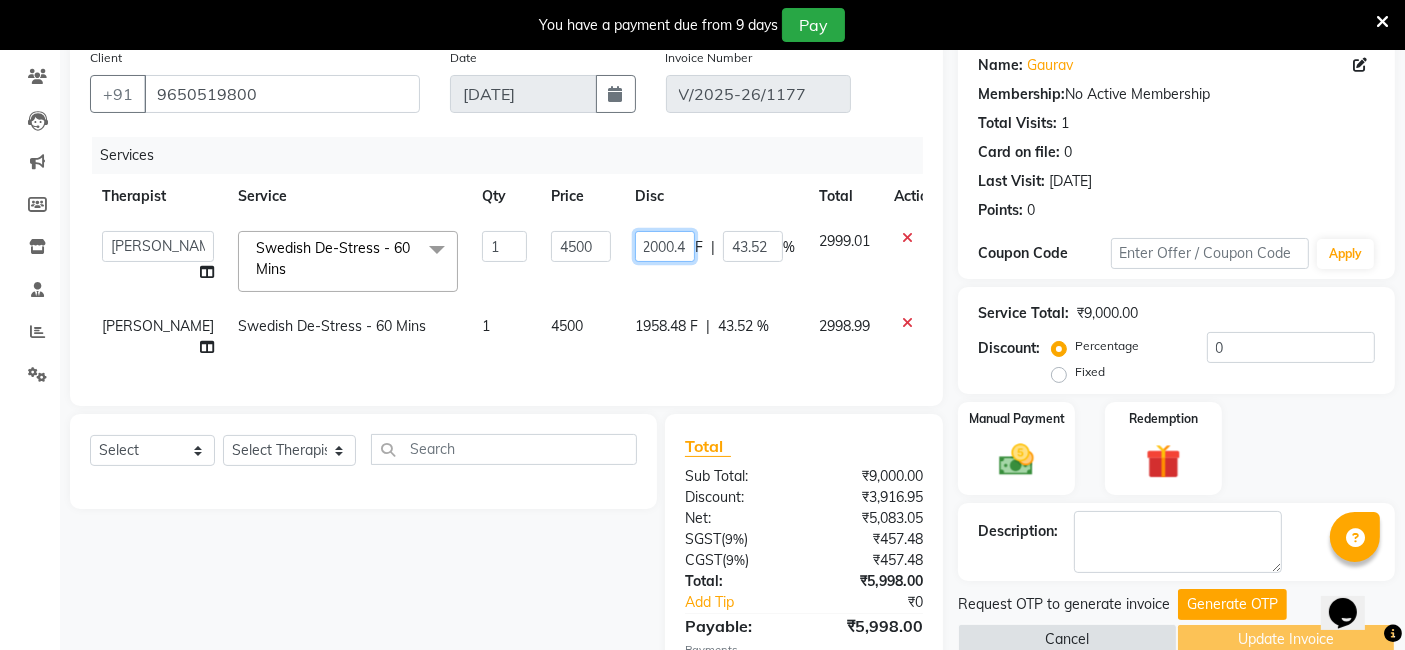 scroll, scrollTop: 0, scrollLeft: 10, axis: horizontal 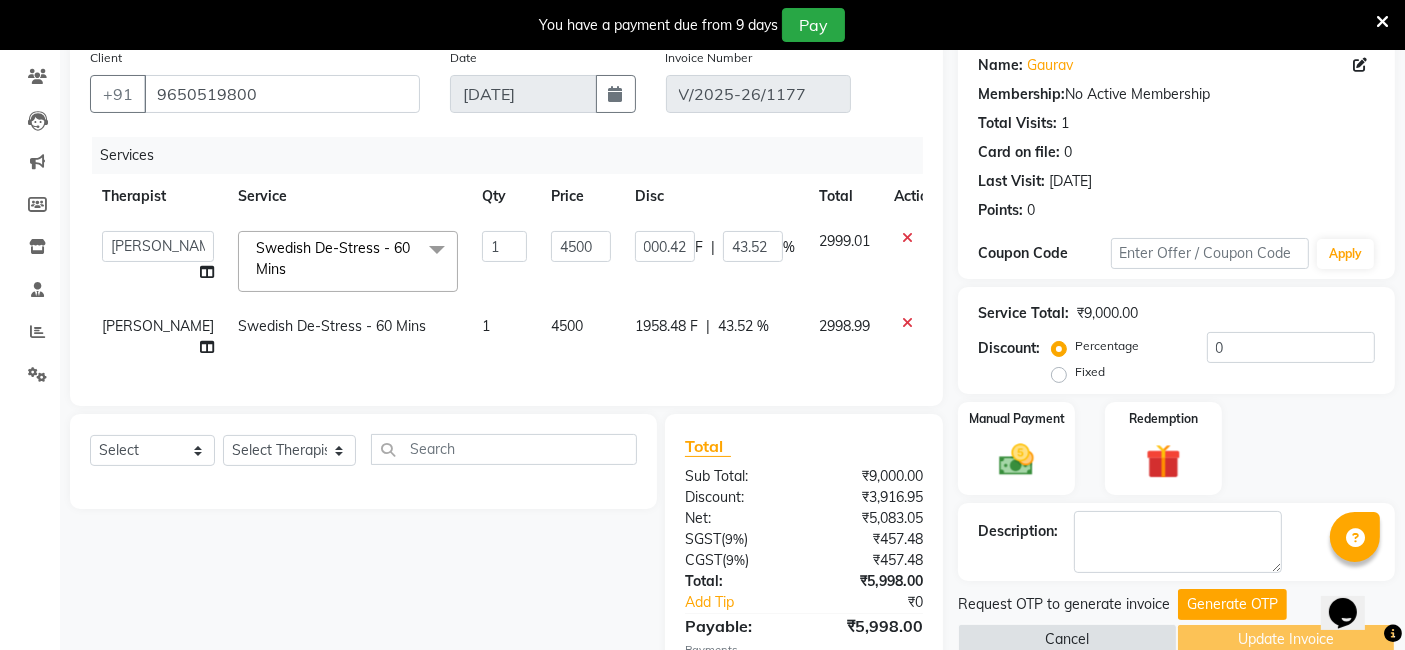 click on "1958.48 F | 43.52 %" 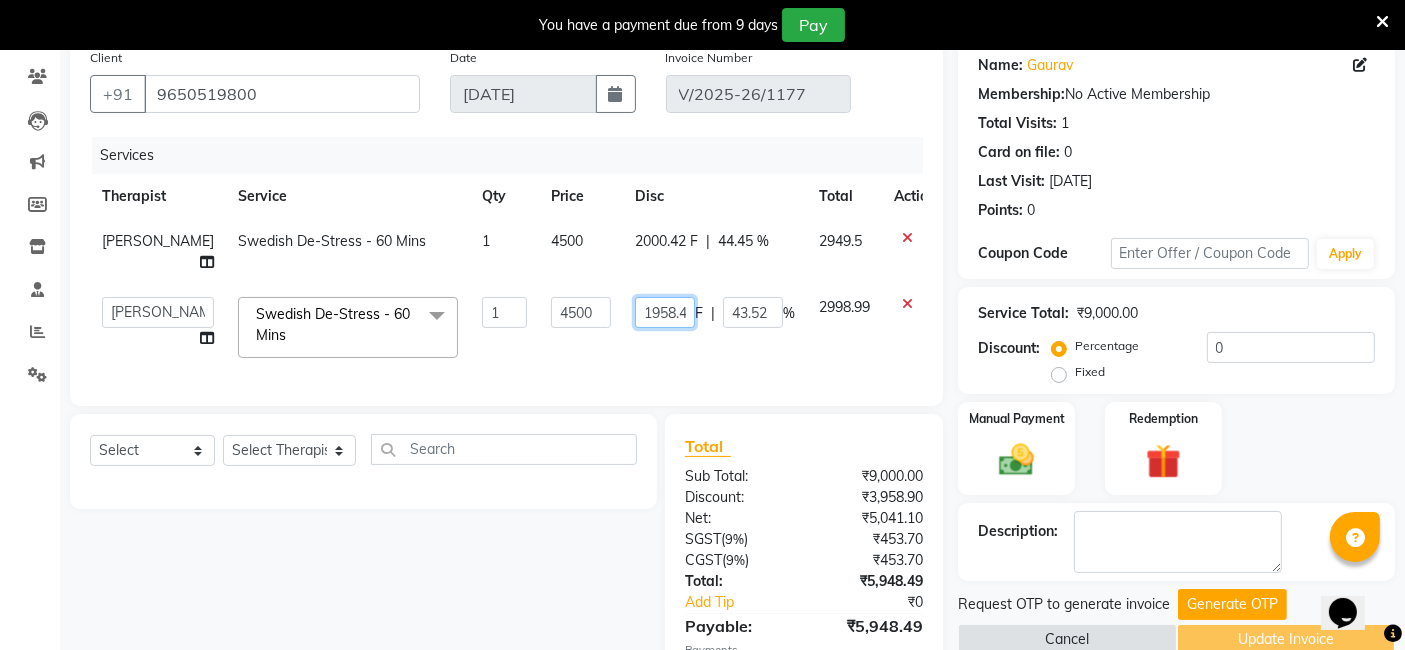 click on "1958.48" 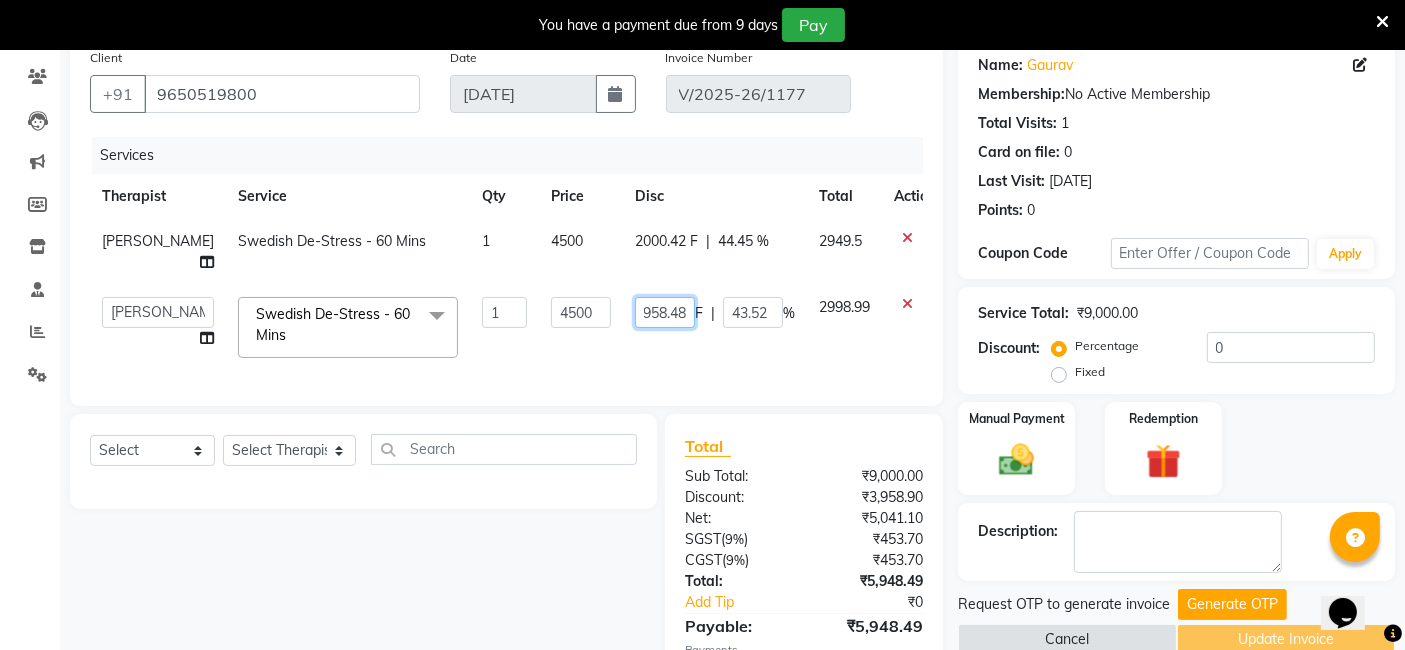 drag, startPoint x: 614, startPoint y: 312, endPoint x: 688, endPoint y: 312, distance: 74 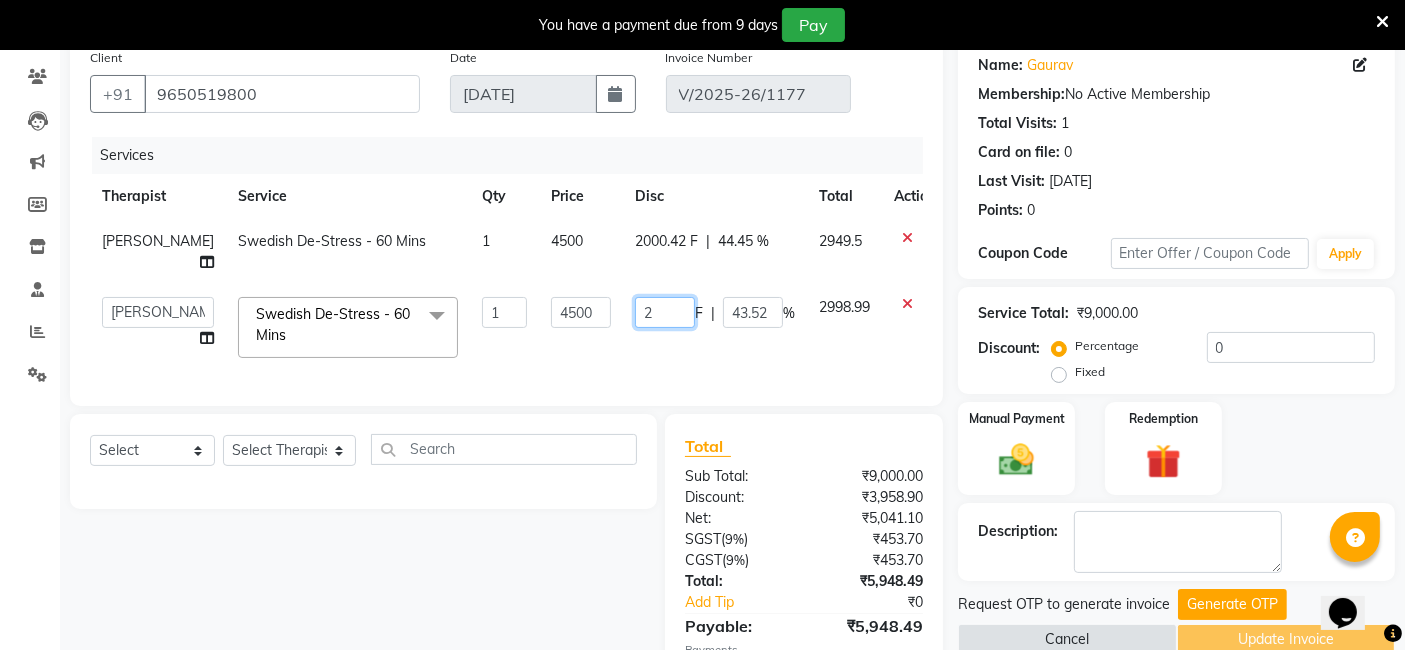 scroll, scrollTop: 0, scrollLeft: 0, axis: both 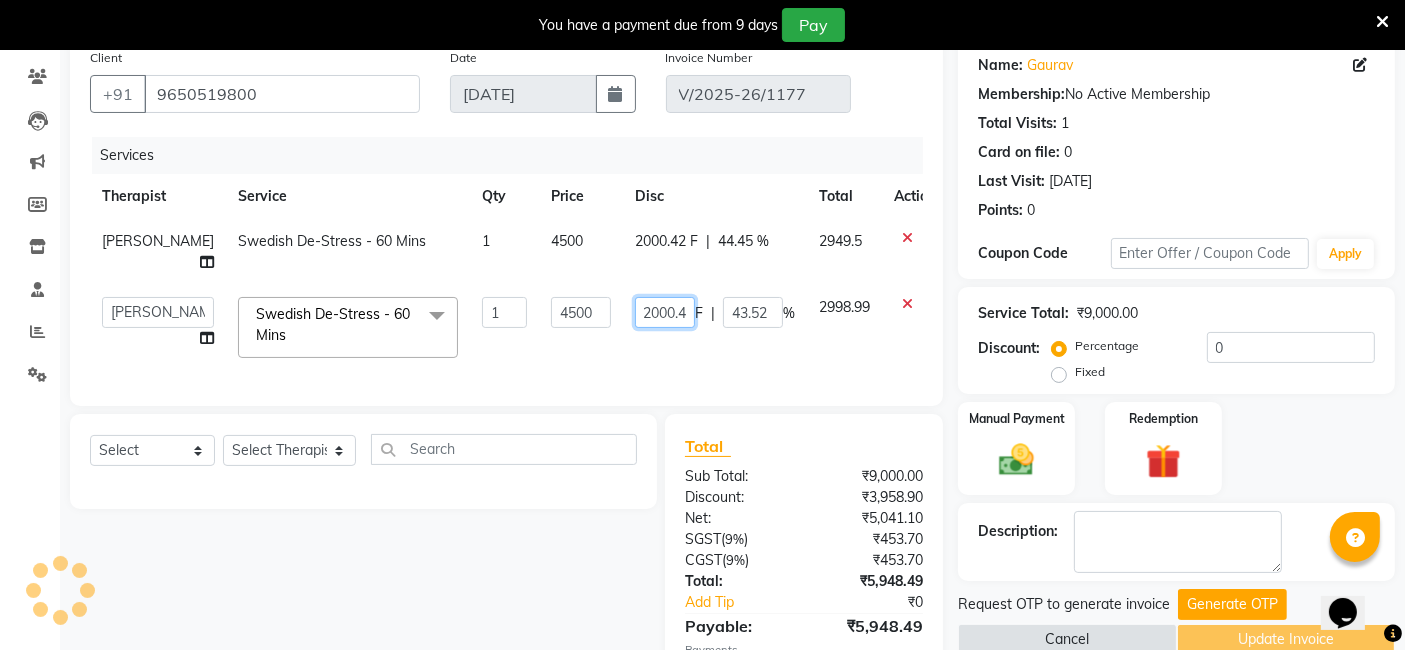 type on "2000.42" 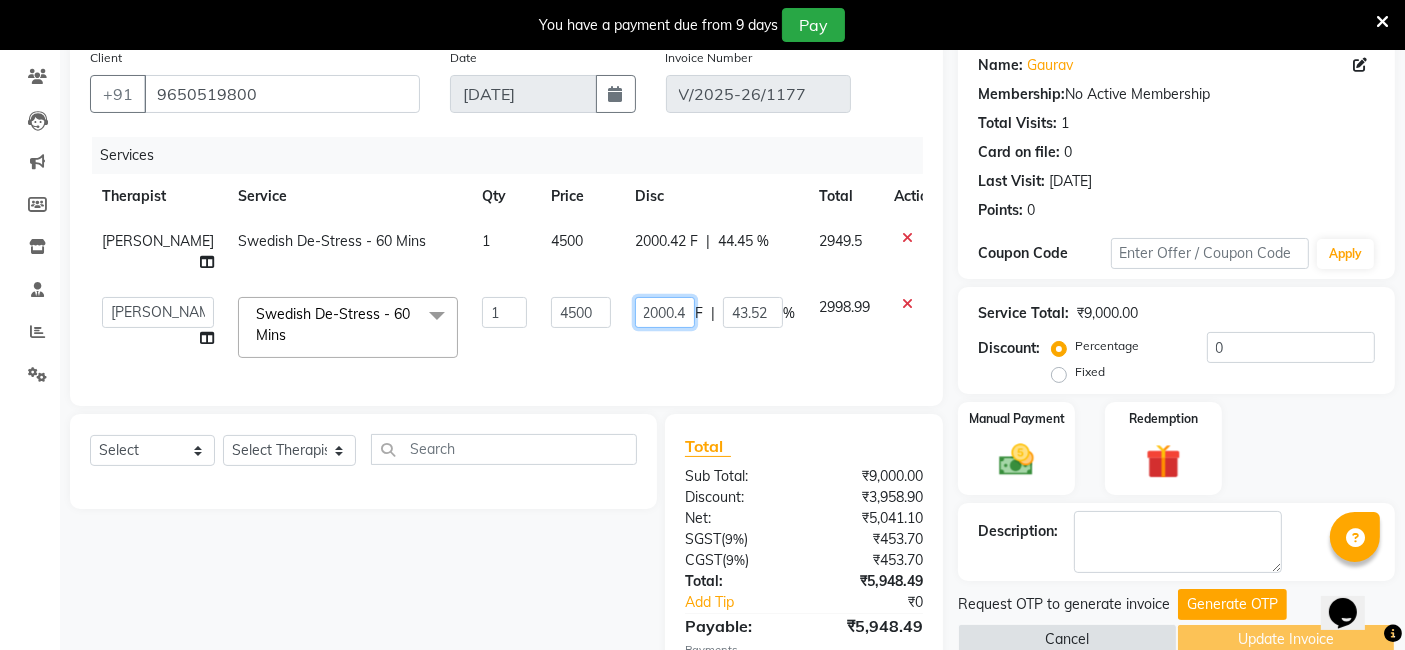 scroll, scrollTop: 0, scrollLeft: 10, axis: horizontal 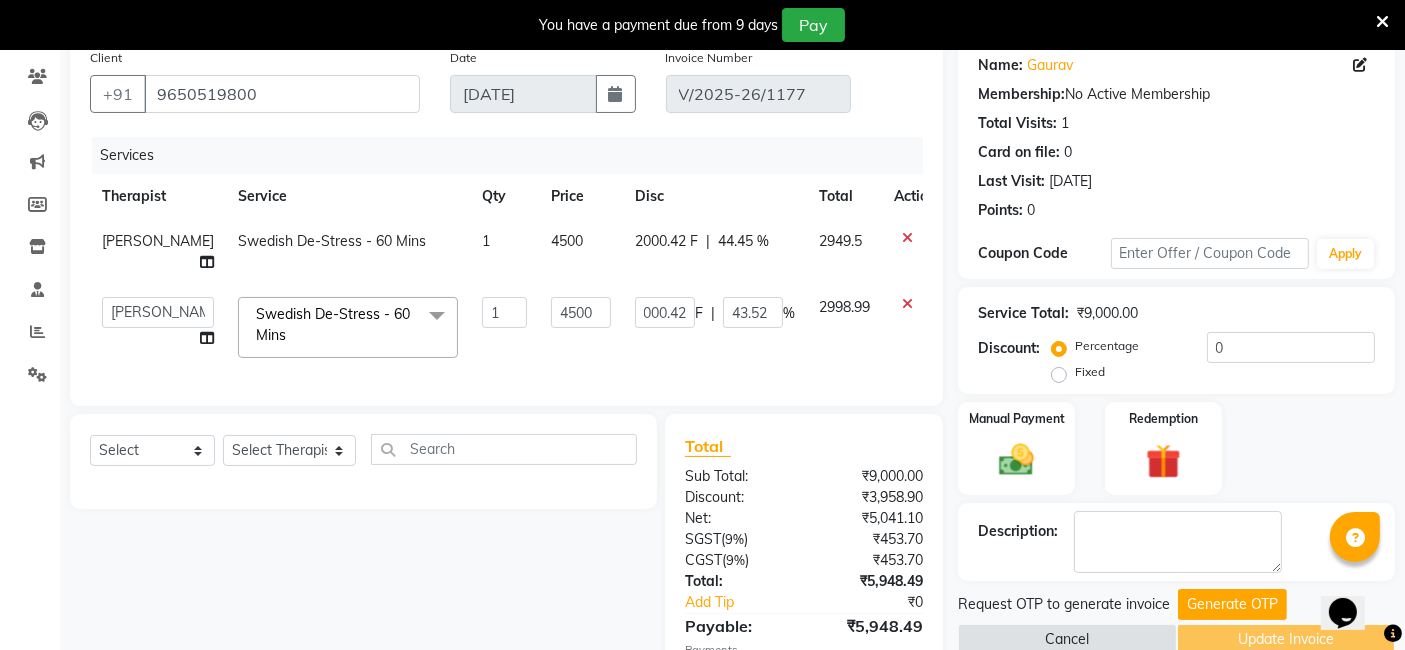 click on "Services Therapist Service Qty Price Disc Total Action Tolibo Ayemi Swedish De-Stress - 60 Mins 1 4500 2000.42 F | 44.45 % 2949.5  Ching Huishunao   Genevi Vanlalhriet   Heba   Holito Achumi (Lito)   KAMPY   Lalhlimmawi   Lalini   Parish   RITU   Shital   Shuaib   Sonia N Marak   Tolibo Ayemi  Swedish De-Stress - 60 Mins  x Javanese Pampering - 60 Mins Javanese Pampering - 90 Mins Swedish De-Stress - 60 Mins Swedish De-Stress - 90 Mins Aromatherapy Magic - 60 Mins Aromatherapy Magic - 90 Mins Royal Siam - 60 Mins Royal Siam - 90 Mins Abhyangam - 60 Mins Abhyangam - 90 Mins Fusion Therapy - 60 Mins Fusion Therapy - 90 Mins The Healing Touch - 120 Mins Herbal Hot Compress Massage - 60 Mins Candle Massage - 60 Mins De-Stress Back & Shoulder Massage - 30 Mins De-Stress Back & Shoulder Massage with Herbal Hot Compress - 30 Mins Signature Foot Massage - 30 Mins Signature Foot Massage with Hebal Hot Compress - 30 Mins Signature Head Massage - 30 Mins Zivaya Signature Scrub - 60 Mins Cleansing Facial - 30 Mins SHAVE" 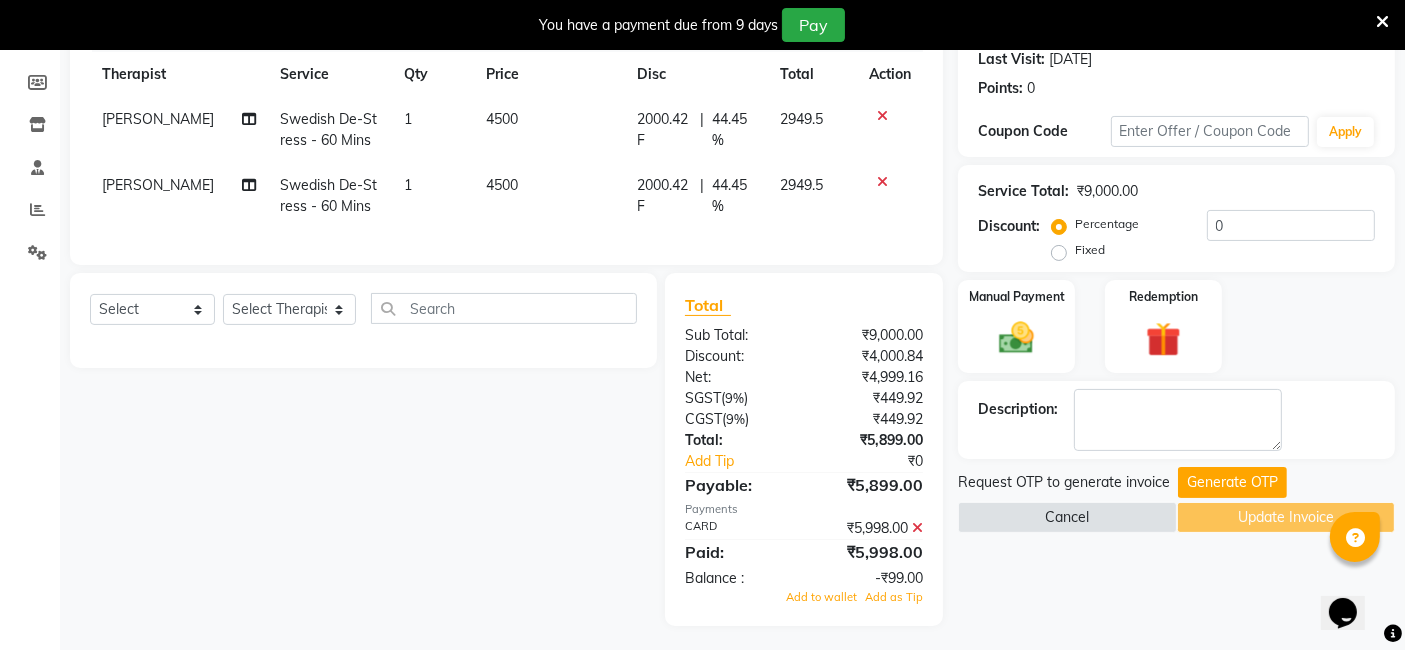 scroll, scrollTop: 303, scrollLeft: 0, axis: vertical 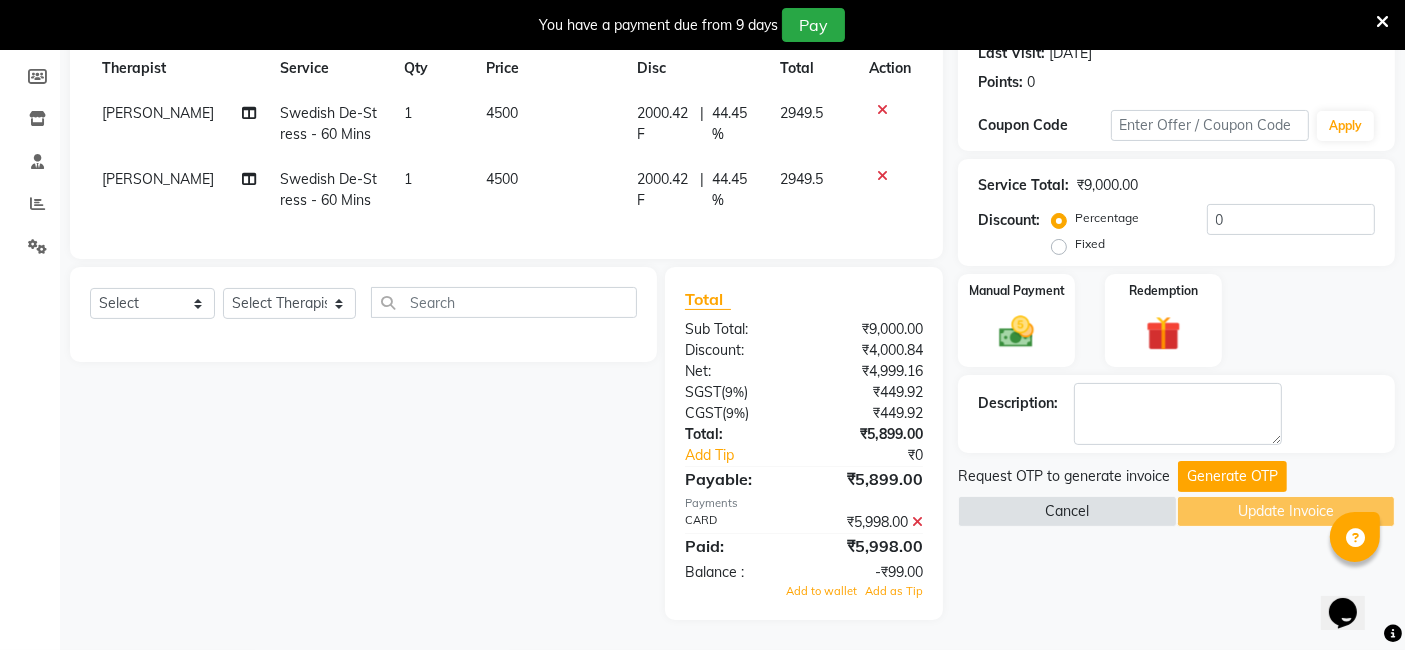 click 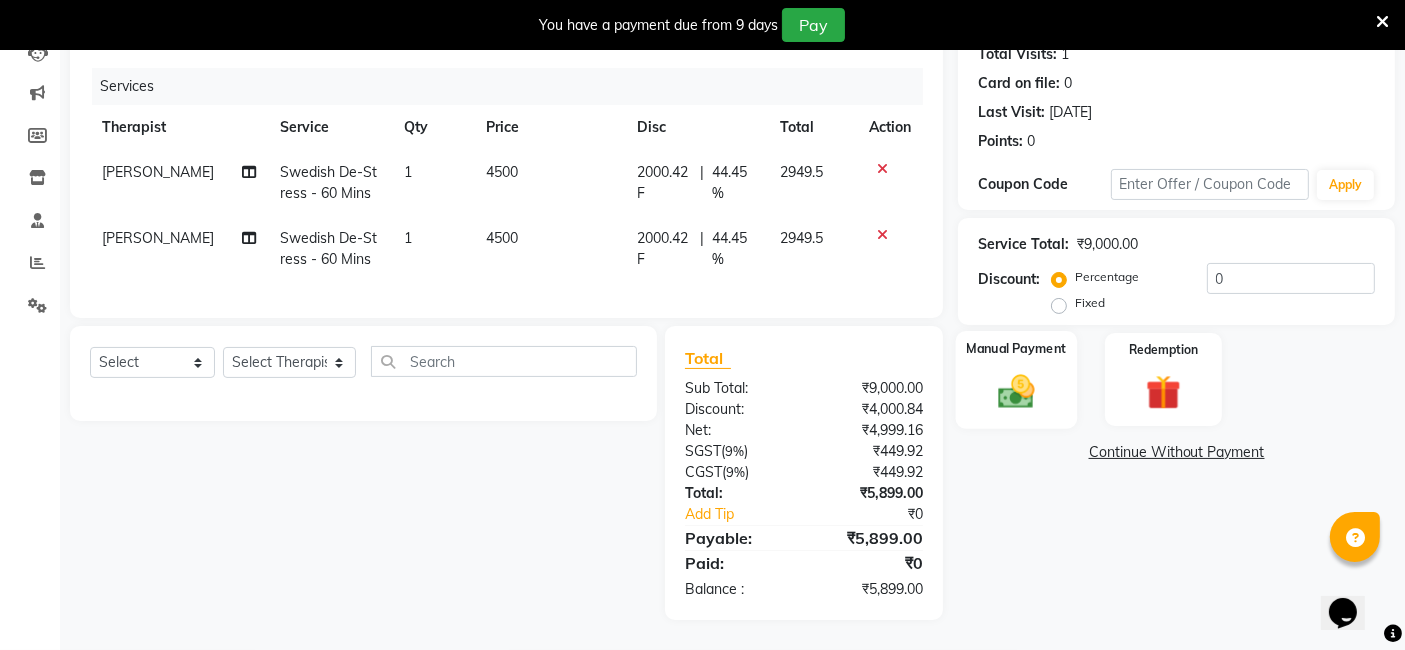 click 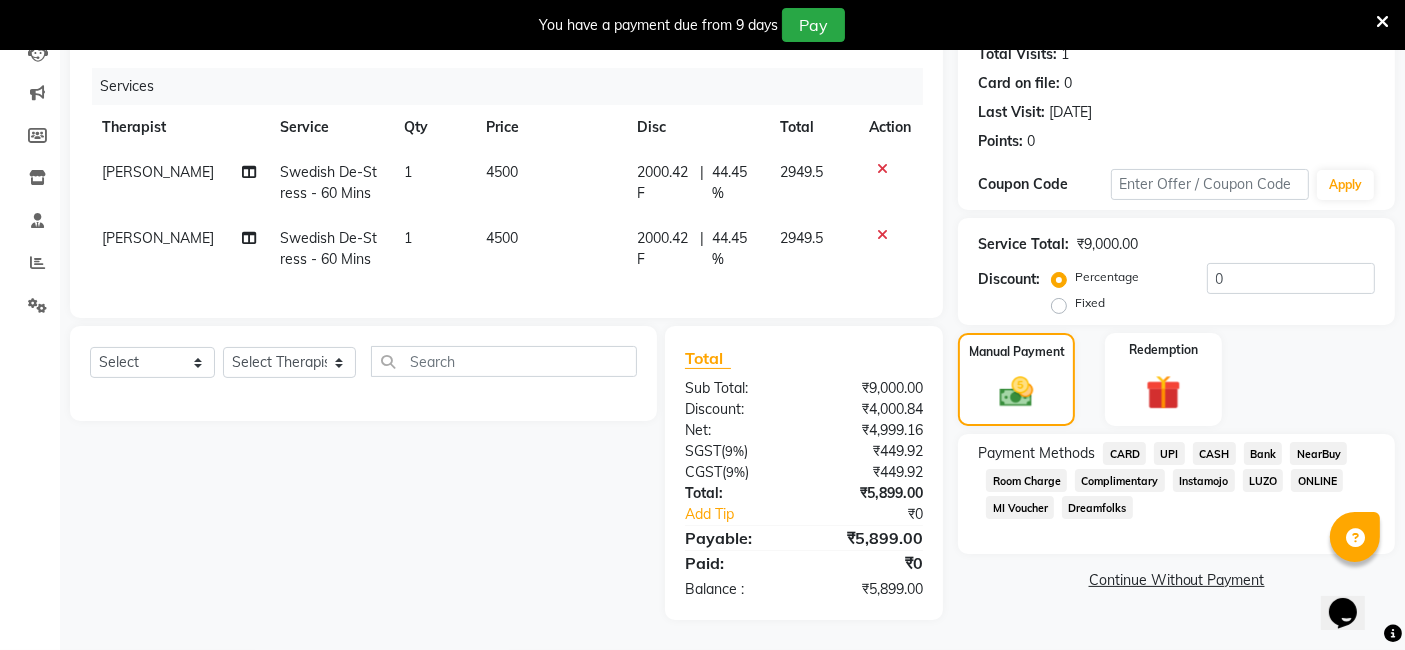 click on "CARD" 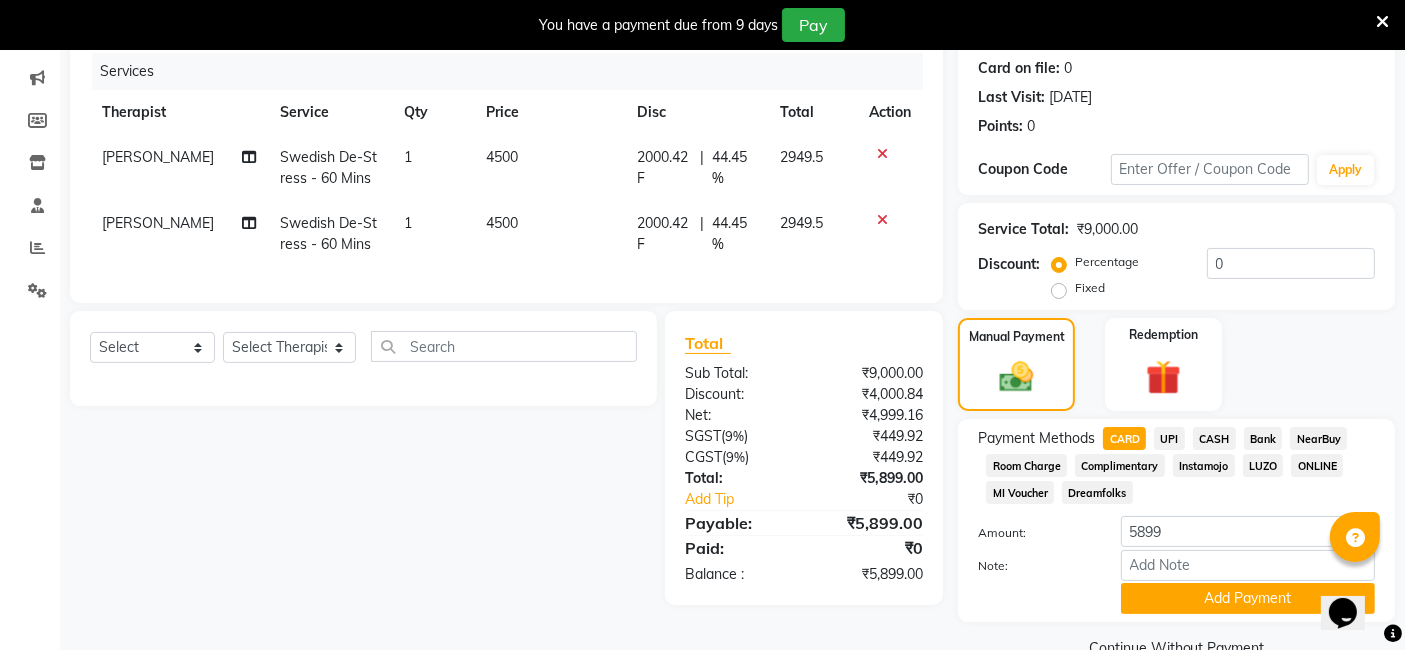 scroll, scrollTop: 286, scrollLeft: 0, axis: vertical 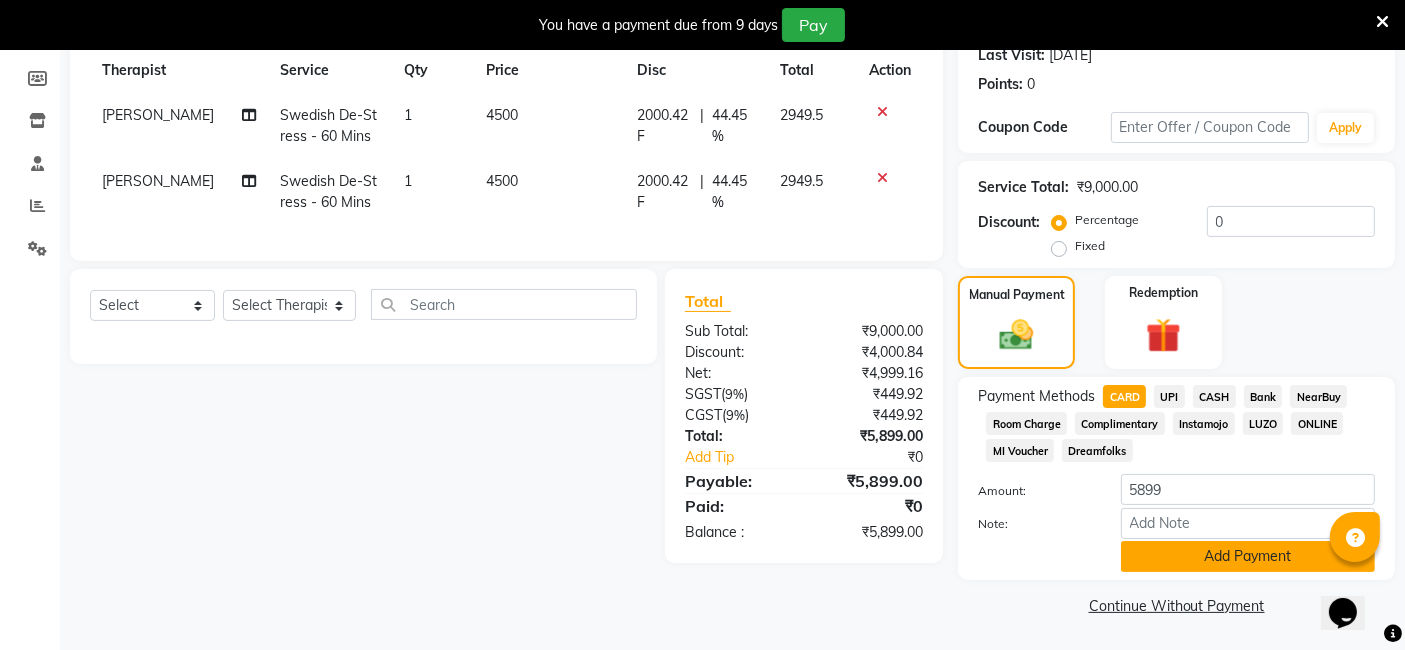 click on "Add Payment" 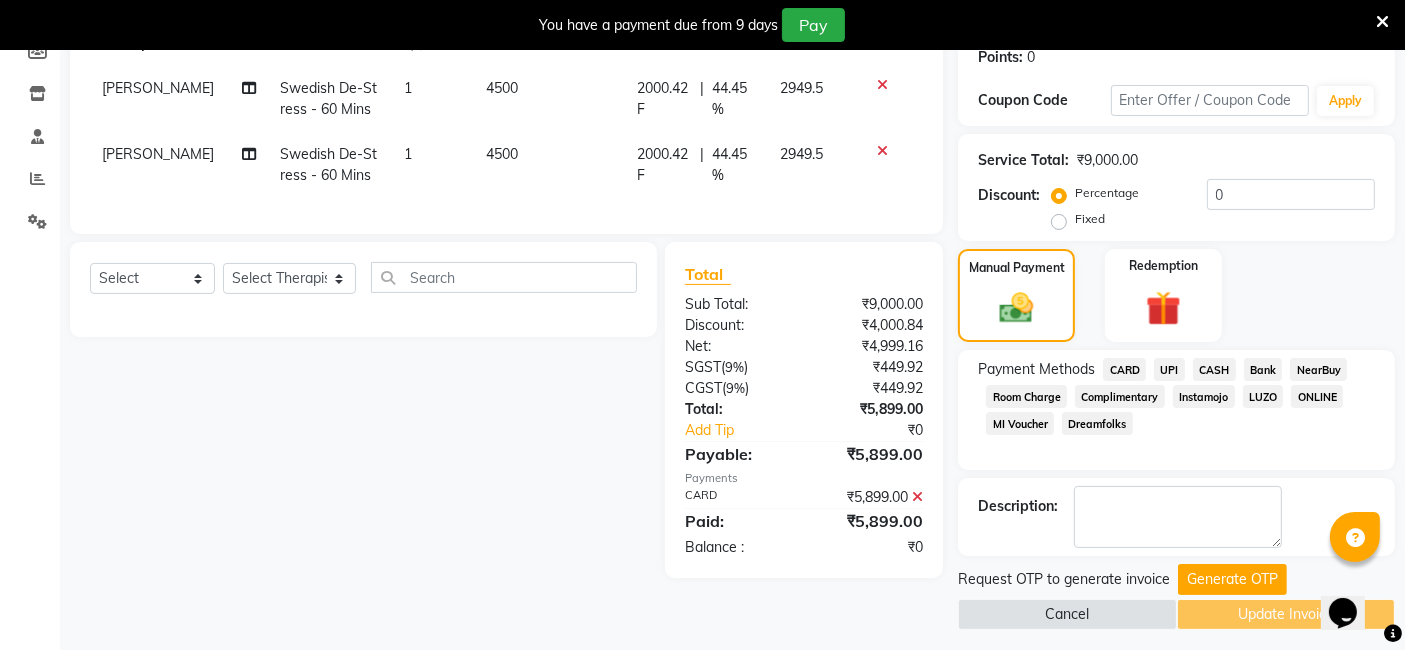 scroll, scrollTop: 320, scrollLeft: 0, axis: vertical 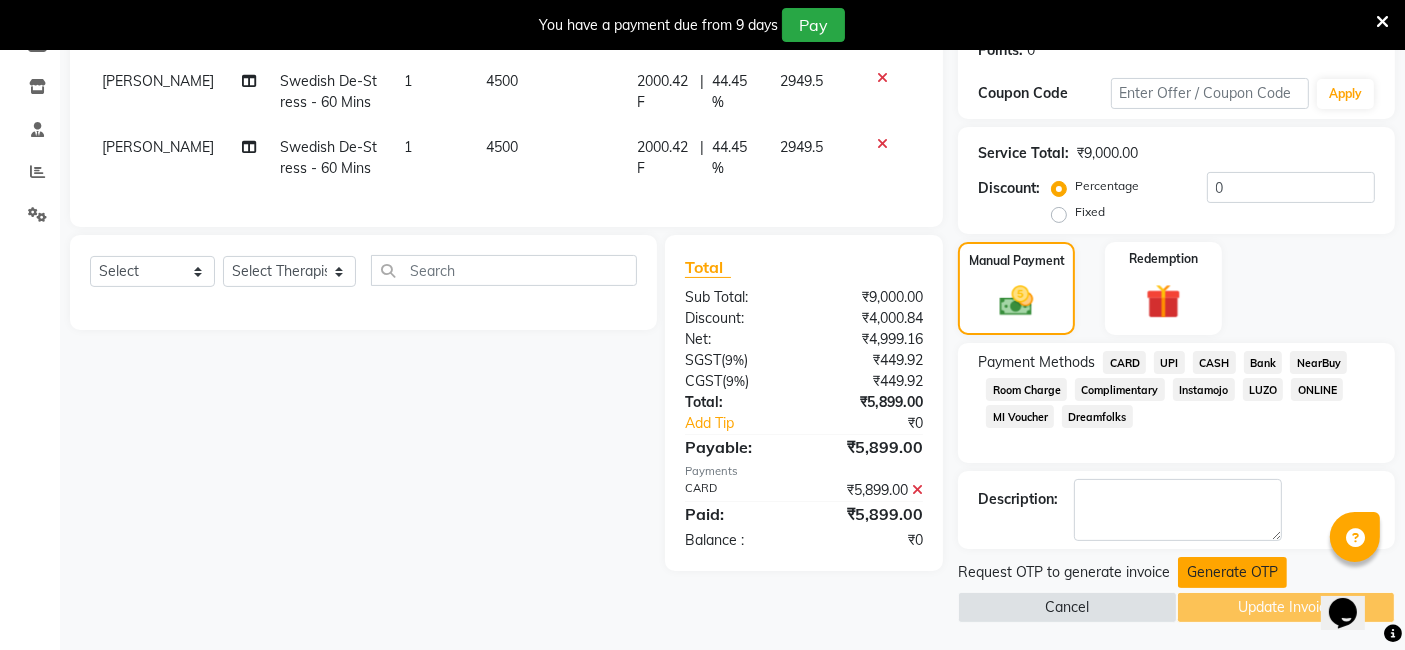 click on "Generate OTP" 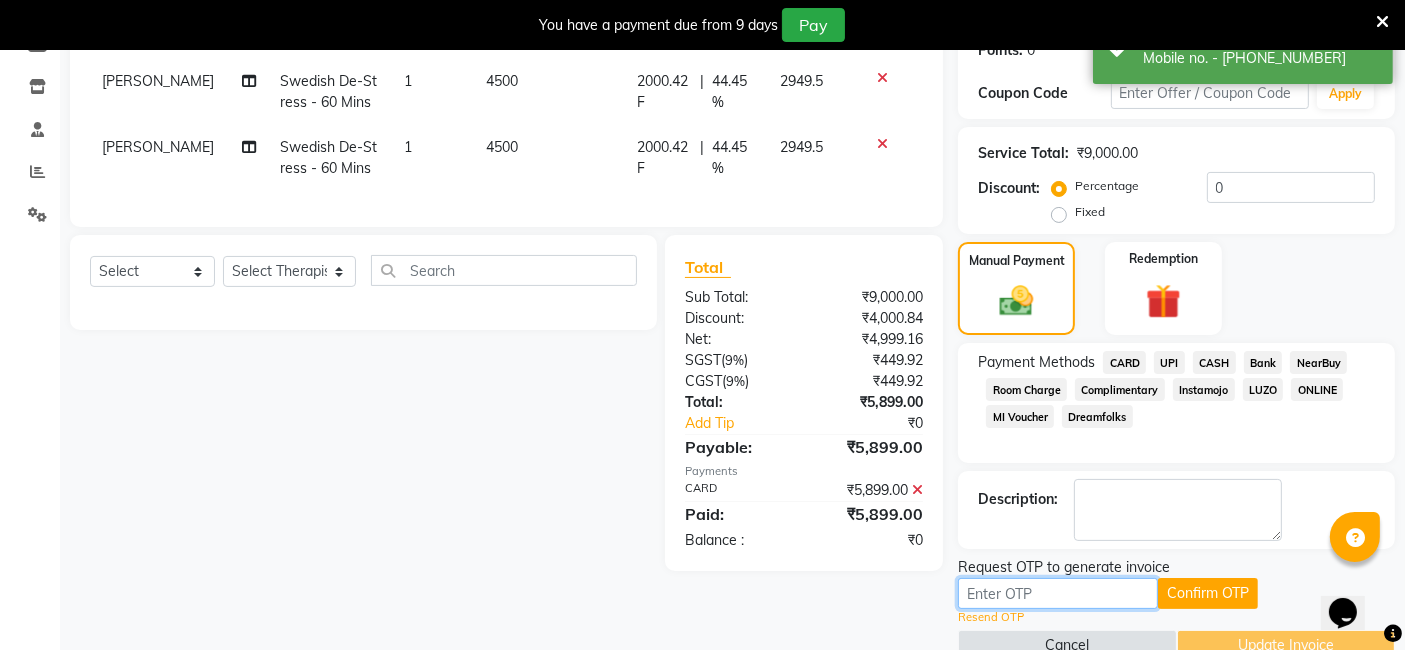 click at bounding box center (1058, 593) 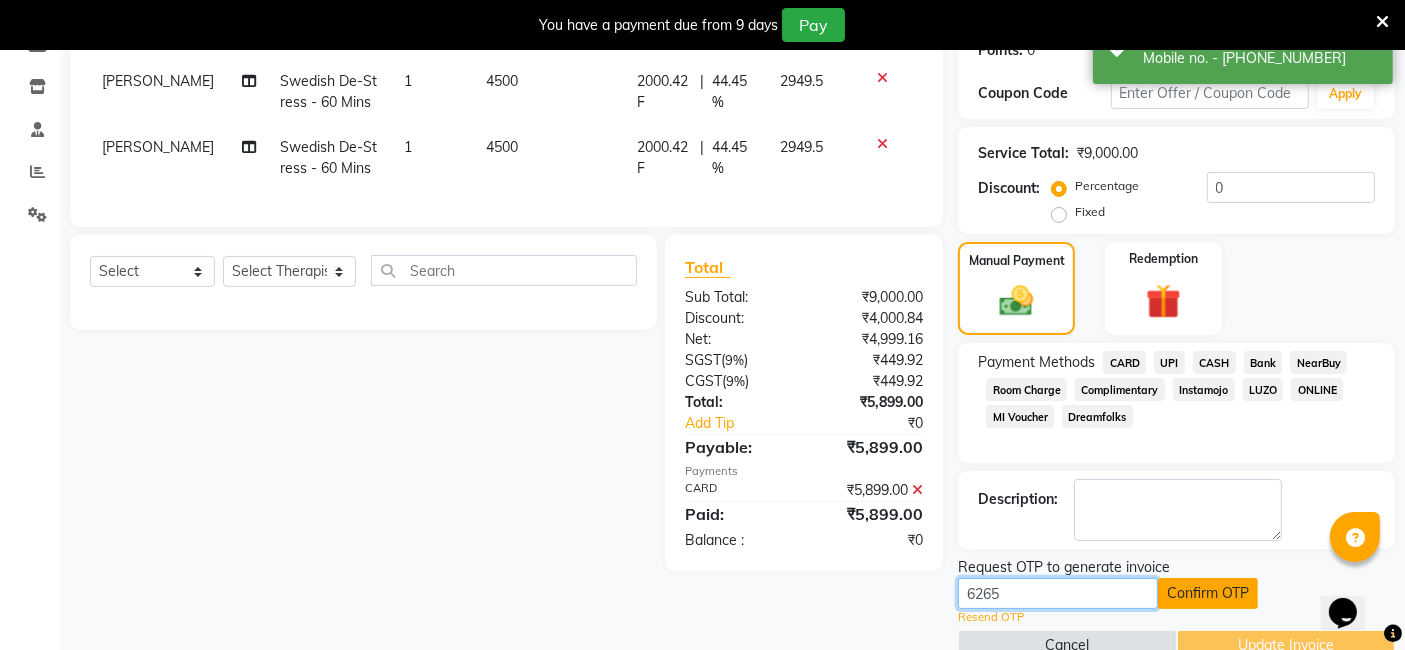 type on "6265" 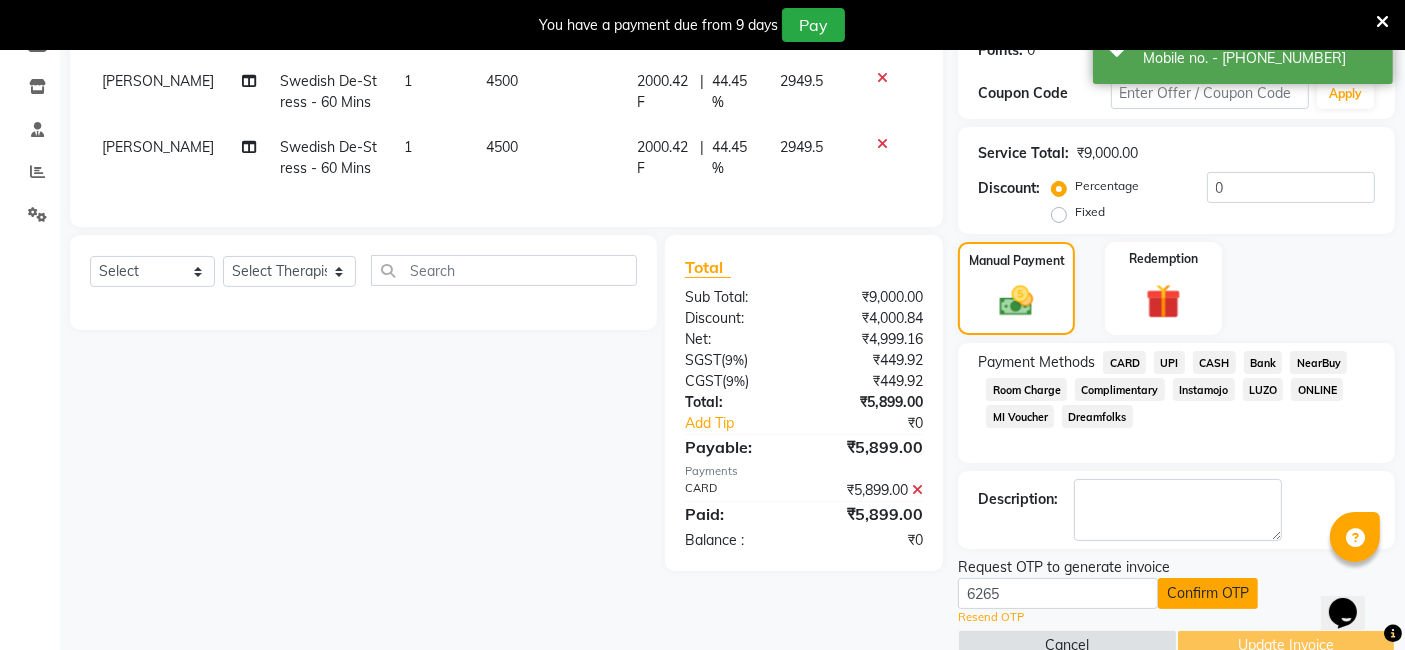 click on "Confirm OTP" 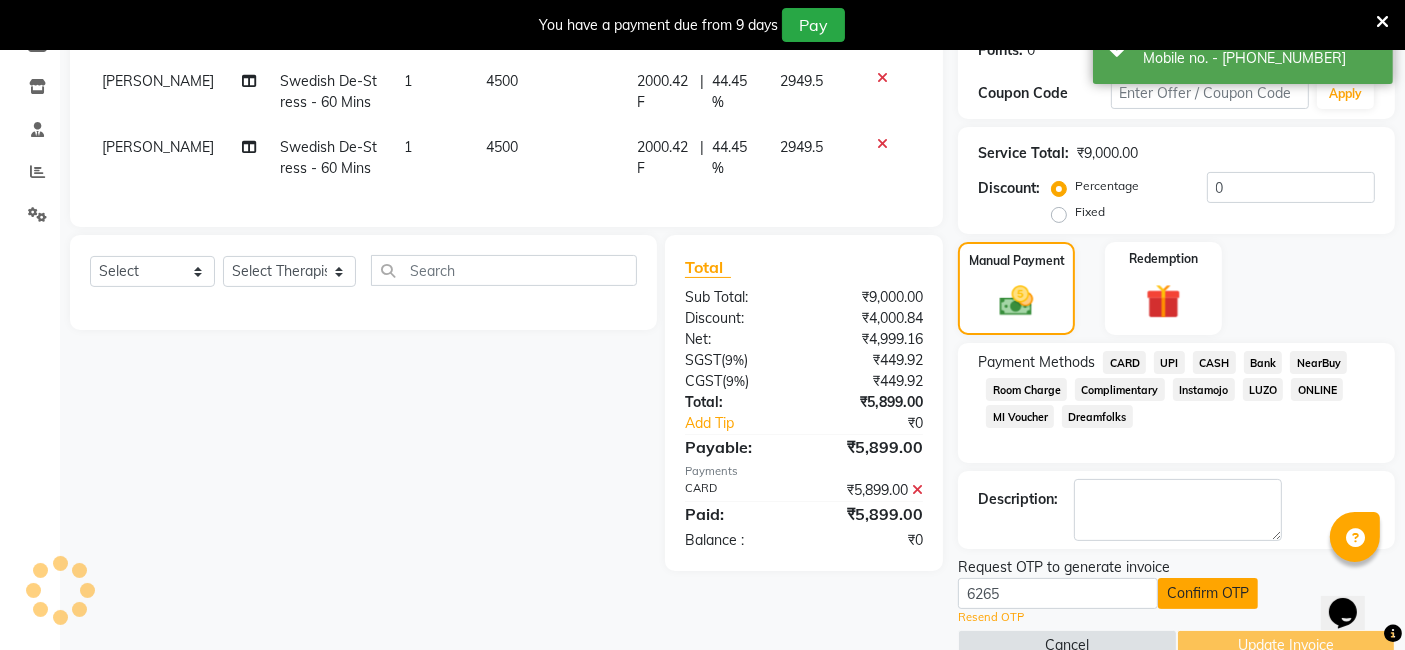 scroll, scrollTop: 286, scrollLeft: 0, axis: vertical 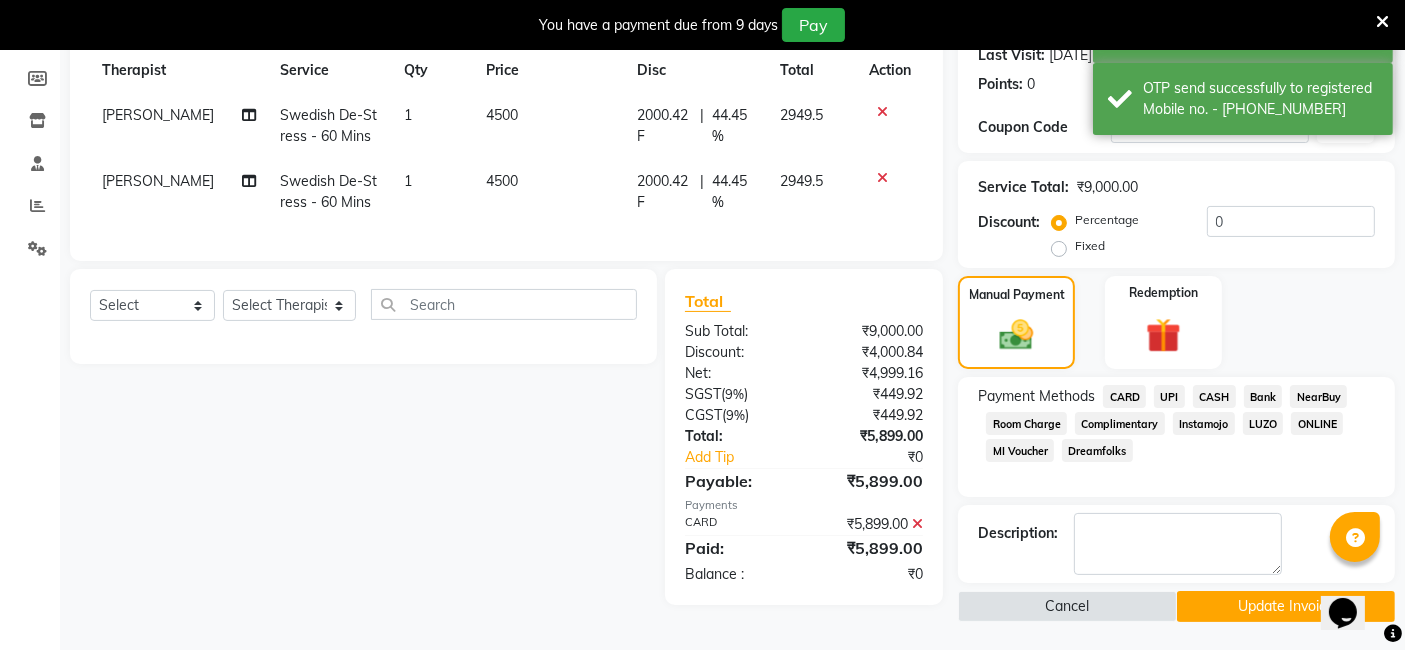 click on "Update Invoice" 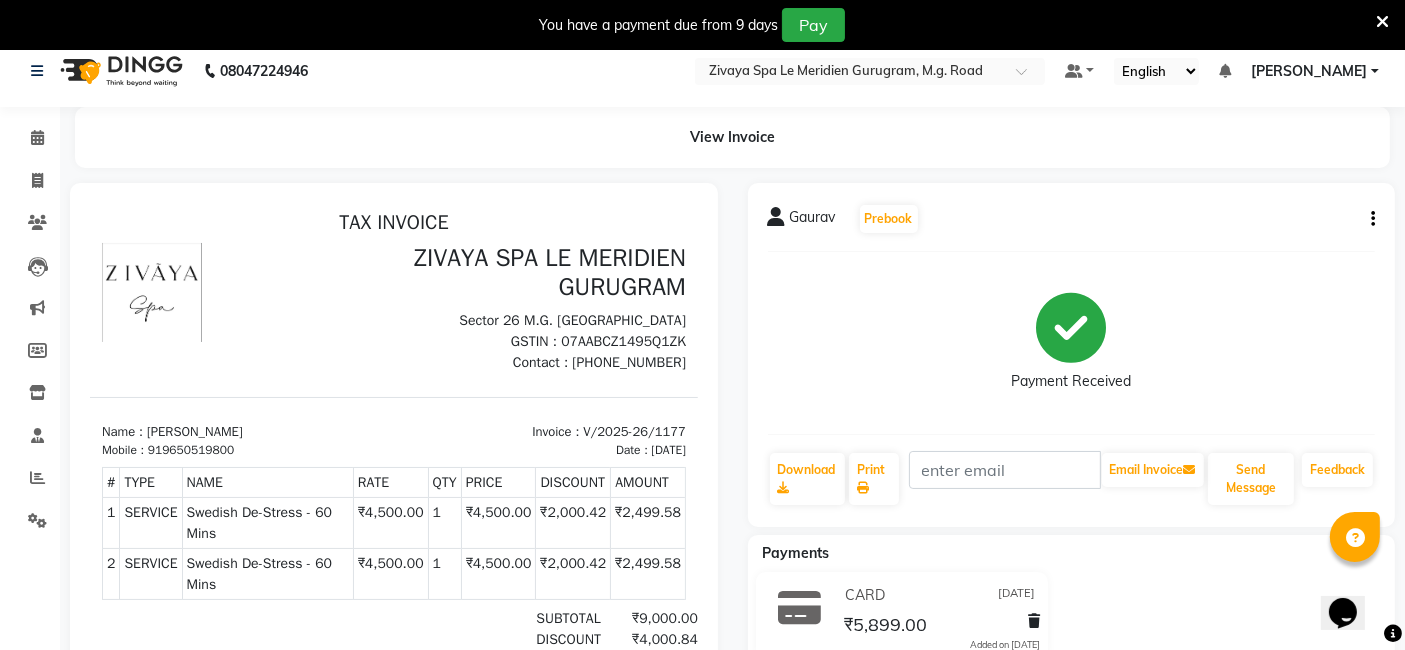 scroll, scrollTop: 0, scrollLeft: 0, axis: both 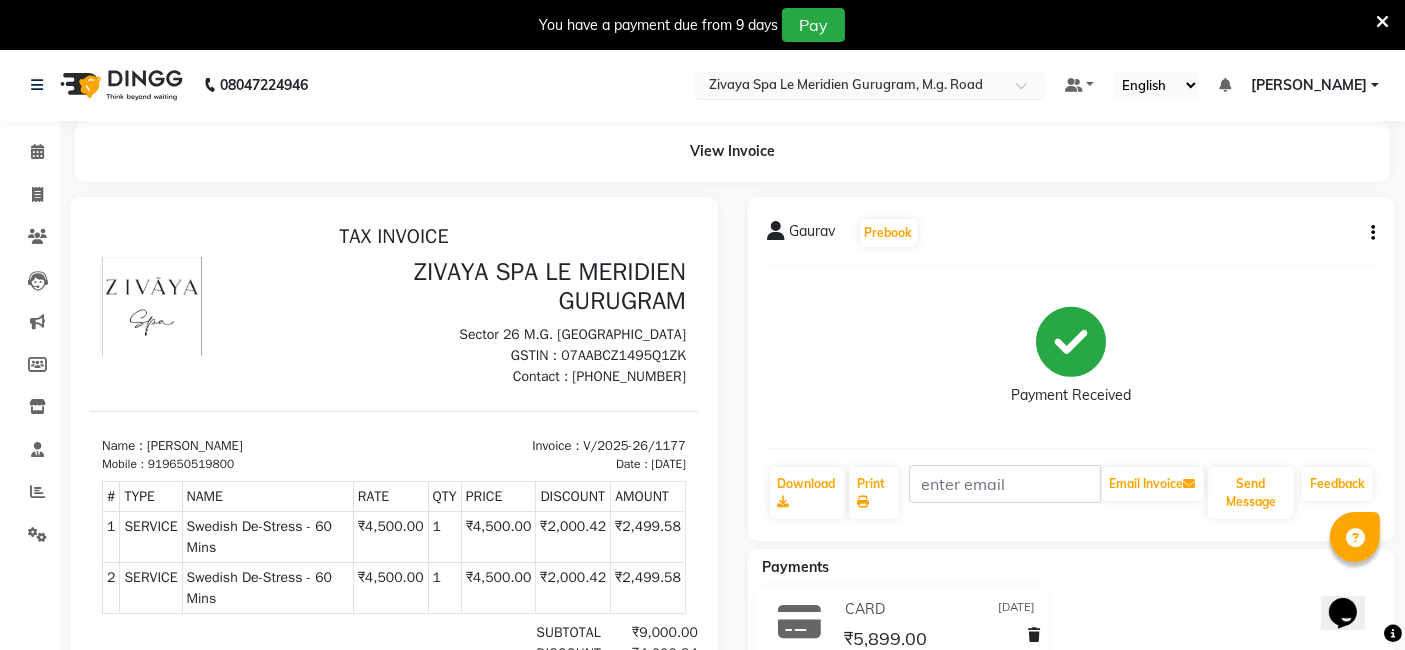 click at bounding box center [870, 87] 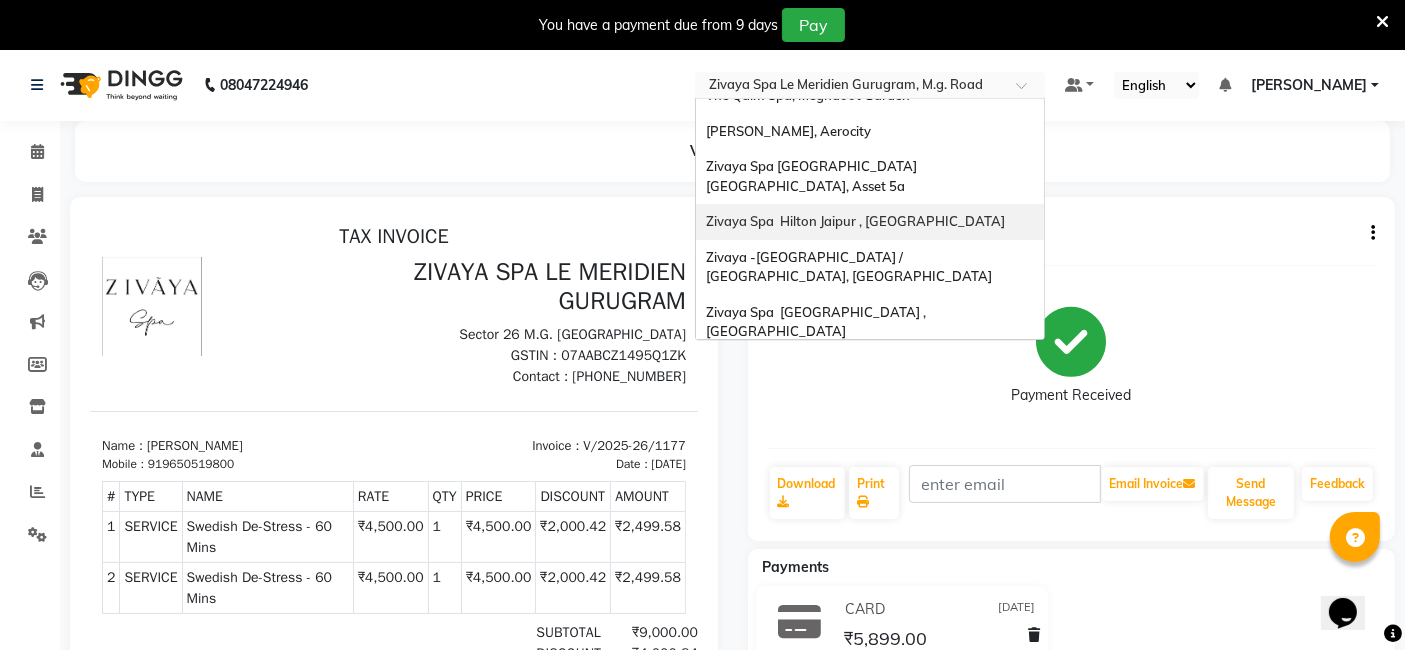 scroll, scrollTop: 205, scrollLeft: 0, axis: vertical 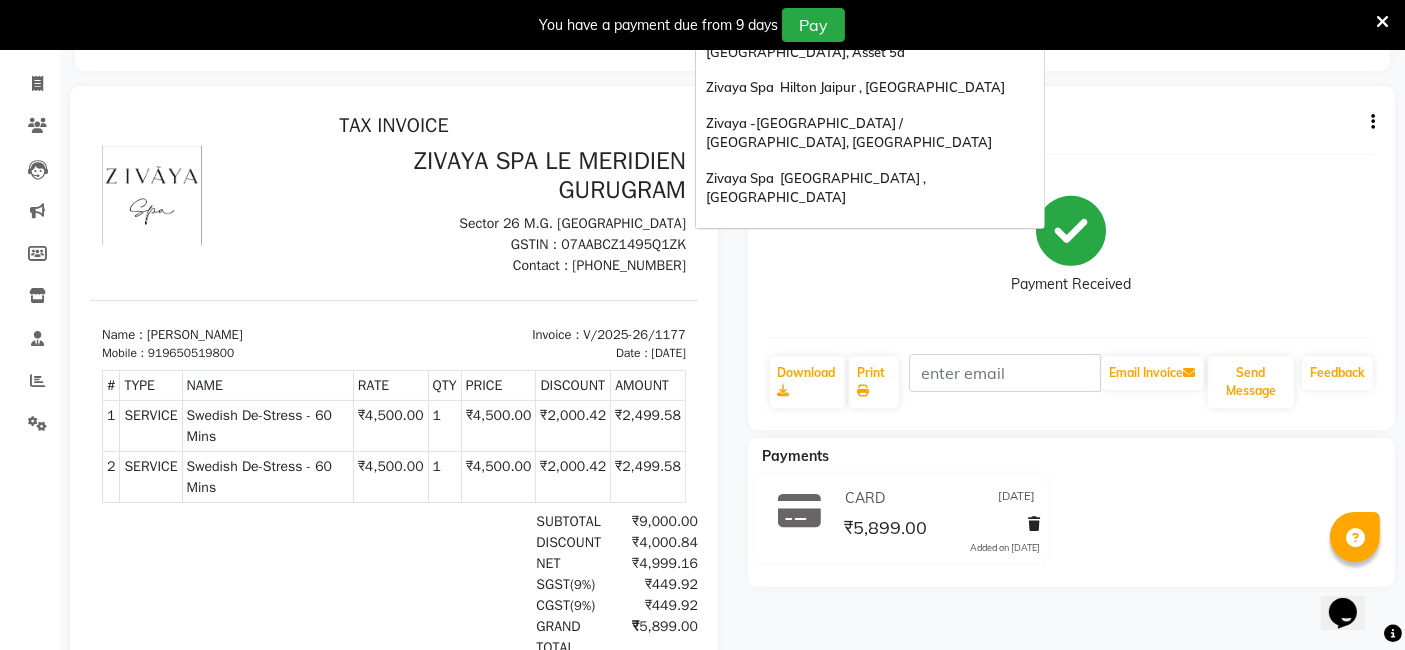 click on "Zivaya Wellness & Spa, [GEOGRAPHIC_DATA]" at bounding box center (847, 288) 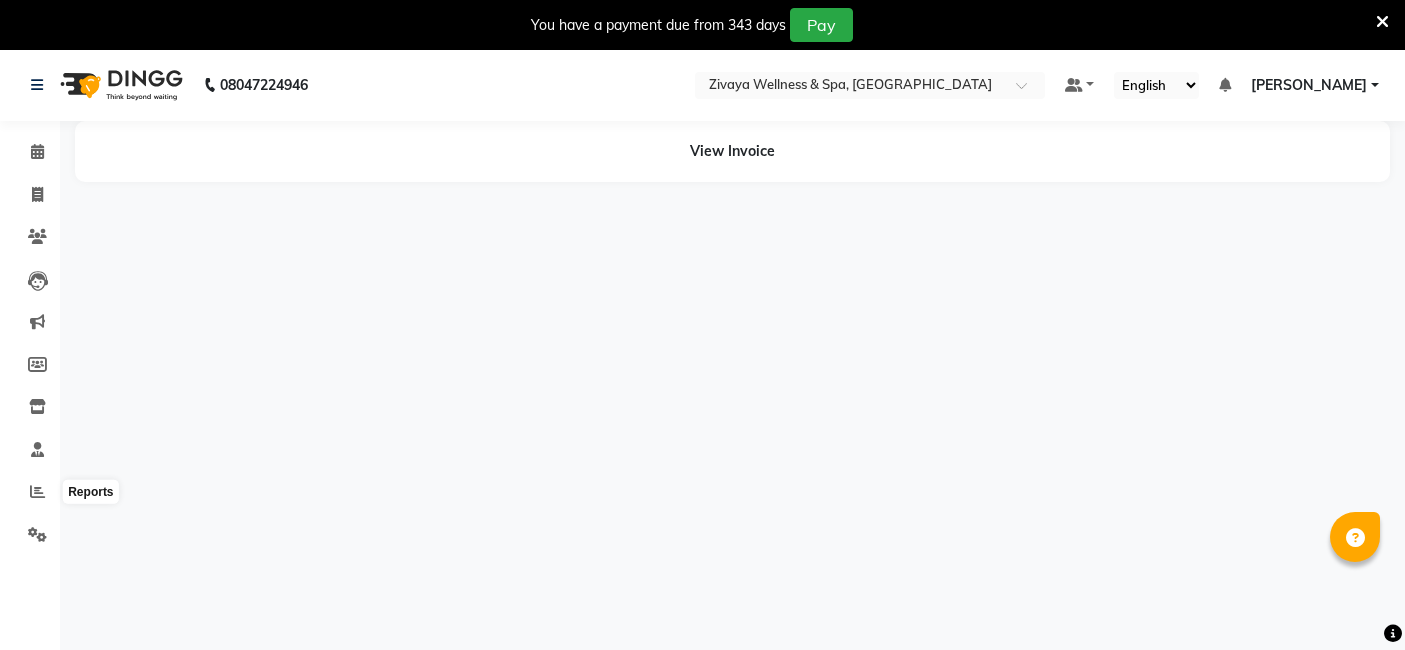 click 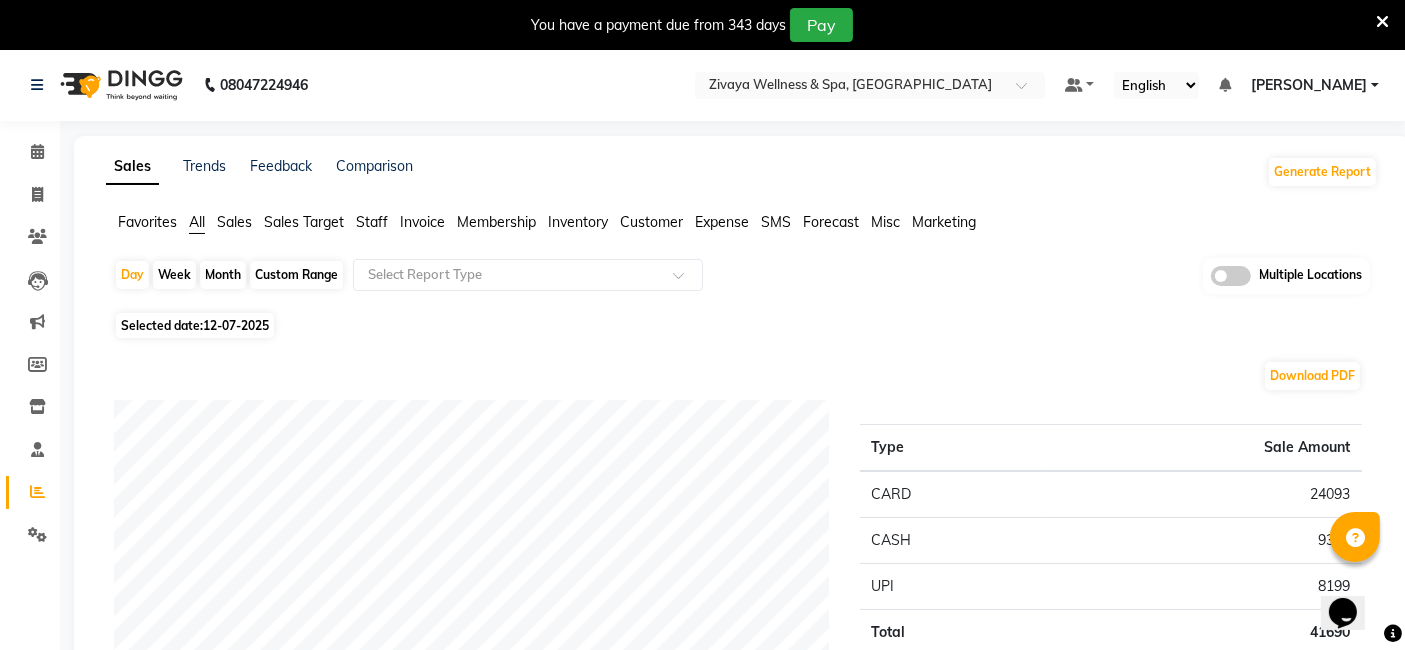 scroll, scrollTop: 0, scrollLeft: 0, axis: both 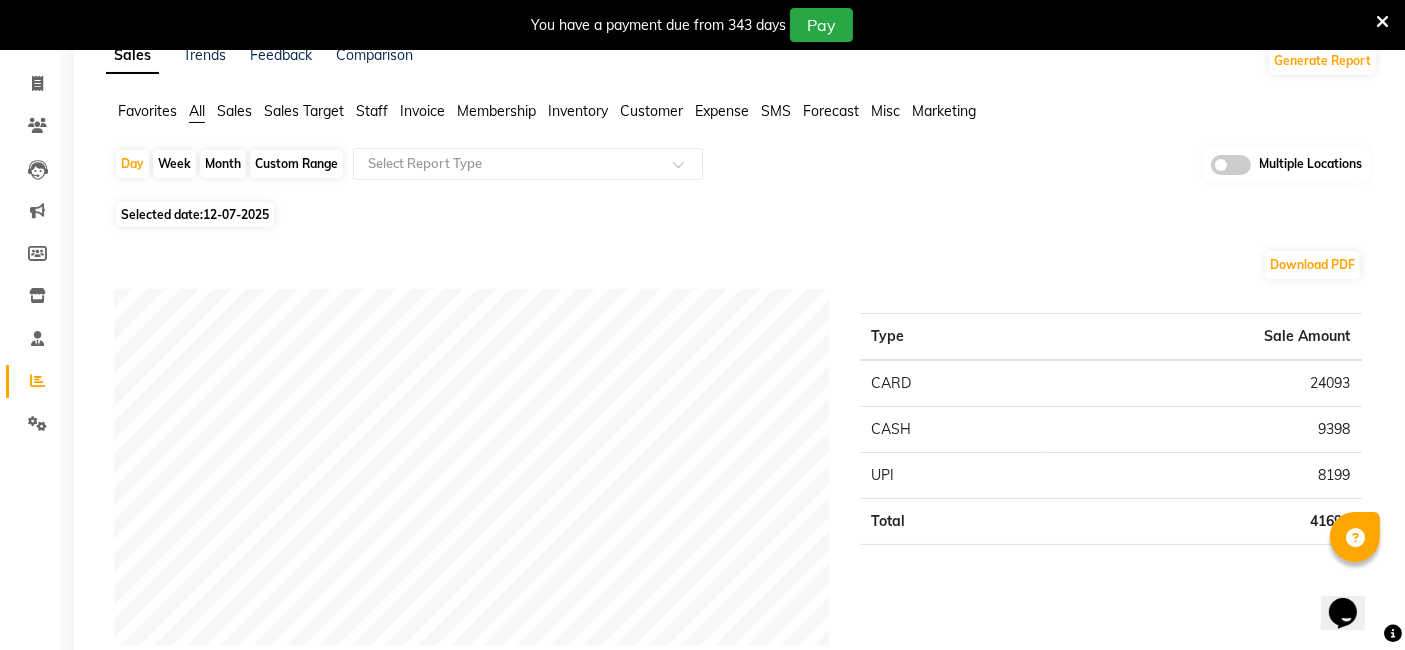 click on "Selected date:  [DATE]" 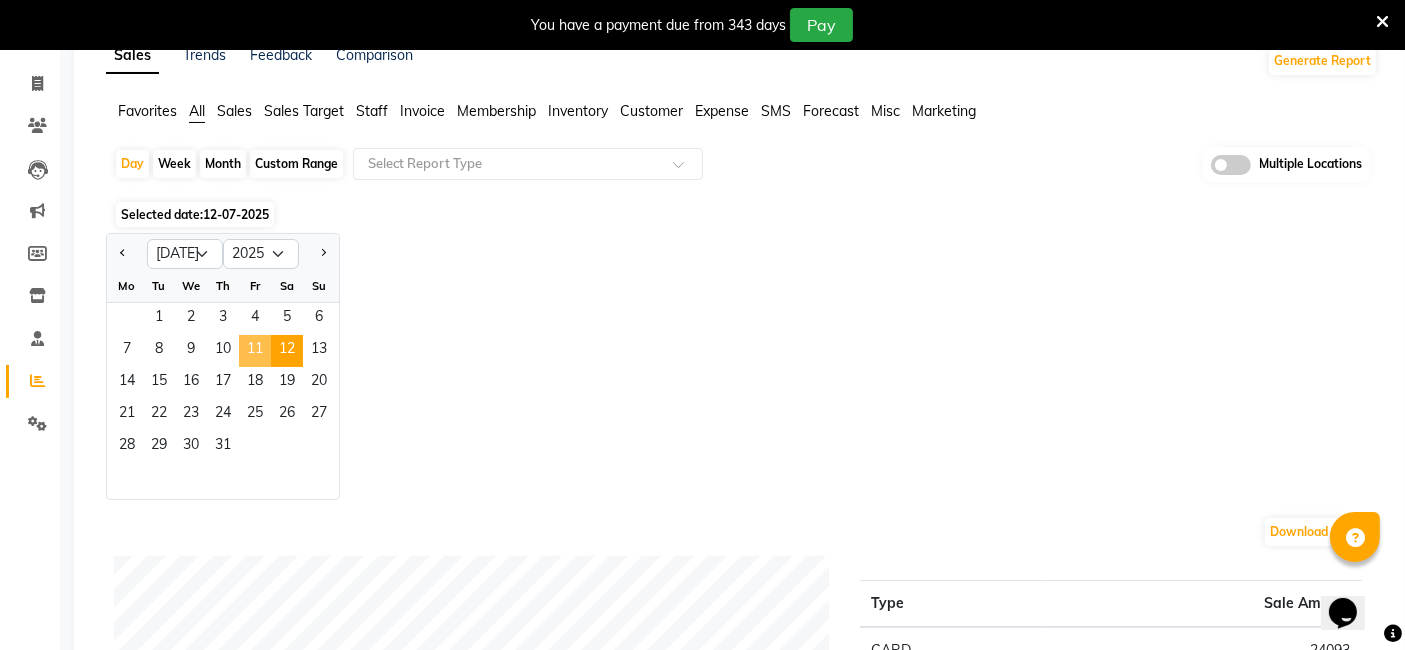 click on "11" 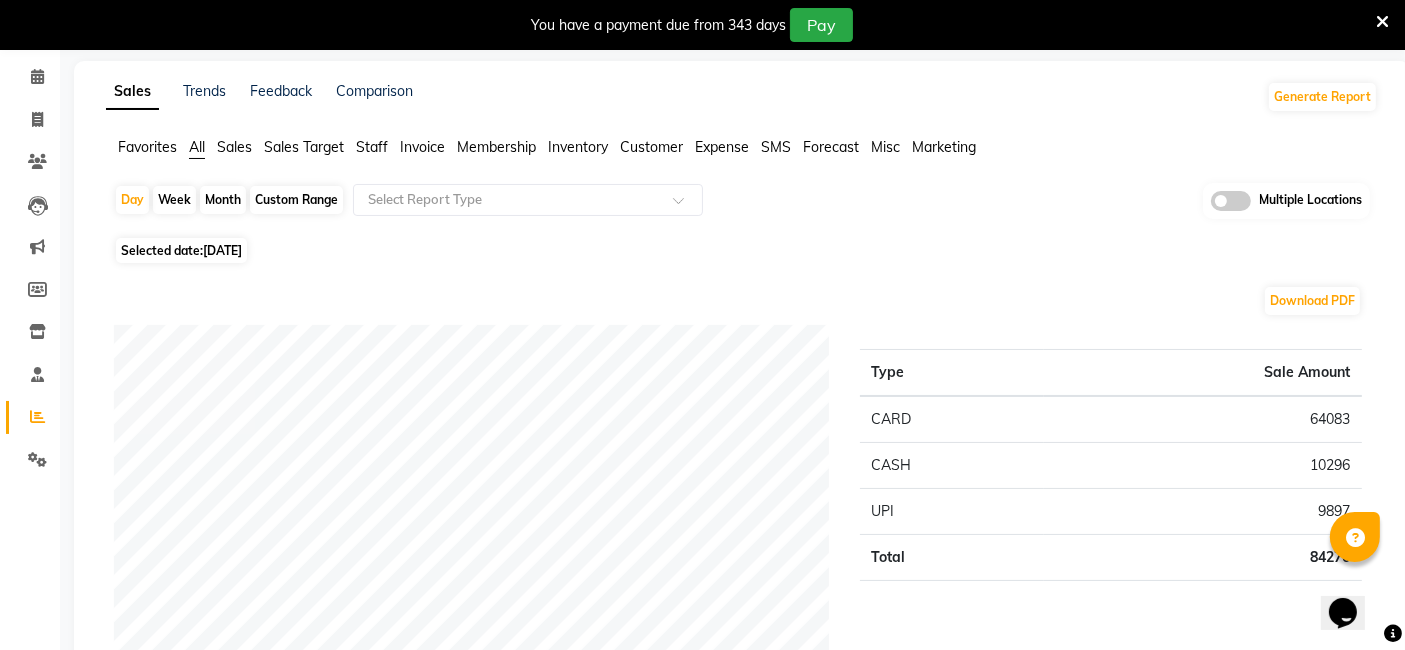 scroll, scrollTop: 0, scrollLeft: 0, axis: both 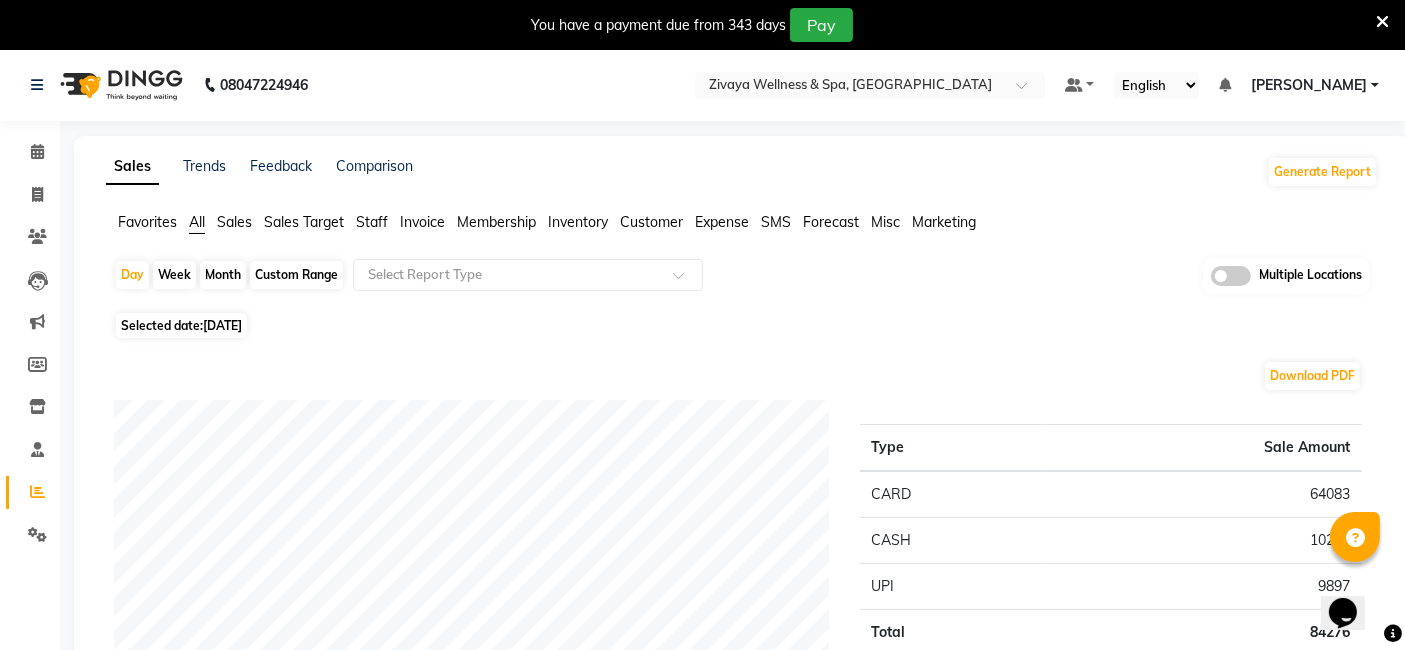 click on "Selected date:  11-07-2025" 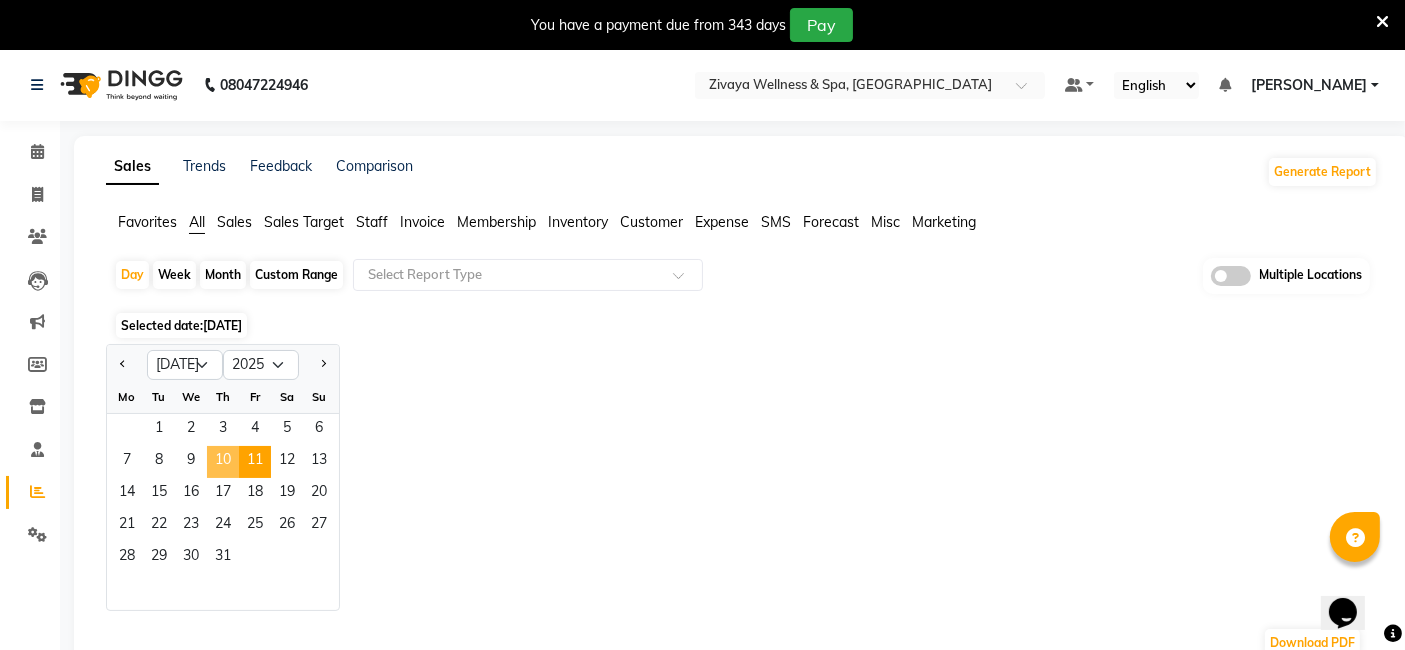 click on "10" 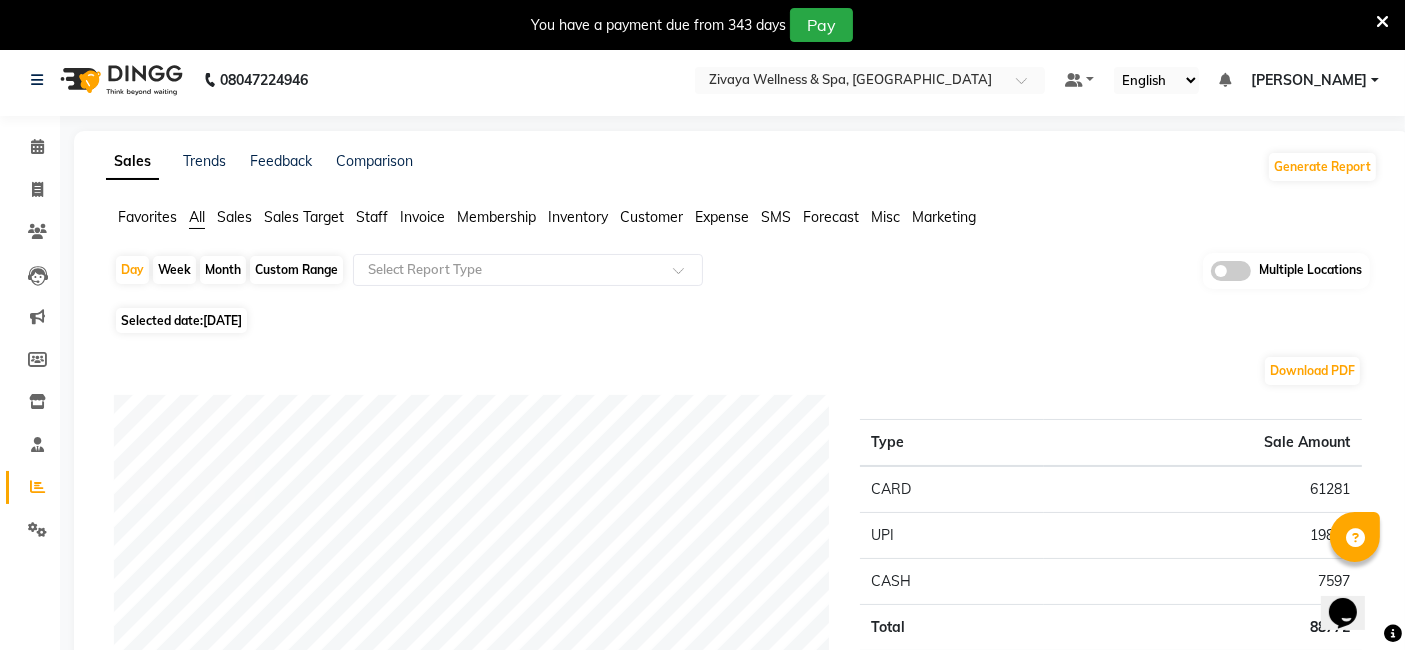 scroll, scrollTop: 0, scrollLeft: 0, axis: both 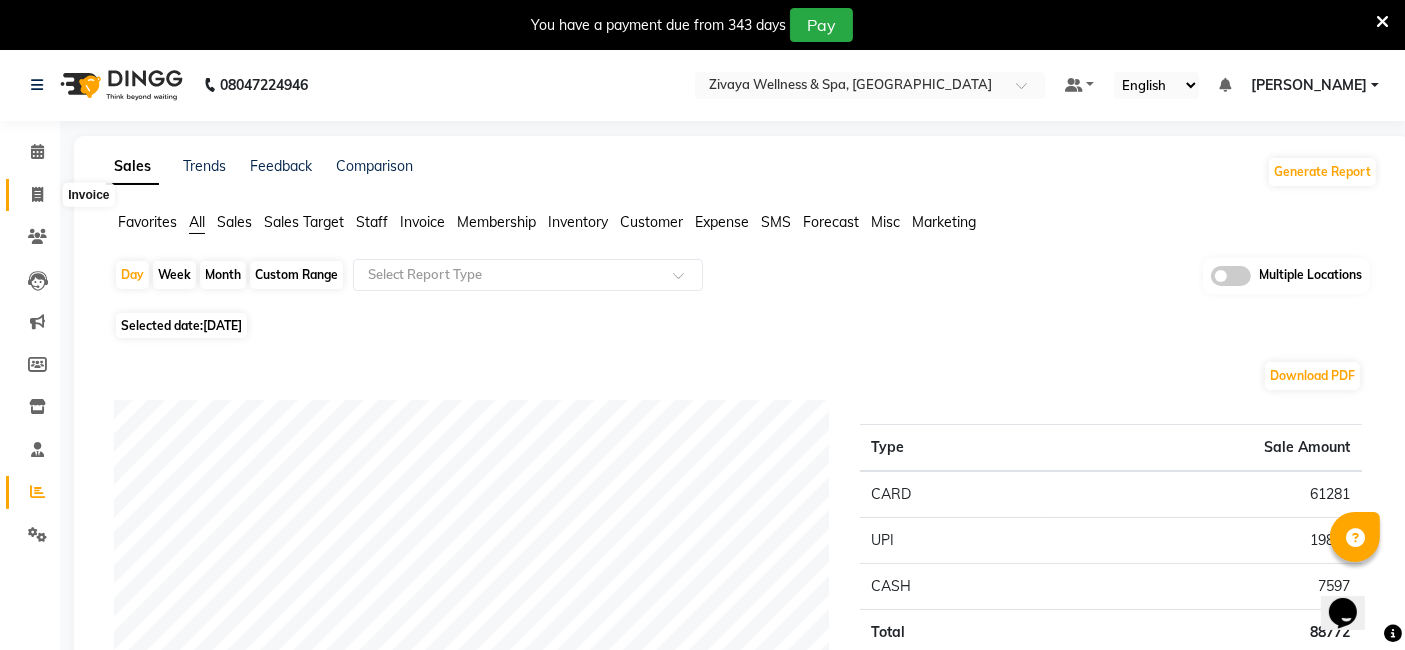 click 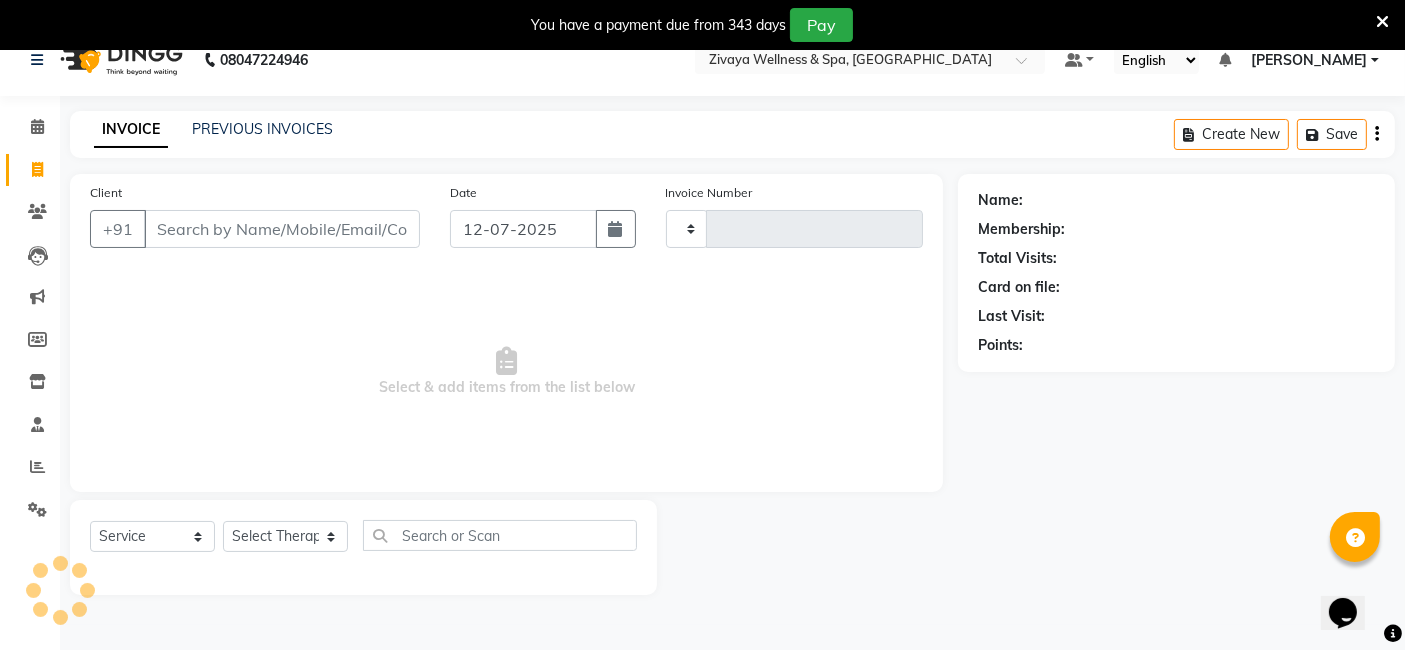 type on "1175" 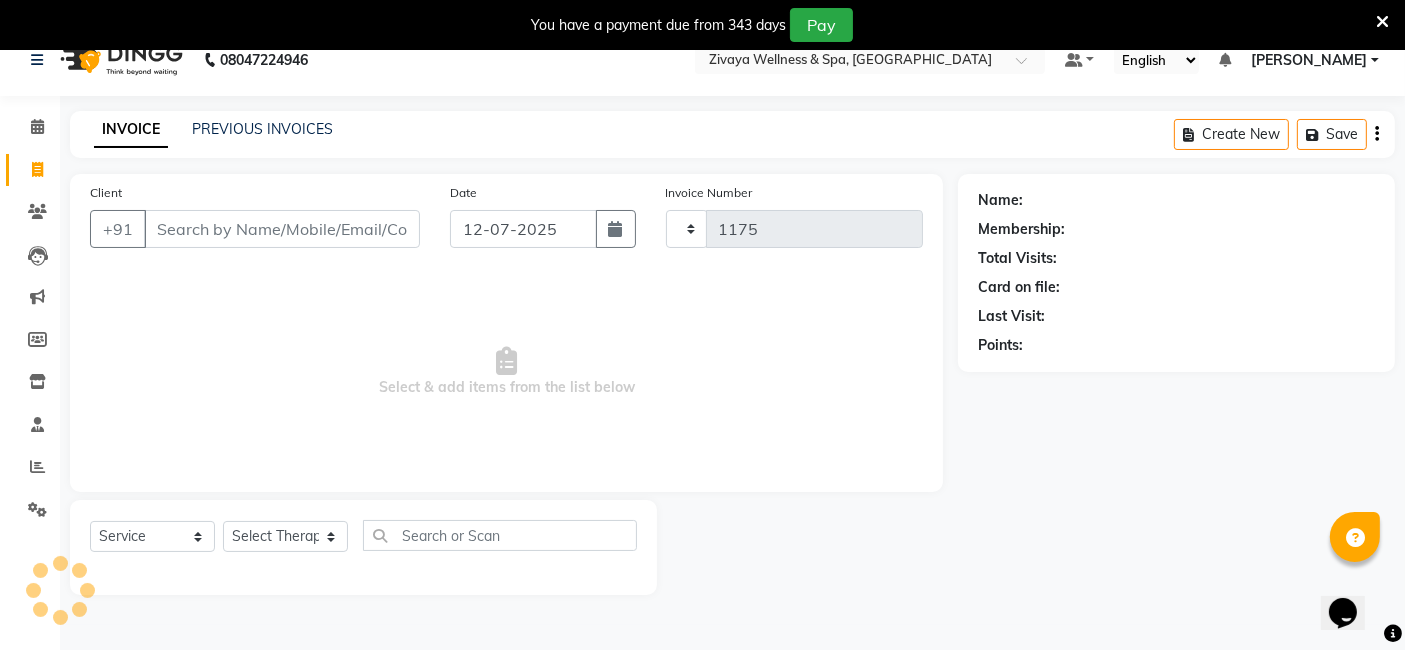 select on "7072" 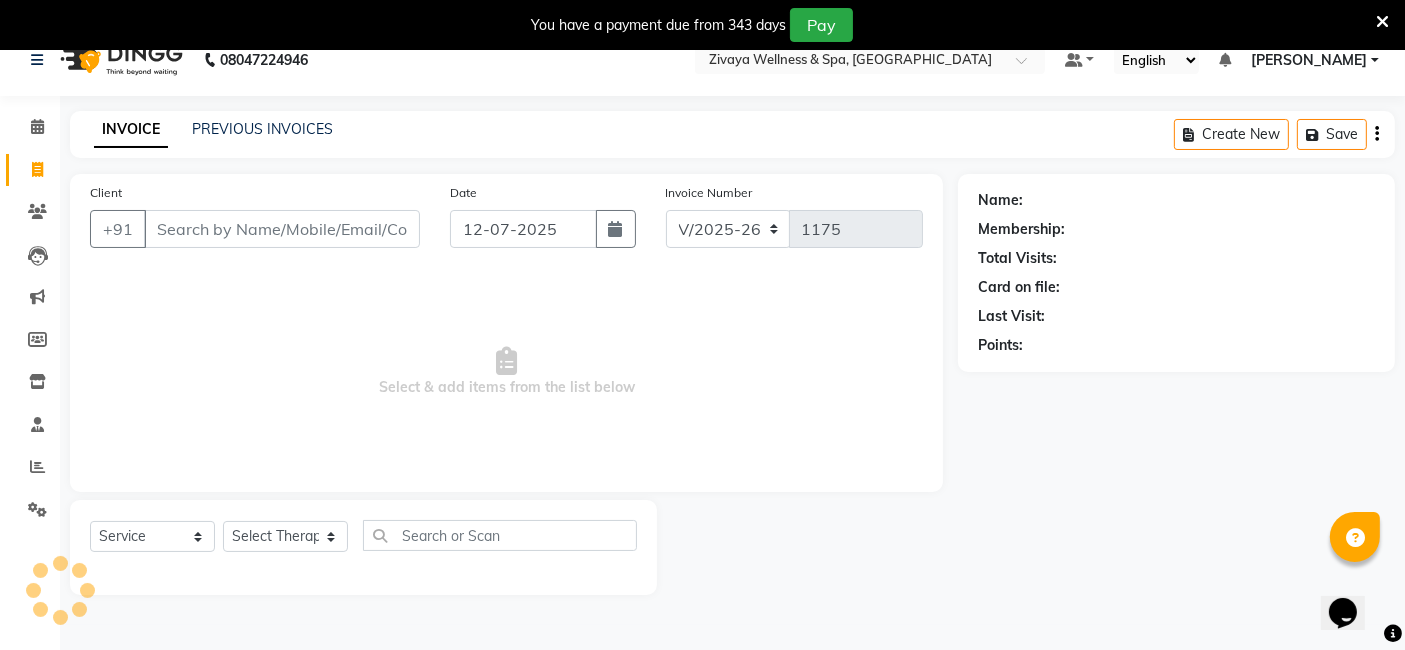 scroll, scrollTop: 48, scrollLeft: 0, axis: vertical 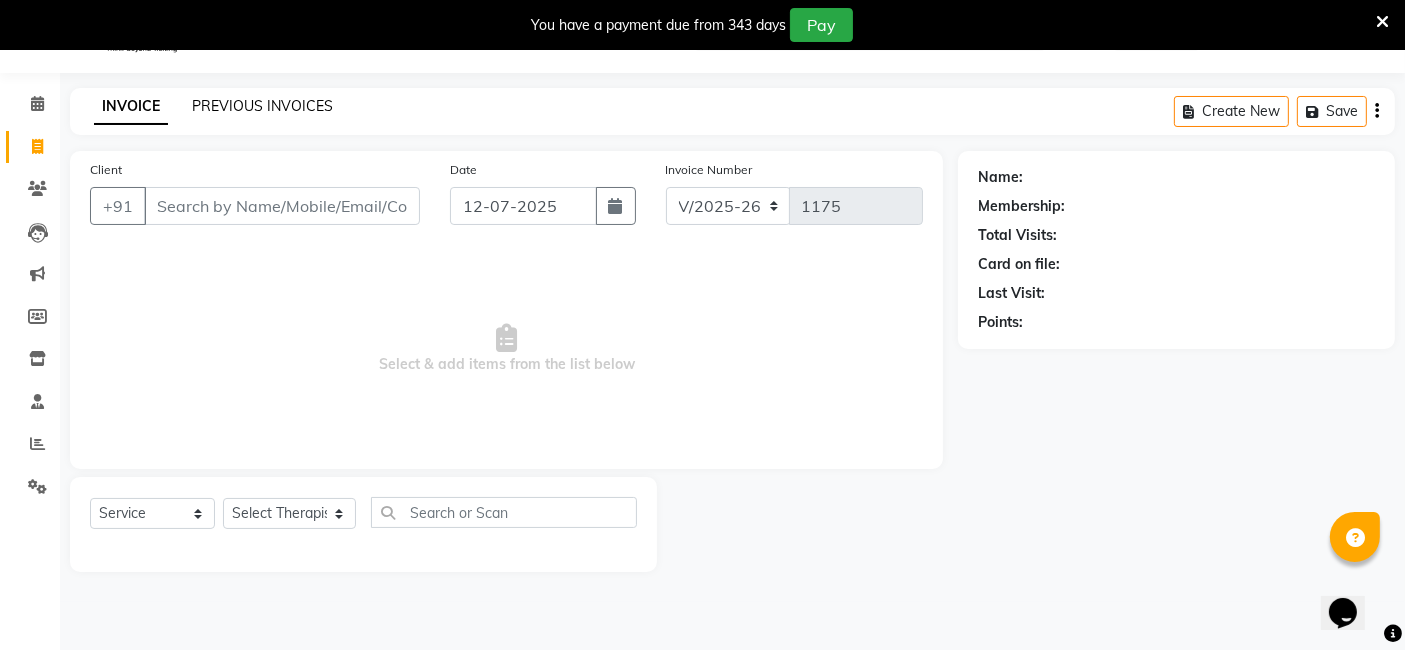 click on "PREVIOUS INVOICES" 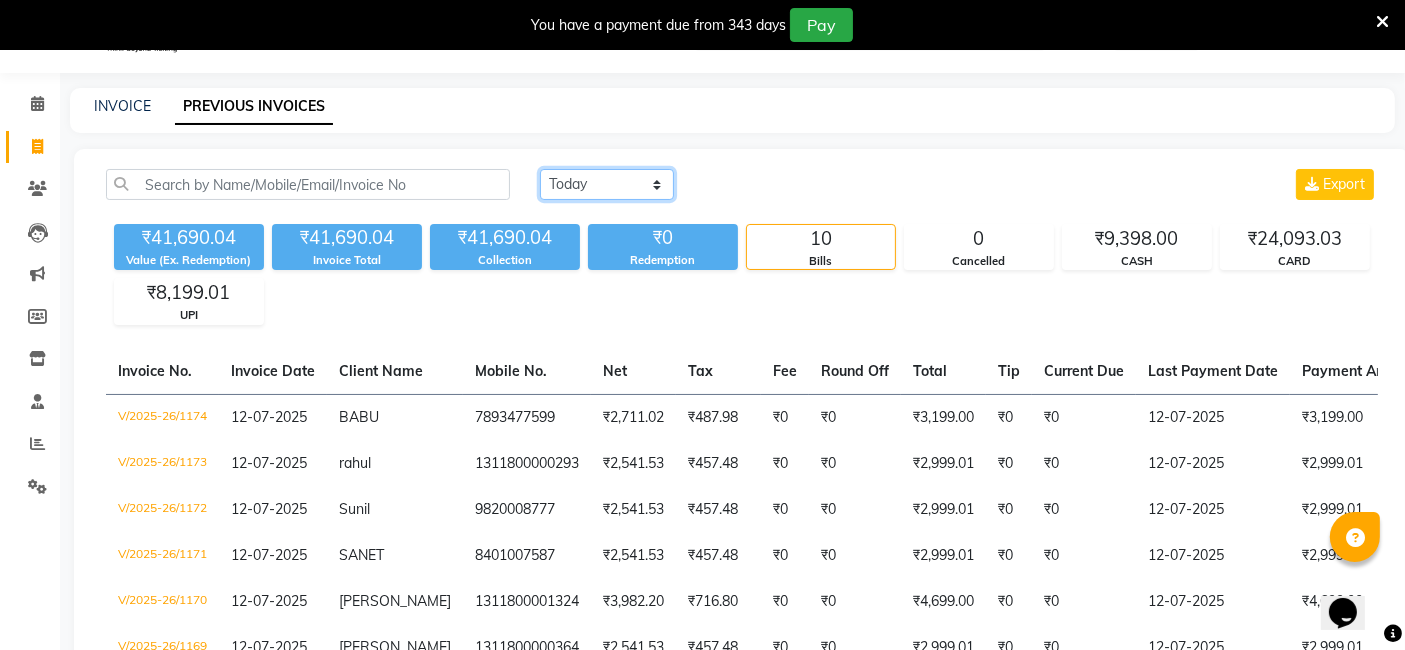 click on "Today Yesterday Custom Range" 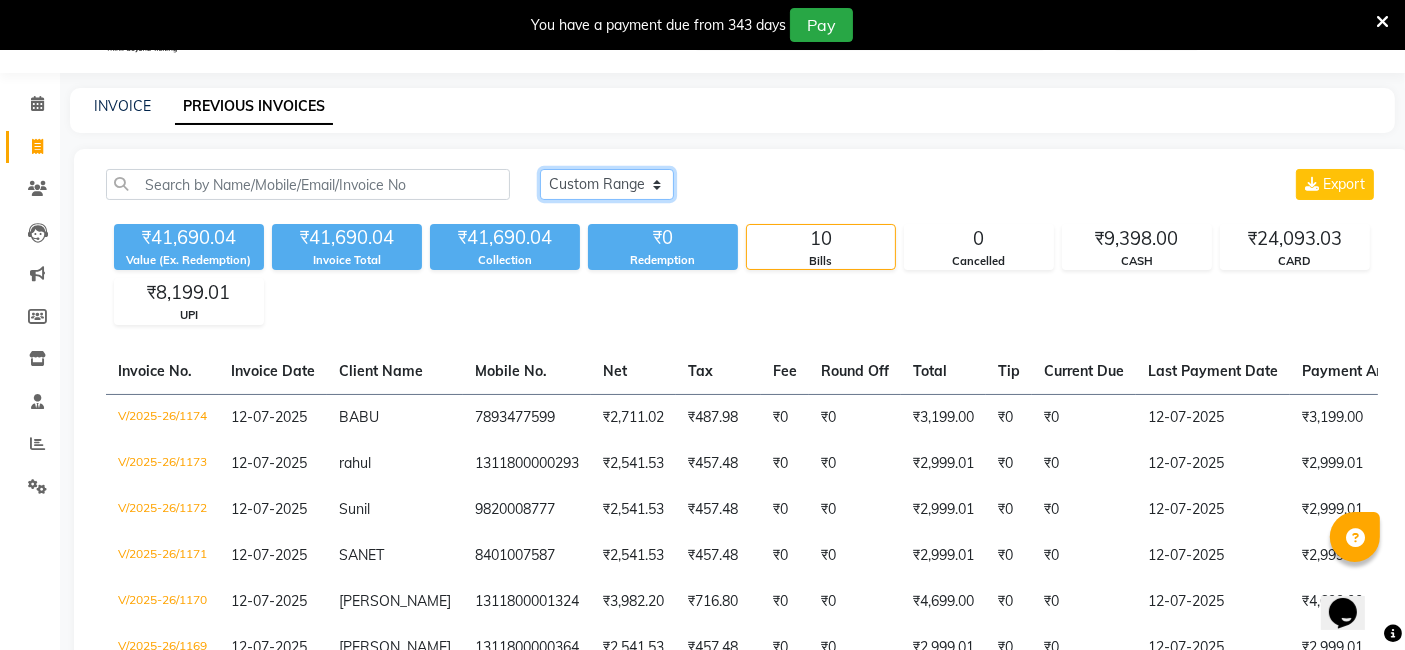 click on "Today Yesterday Custom Range" 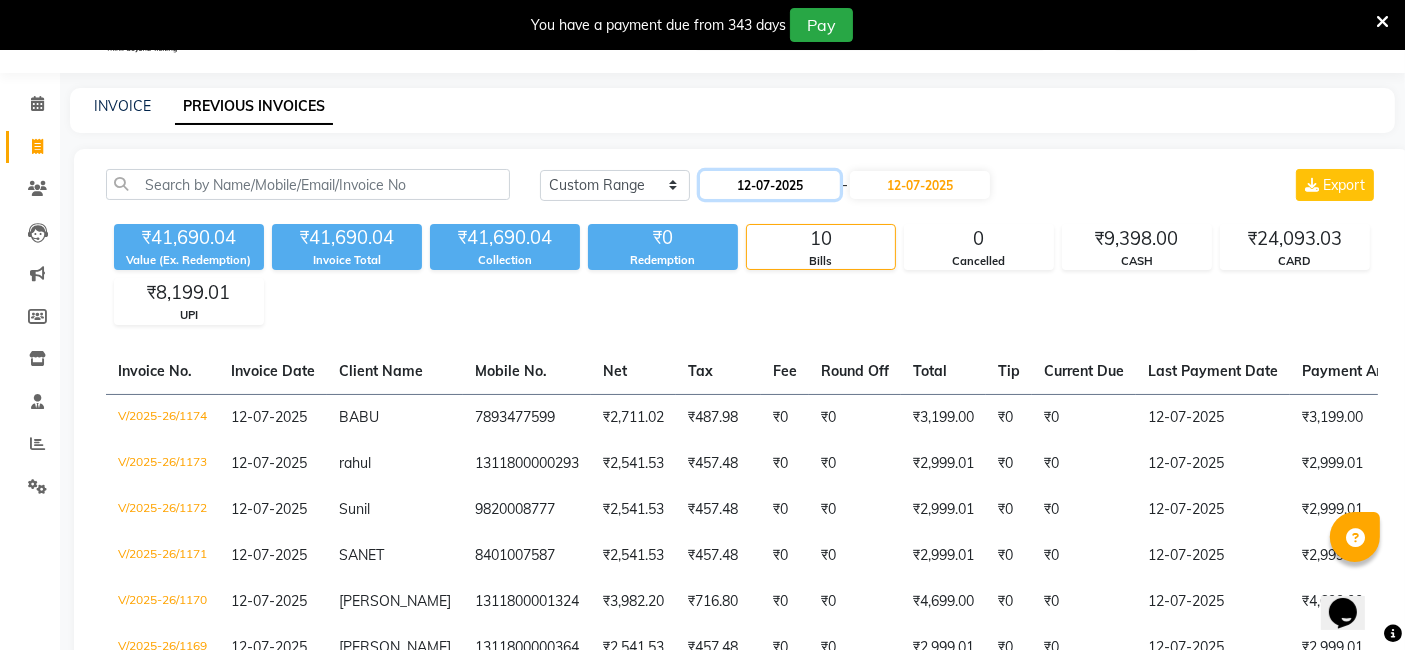 click on "12-07-2025" 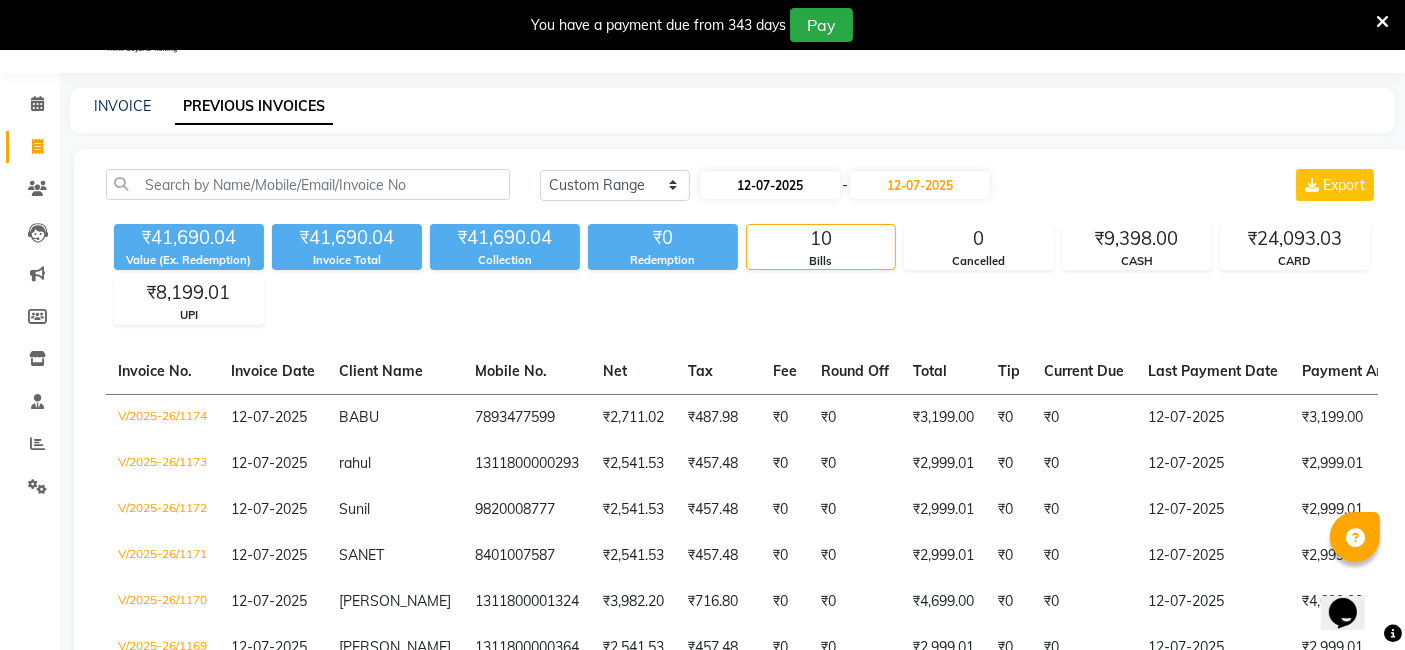 select on "7" 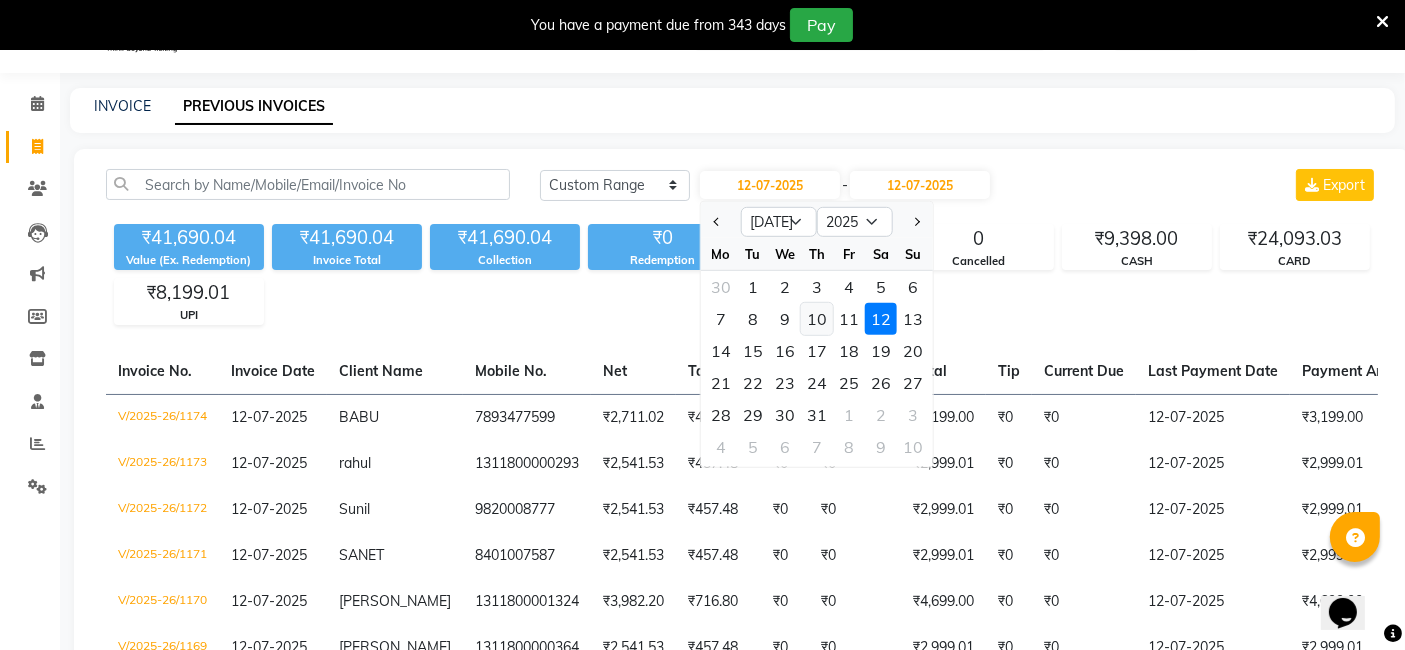 click on "10" 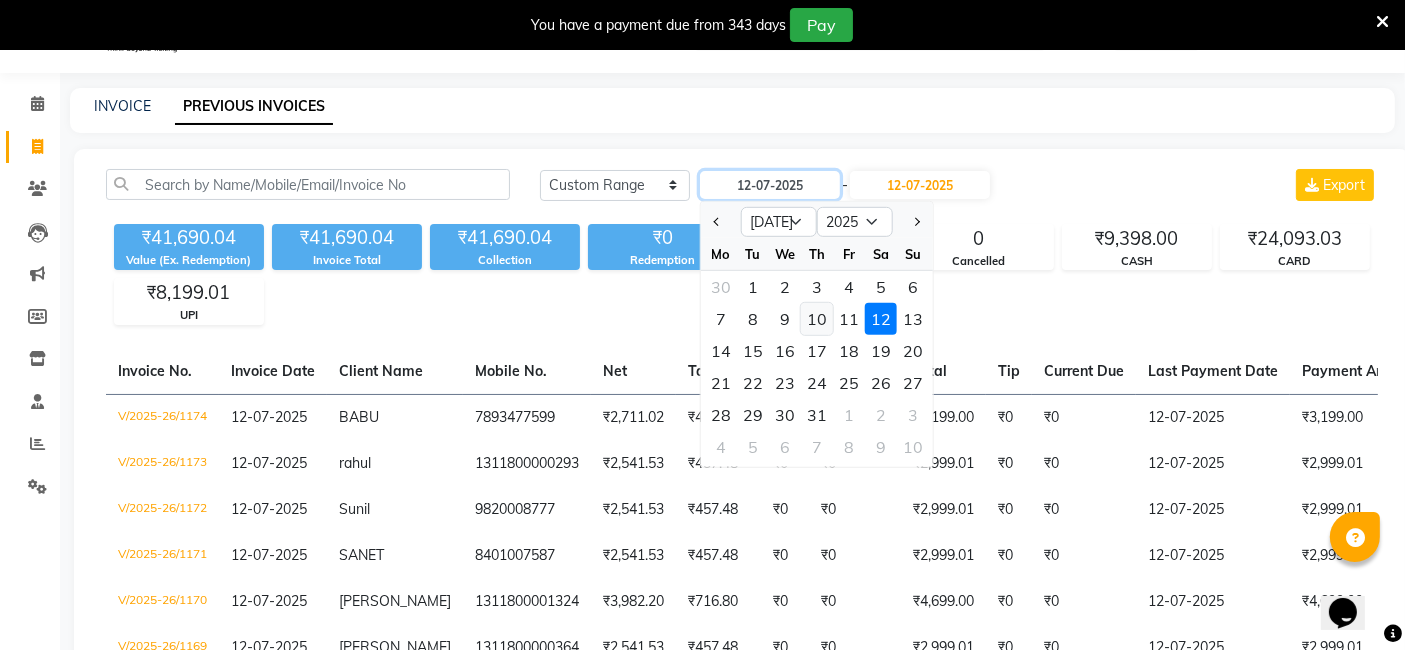 type on "10-07-2025" 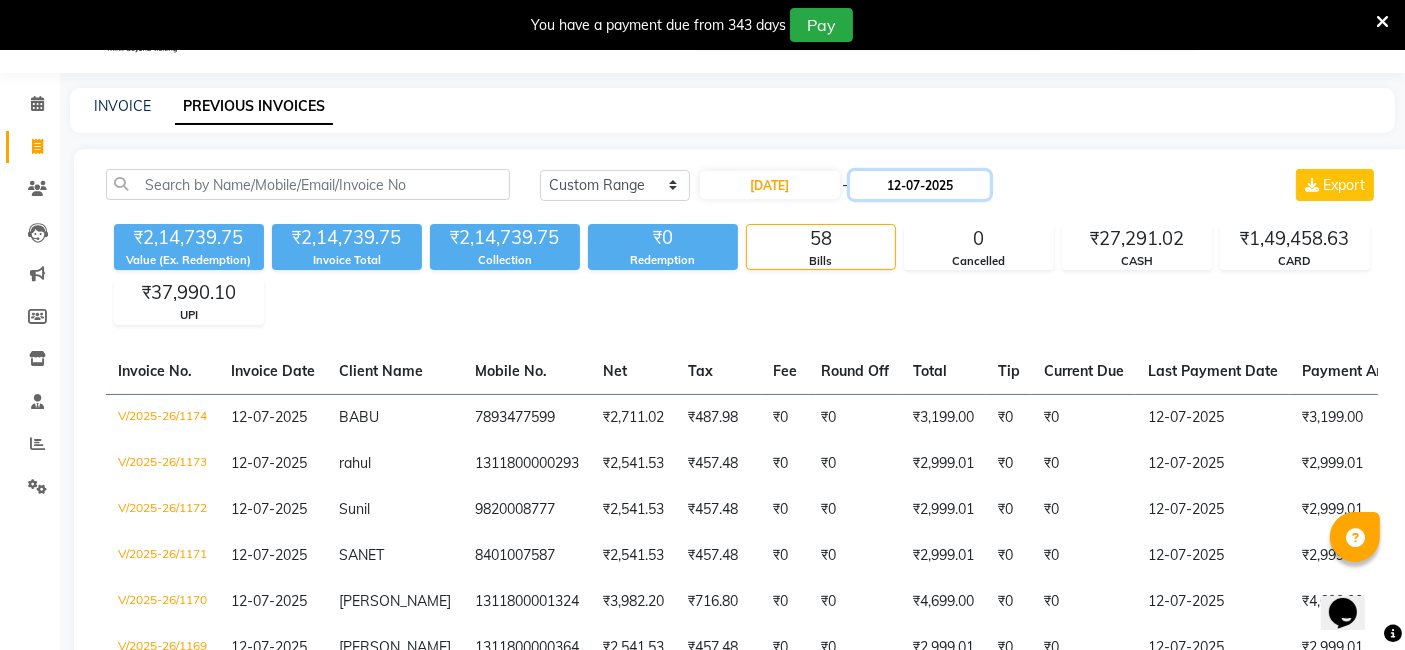 click on "12-07-2025" 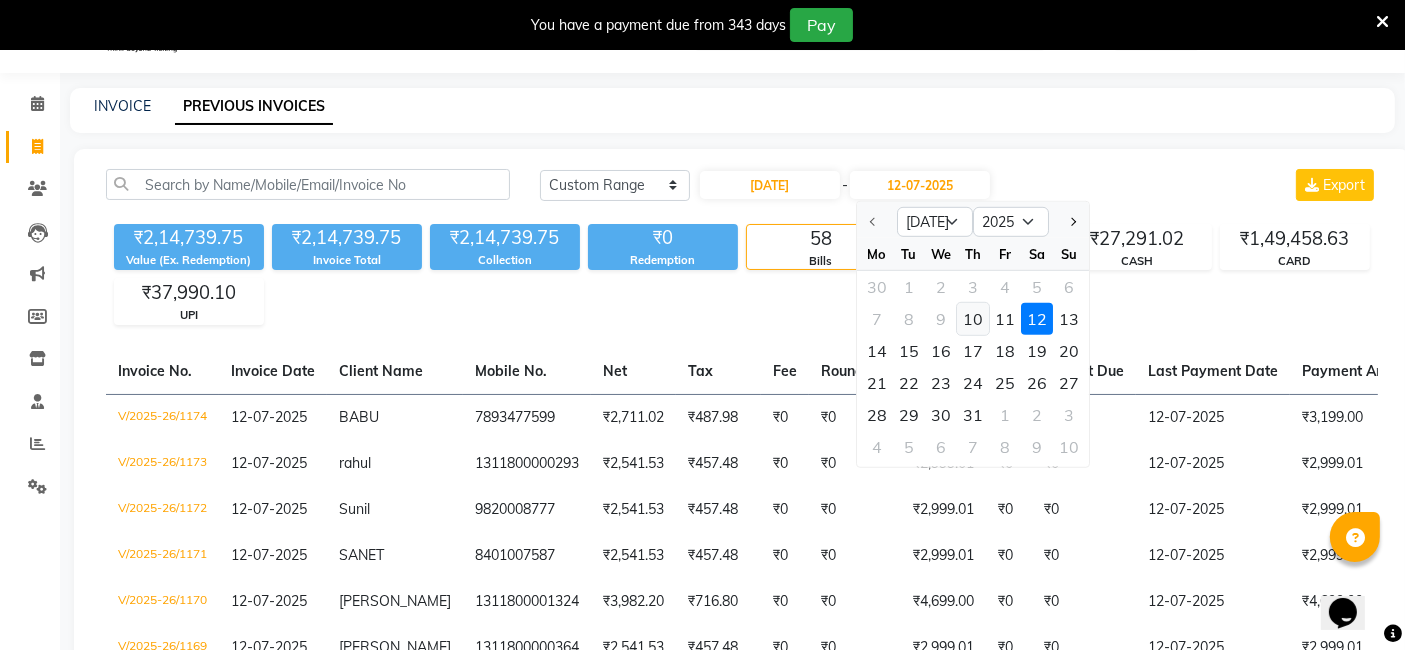 click on "10" 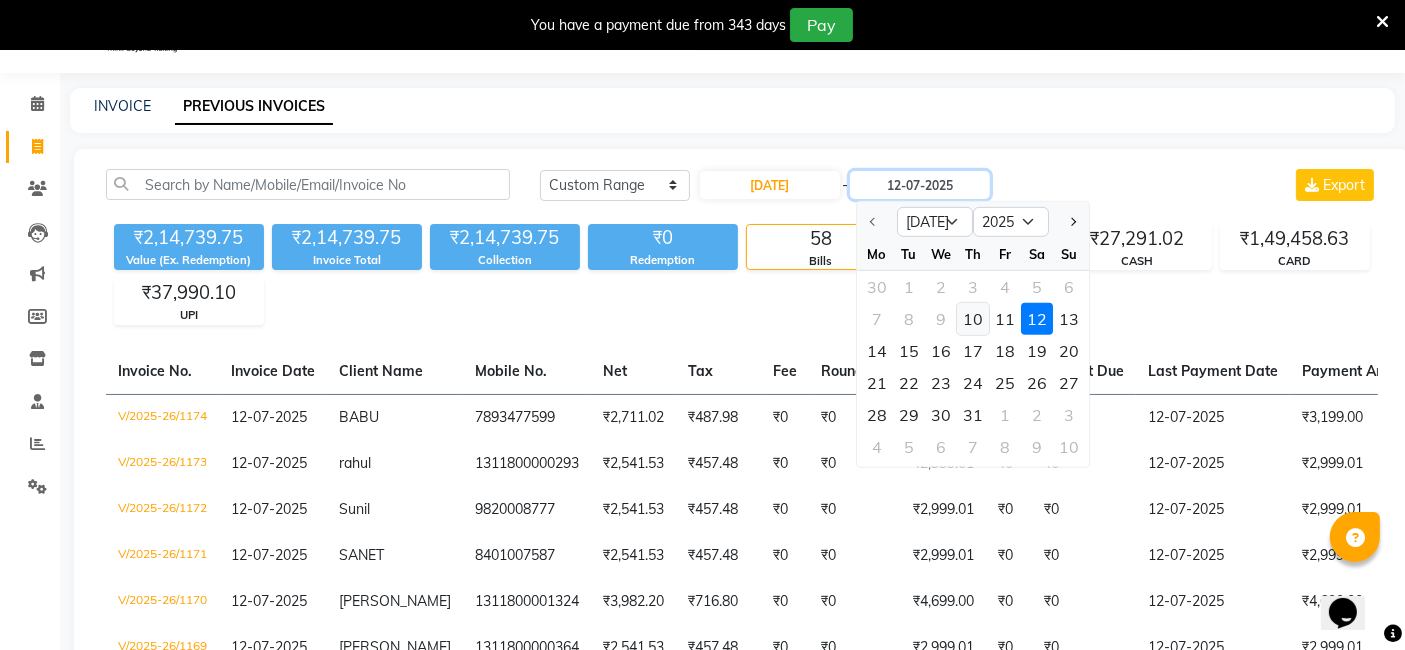 type on "10-07-2025" 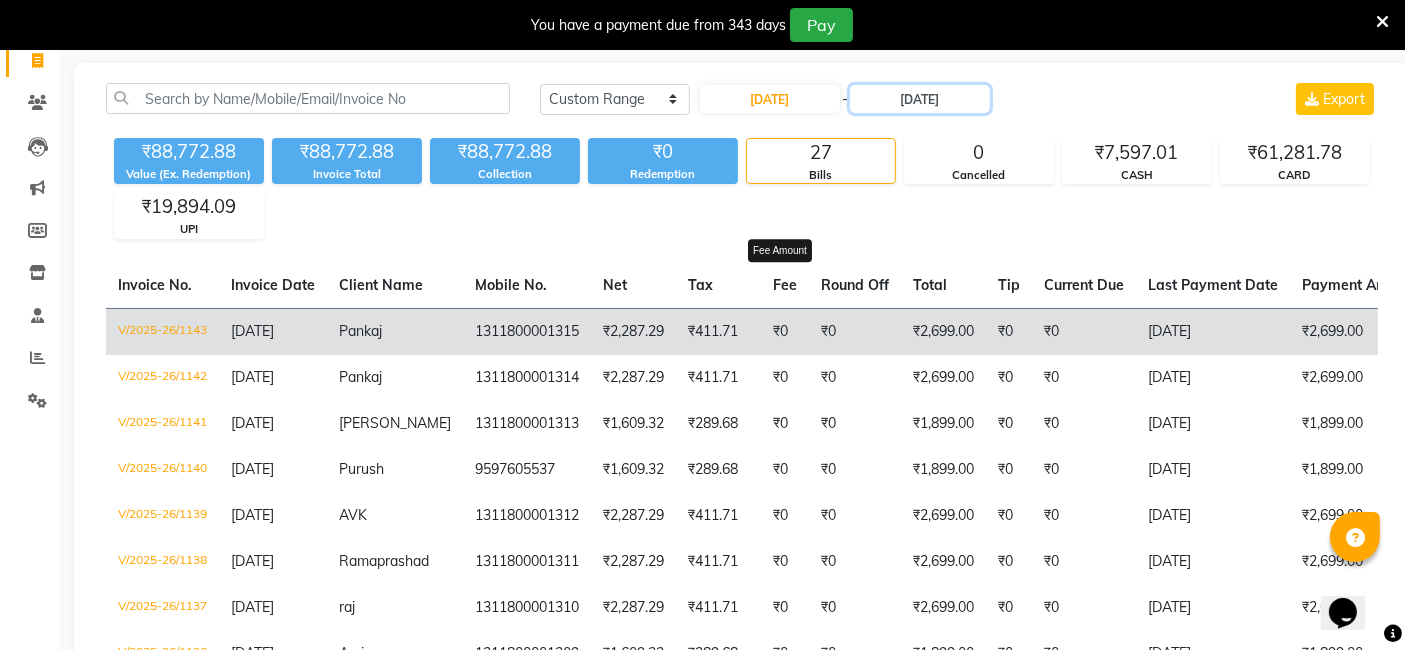 scroll, scrollTop: 160, scrollLeft: 0, axis: vertical 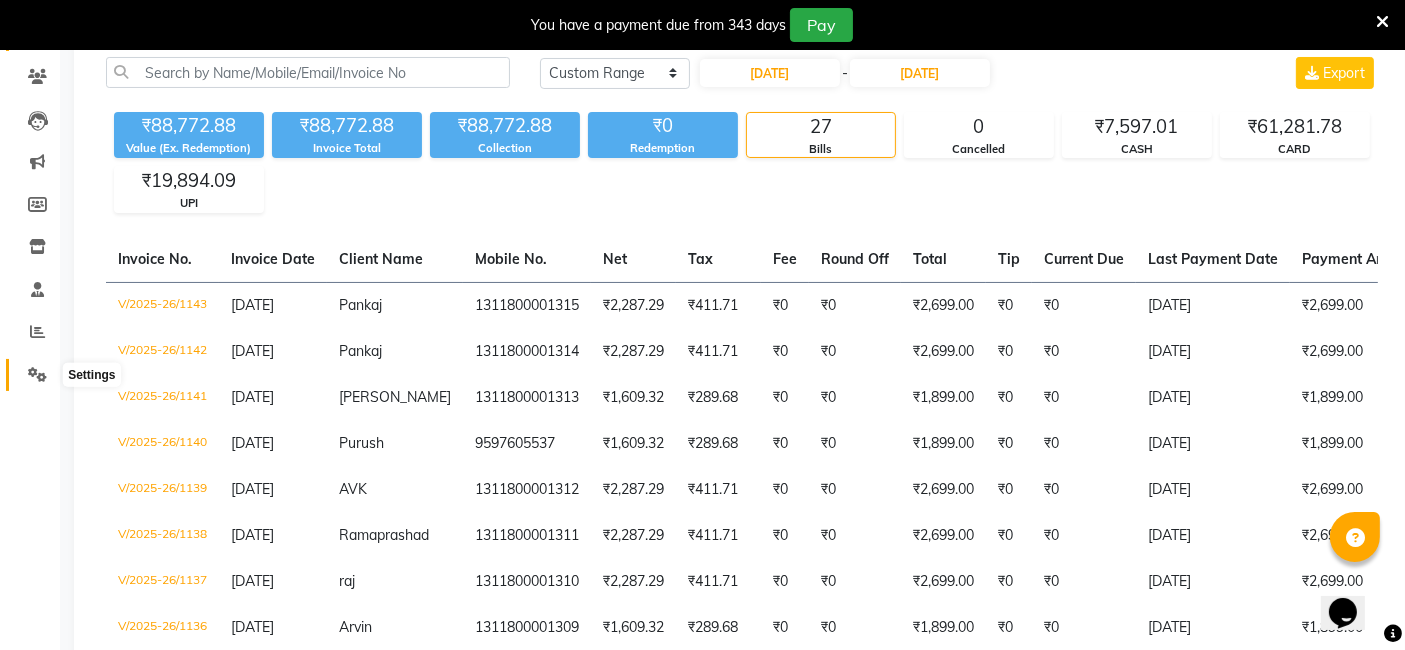 click 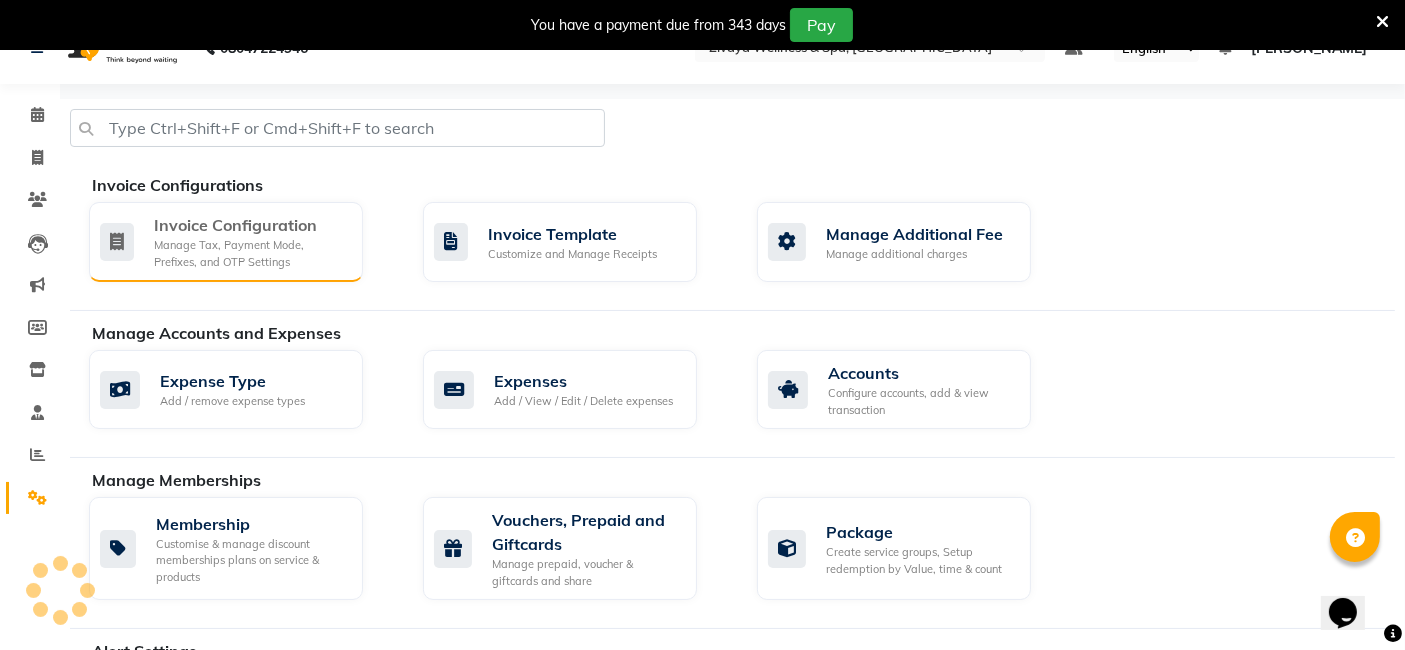 scroll, scrollTop: 0, scrollLeft: 0, axis: both 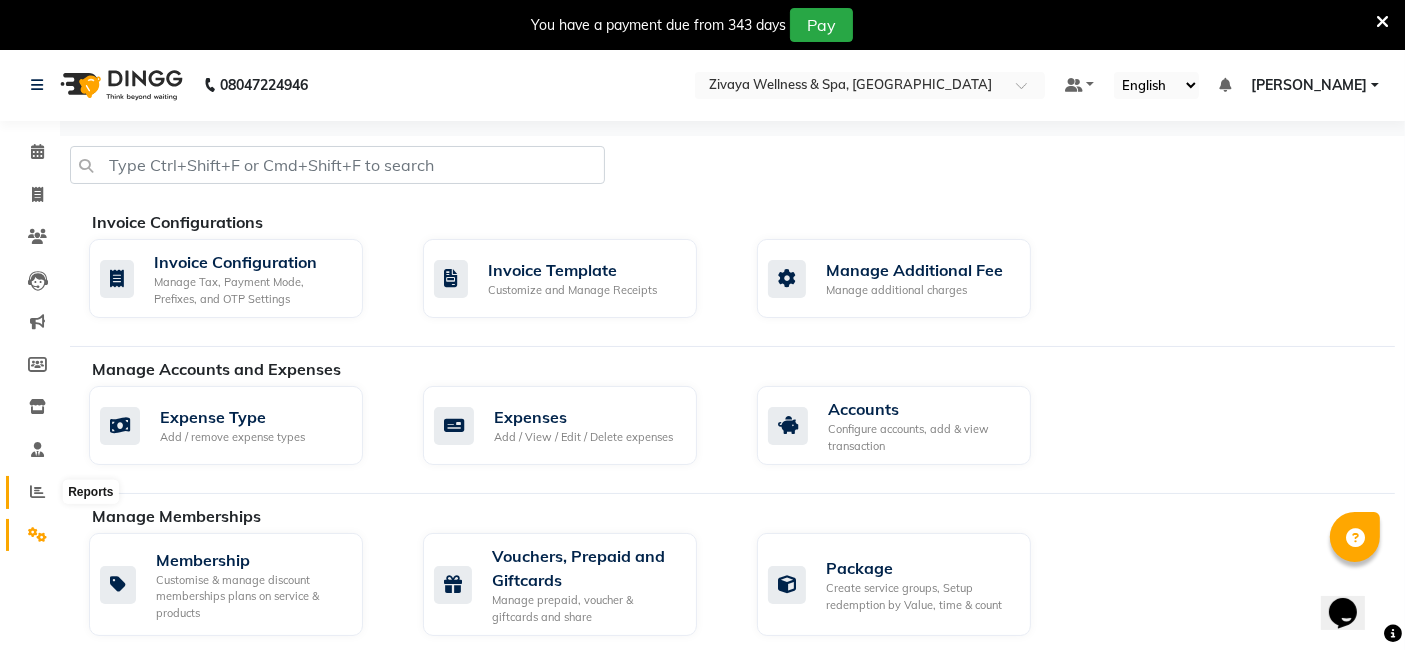 click 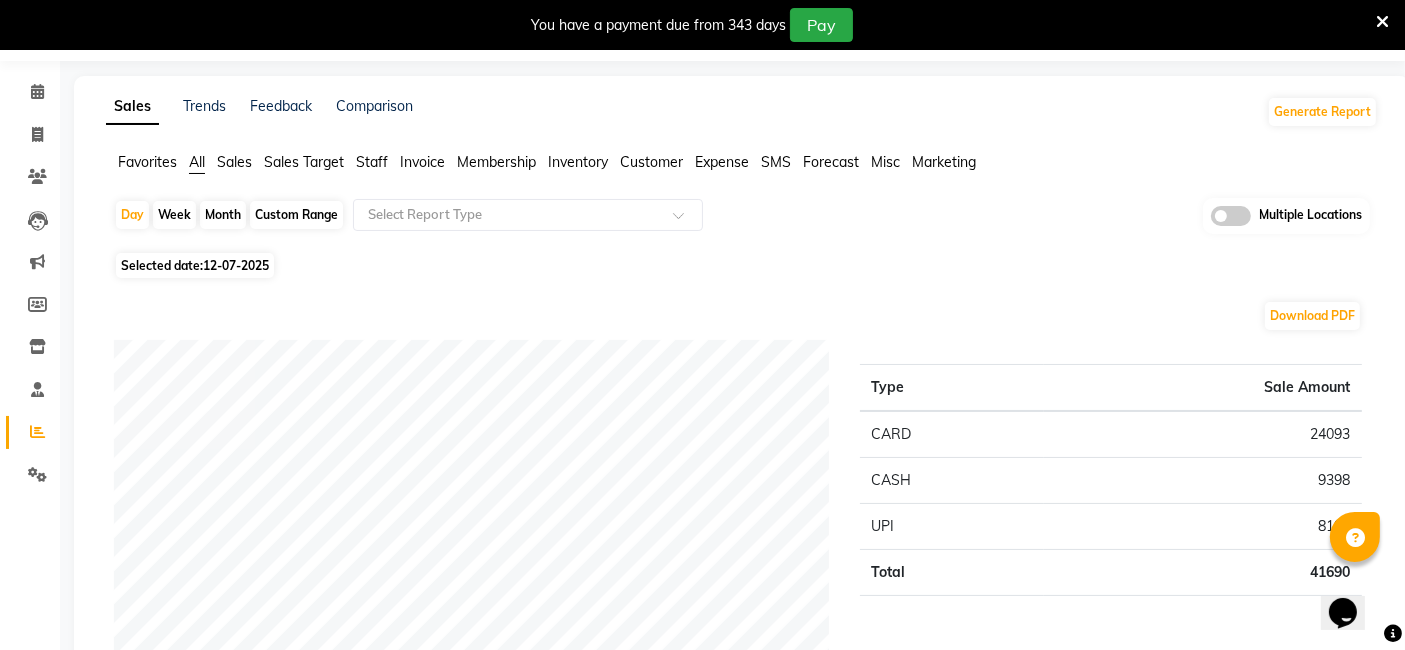 scroll, scrollTop: 111, scrollLeft: 0, axis: vertical 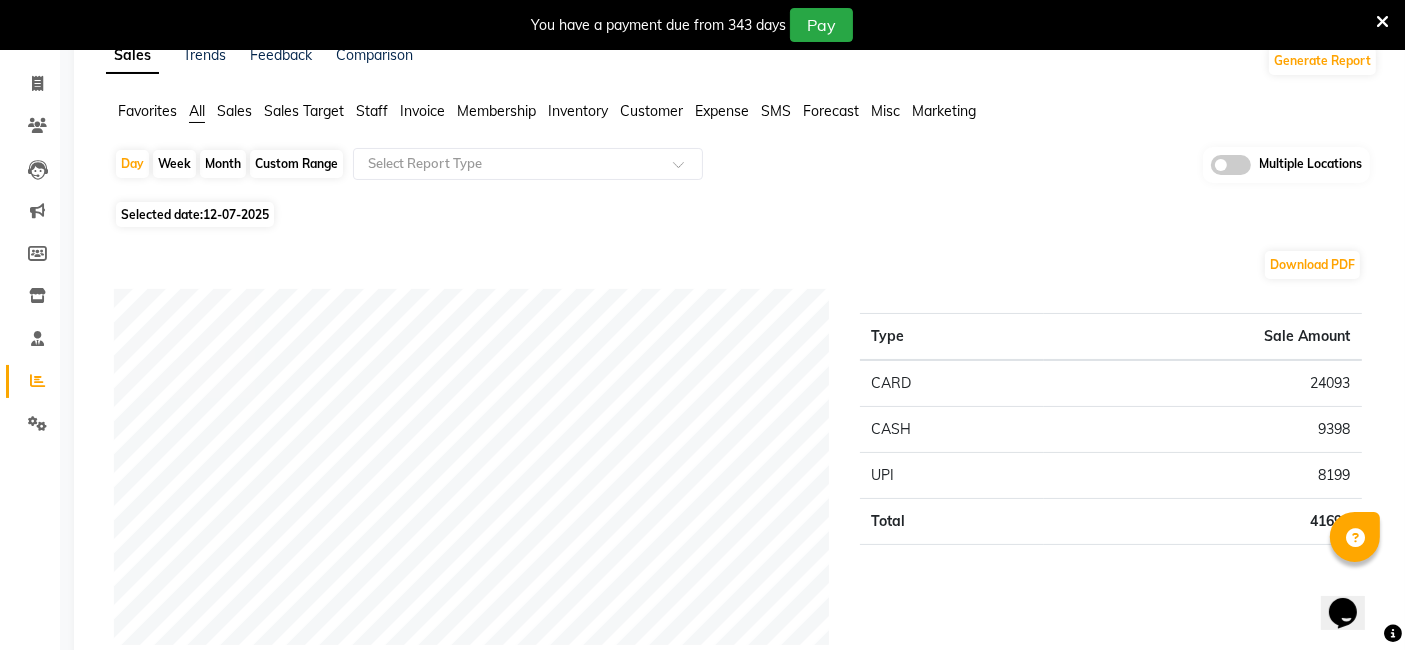 click on "12-07-2025" 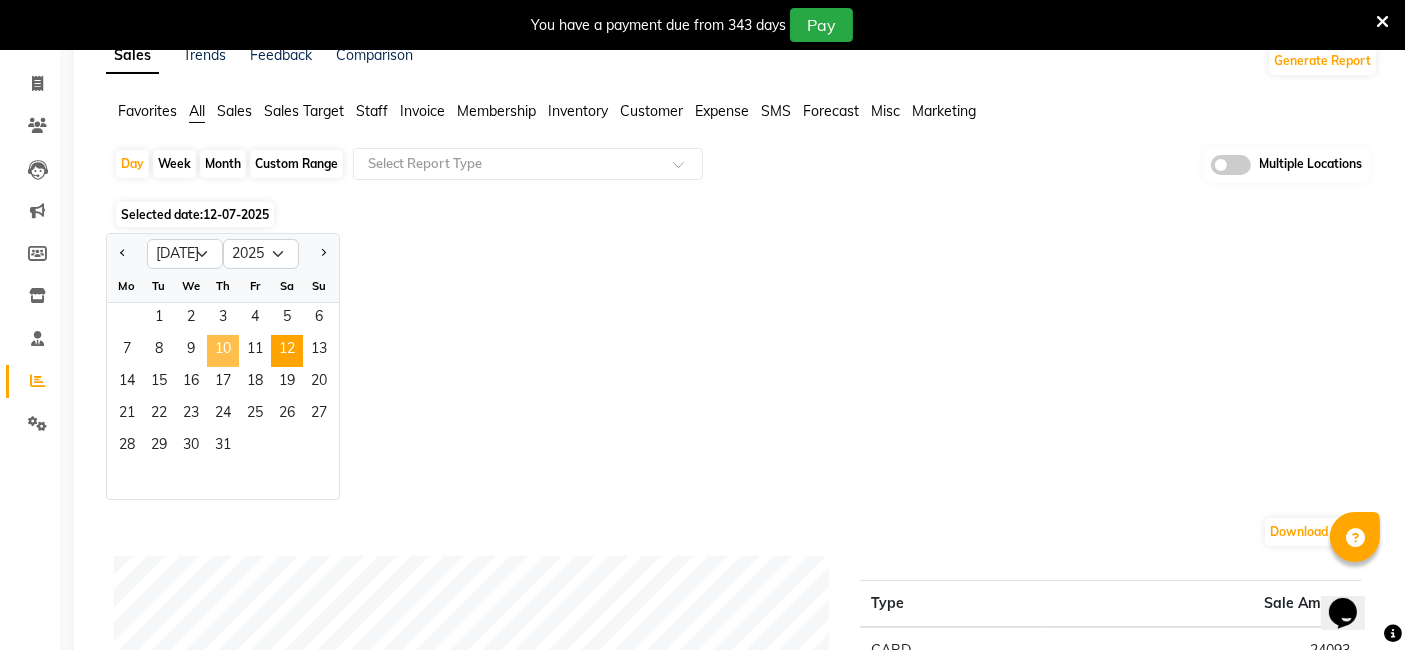 click on "10" 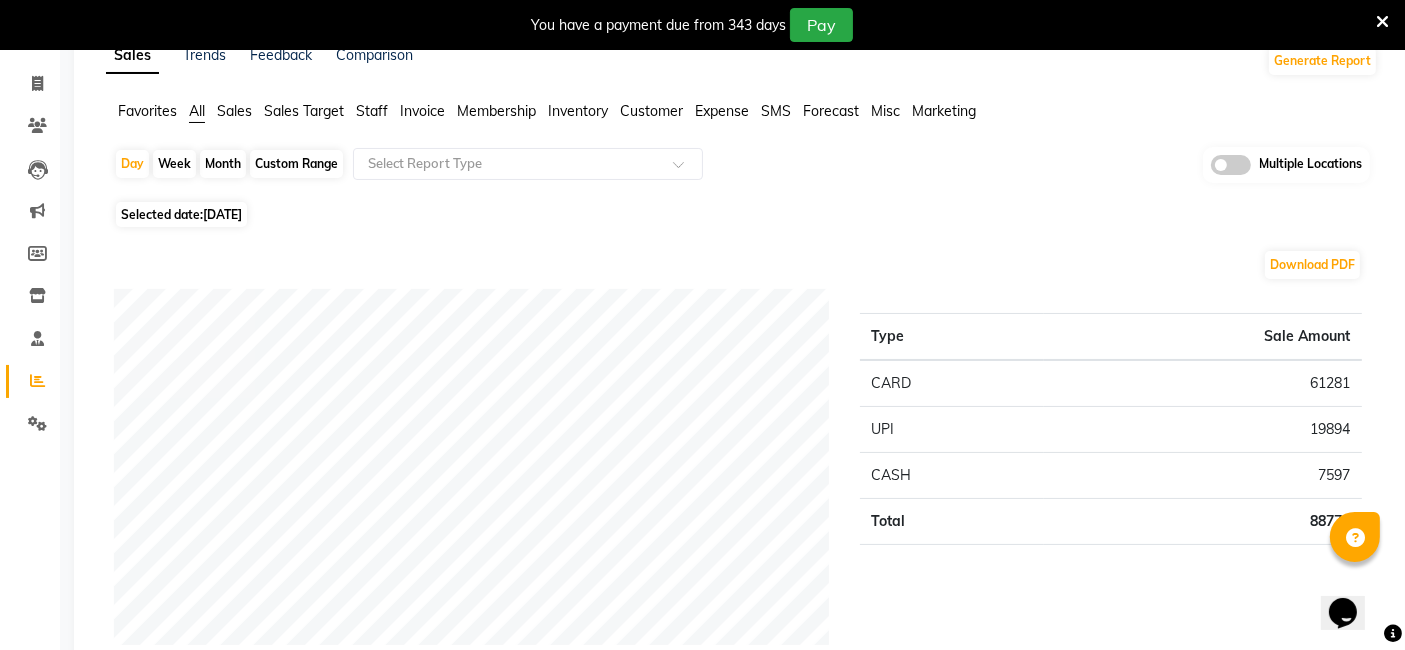 scroll, scrollTop: 222, scrollLeft: 0, axis: vertical 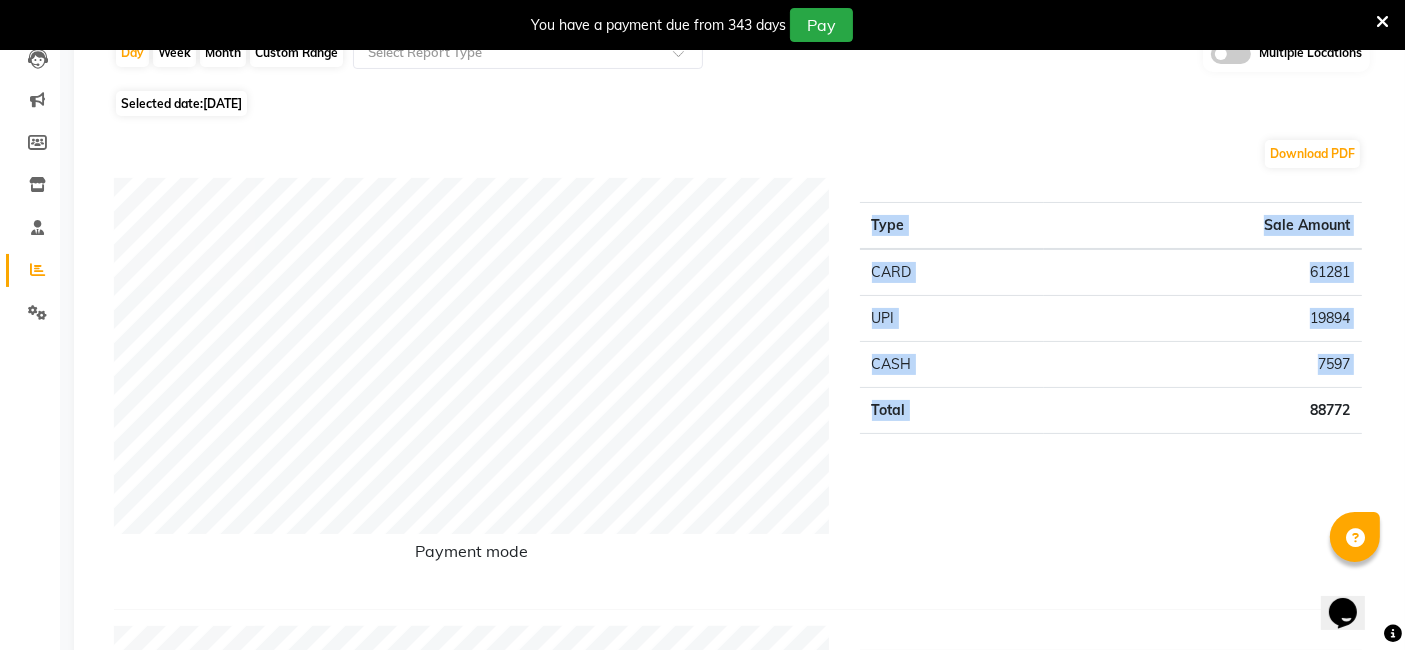 drag, startPoint x: 1300, startPoint y: 404, endPoint x: 1368, endPoint y: 409, distance: 68.18358 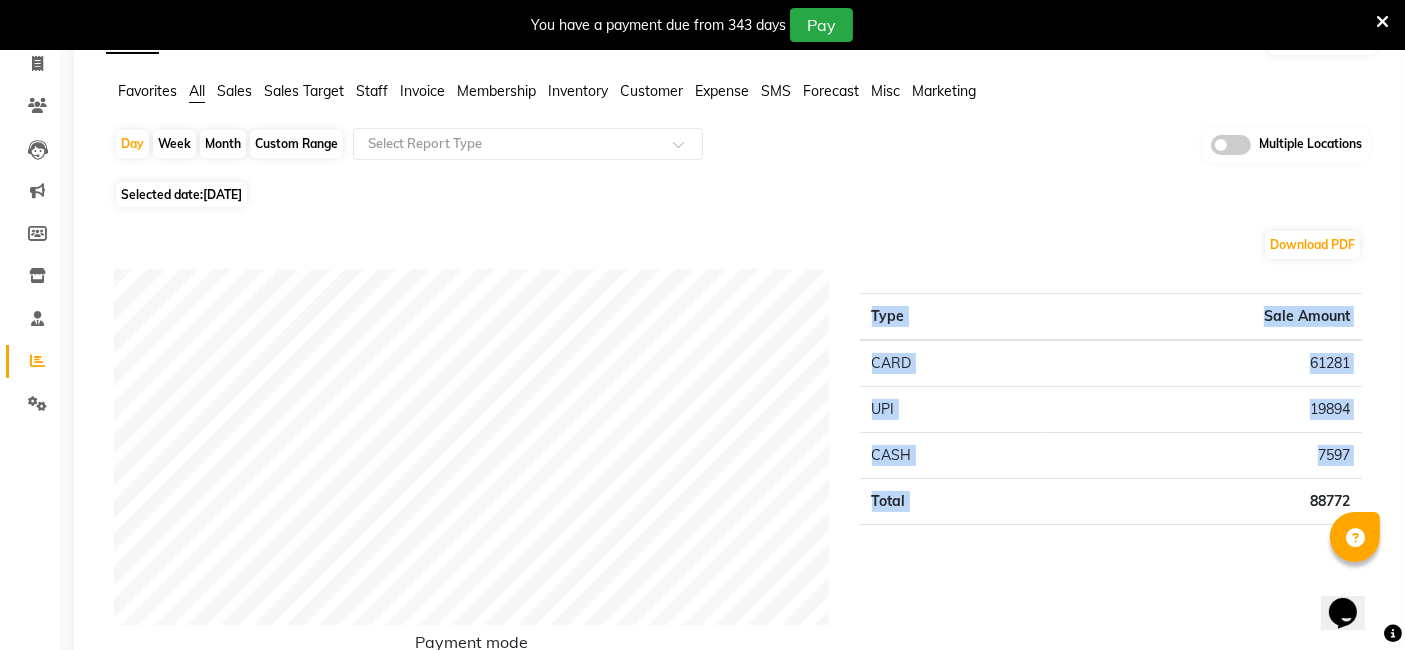 scroll, scrollTop: 111, scrollLeft: 0, axis: vertical 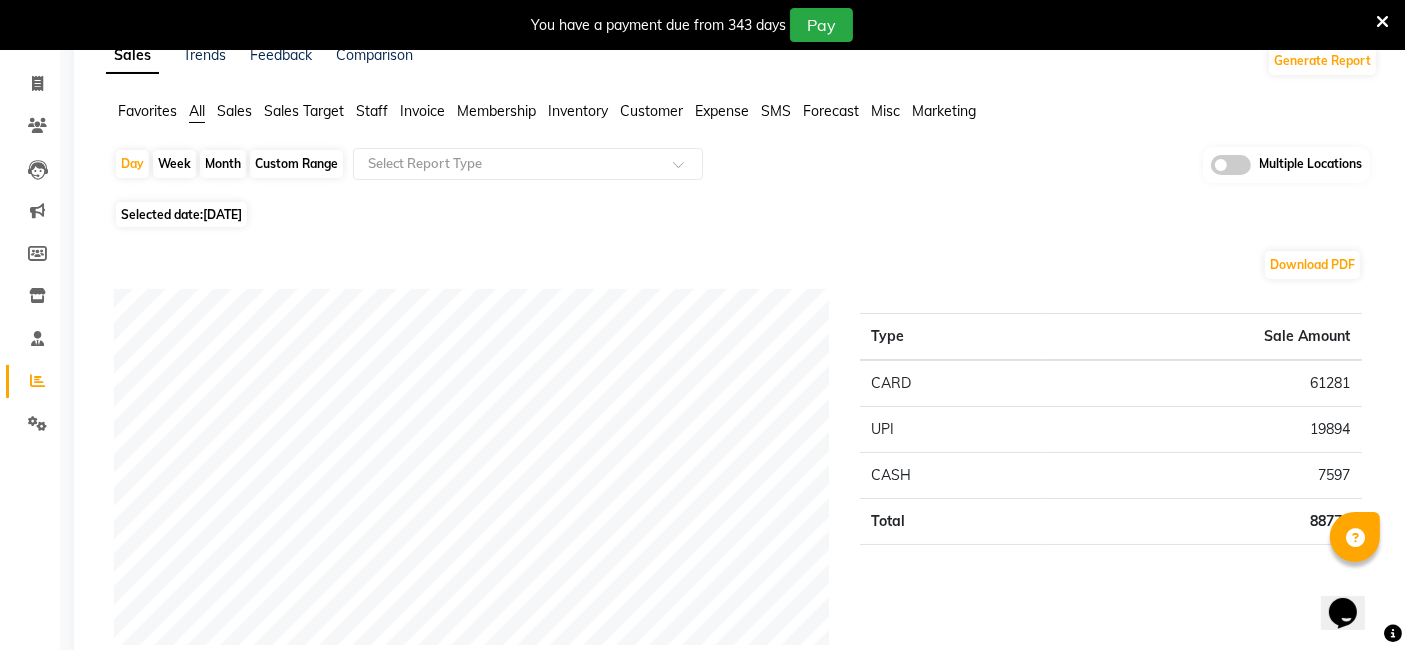 click on "10-07-2025" 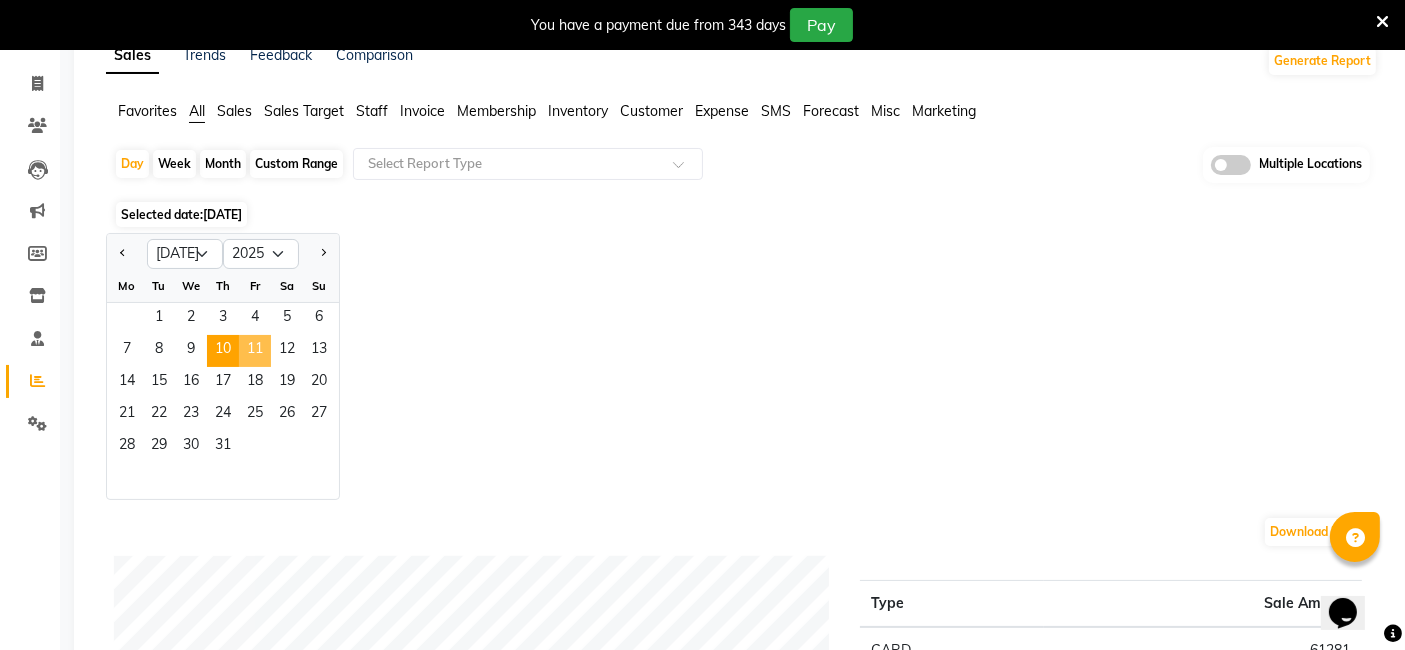 click on "11" 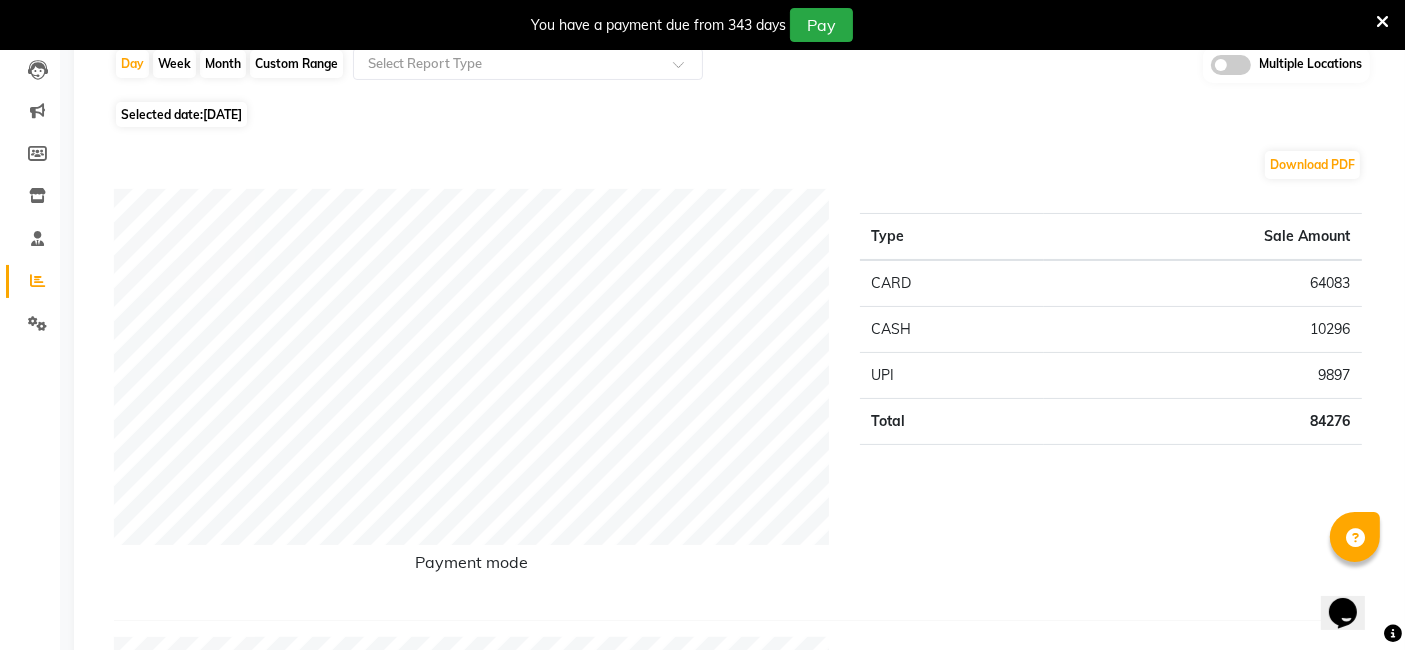 scroll, scrollTop: 222, scrollLeft: 0, axis: vertical 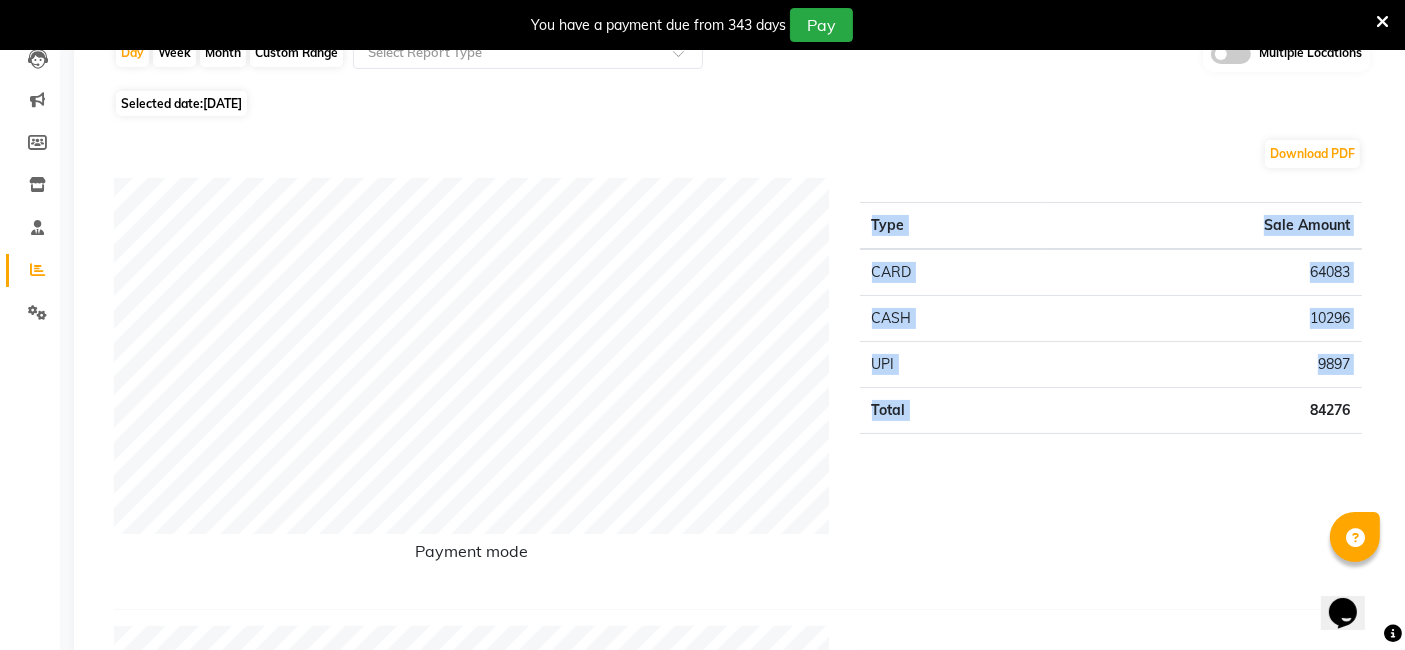 drag, startPoint x: 1296, startPoint y: 407, endPoint x: 1388, endPoint y: 404, distance: 92.0489 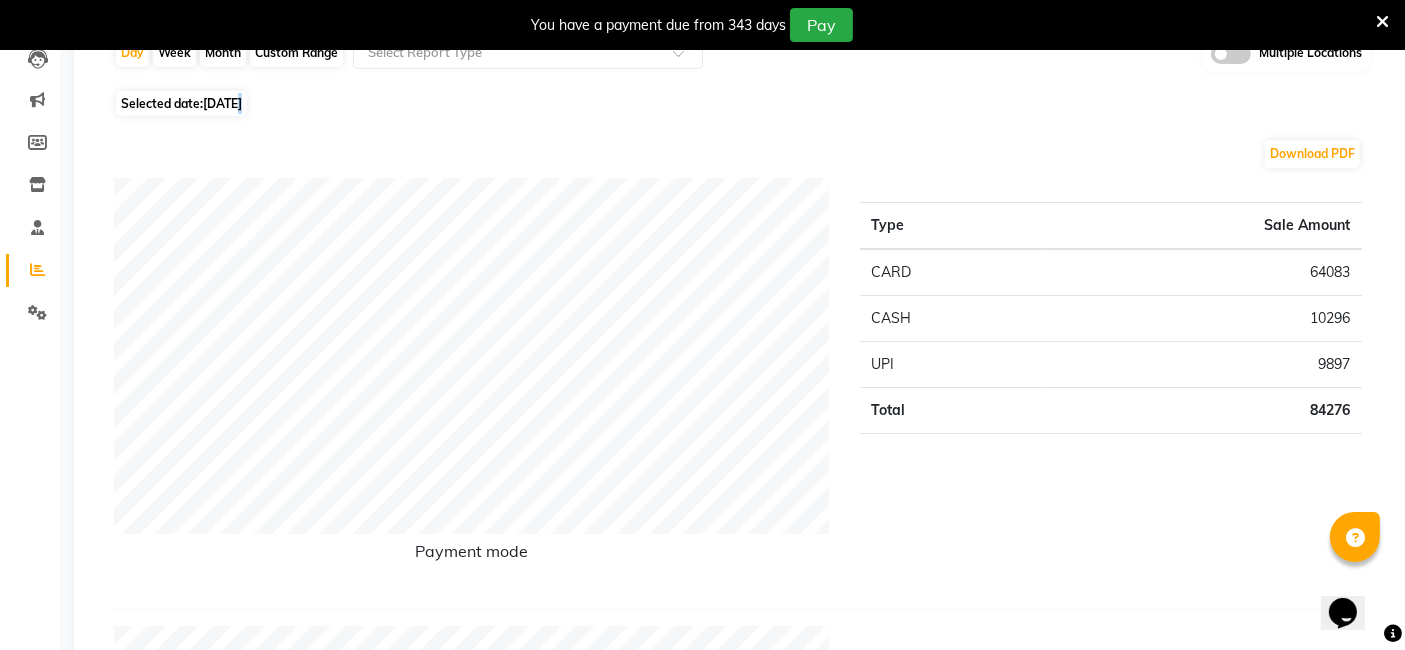click on "Selected date:  11-07-2025" 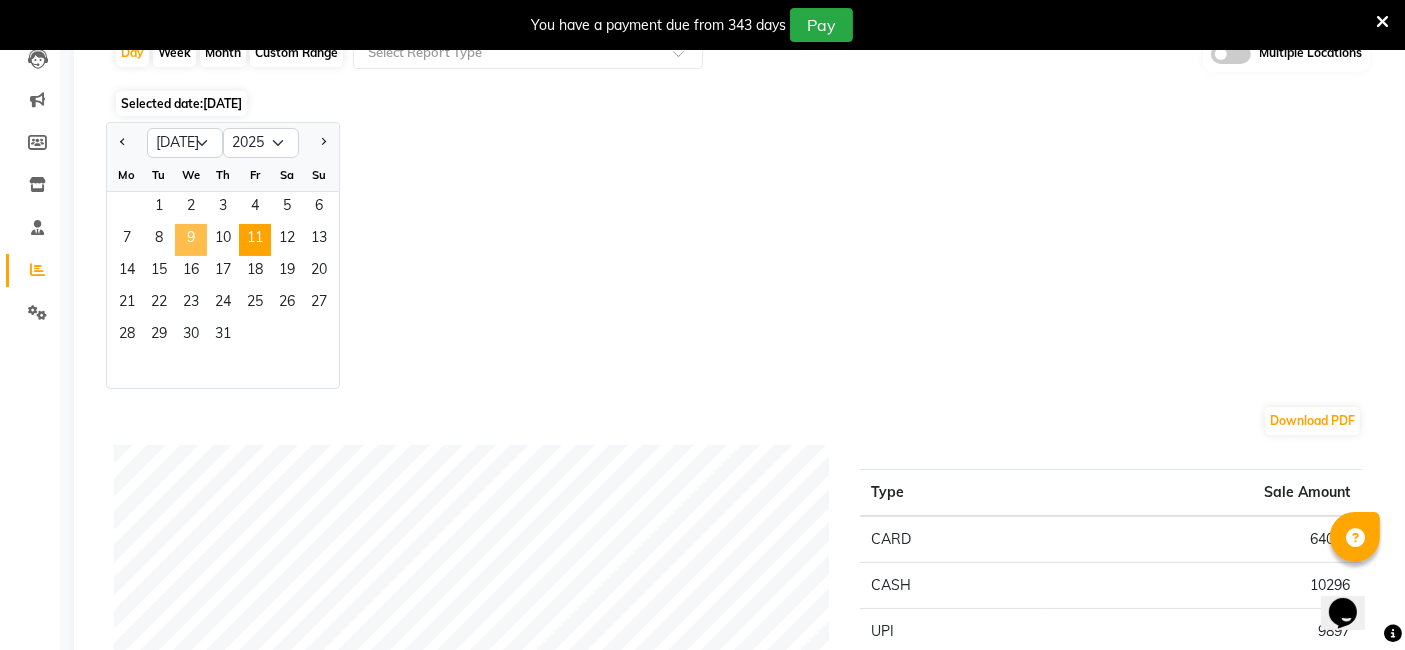 click on "9" 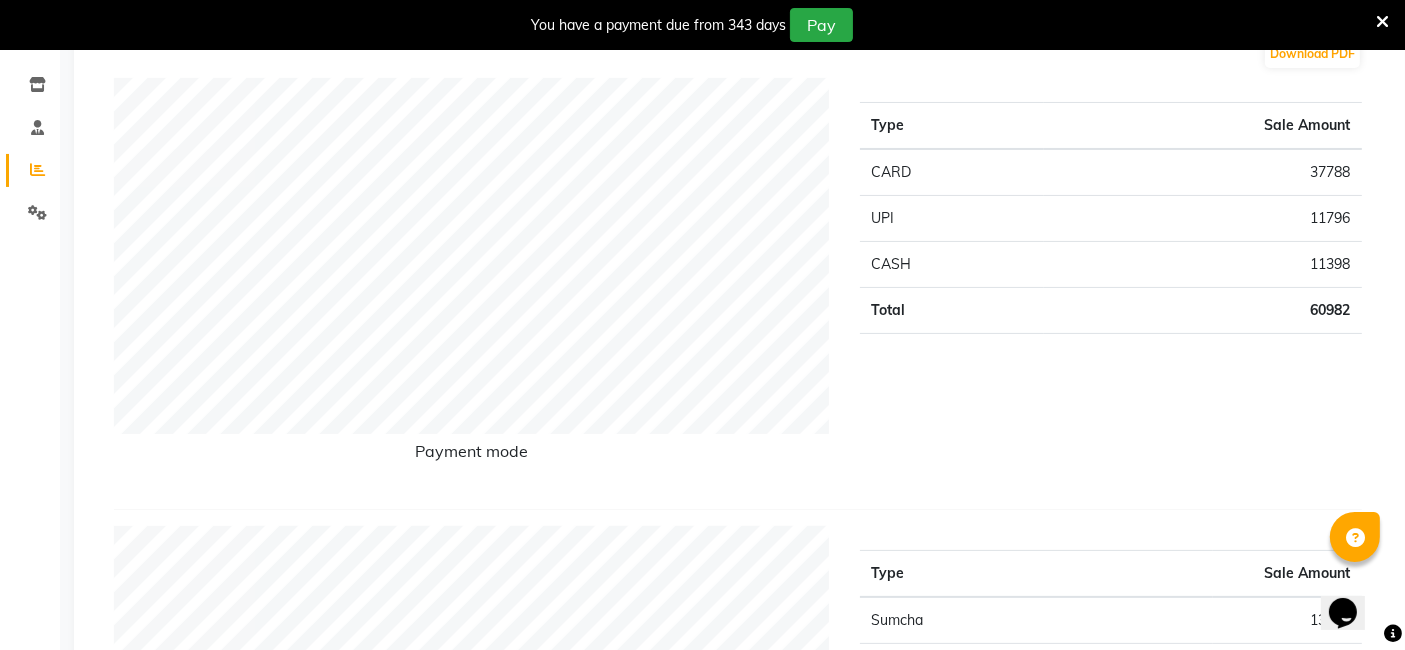 scroll, scrollTop: 333, scrollLeft: 0, axis: vertical 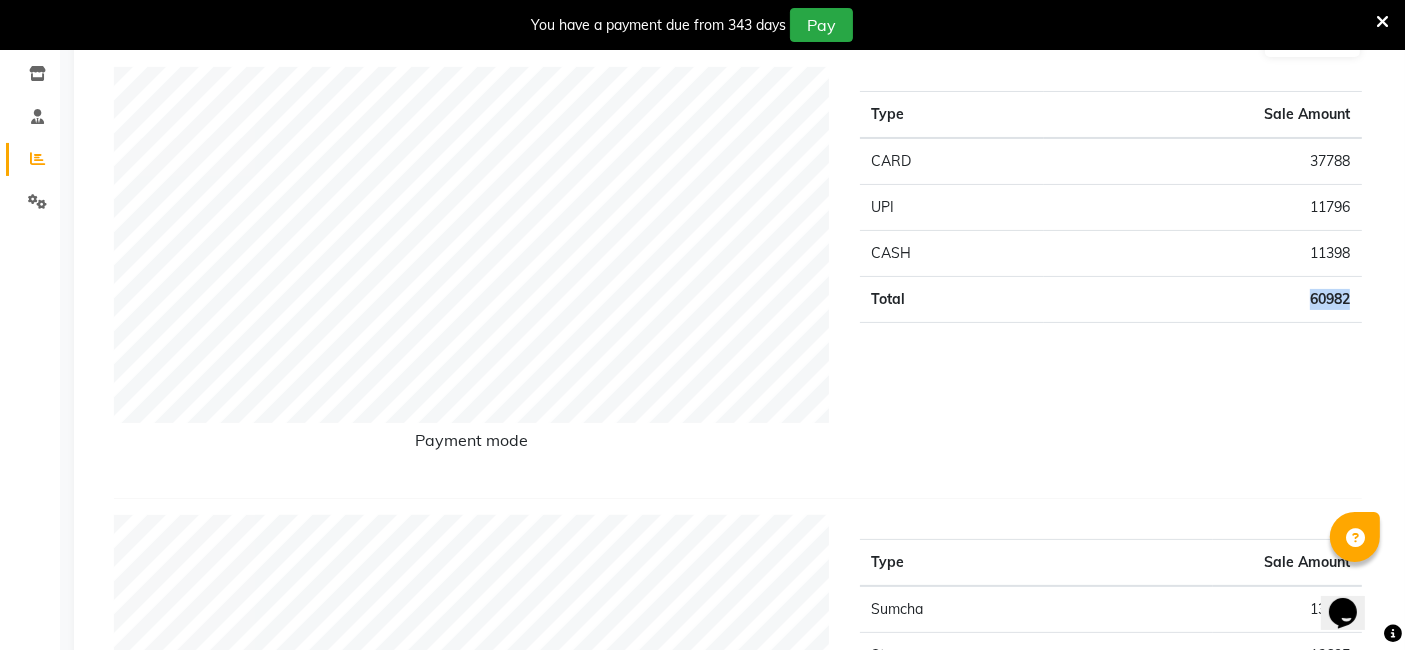 drag, startPoint x: 1321, startPoint y: 299, endPoint x: 1358, endPoint y: 295, distance: 37.215588 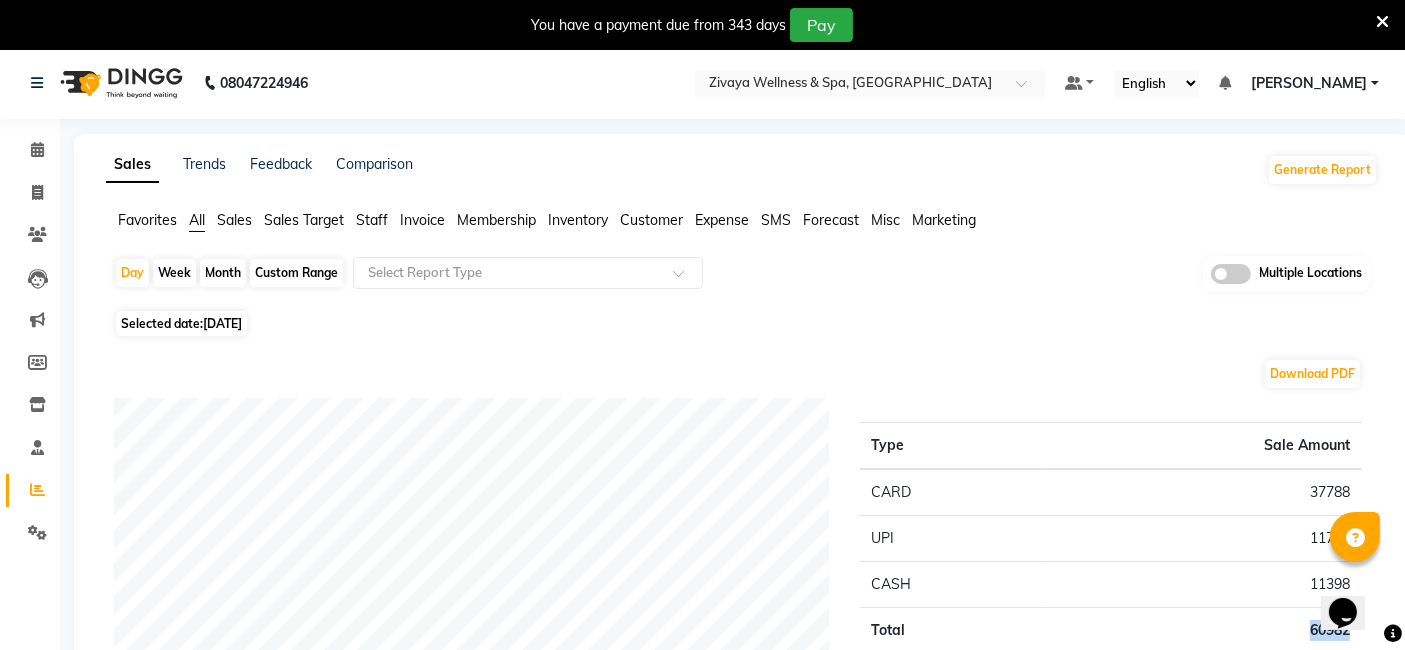 scroll, scrollTop: 0, scrollLeft: 0, axis: both 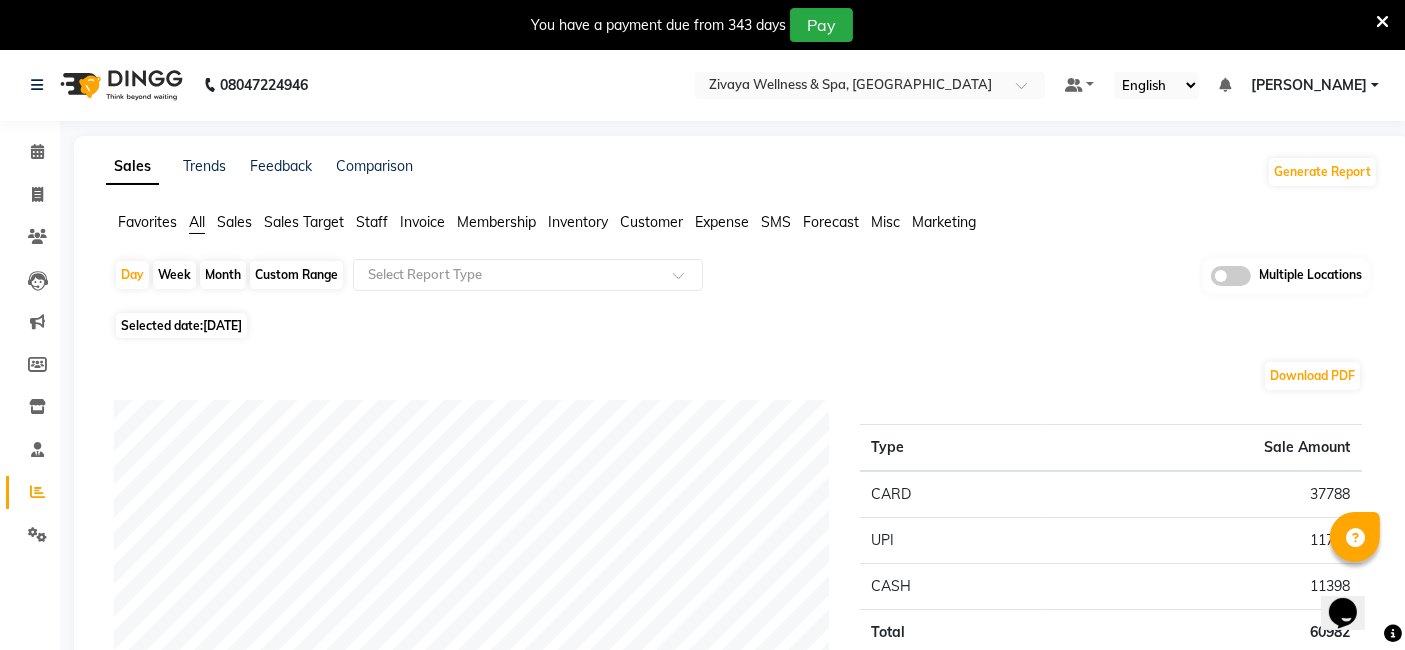 click on "Custom Range" 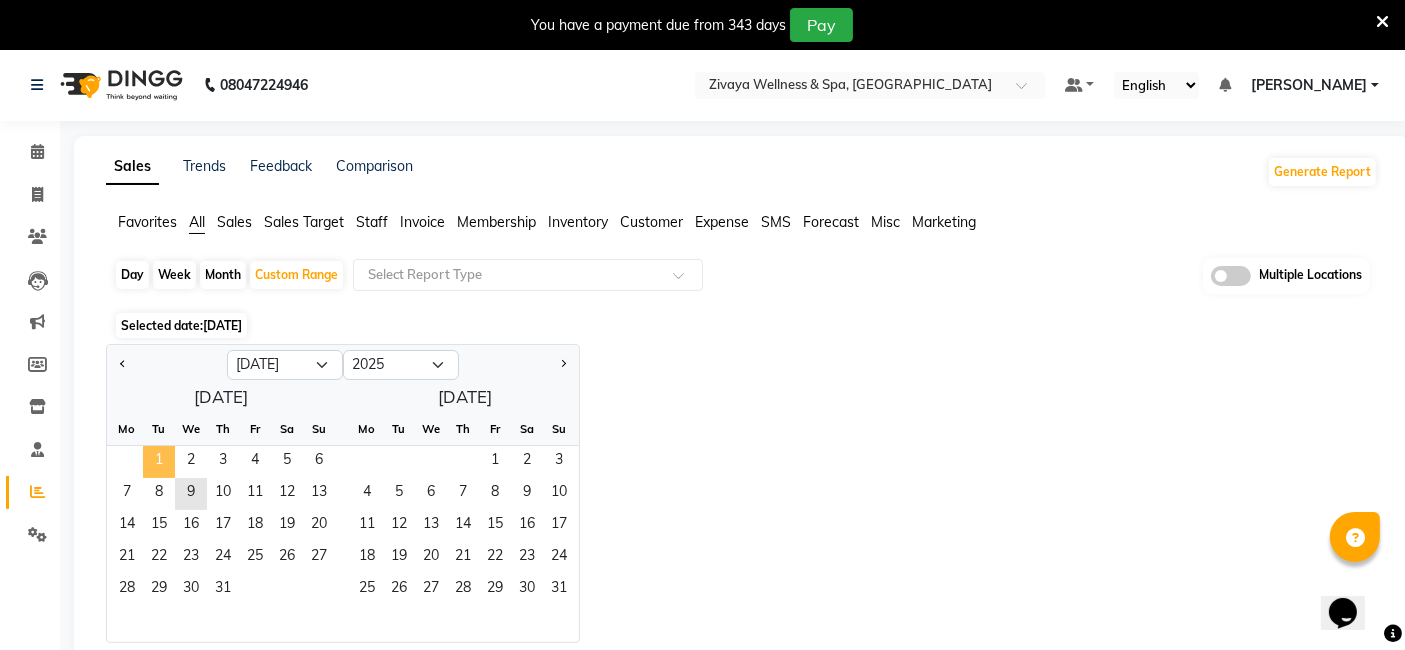 click on "1" 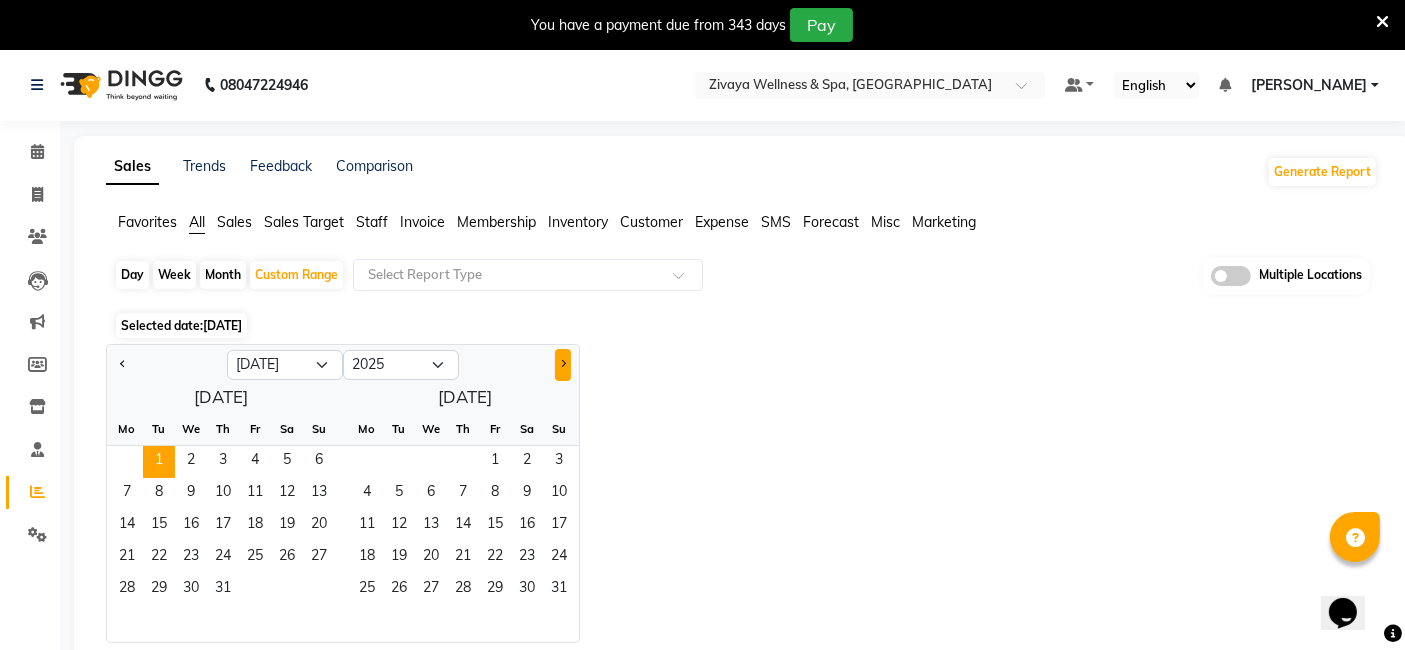 click 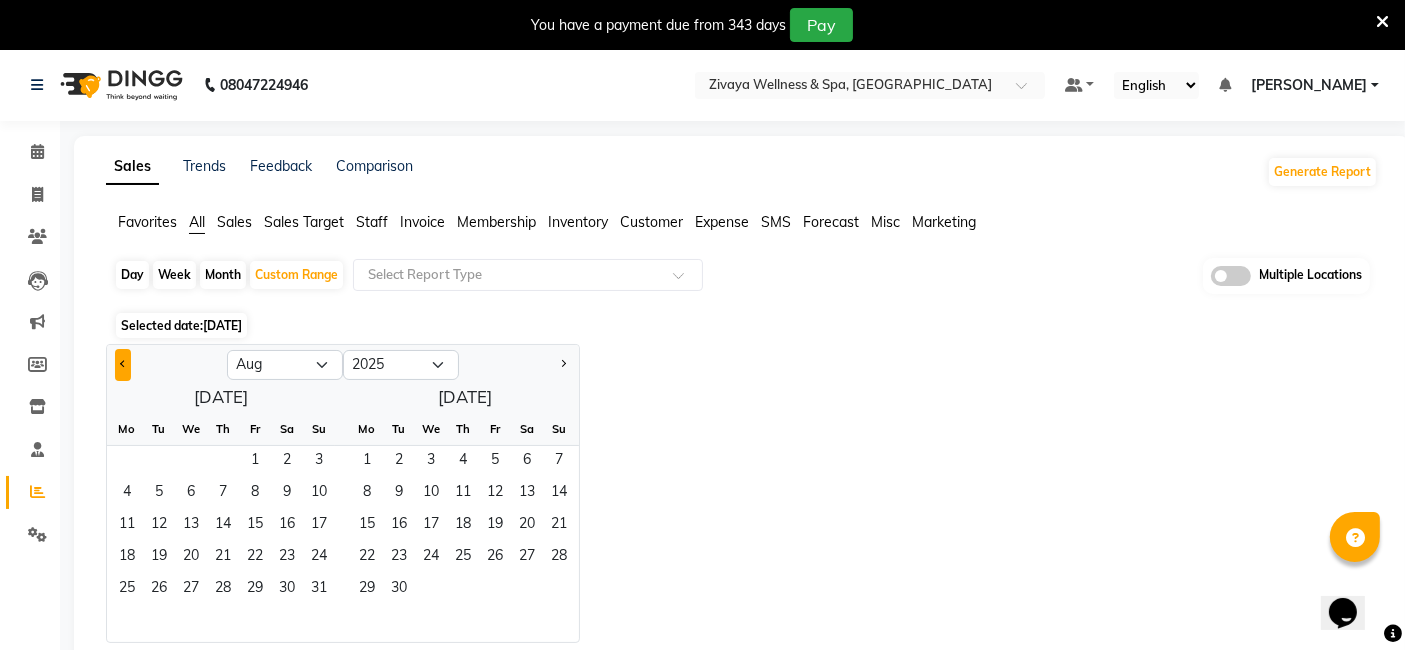 click 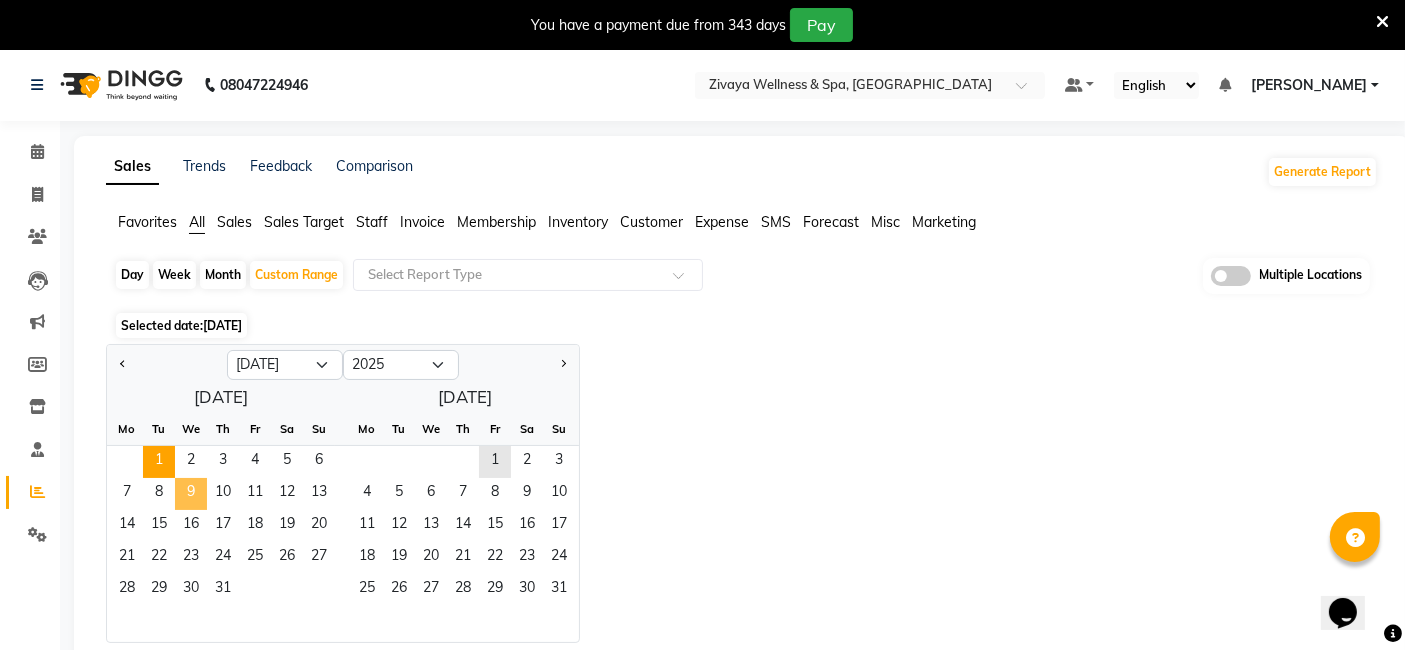 click on "9" 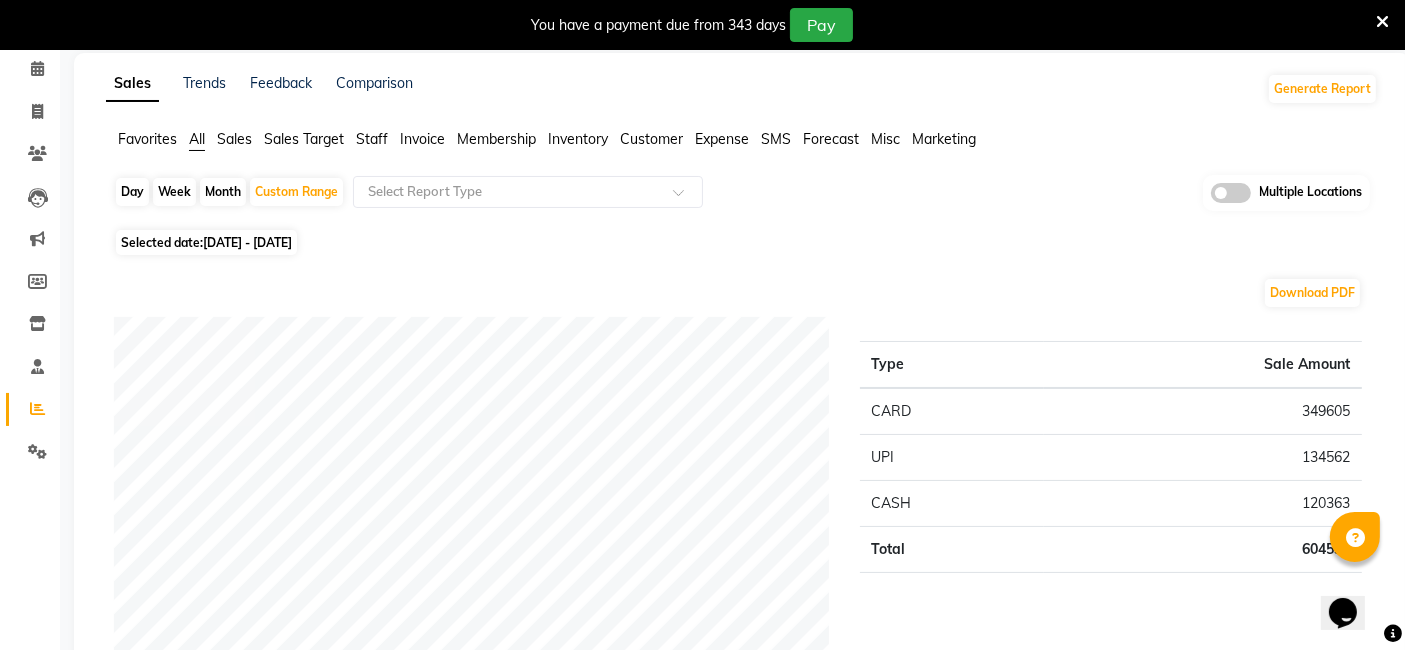 scroll, scrollTop: 111, scrollLeft: 0, axis: vertical 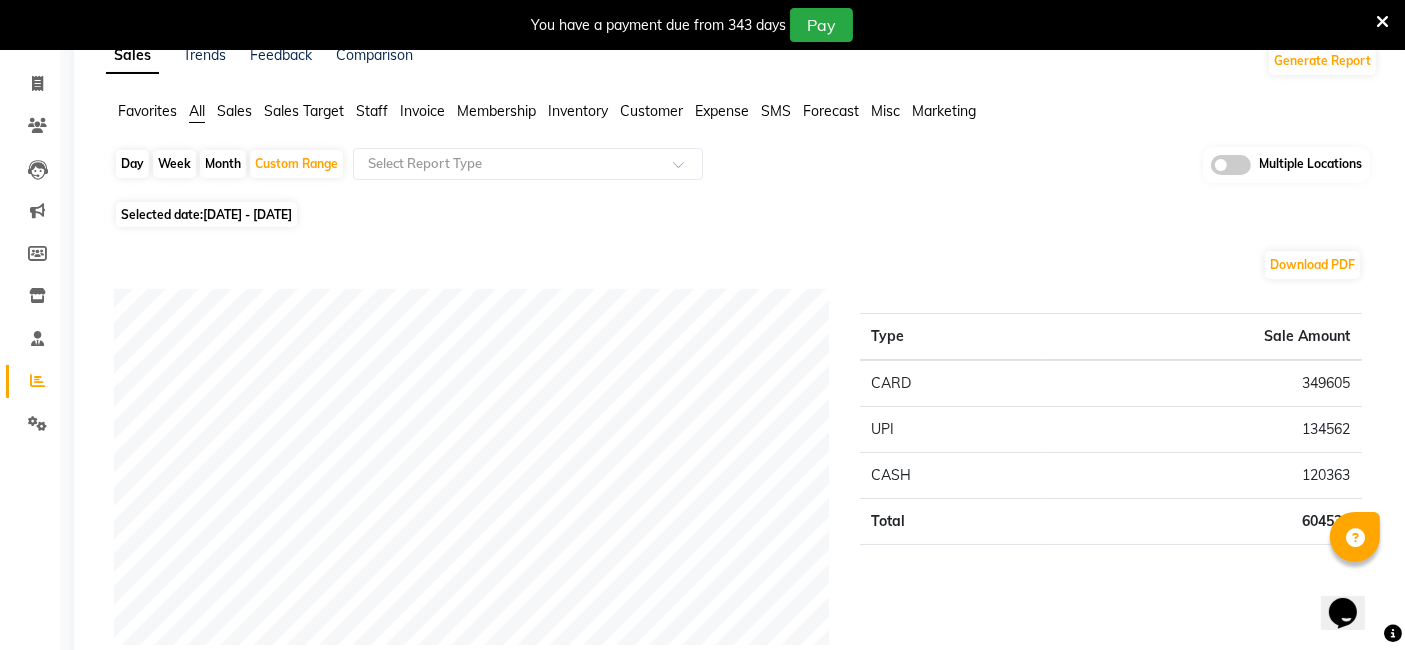 click on "01-07-2025 - 09-07-2025" 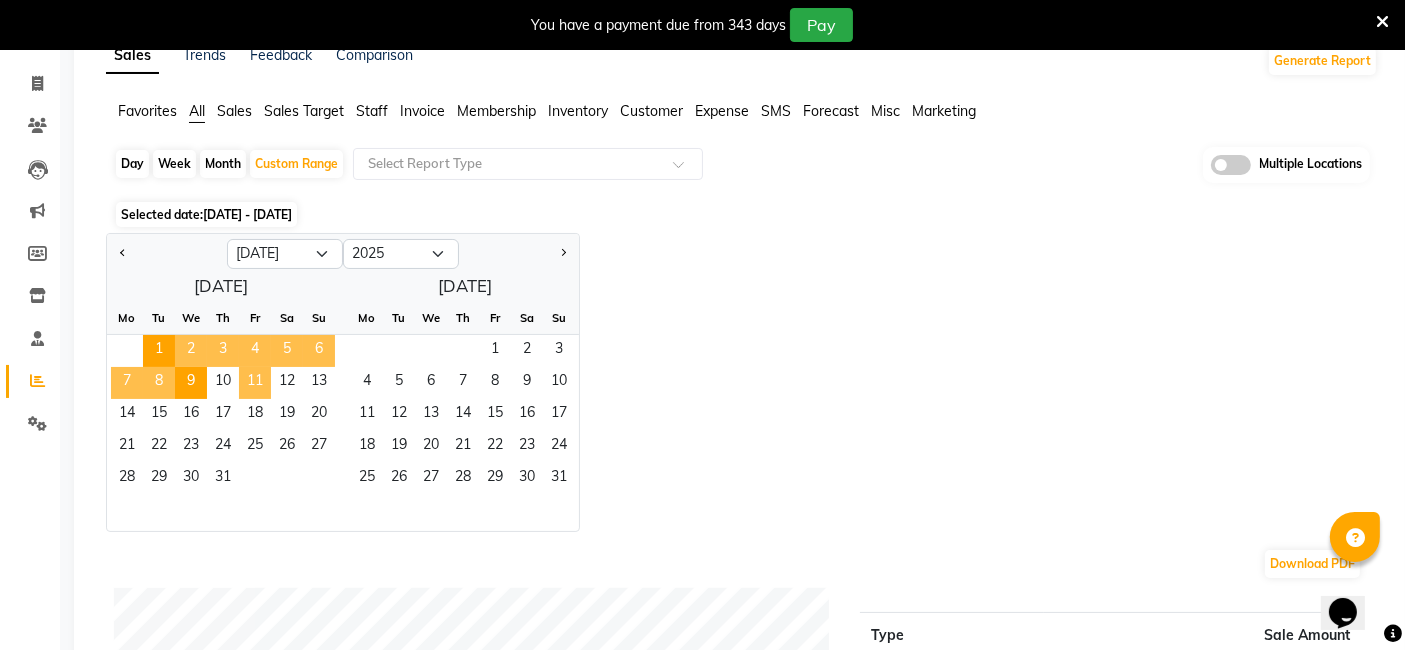 click on "11" 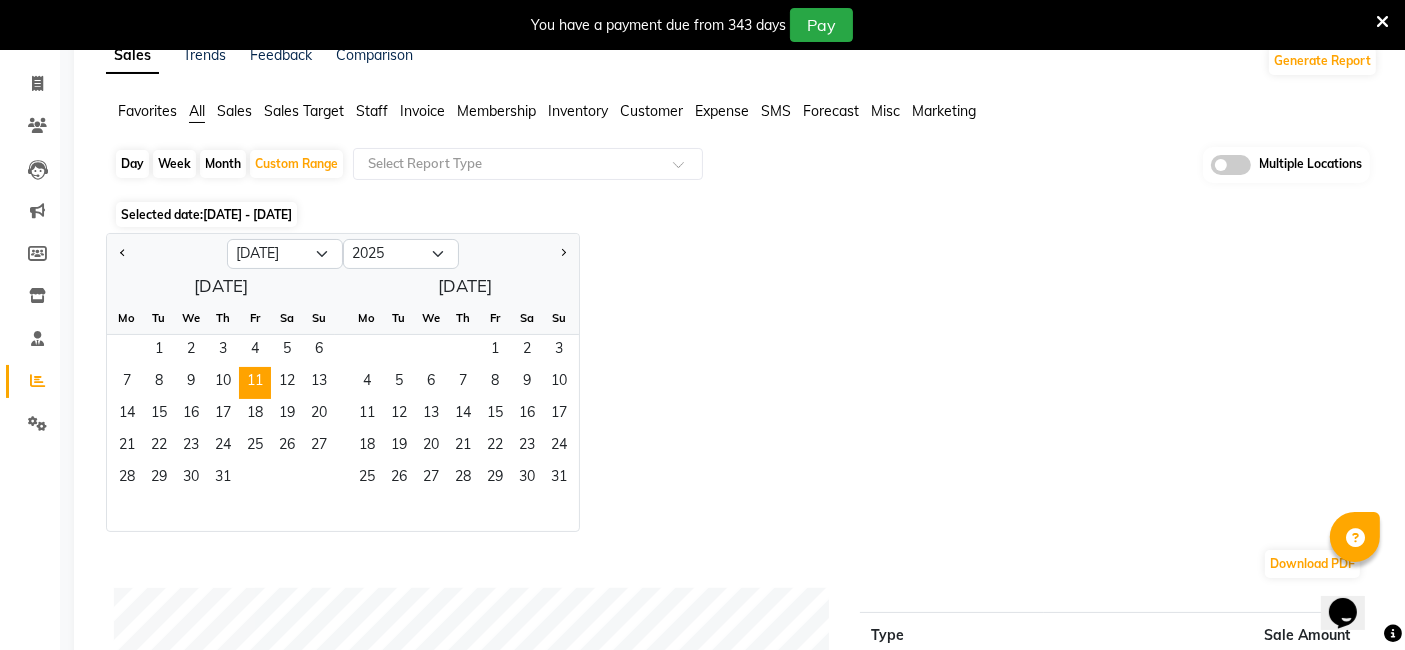 scroll, scrollTop: 222, scrollLeft: 0, axis: vertical 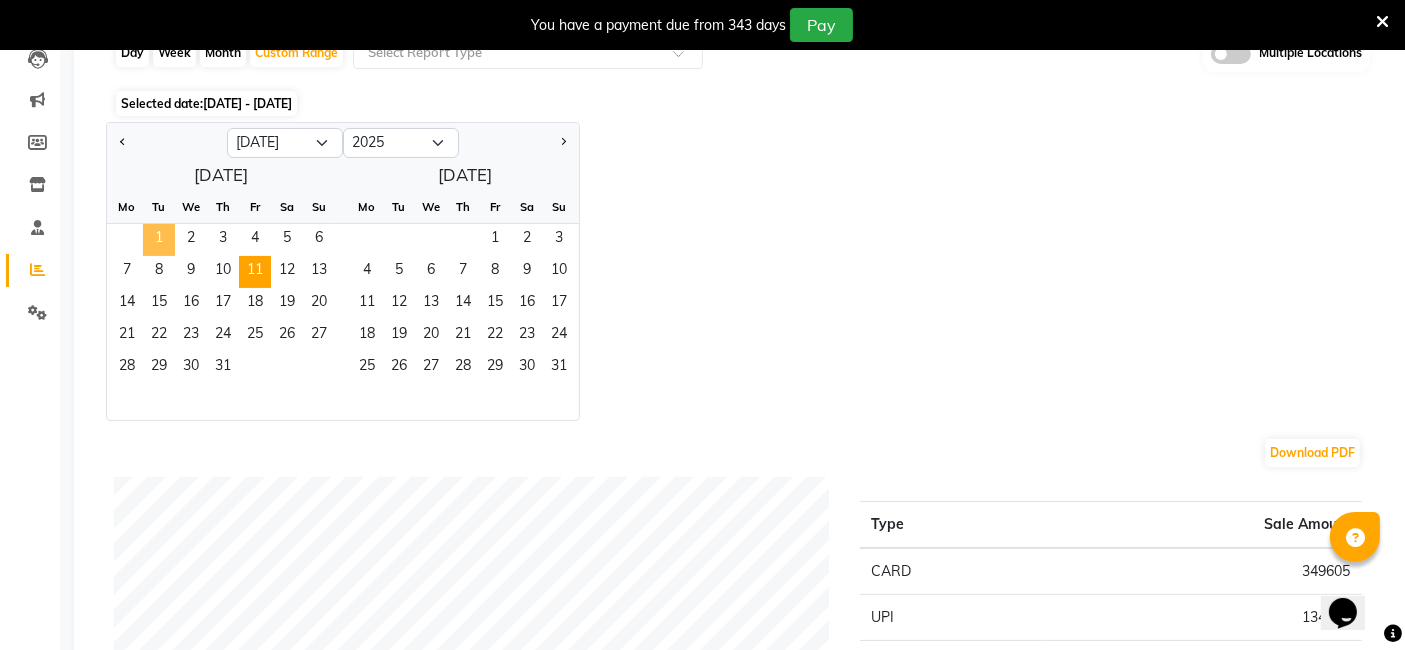 click on "1" 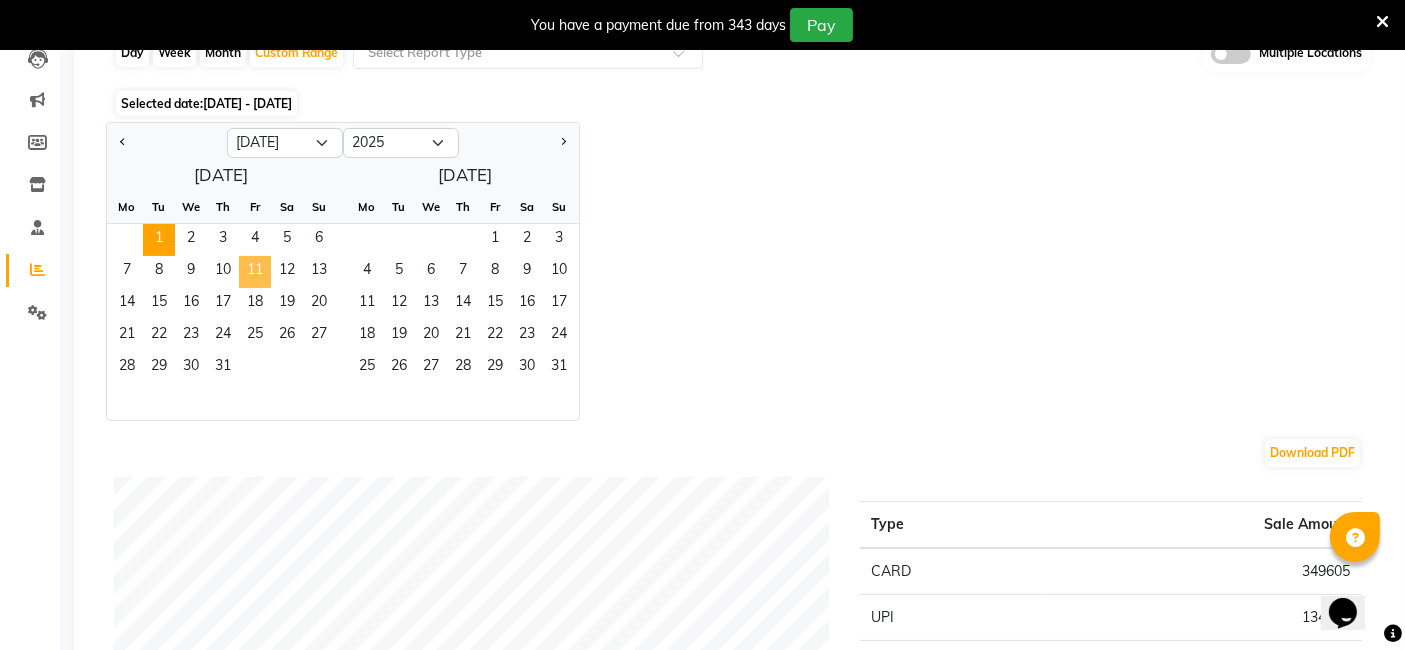 click on "11" 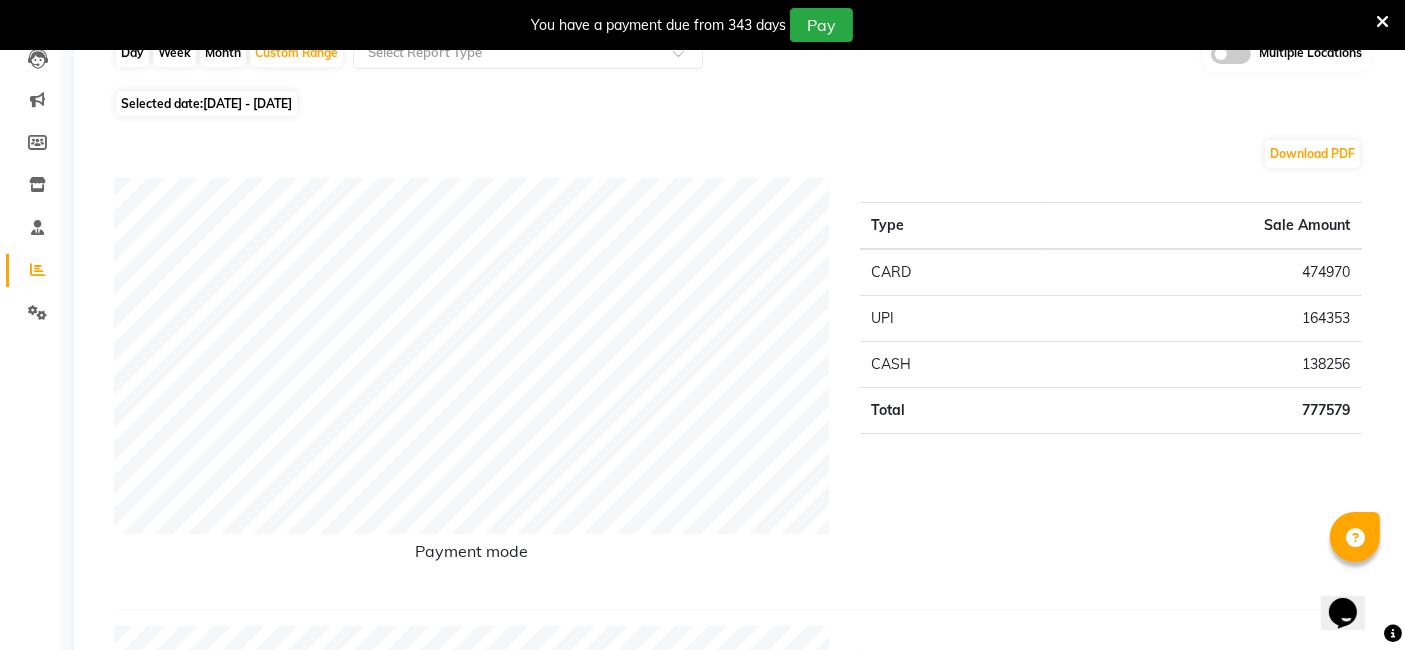 scroll, scrollTop: 0, scrollLeft: 0, axis: both 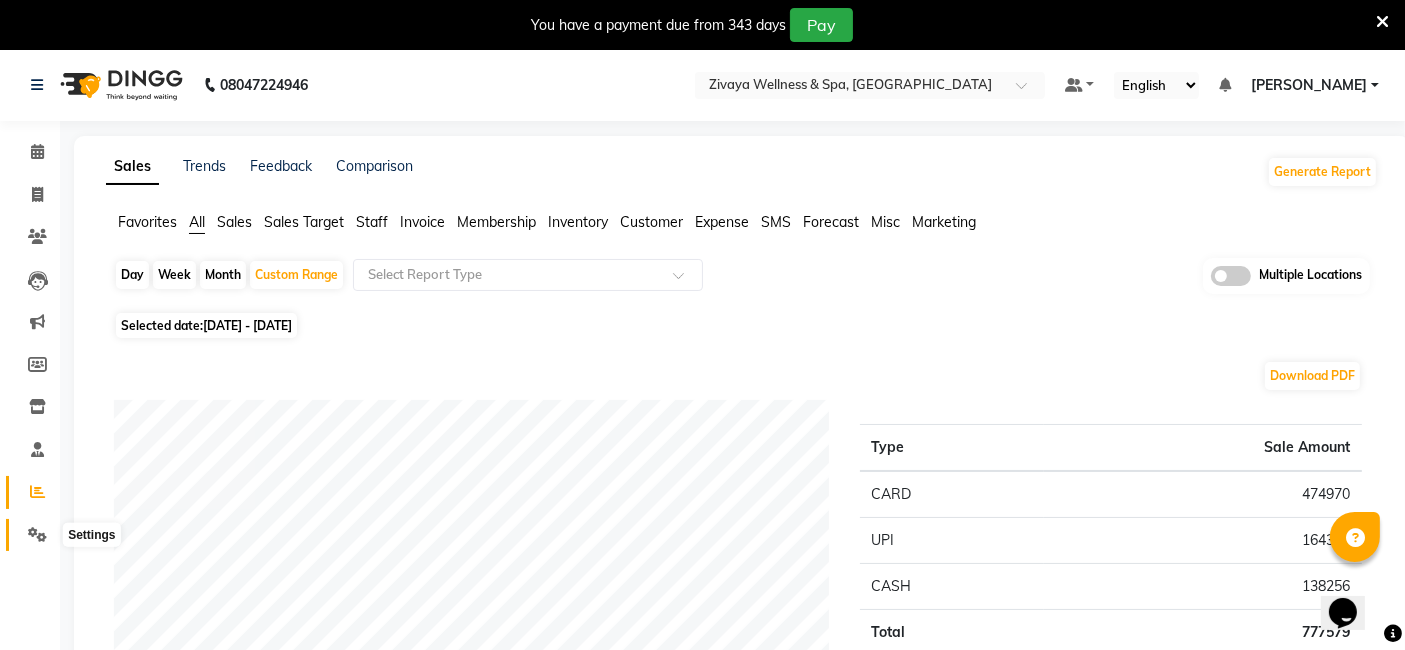 click 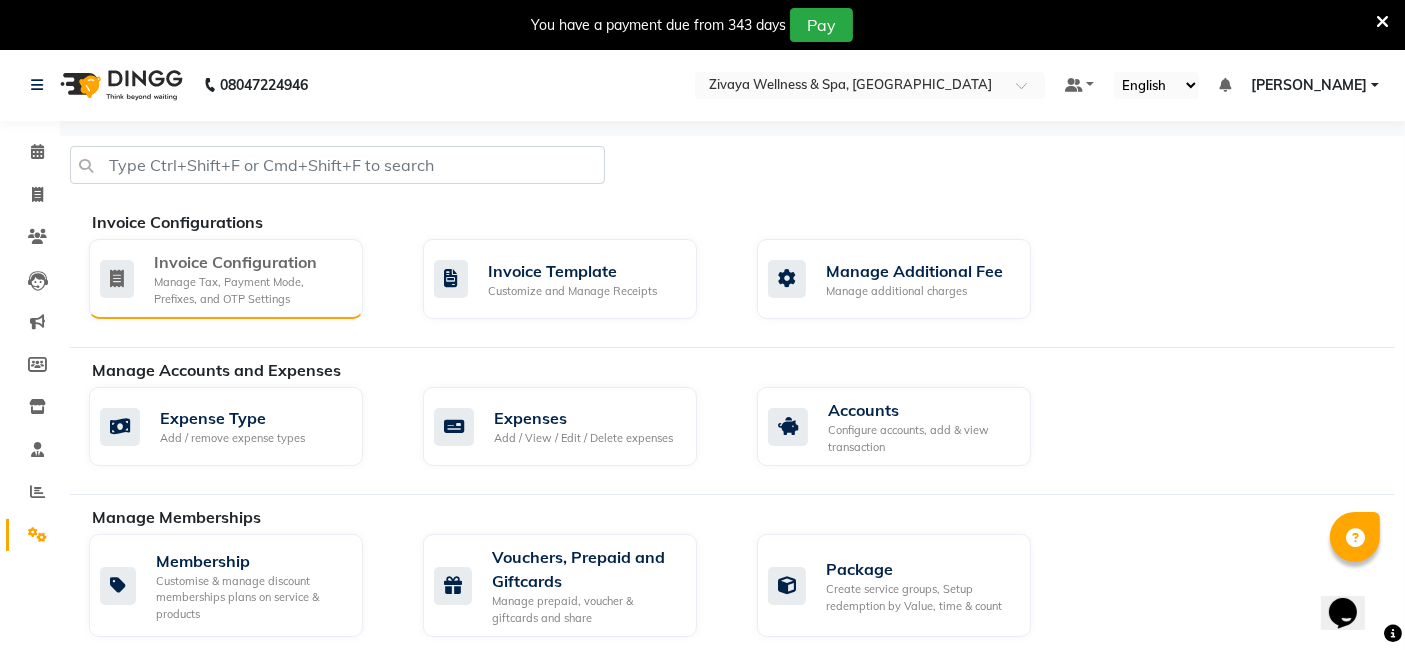 click on "Manage Tax, Payment Mode, Prefixes, and OTP Settings" 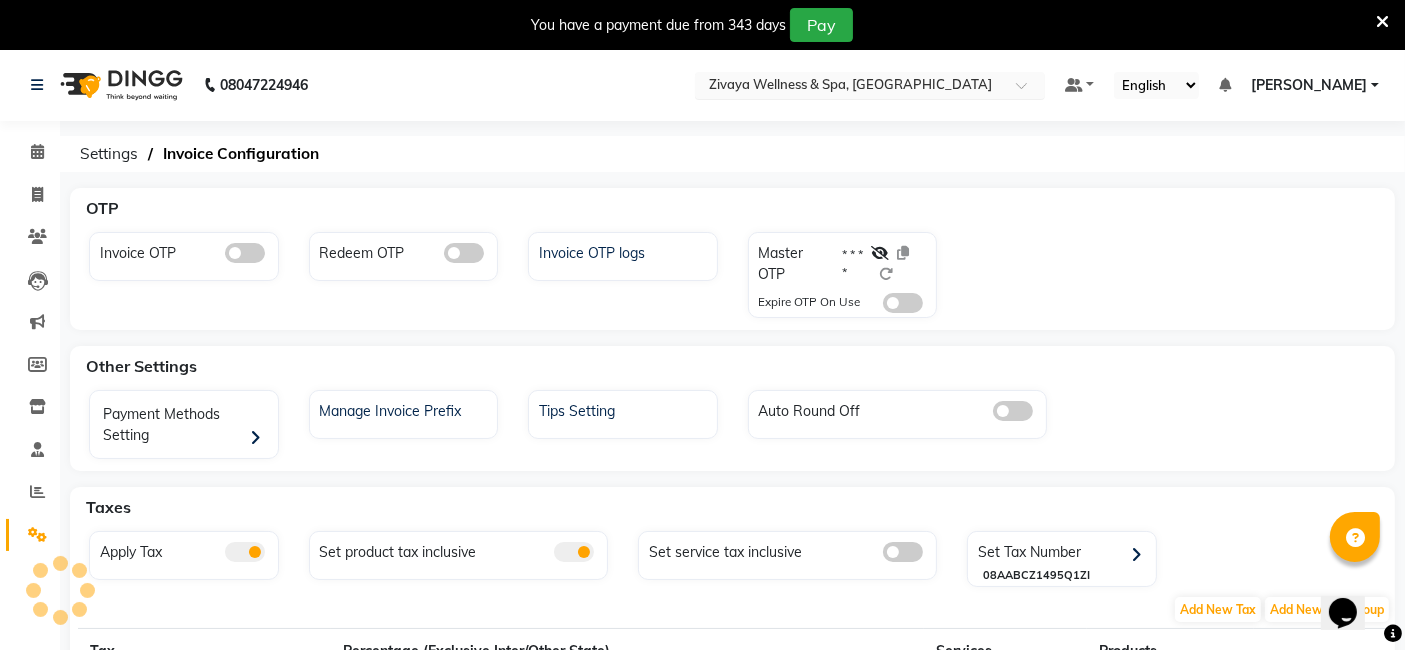 click on "Select Location ×  Zivaya Wellness & Spa, Mumbai Airport" at bounding box center [870, 85] 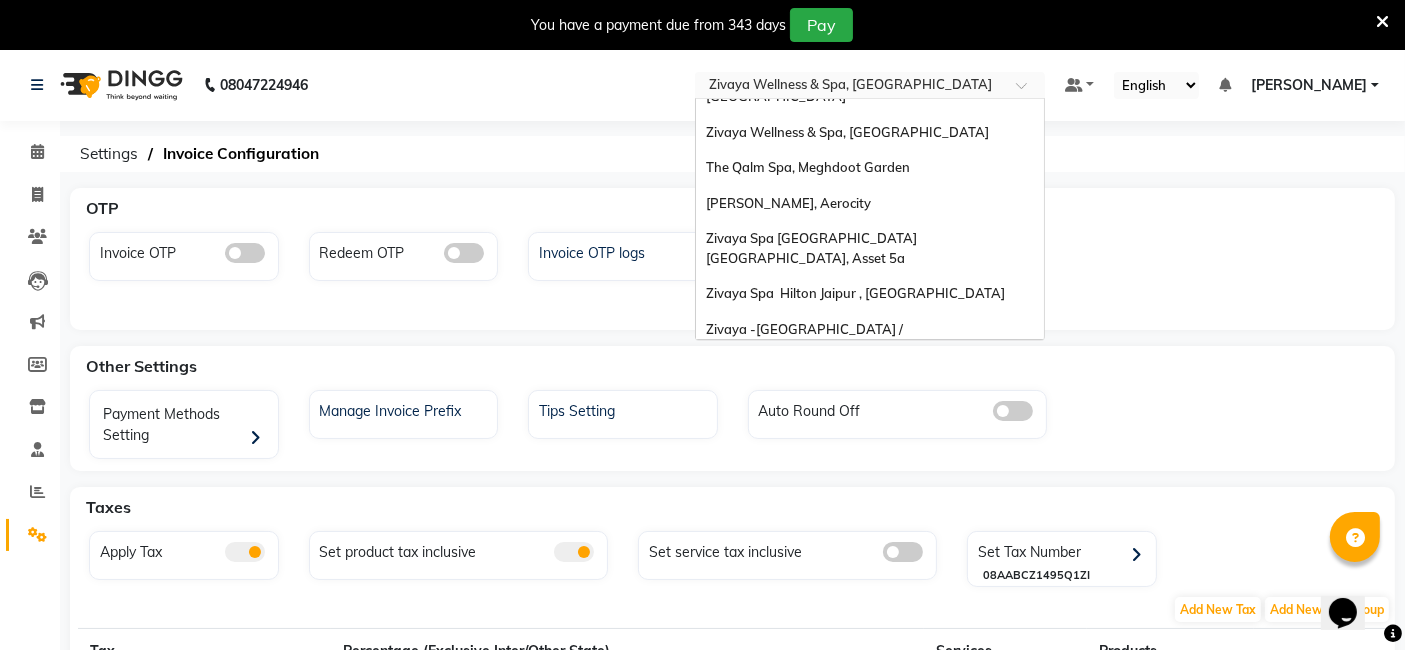 scroll, scrollTop: 0, scrollLeft: 0, axis: both 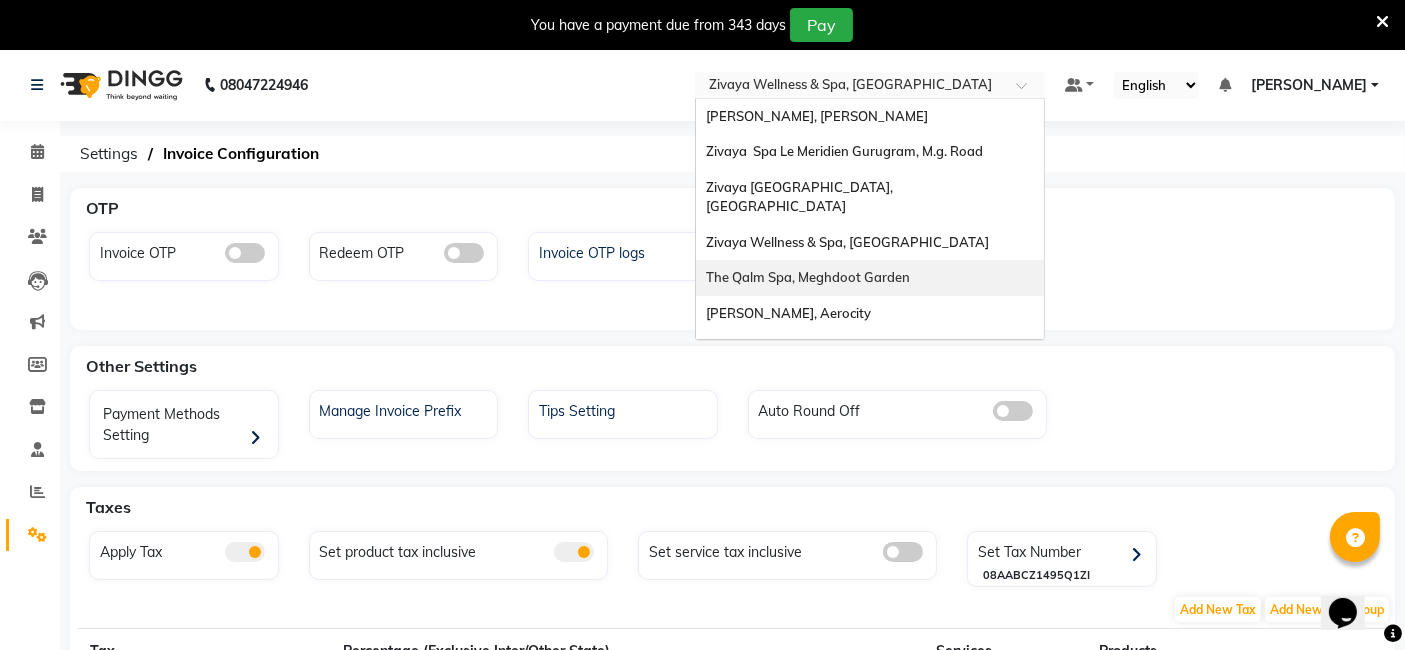 click on "The Qalm Spa, Meghdoot Garden" at bounding box center (808, 277) 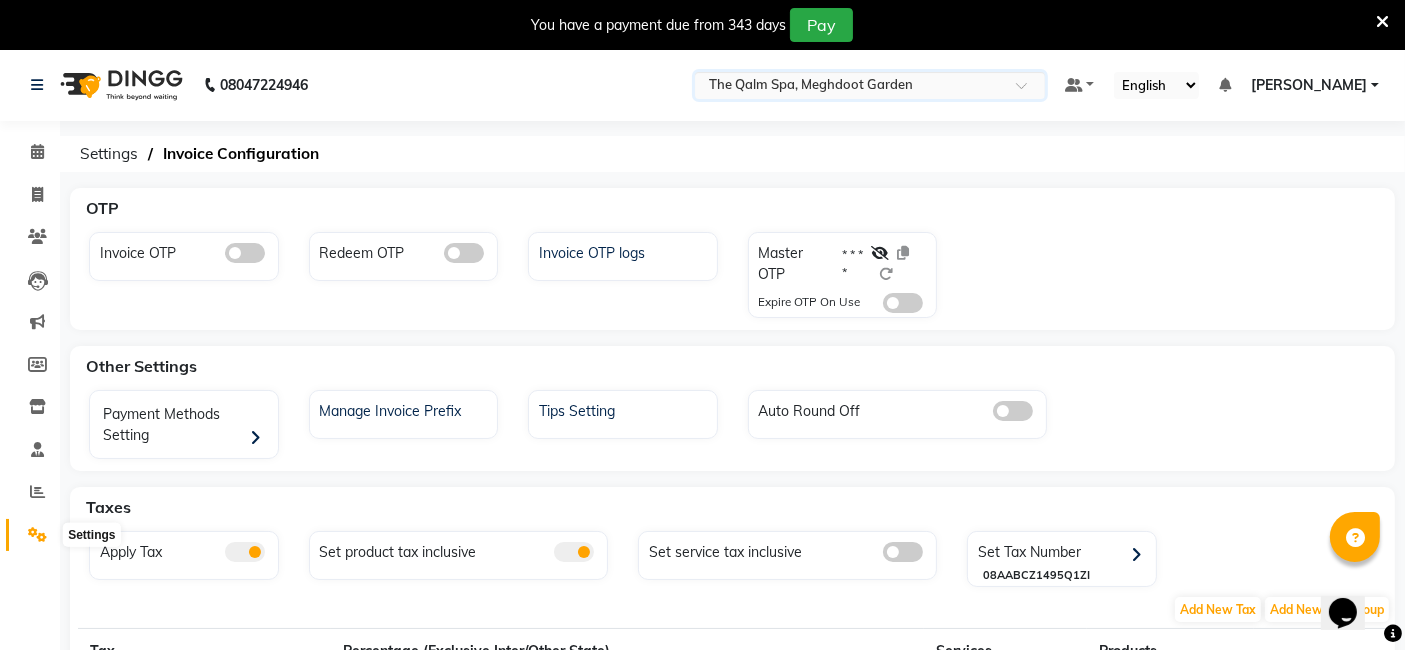 click 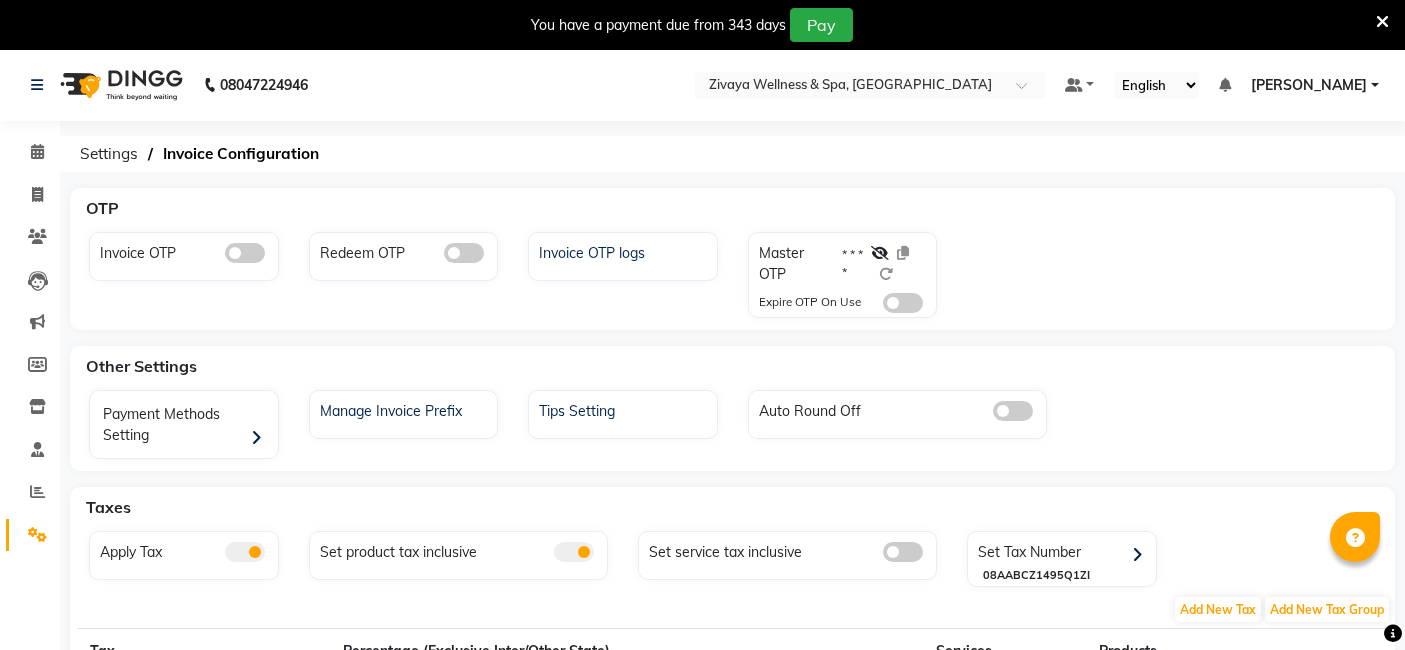scroll, scrollTop: 0, scrollLeft: 0, axis: both 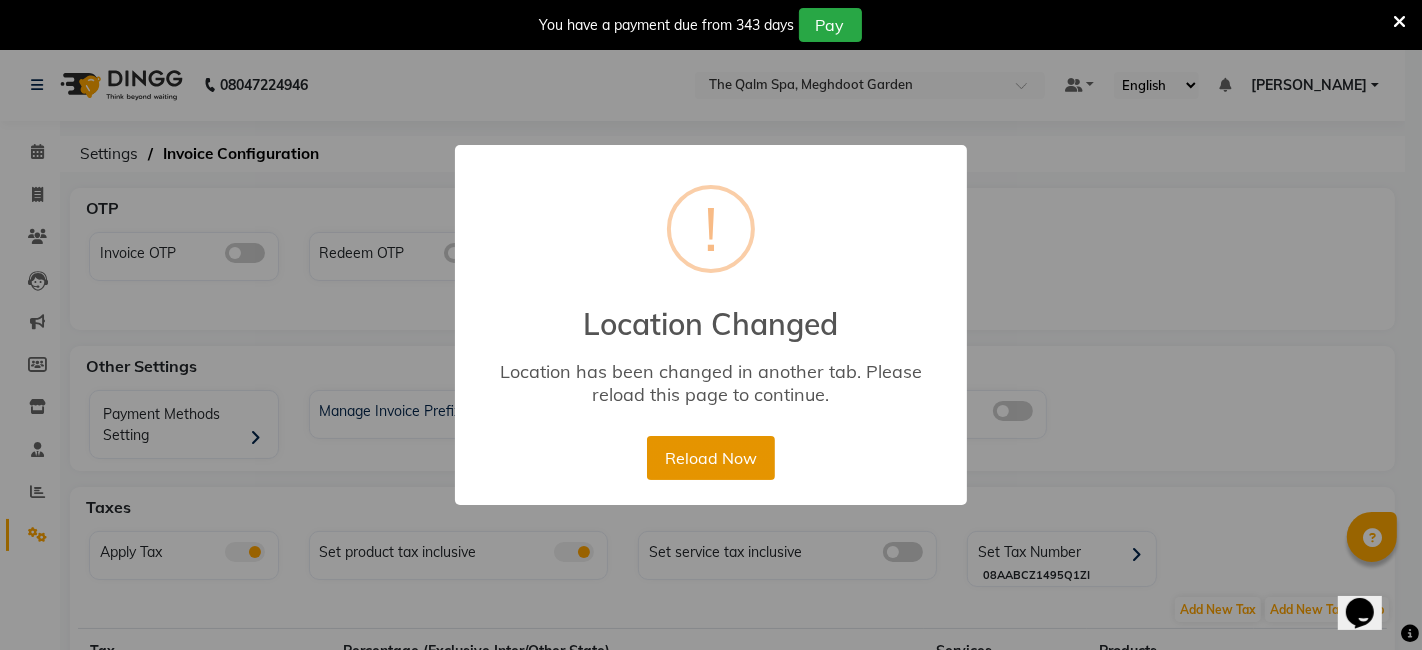 click on "Reload Now" at bounding box center (710, 458) 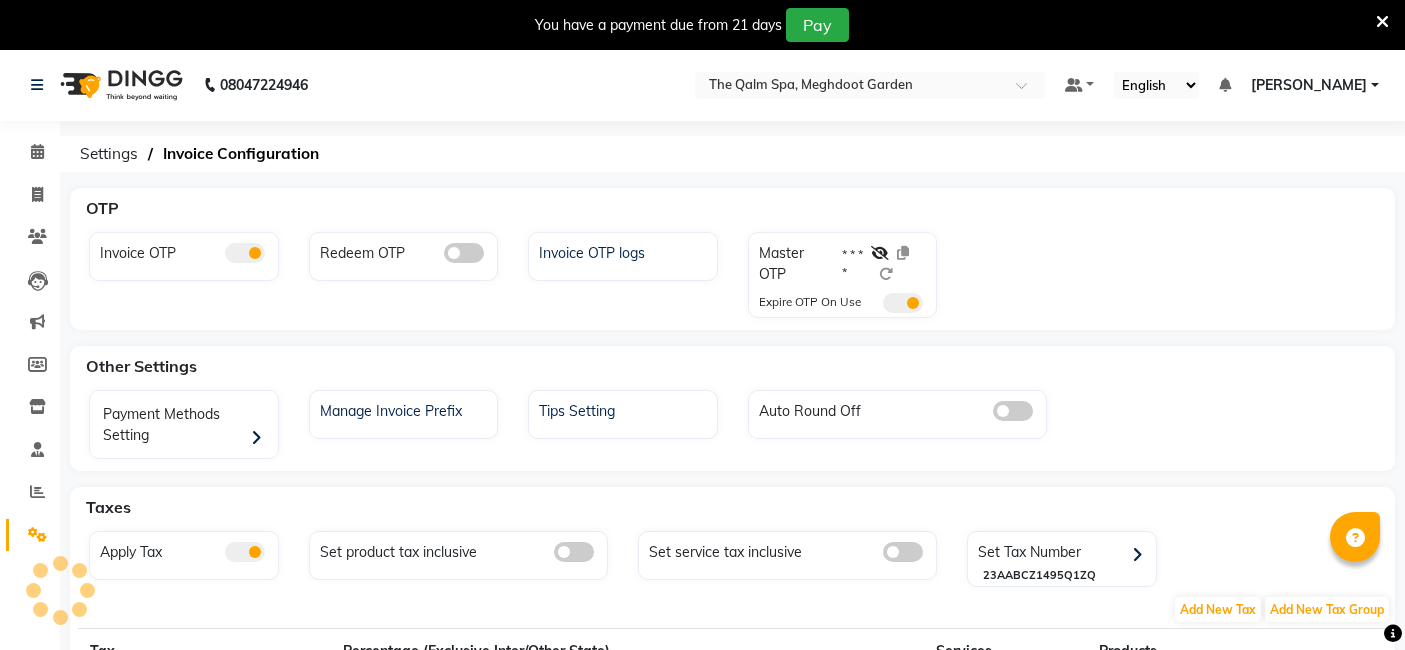 scroll, scrollTop: 0, scrollLeft: 0, axis: both 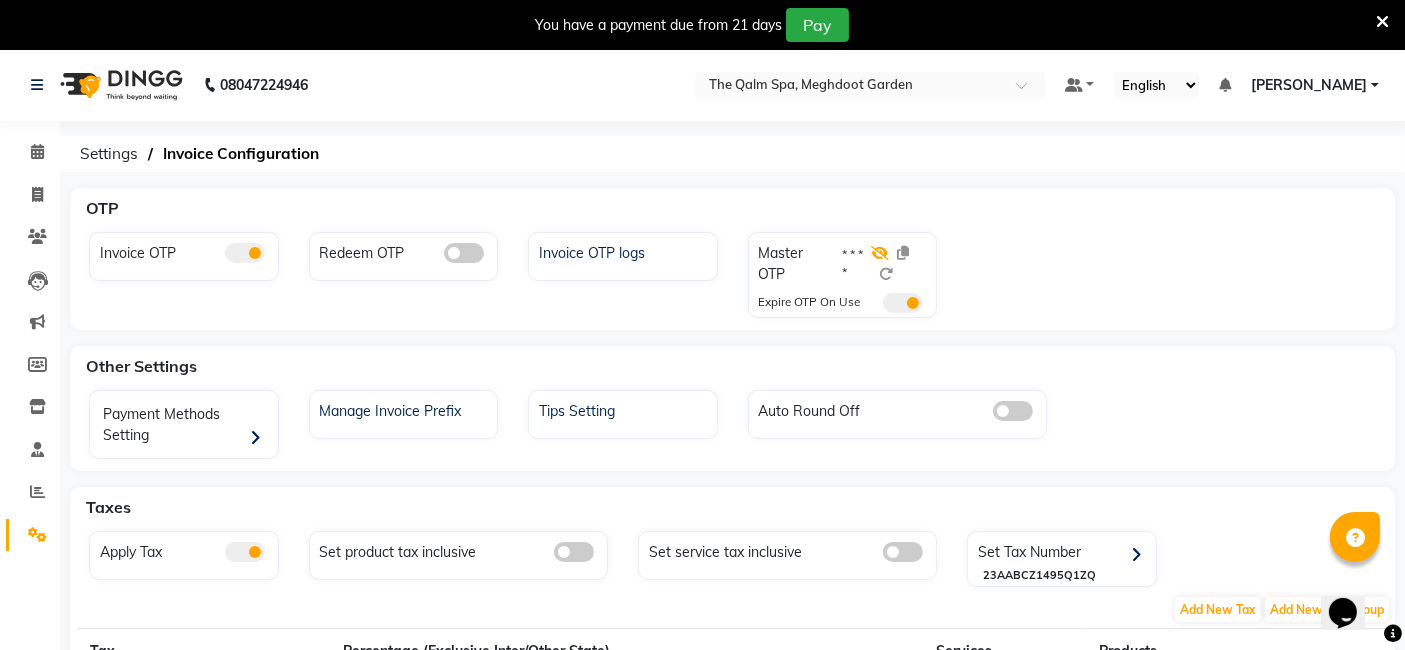 click 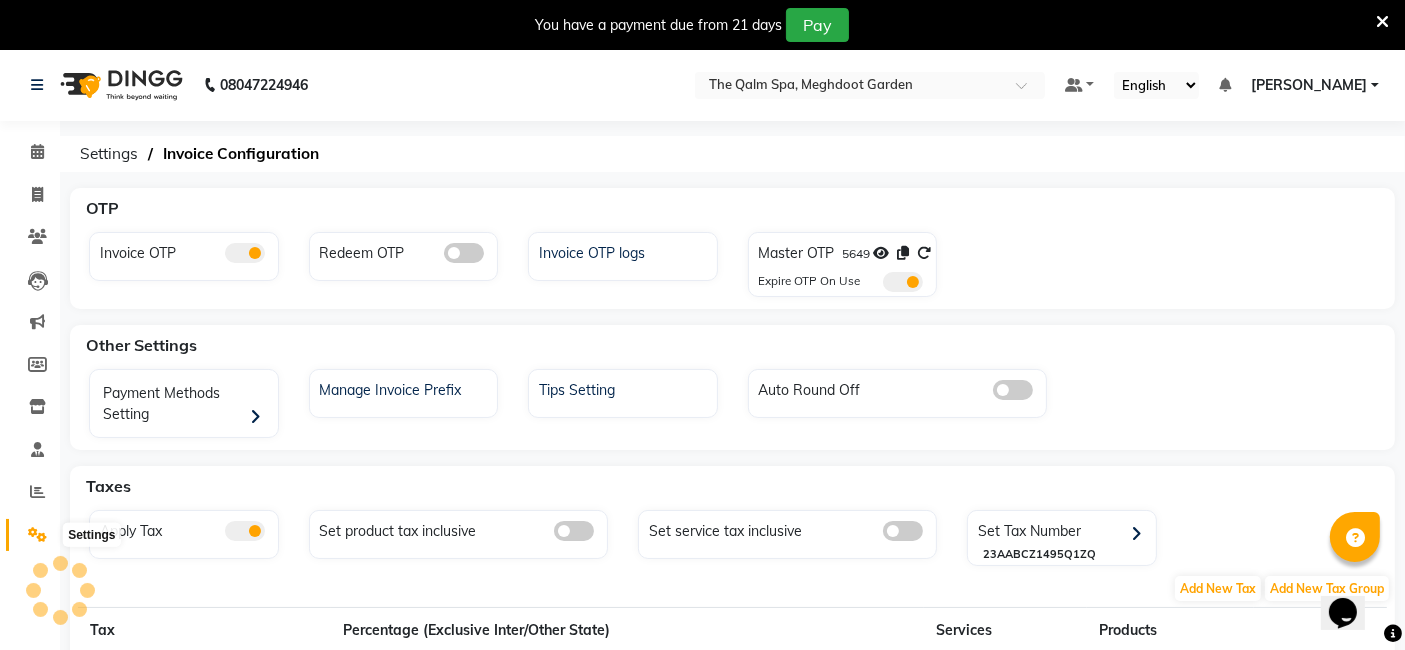 click 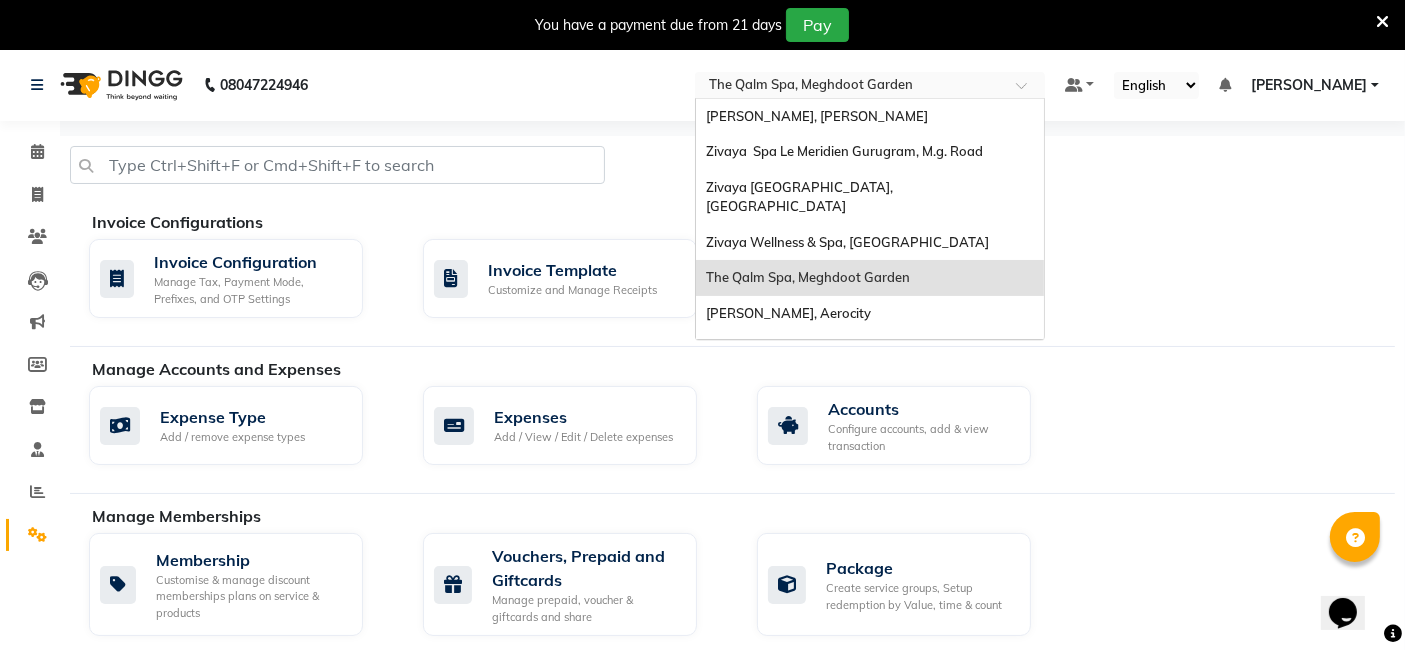 click on "Select Location × [GEOGRAPHIC_DATA], [GEOGRAPHIC_DATA]" at bounding box center (870, 85) 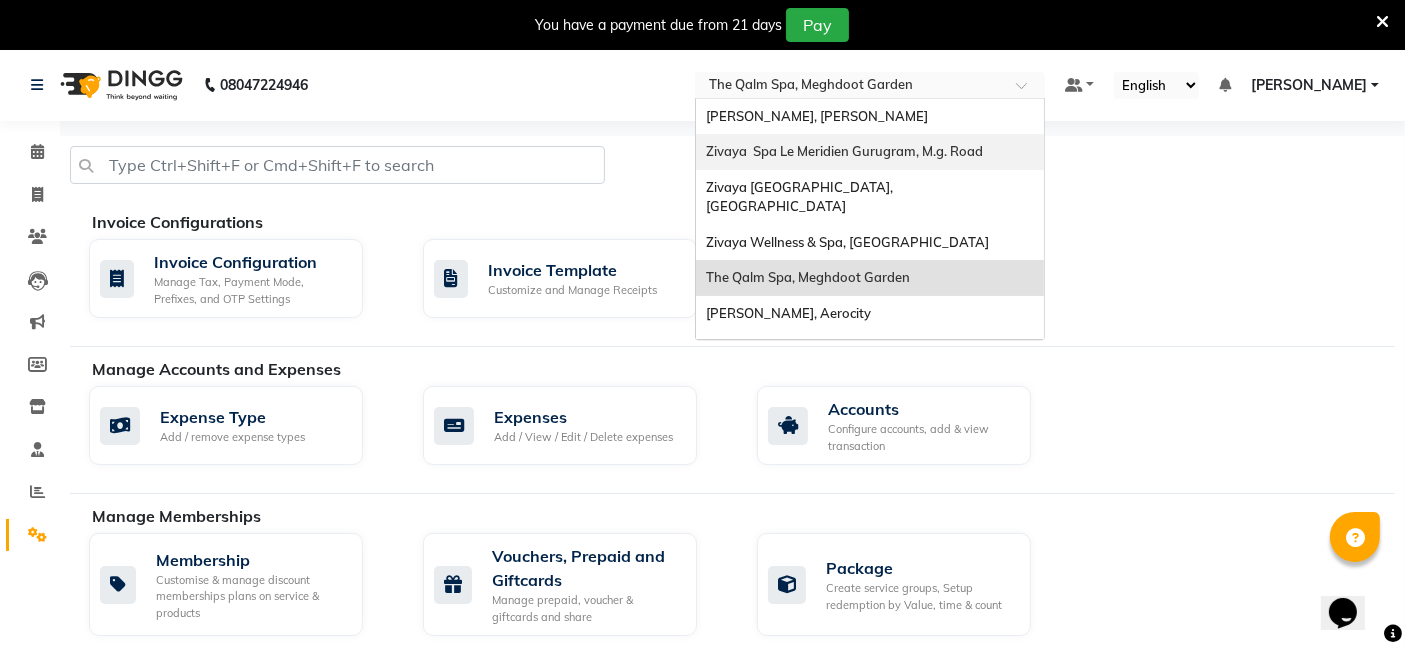 click on "Zivaya  Spa Le Meridien Gurugram, M.g. Road" at bounding box center [844, 151] 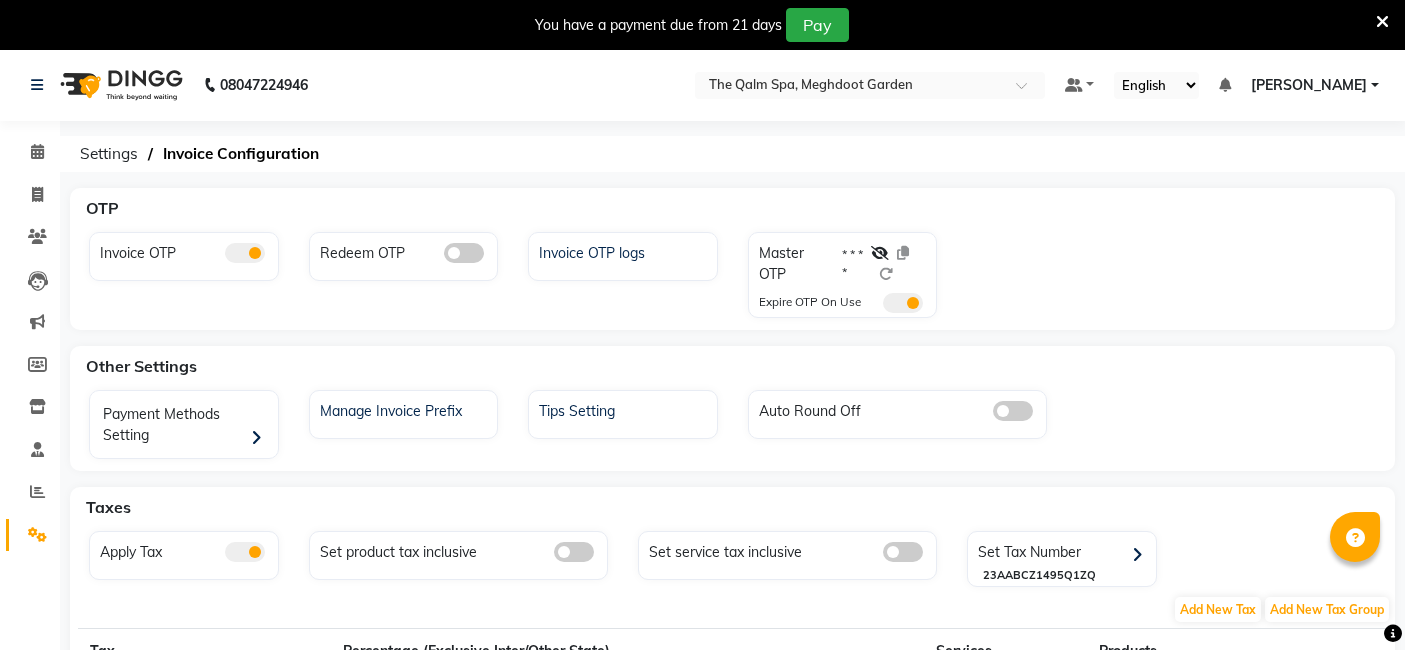 scroll, scrollTop: 0, scrollLeft: 0, axis: both 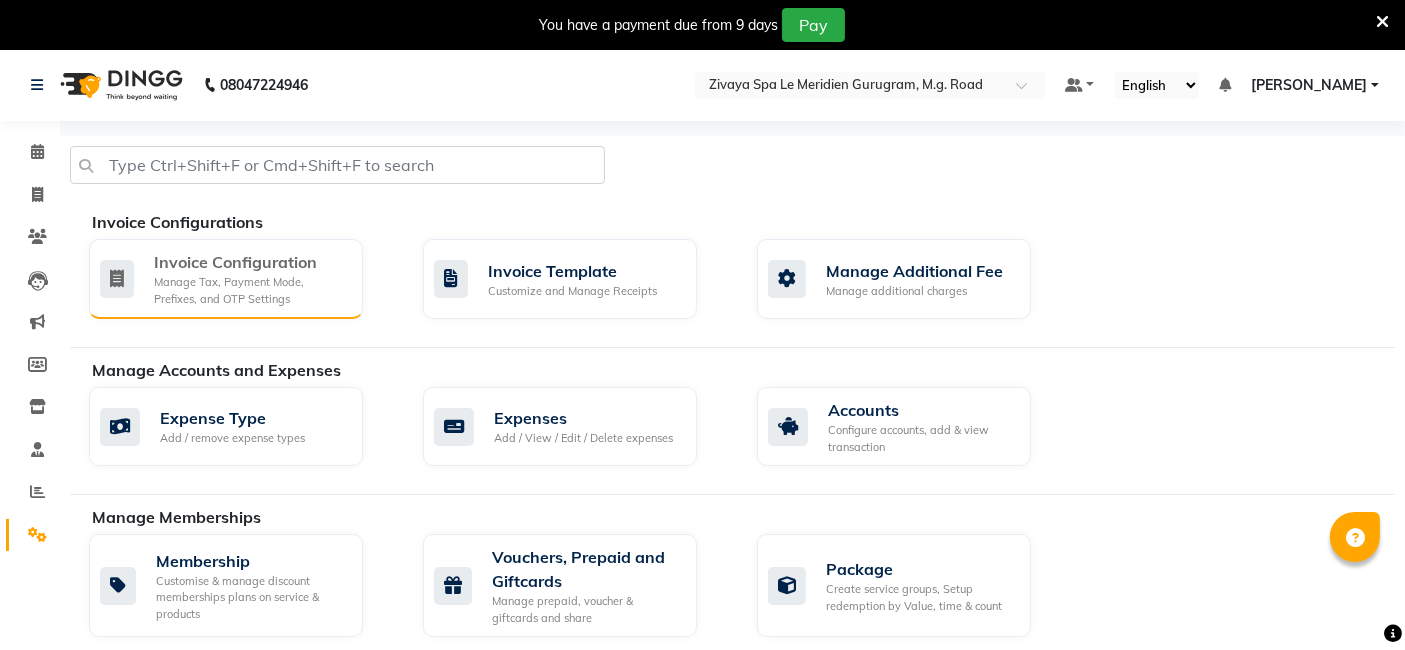 click on "Manage Tax, Payment Mode, Prefixes, and OTP Settings" 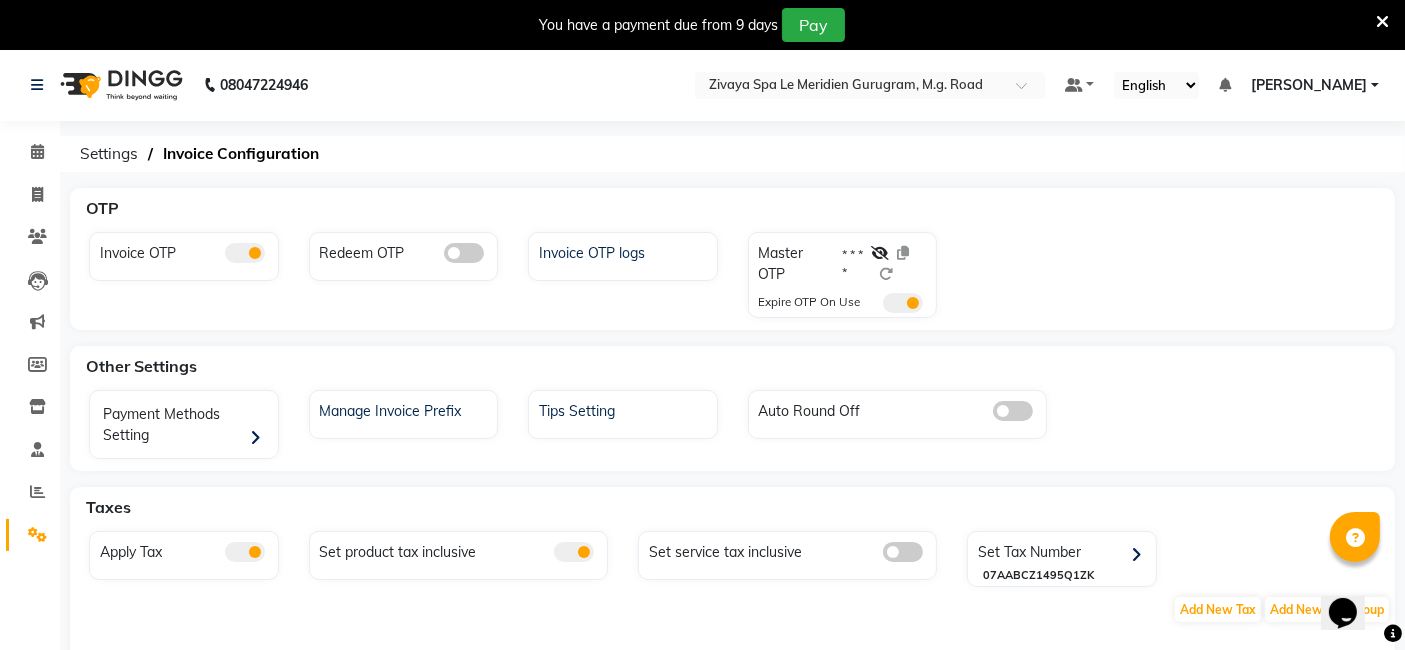 scroll, scrollTop: 0, scrollLeft: 0, axis: both 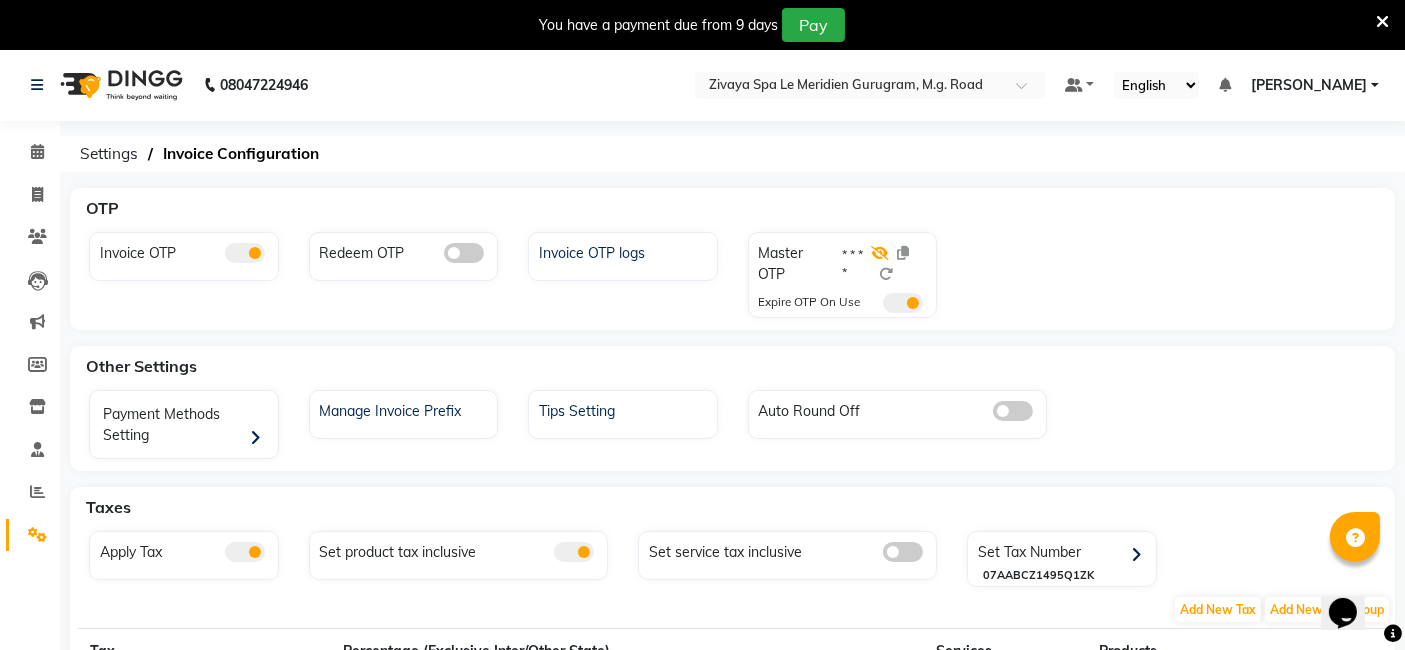 click 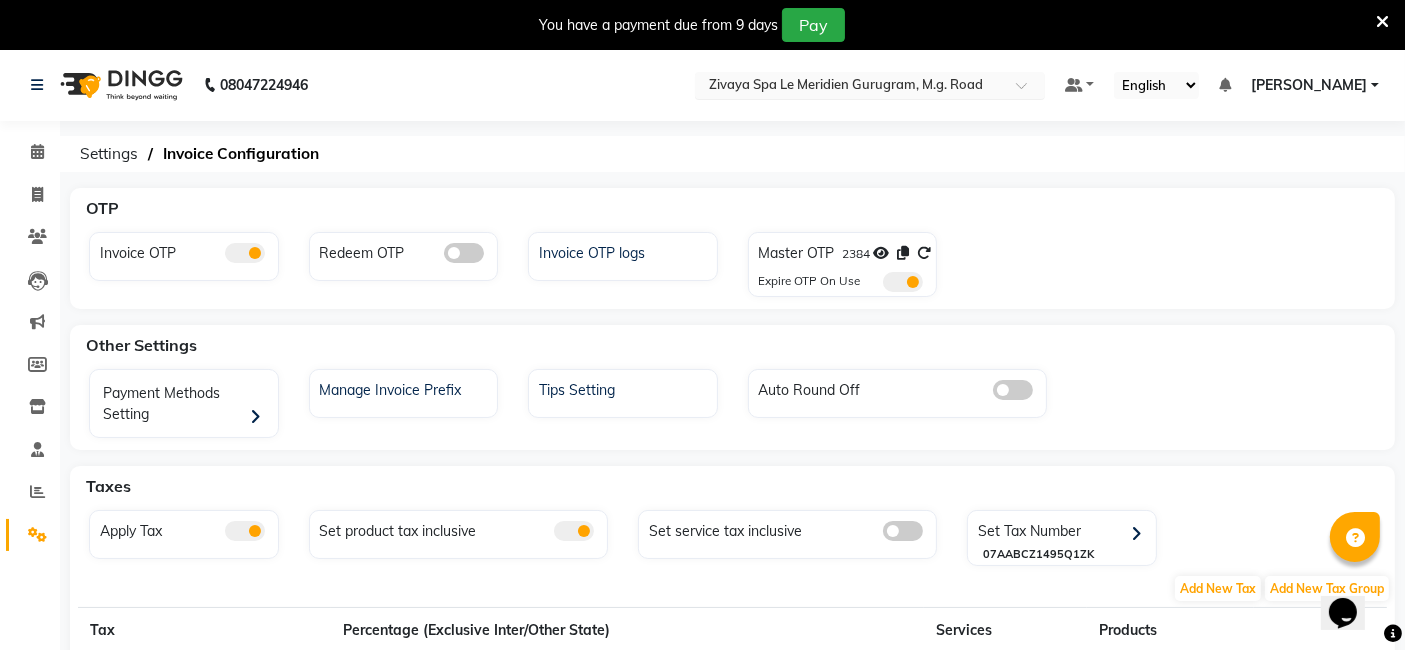 click at bounding box center (850, 87) 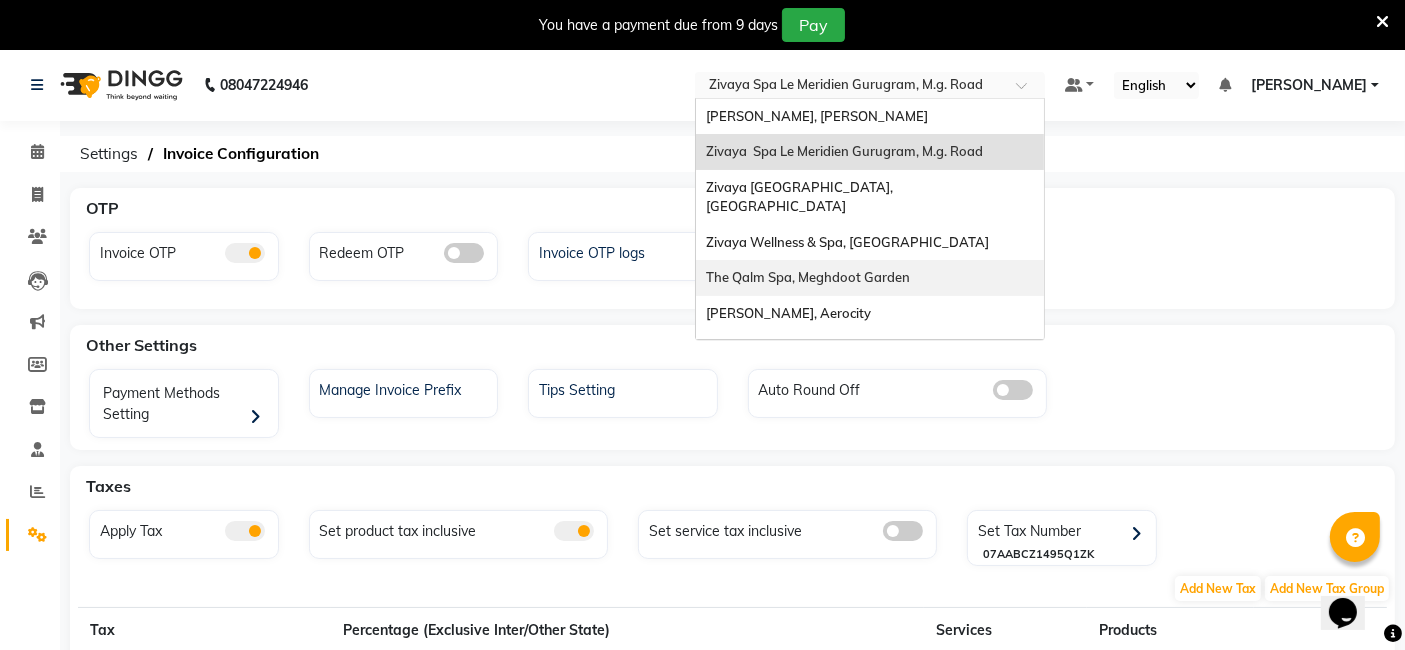click on "The Qalm Spa, Meghdoot Garden" at bounding box center [808, 277] 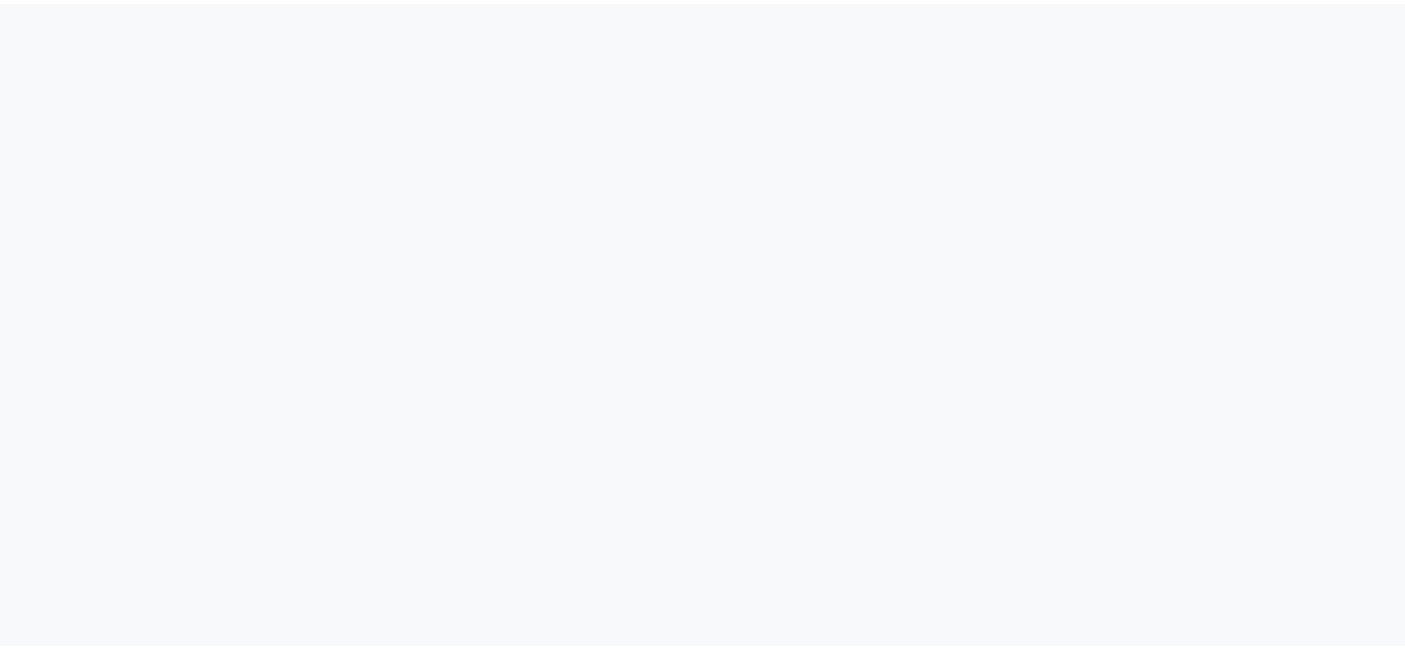 scroll, scrollTop: 0, scrollLeft: 0, axis: both 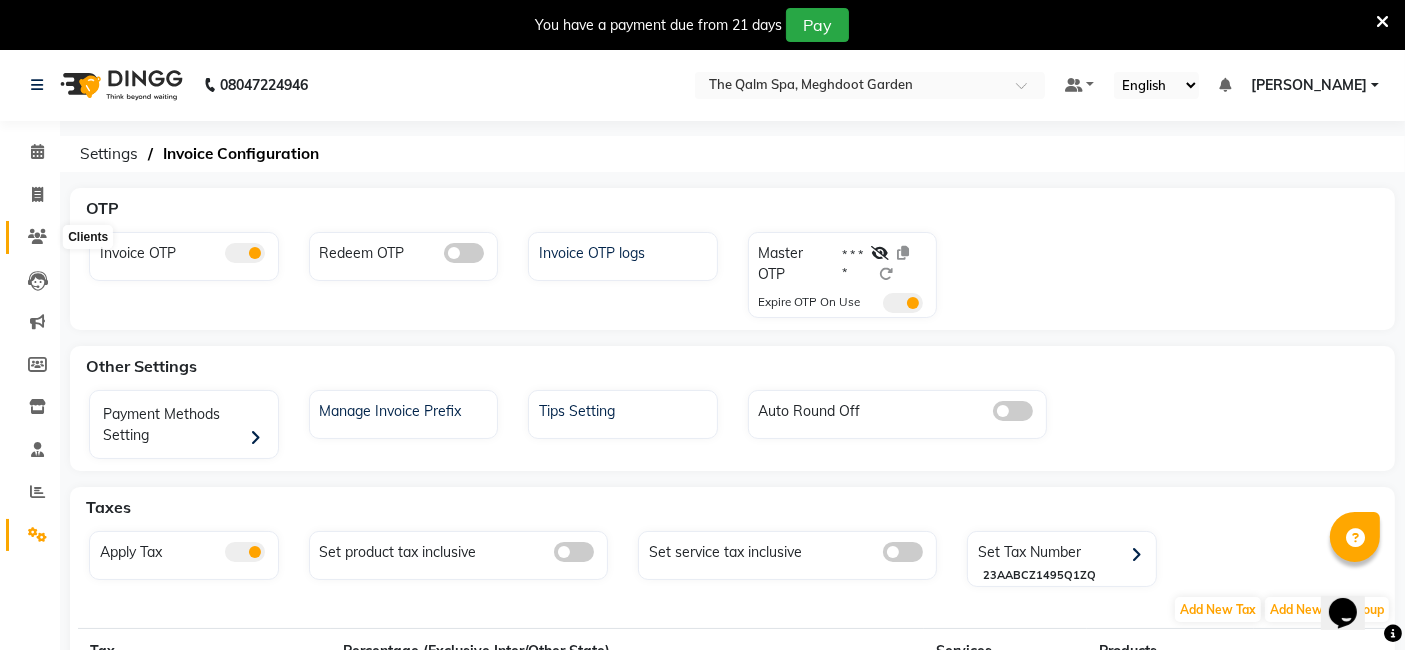 click 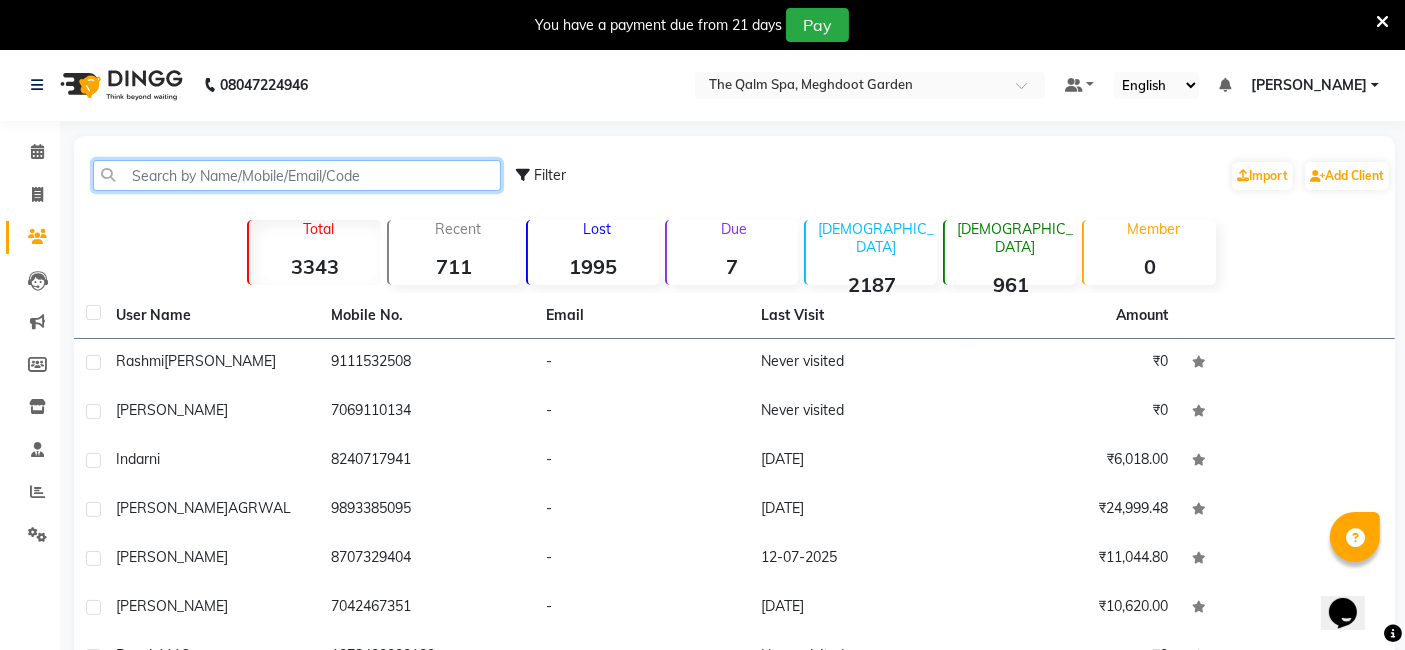 click 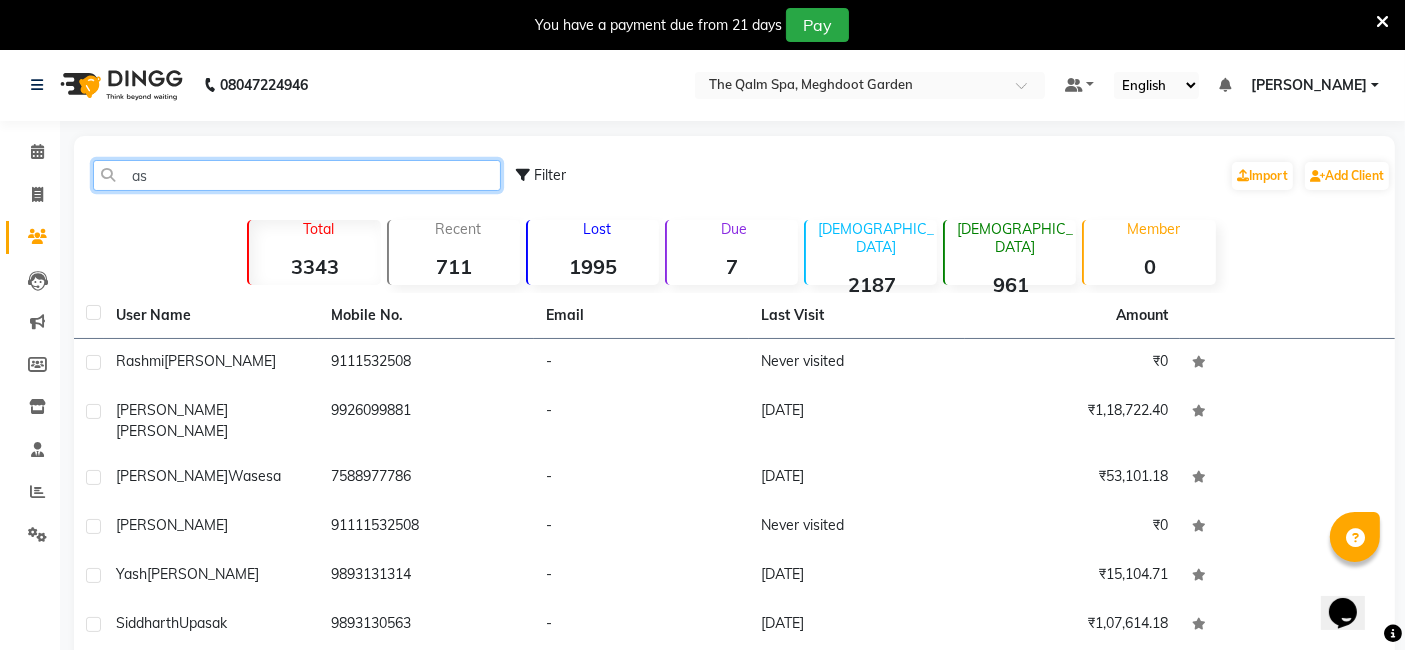 type on "a" 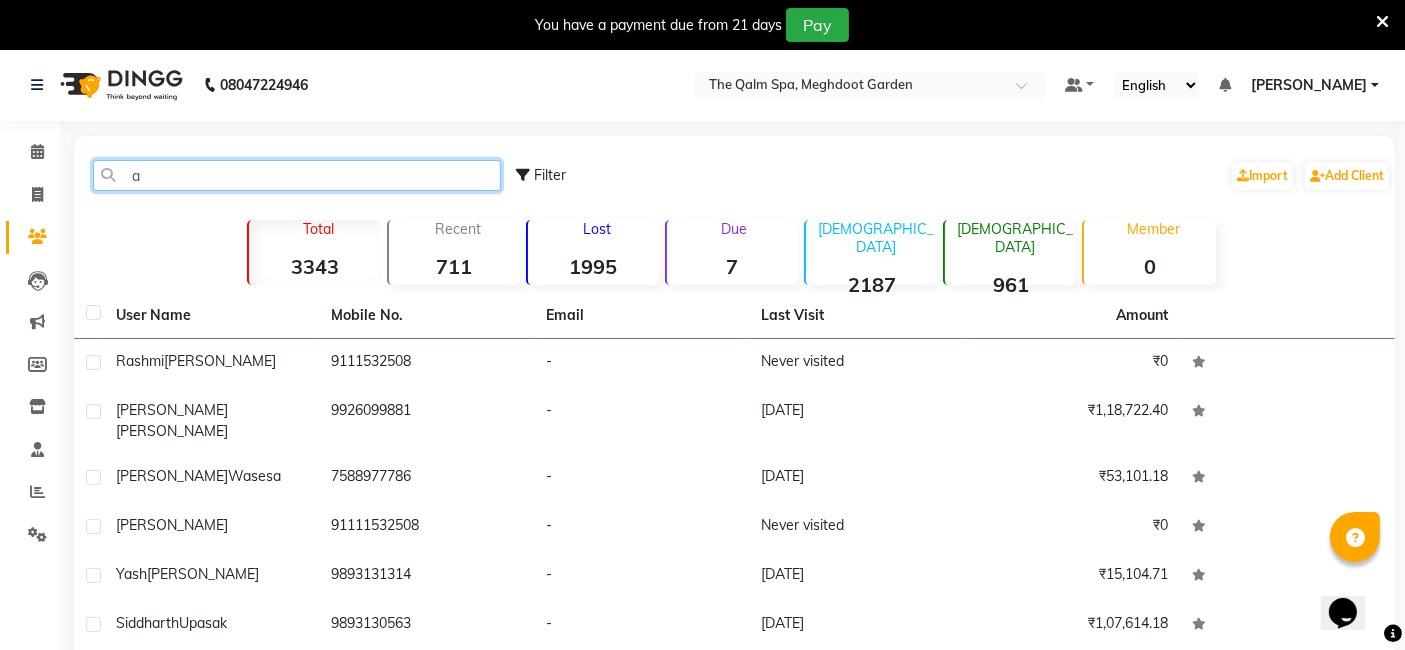 type 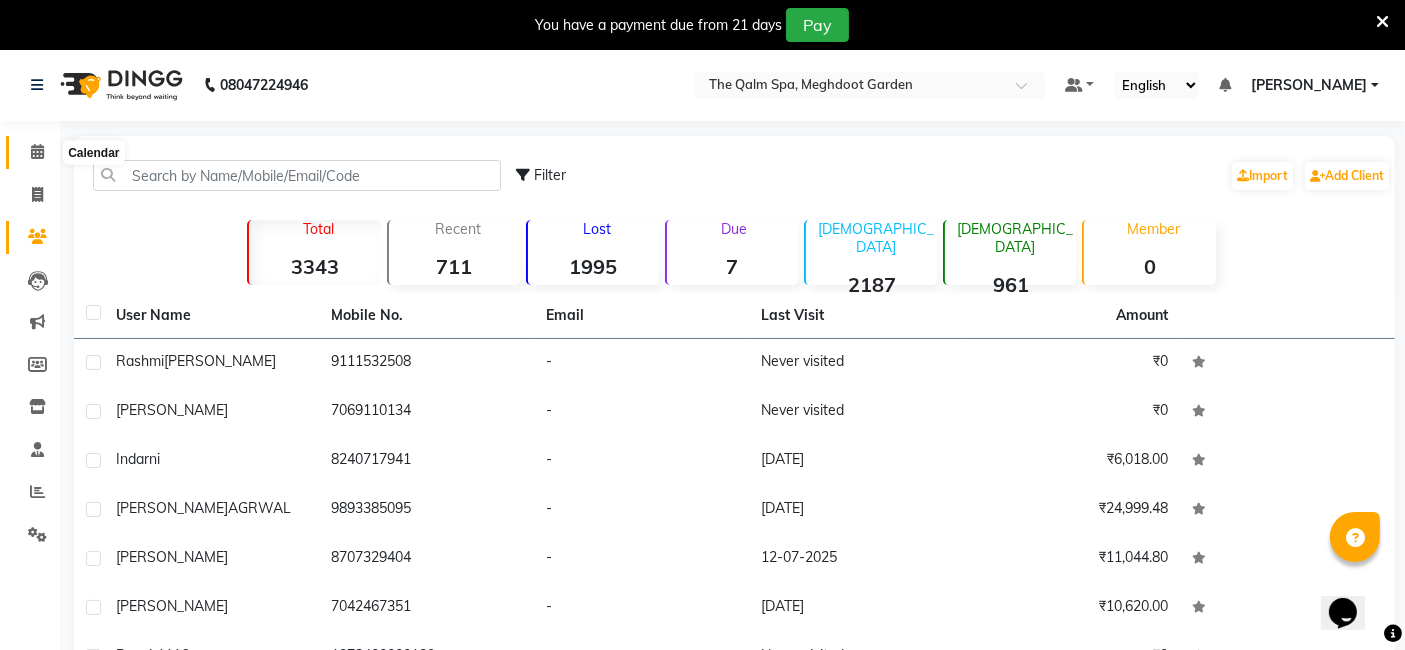 click 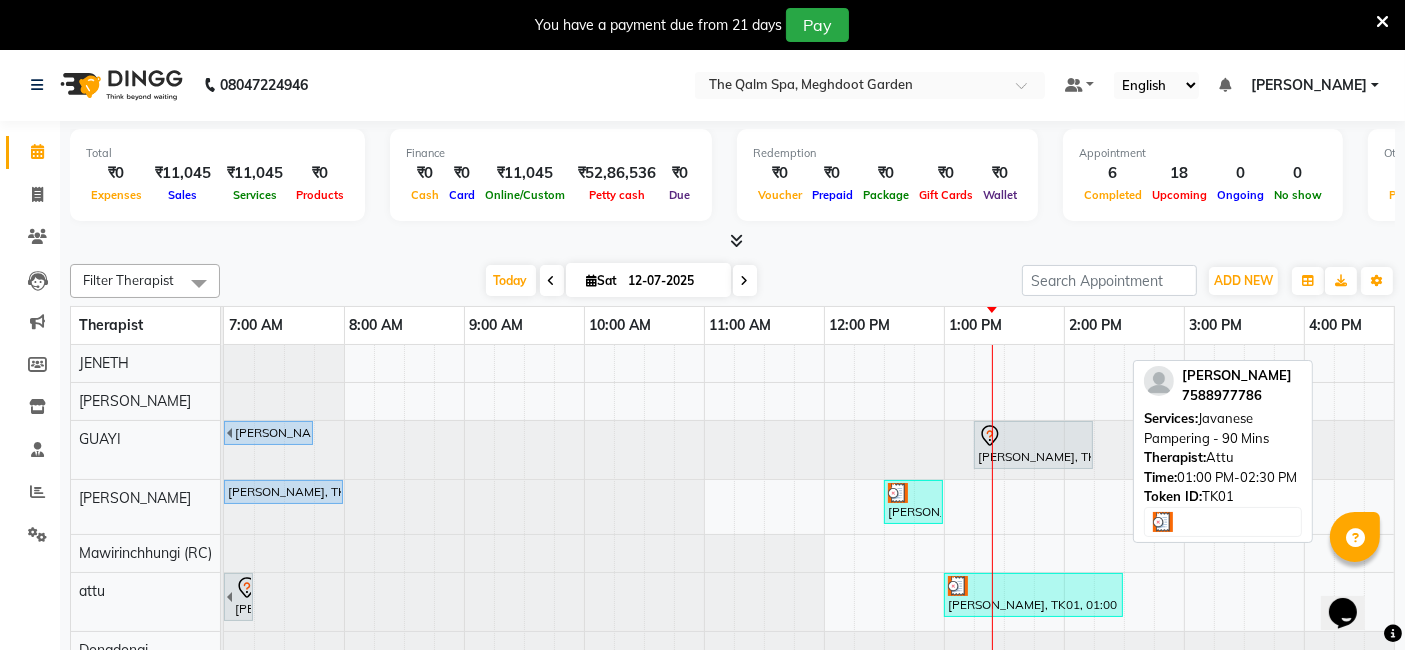 click at bounding box center [1033, 586] 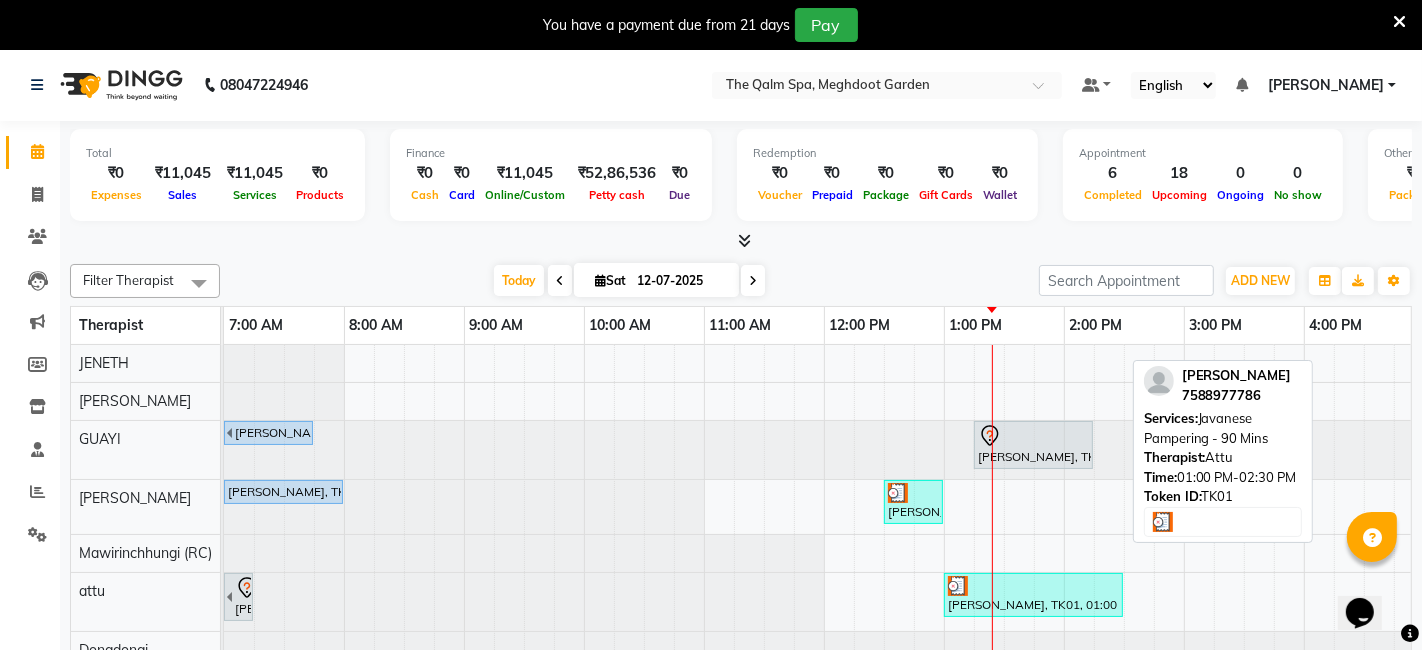 select on "3" 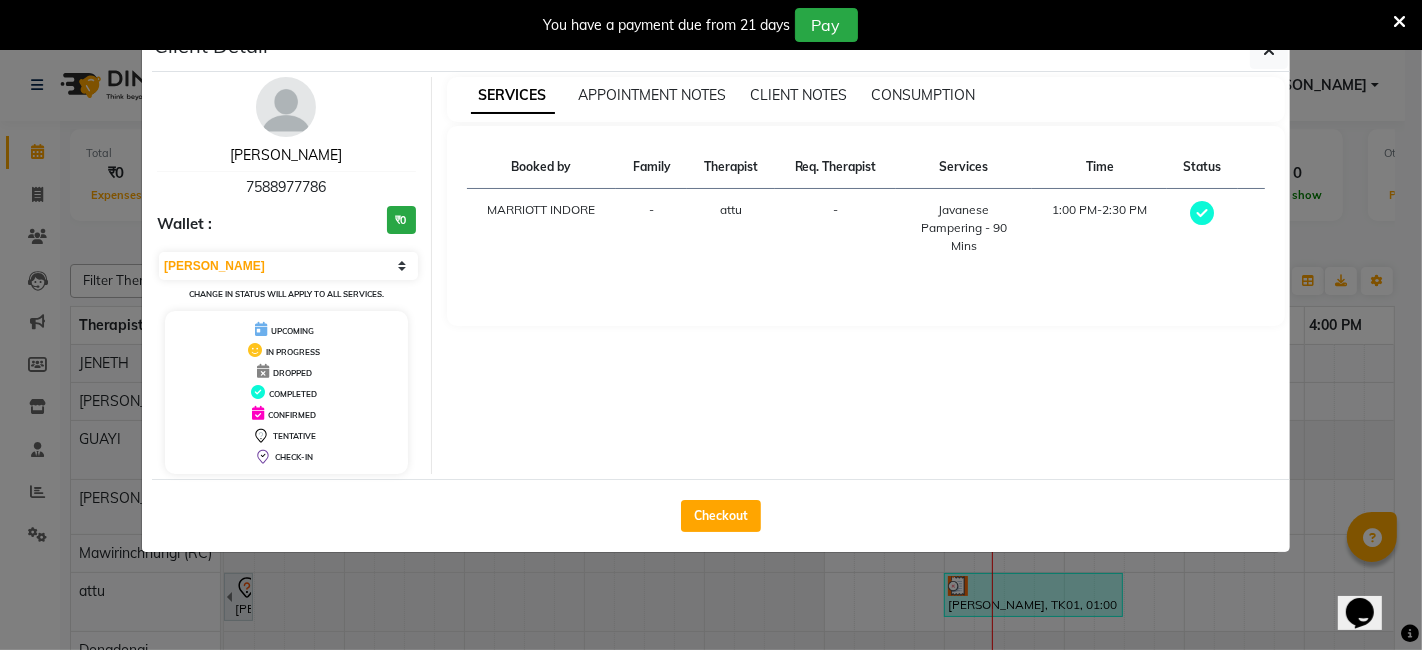 click on "Ashfaq Wasesa" at bounding box center (286, 155) 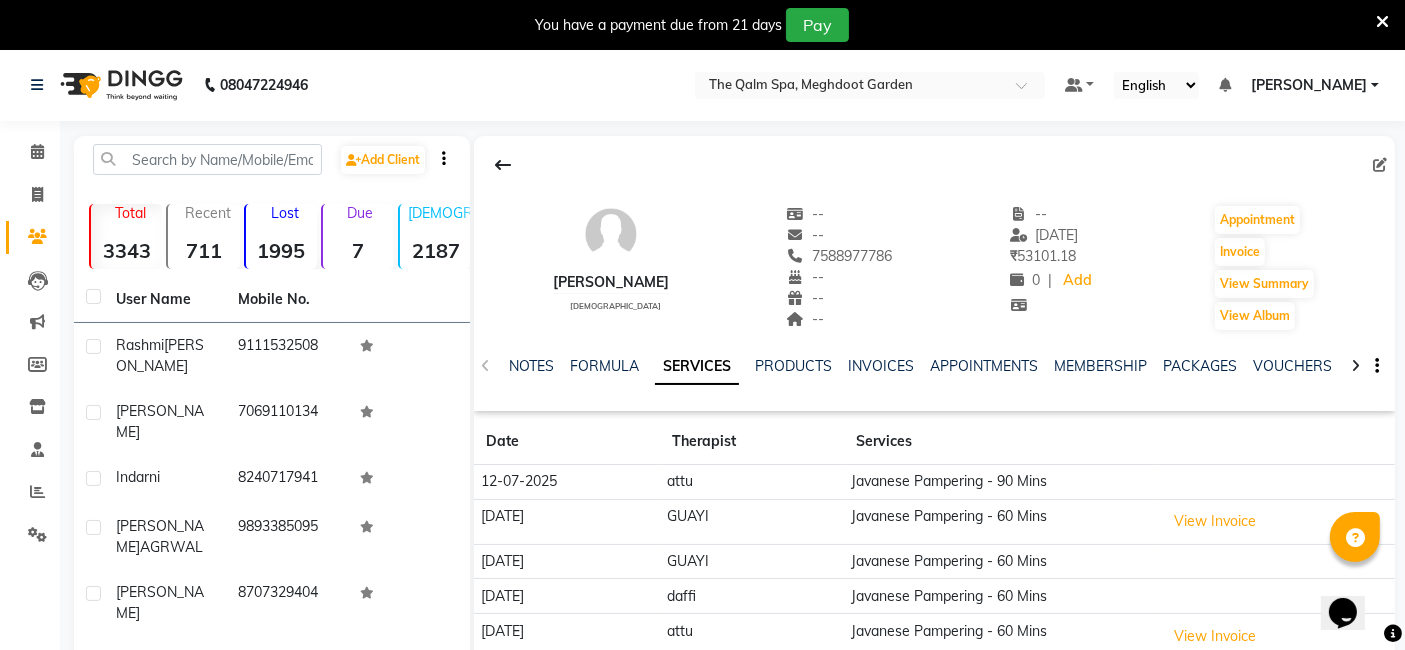 click on "NOTES FORMULA SERVICES PRODUCTS INVOICES APPOINTMENTS MEMBERSHIP PACKAGES VOUCHERS GIFTCARDS POINTS FORMS FAMILY CARDS WALLET" 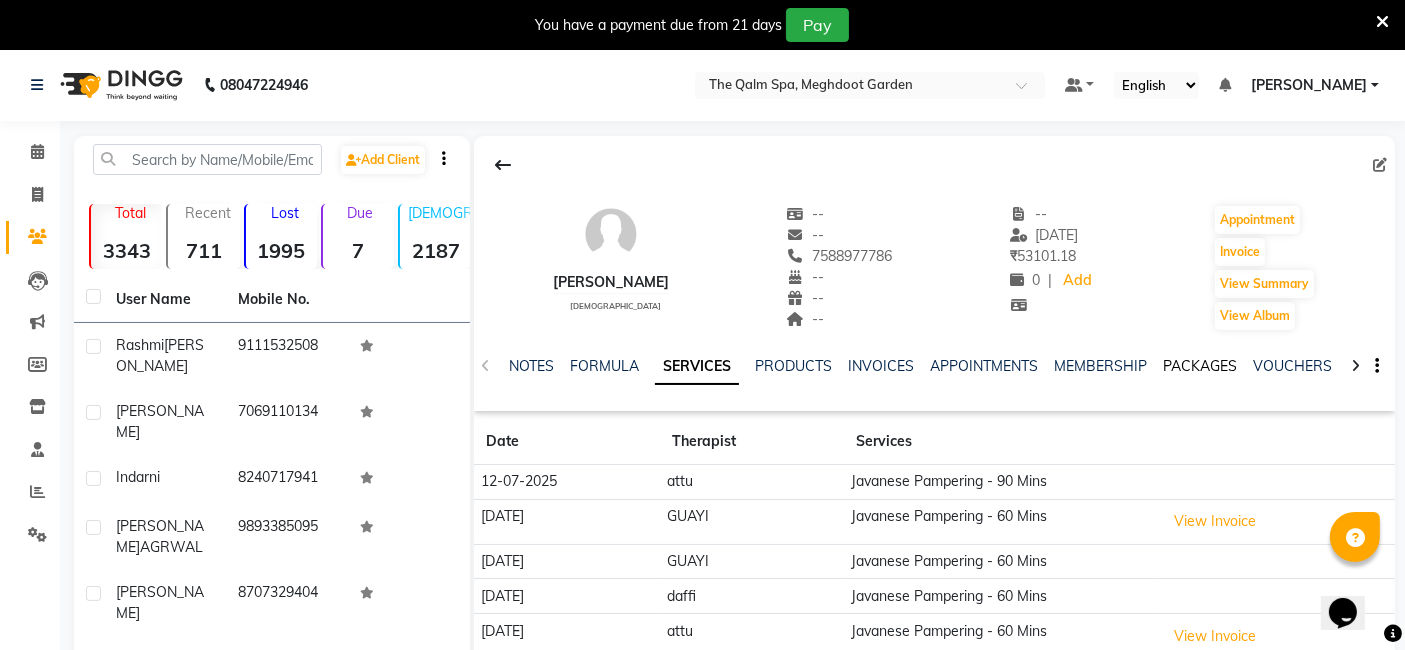 click on "PACKAGES" 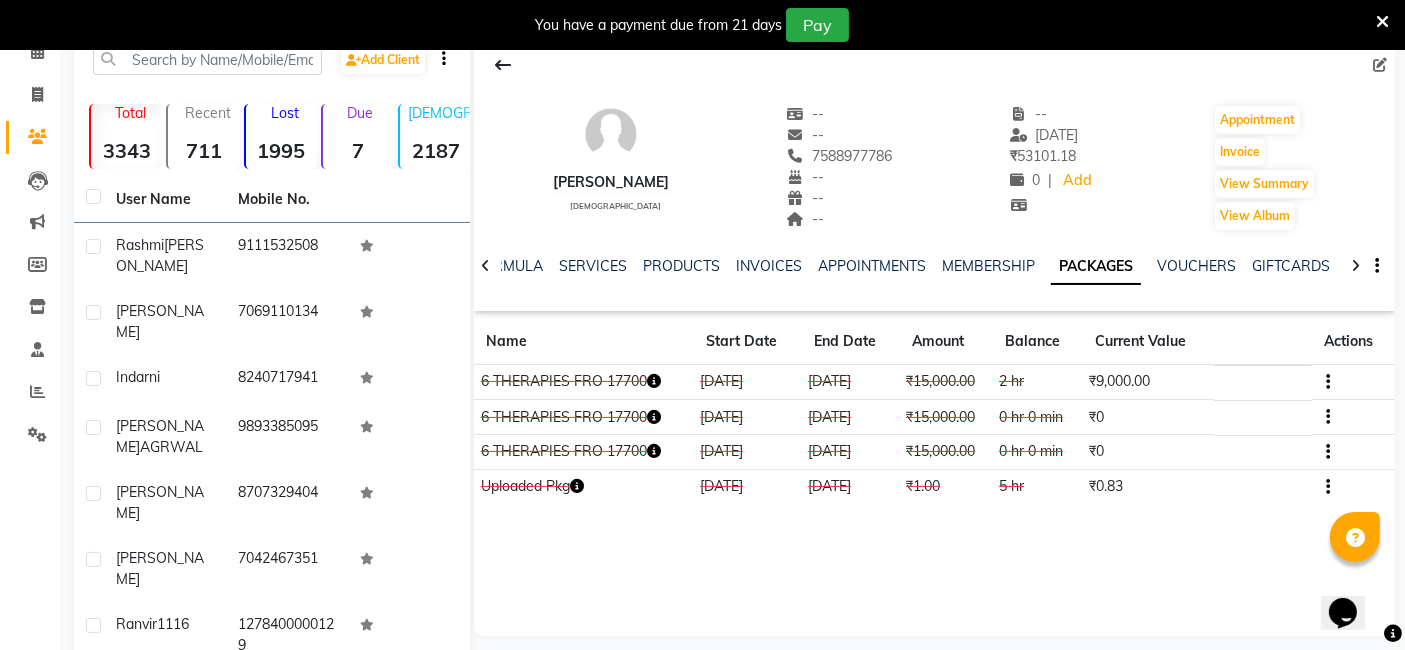 scroll, scrollTop: 111, scrollLeft: 0, axis: vertical 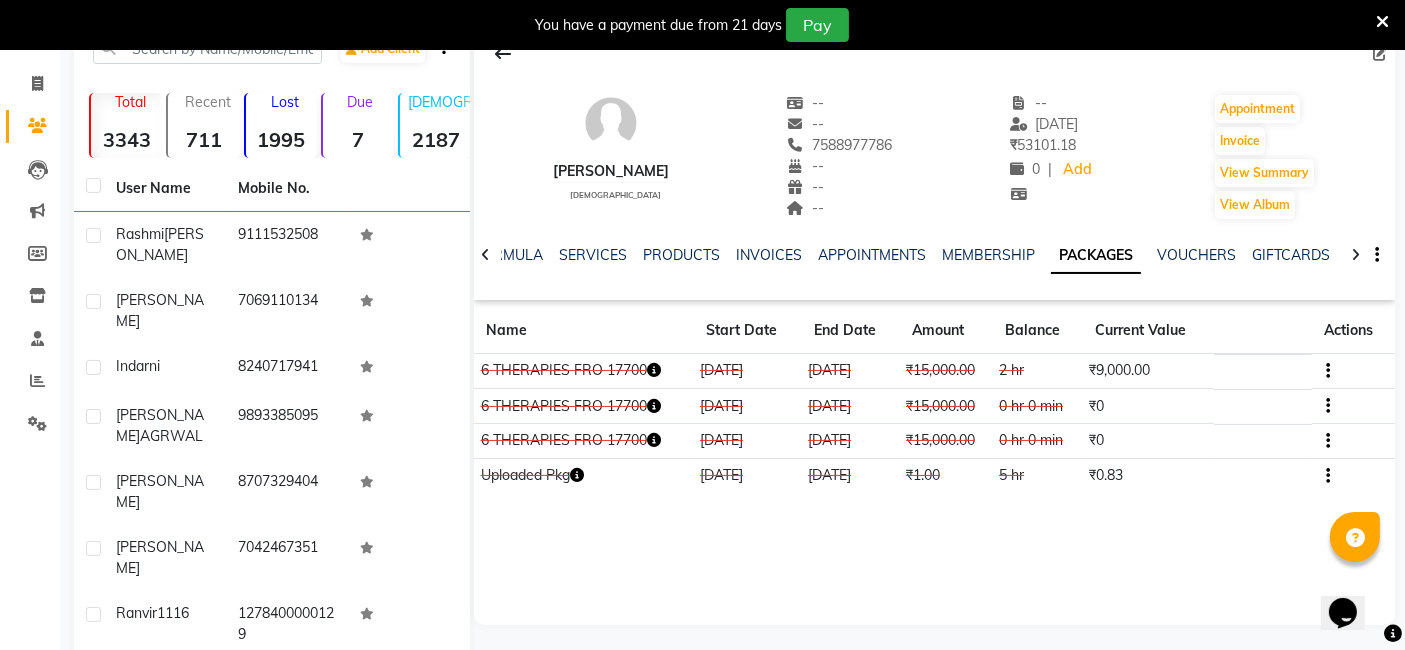 click 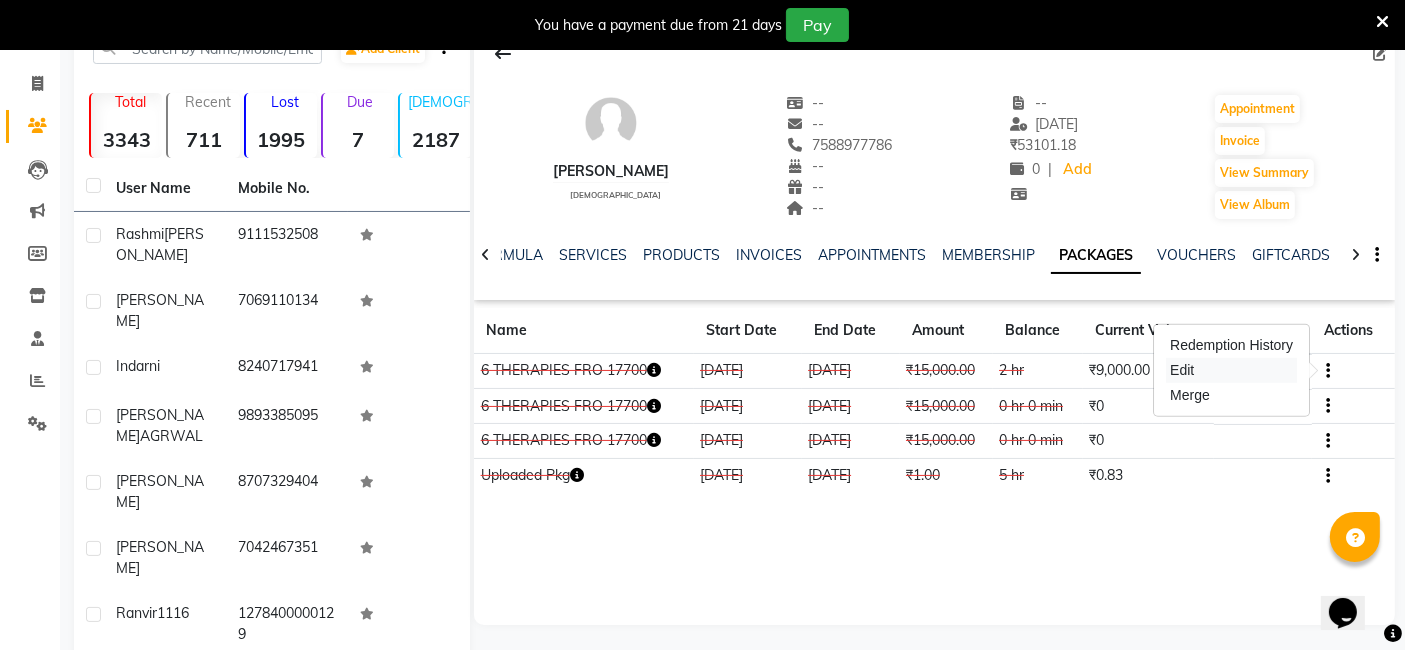 click on "Edit" at bounding box center [1231, 370] 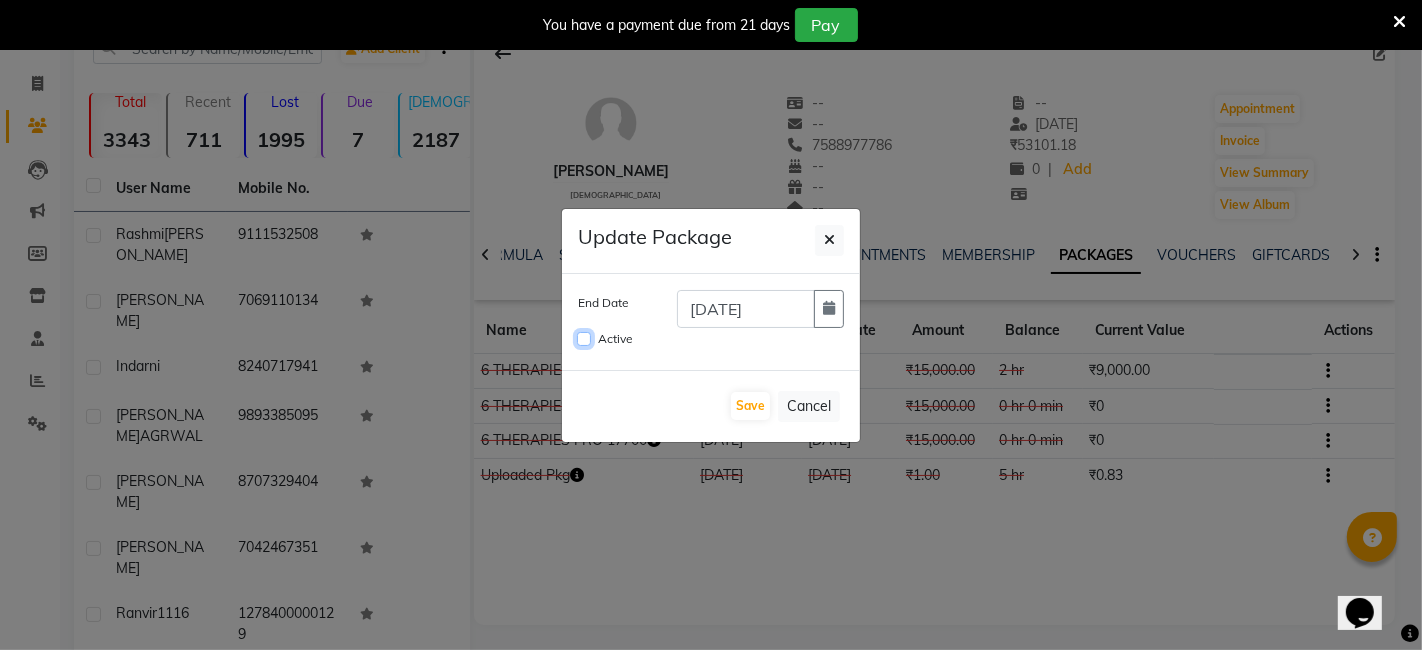 click on "Active" at bounding box center (584, 339) 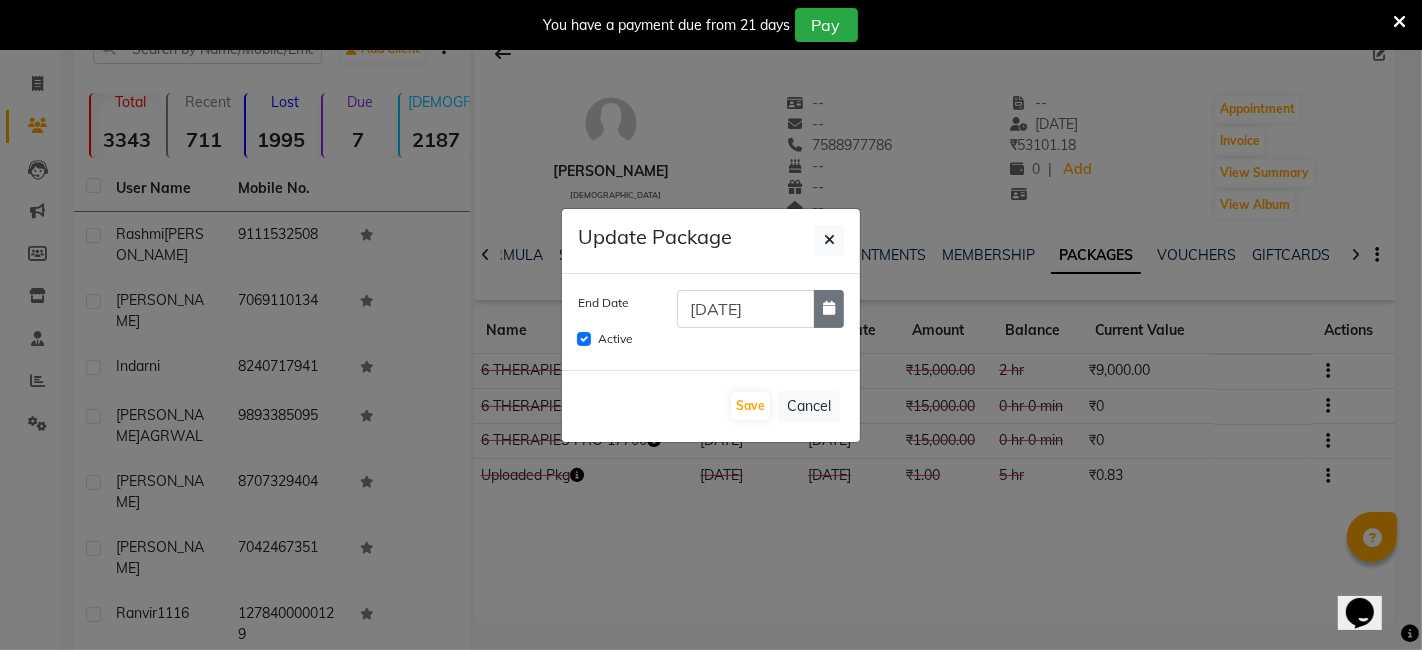 click 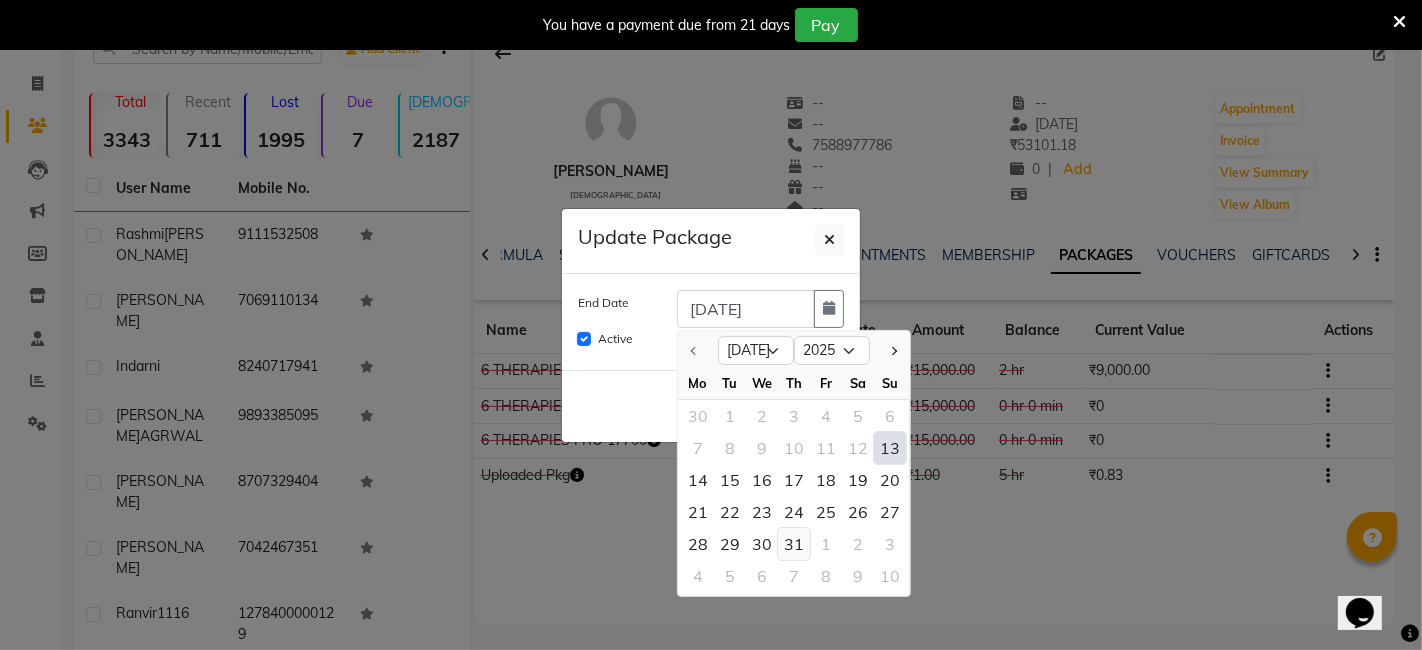 click on "31" 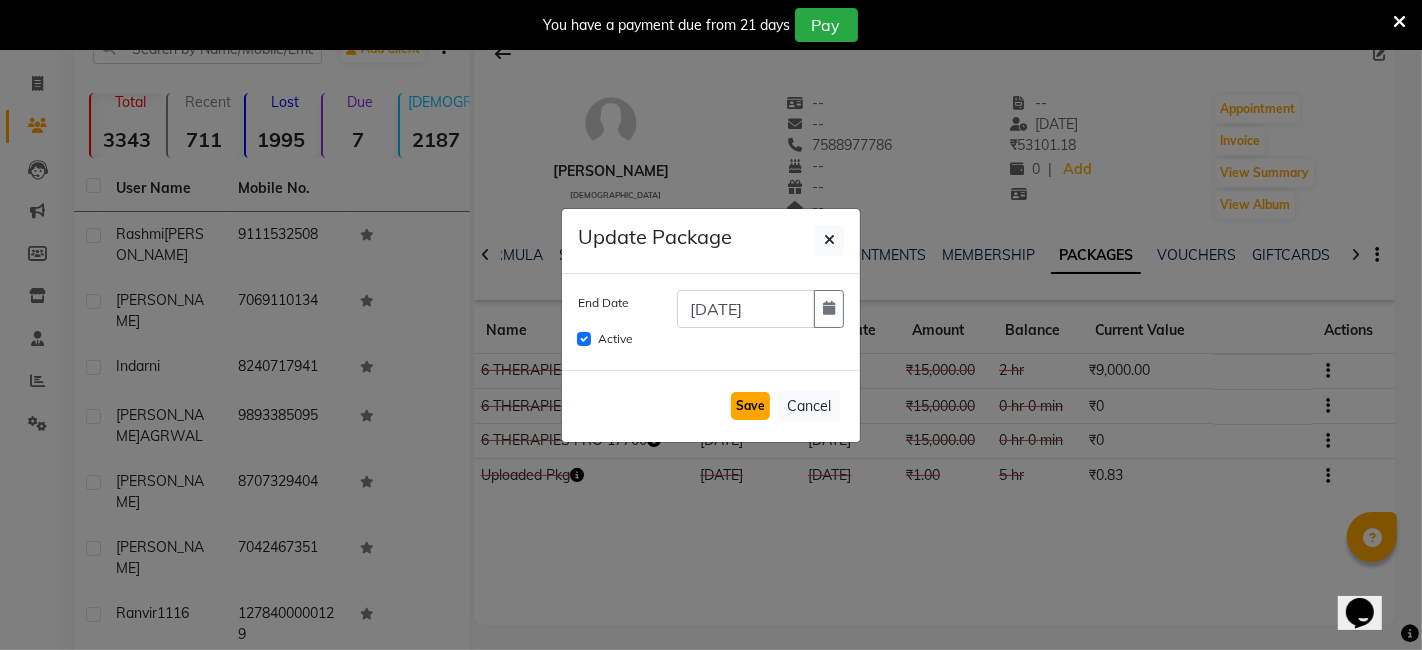 click on "Save" 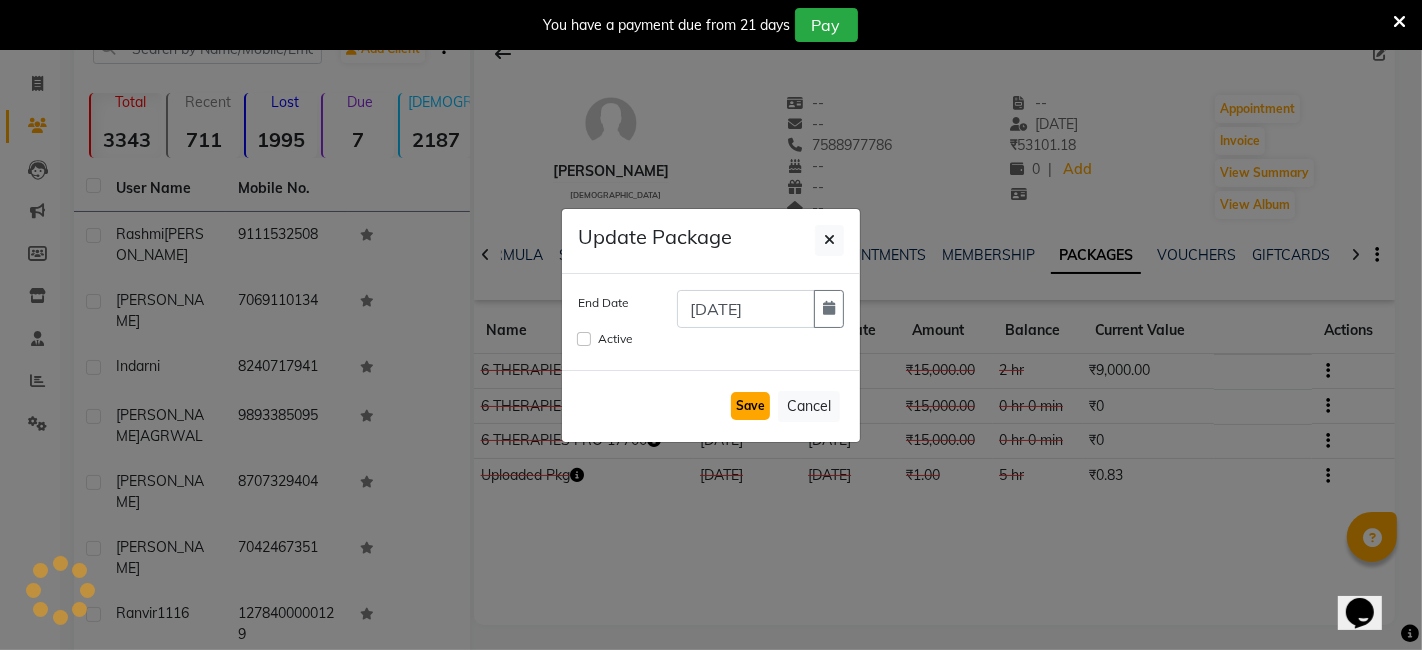 type 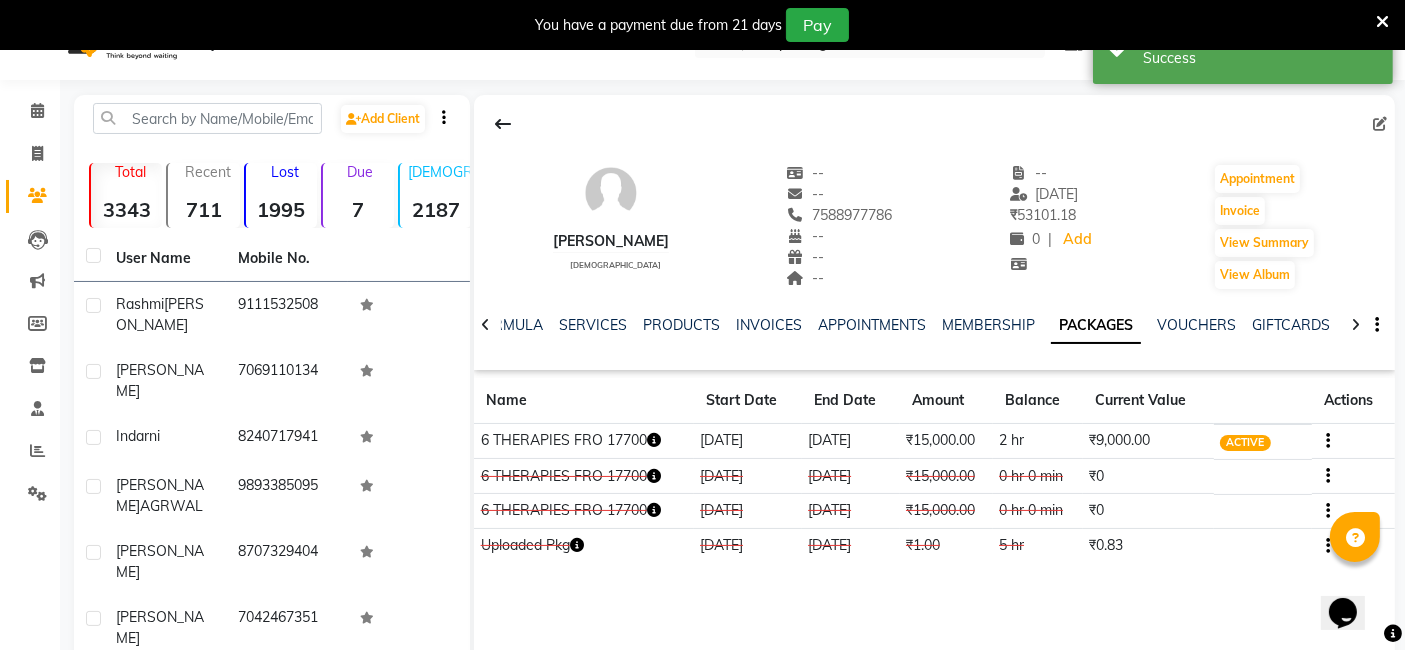 scroll, scrollTop: 0, scrollLeft: 0, axis: both 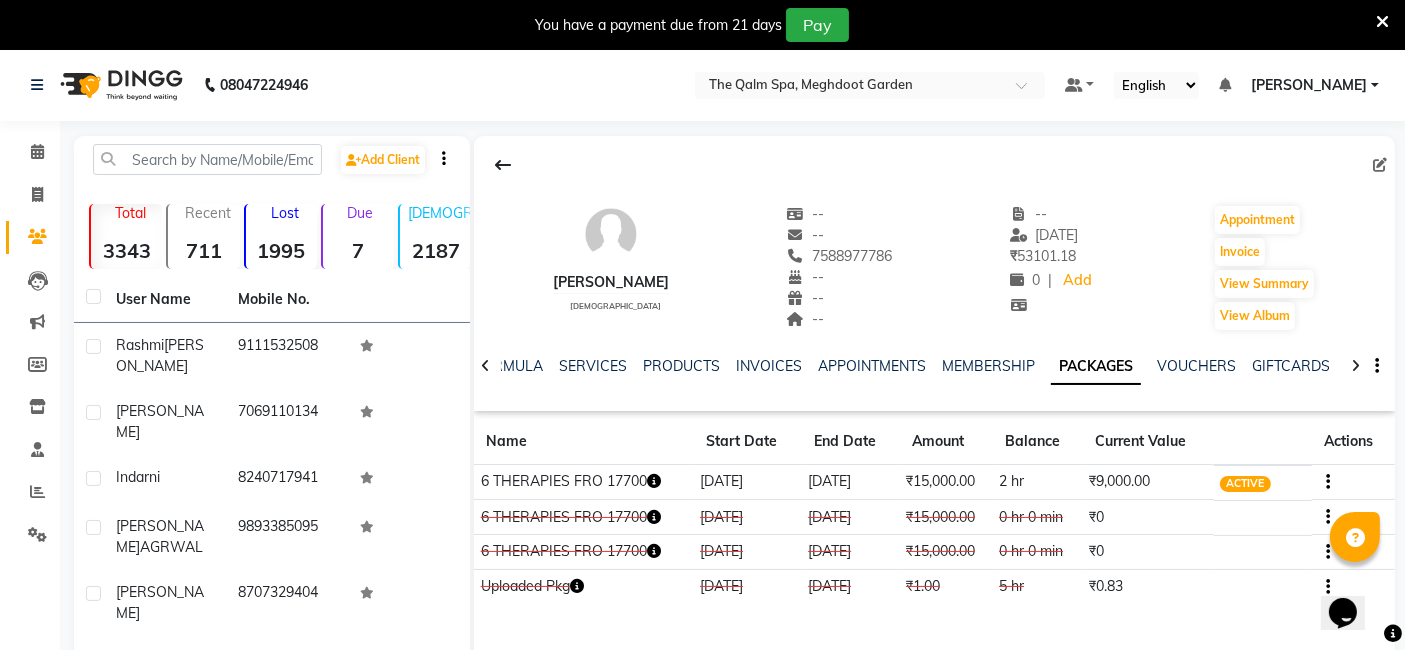 click on "NOTES FORMULA SERVICES PRODUCTS INVOICES APPOINTMENTS MEMBERSHIP PACKAGES VOUCHERS GIFTCARDS POINTS FORMS FAMILY CARDS WALLET" 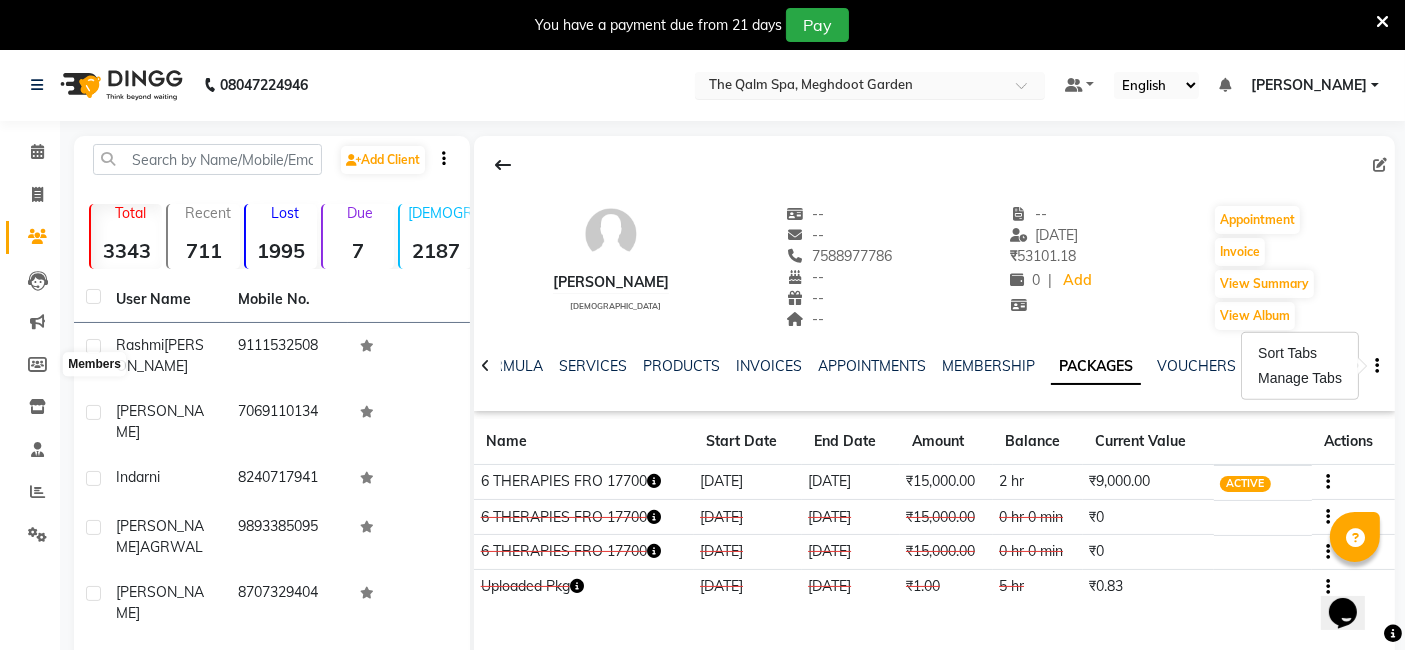 click at bounding box center [850, 87] 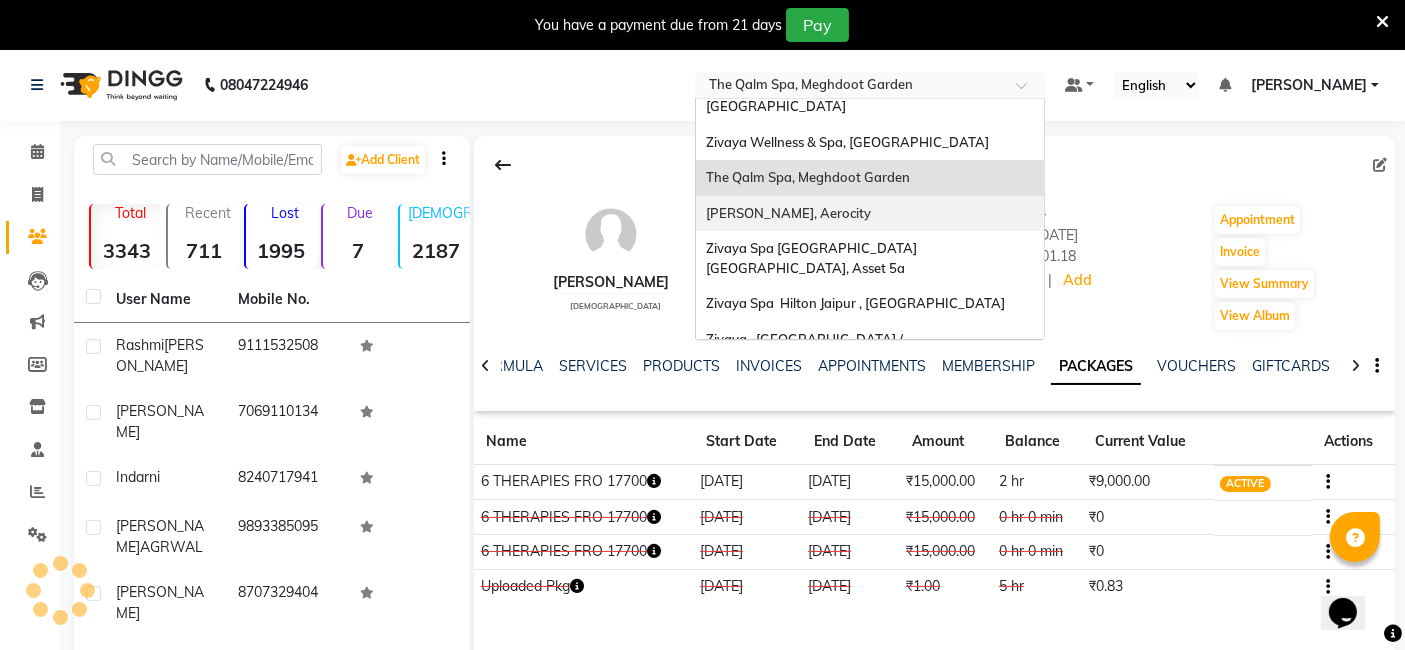 scroll, scrollTop: 111, scrollLeft: 0, axis: vertical 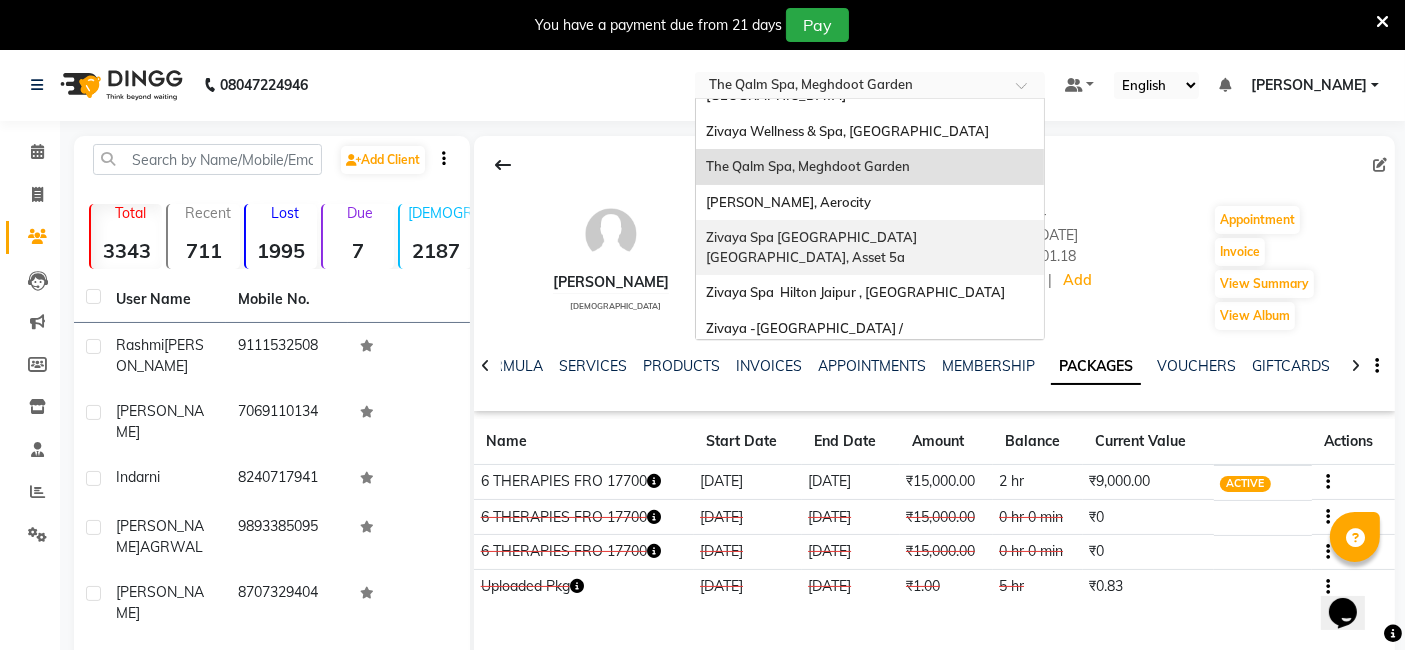 click on "Zivaya Spa [GEOGRAPHIC_DATA] [GEOGRAPHIC_DATA], Asset 5a" at bounding box center [813, 247] 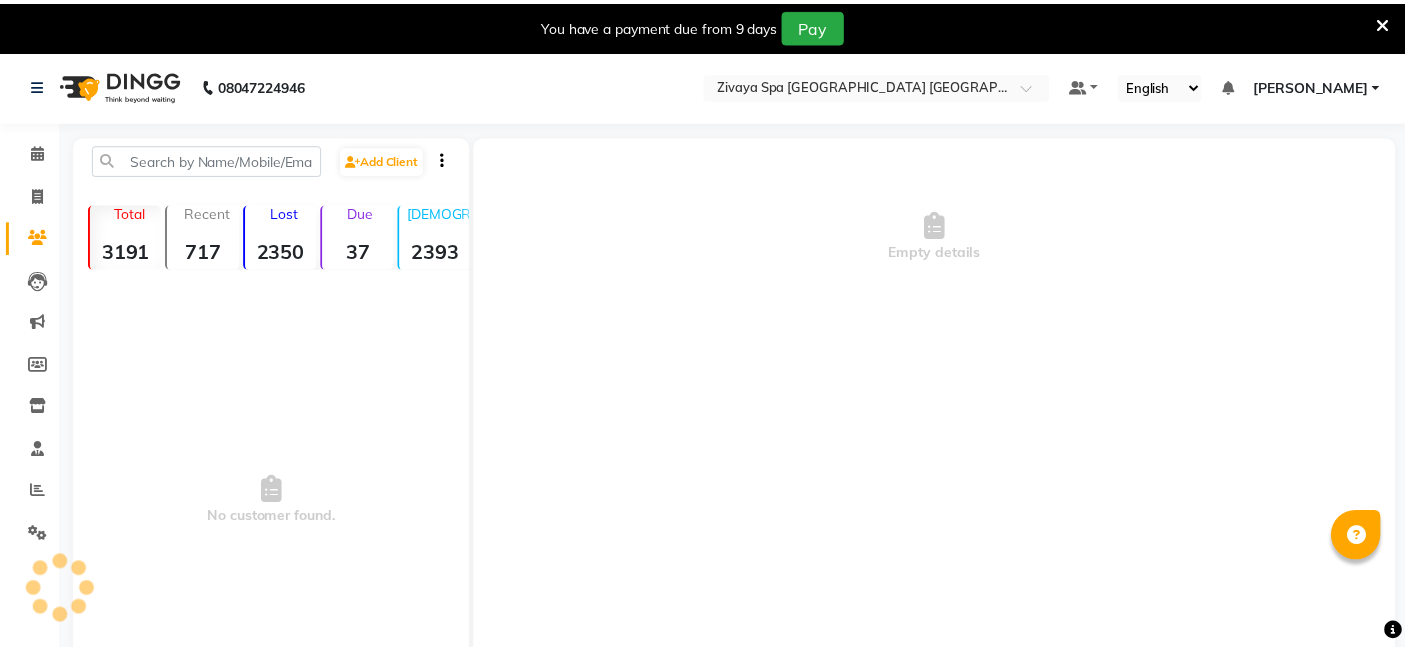 scroll, scrollTop: 0, scrollLeft: 0, axis: both 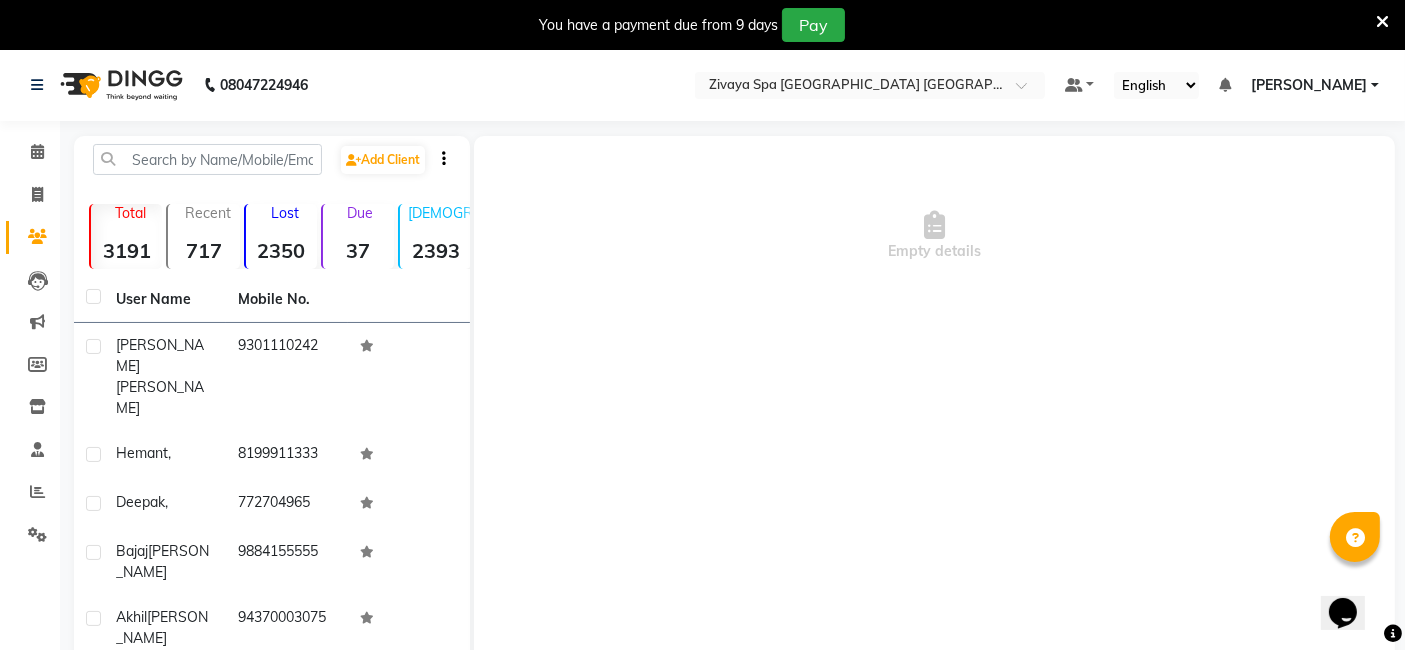 drag, startPoint x: 249, startPoint y: 293, endPoint x: 0, endPoint y: 299, distance: 249.07228 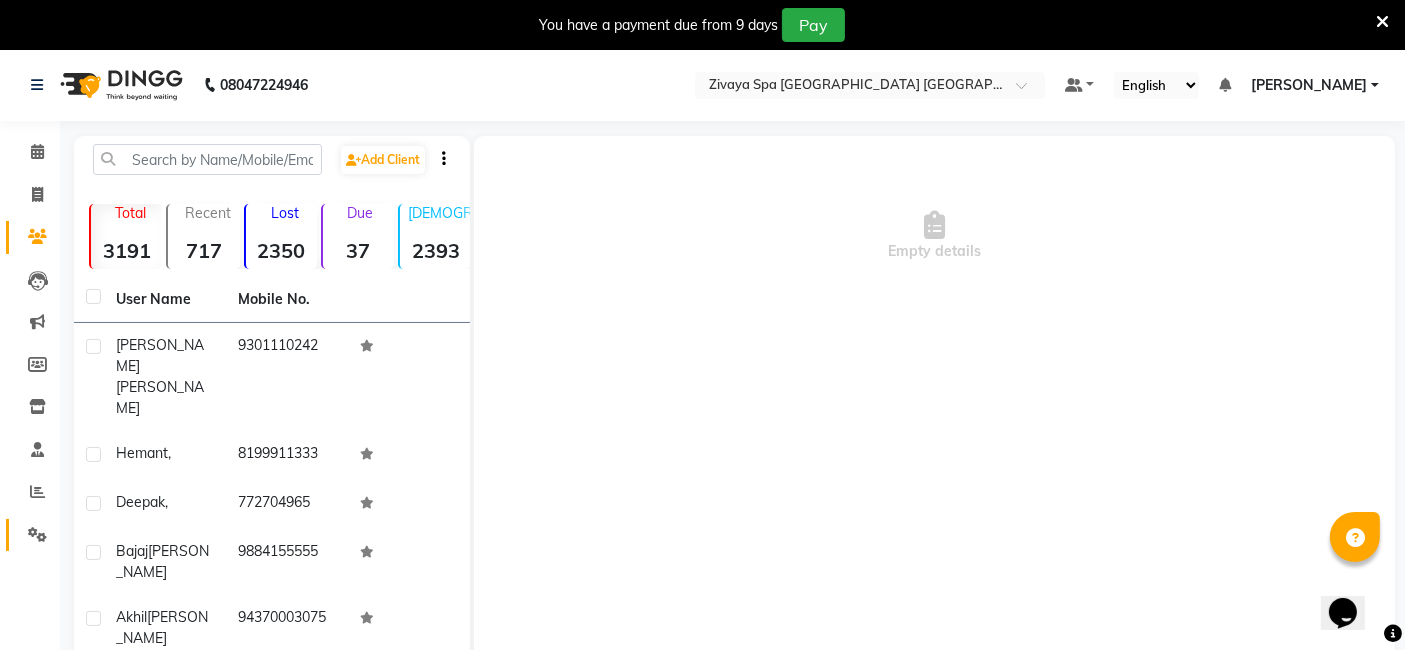 drag, startPoint x: 0, startPoint y: 299, endPoint x: 31, endPoint y: 524, distance: 227.12552 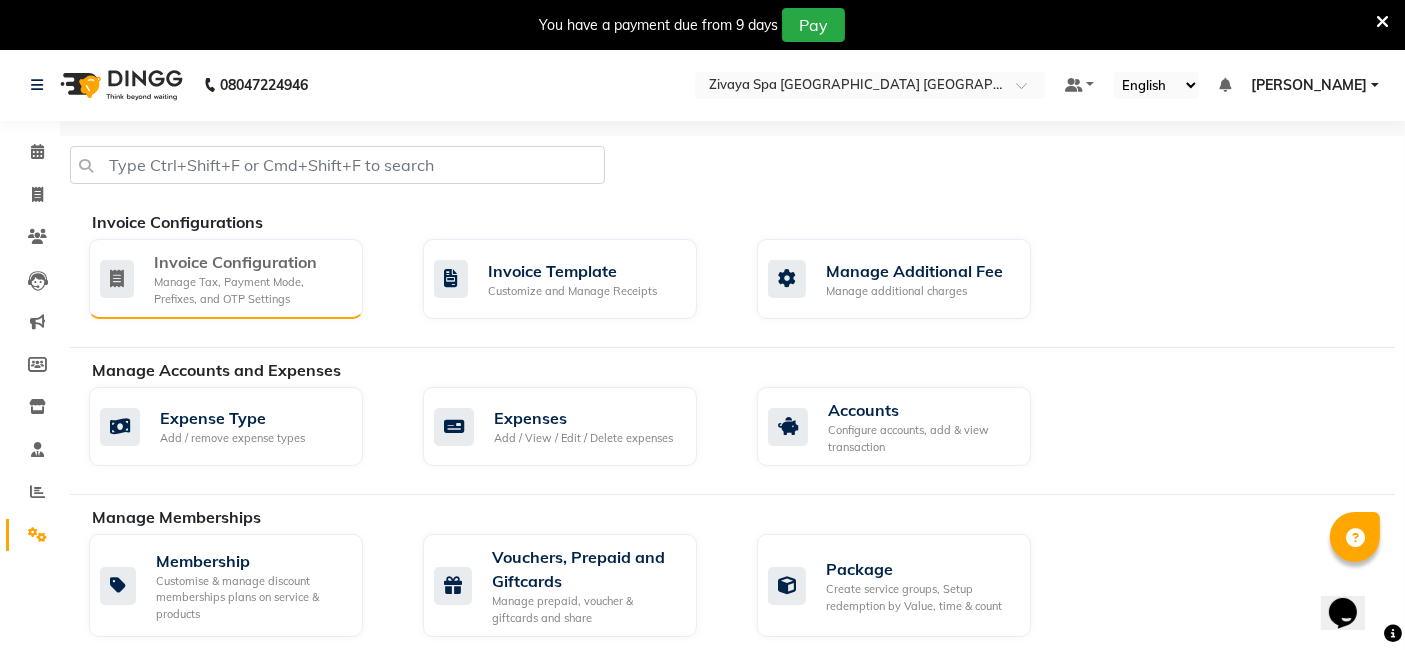 click on "Invoice Configuration" 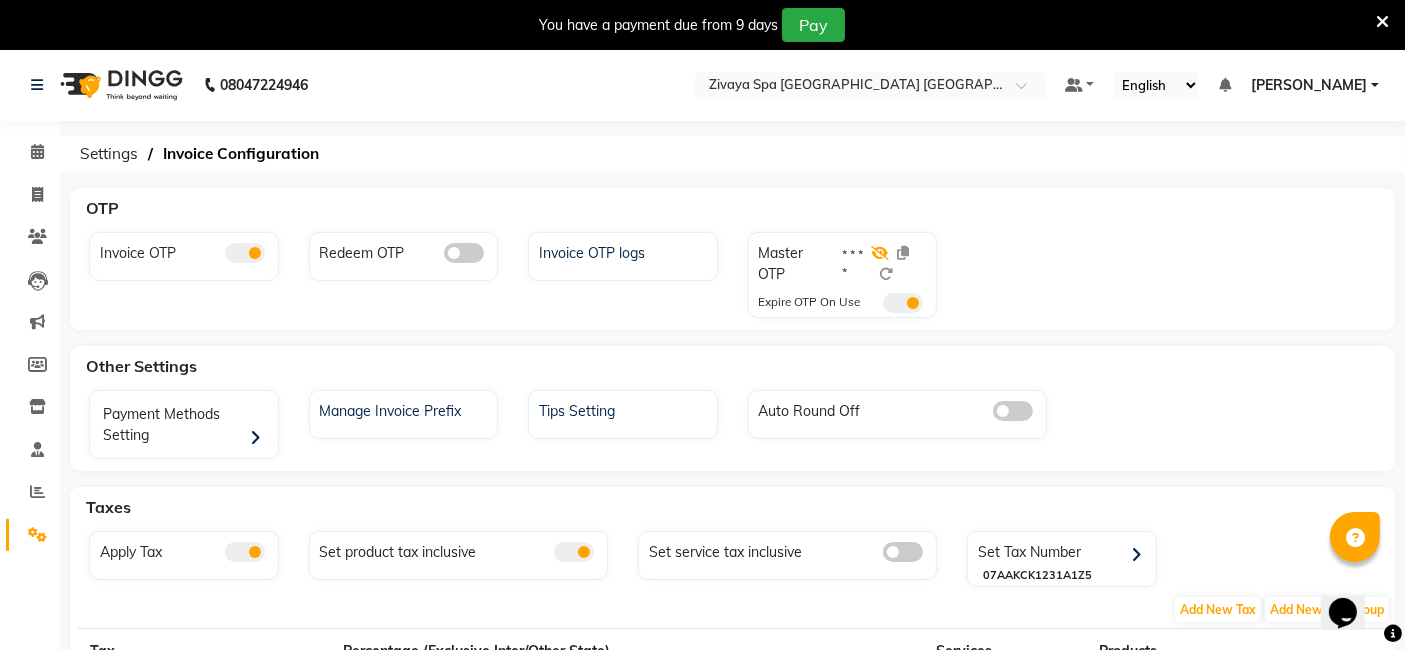 click 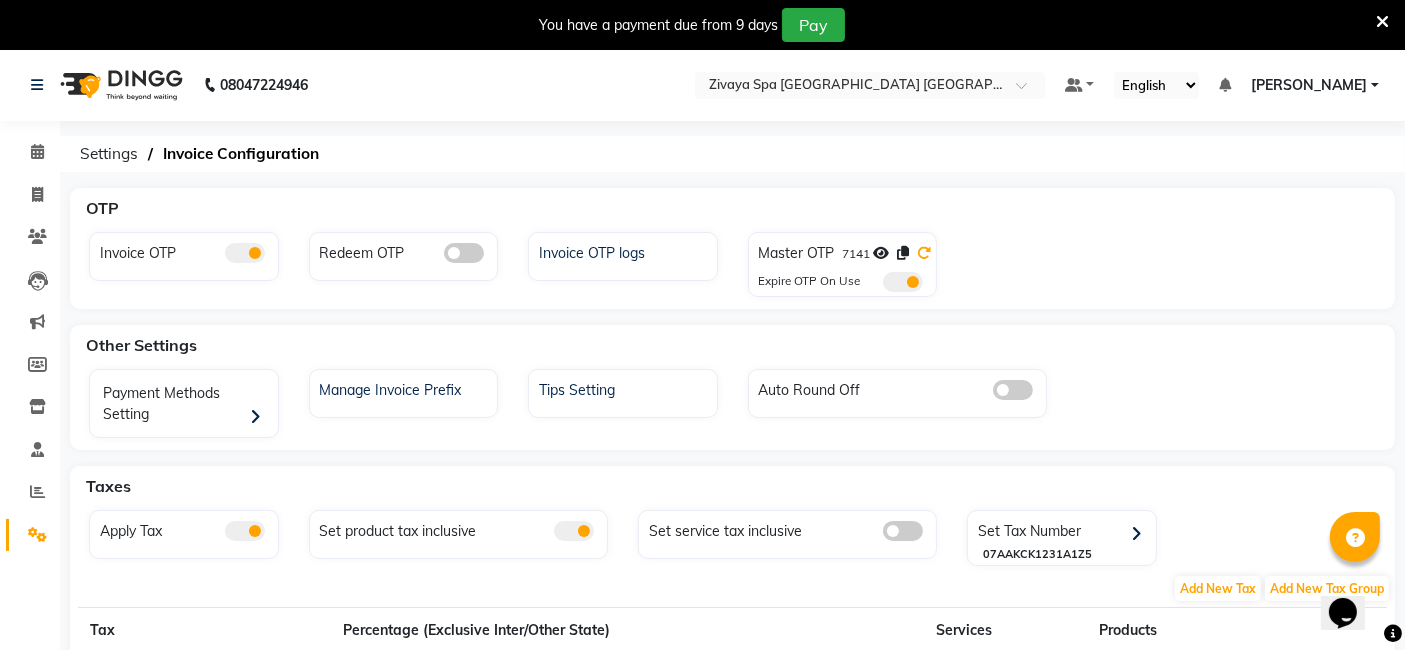 click 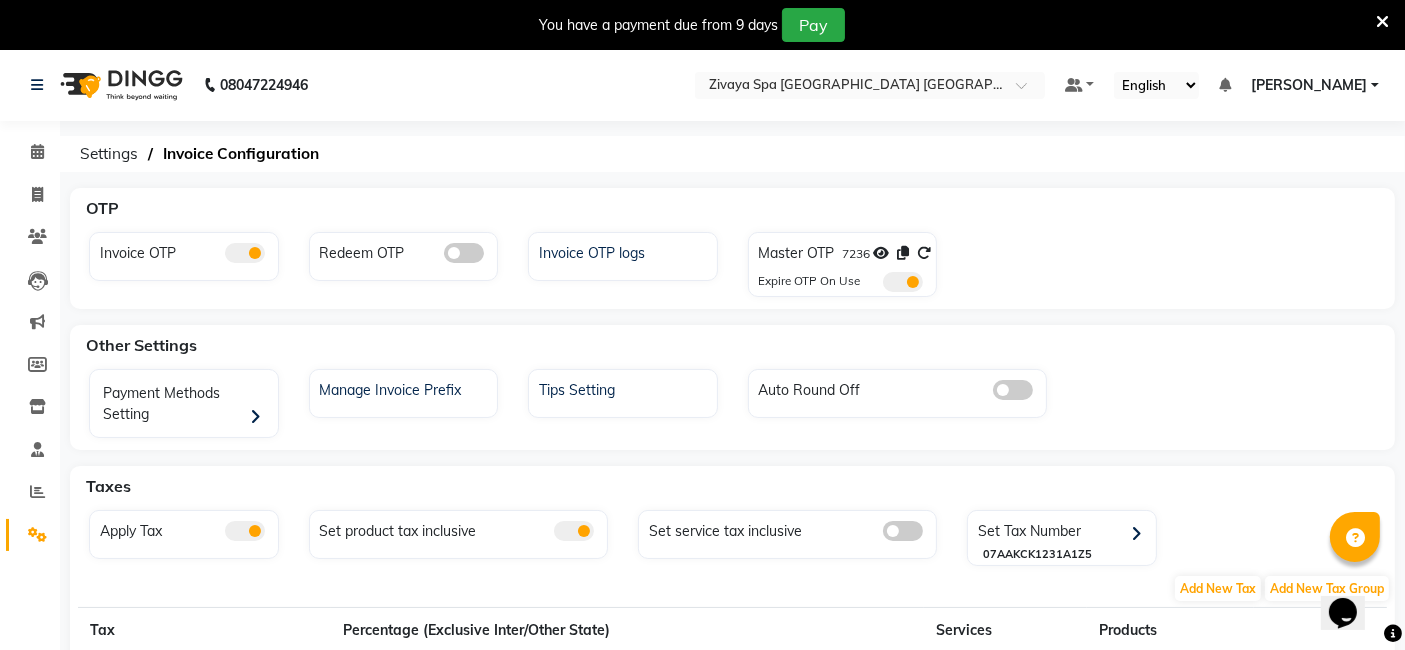 click 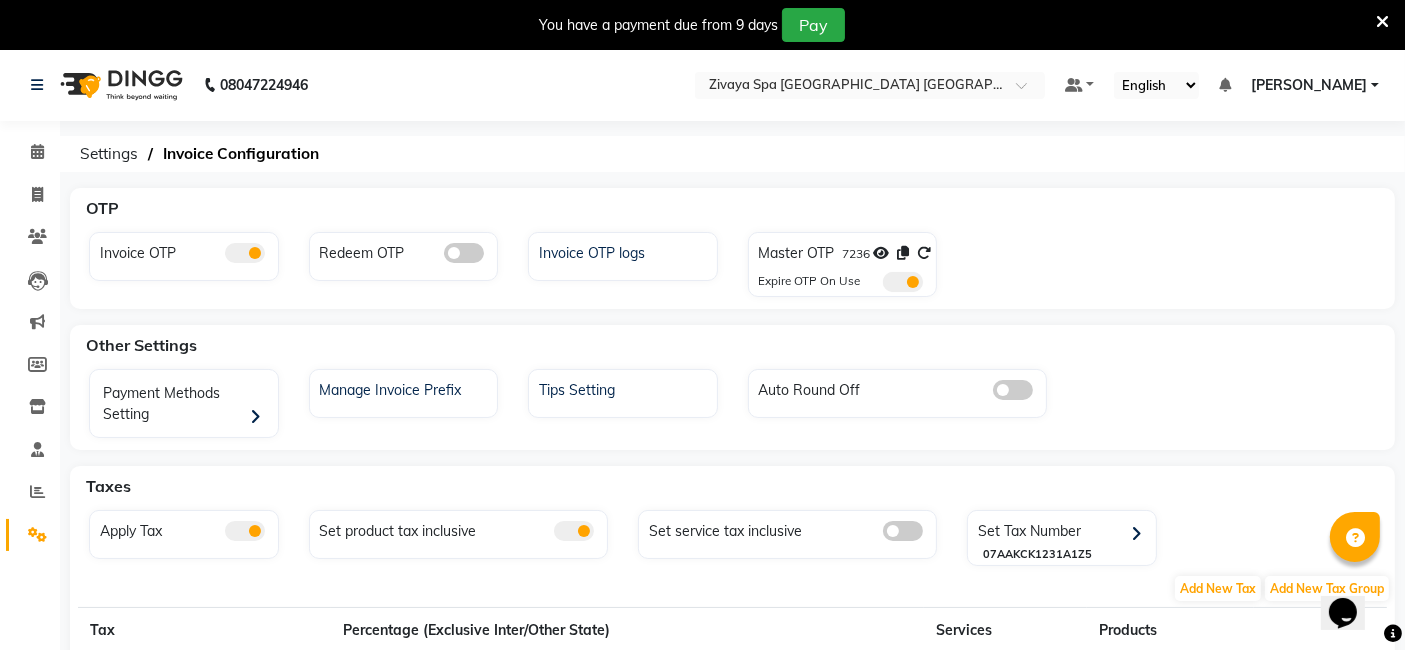 click 